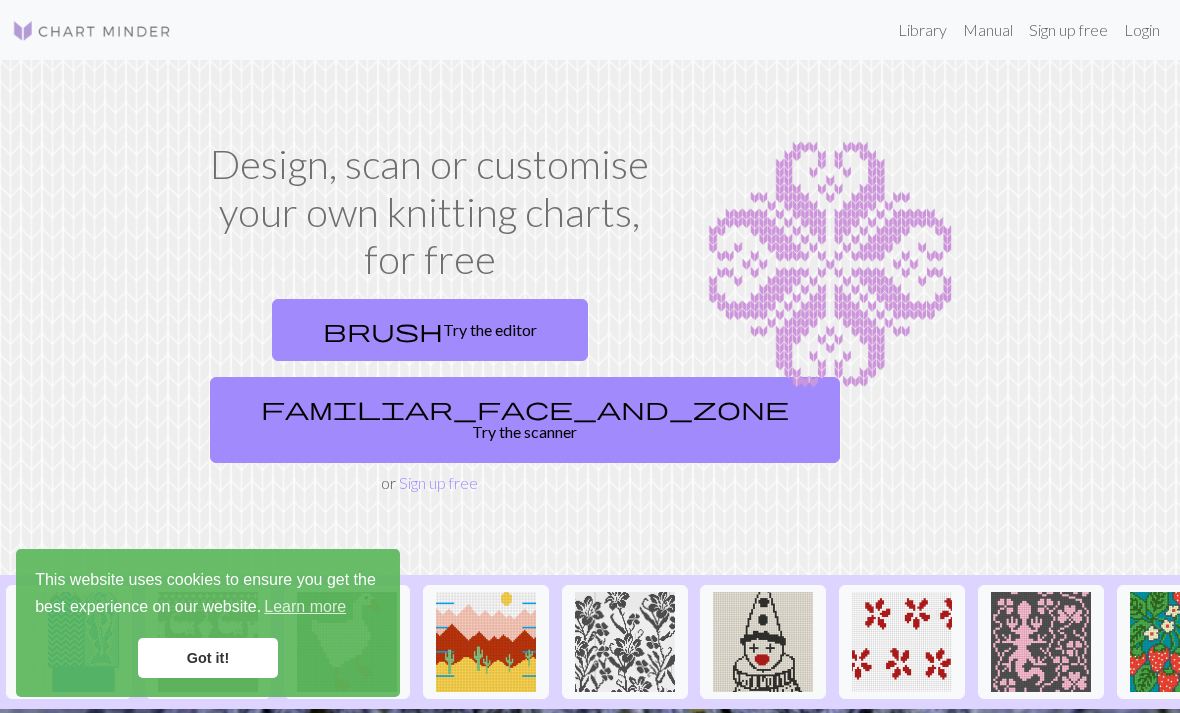 scroll, scrollTop: 3, scrollLeft: 0, axis: vertical 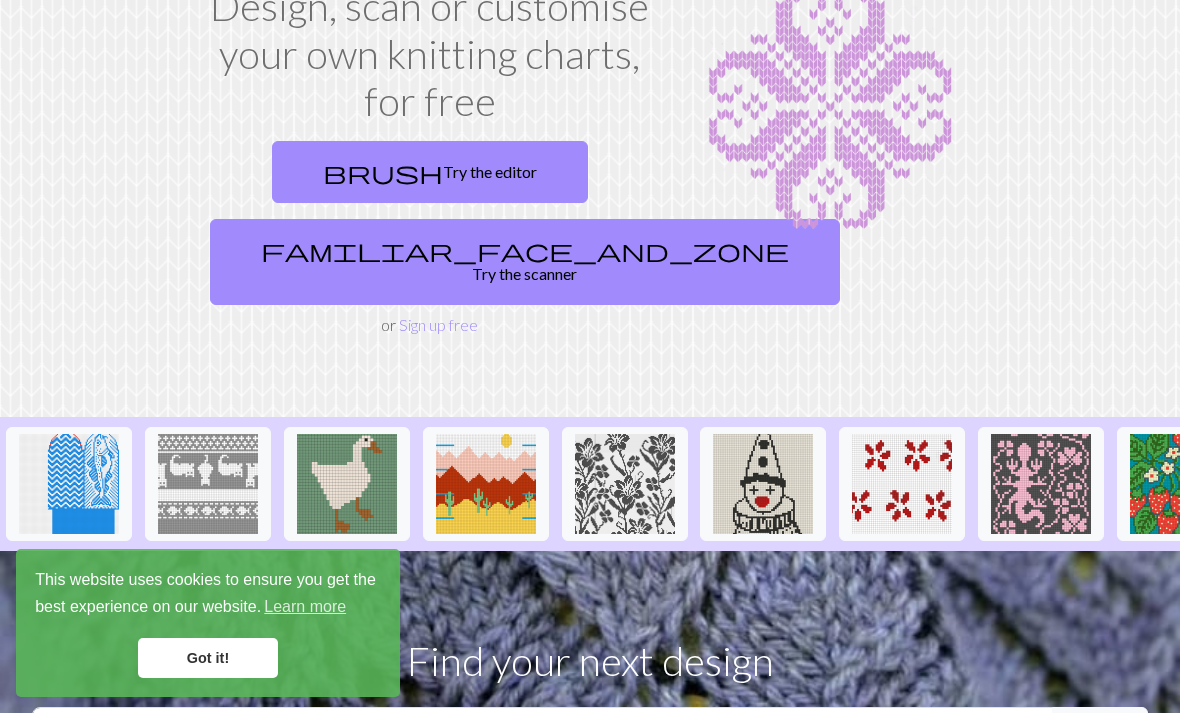 click on "Got it!" at bounding box center [208, 658] 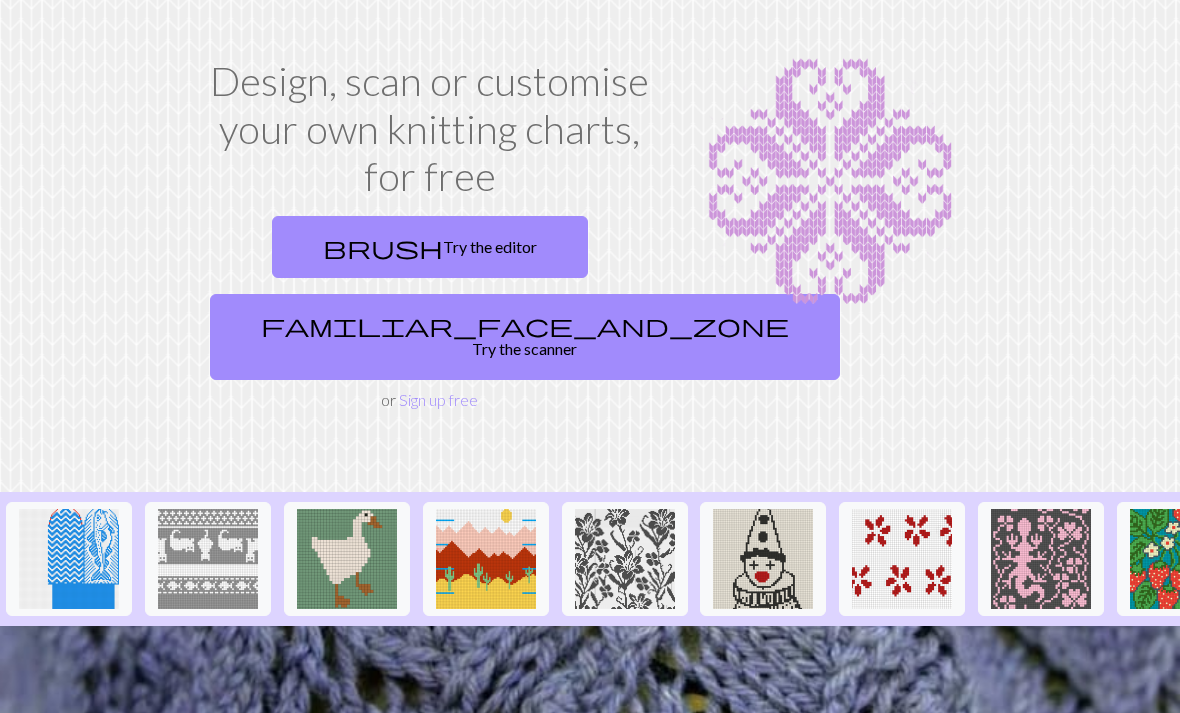 click on "brush  Try the editor" at bounding box center (430, 248) 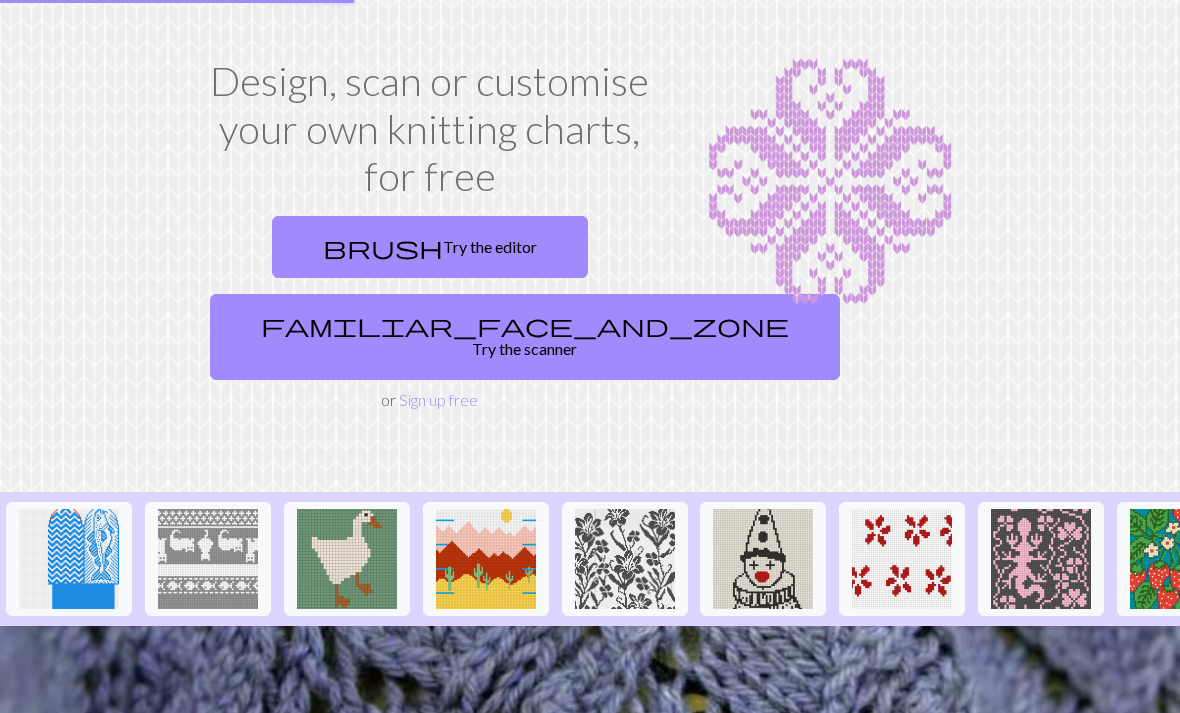 scroll, scrollTop: 83, scrollLeft: 0, axis: vertical 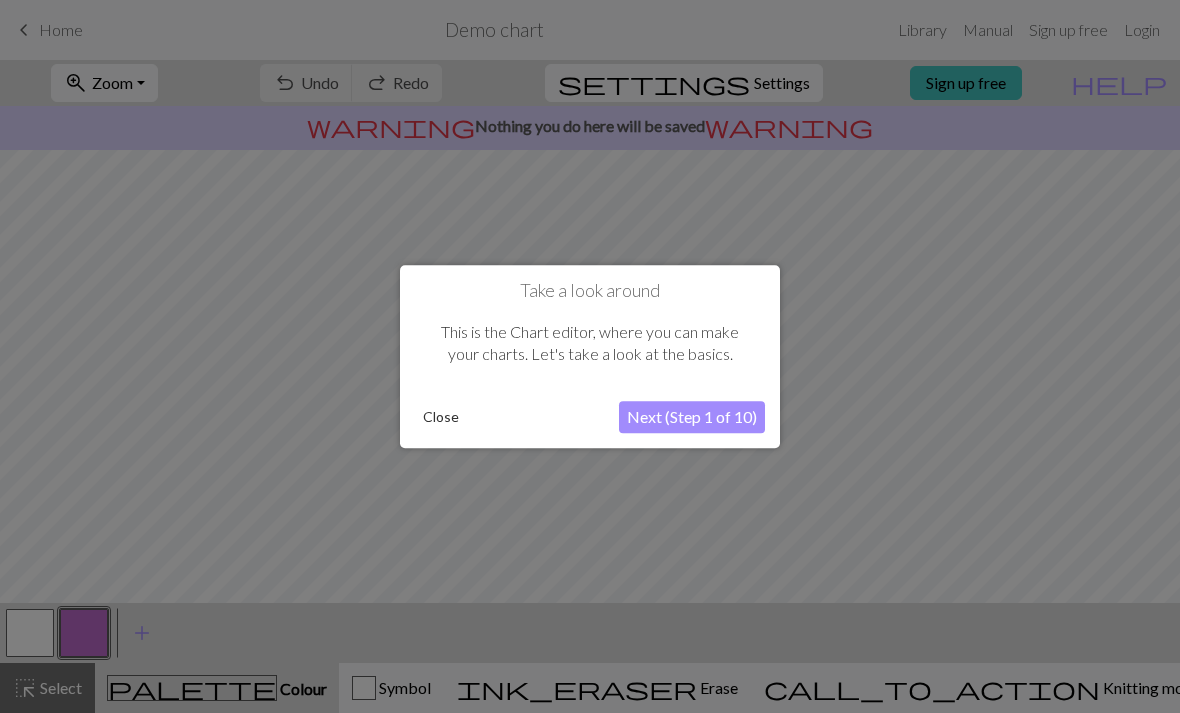 click on "Next (Step 1 of 10)" at bounding box center (692, 417) 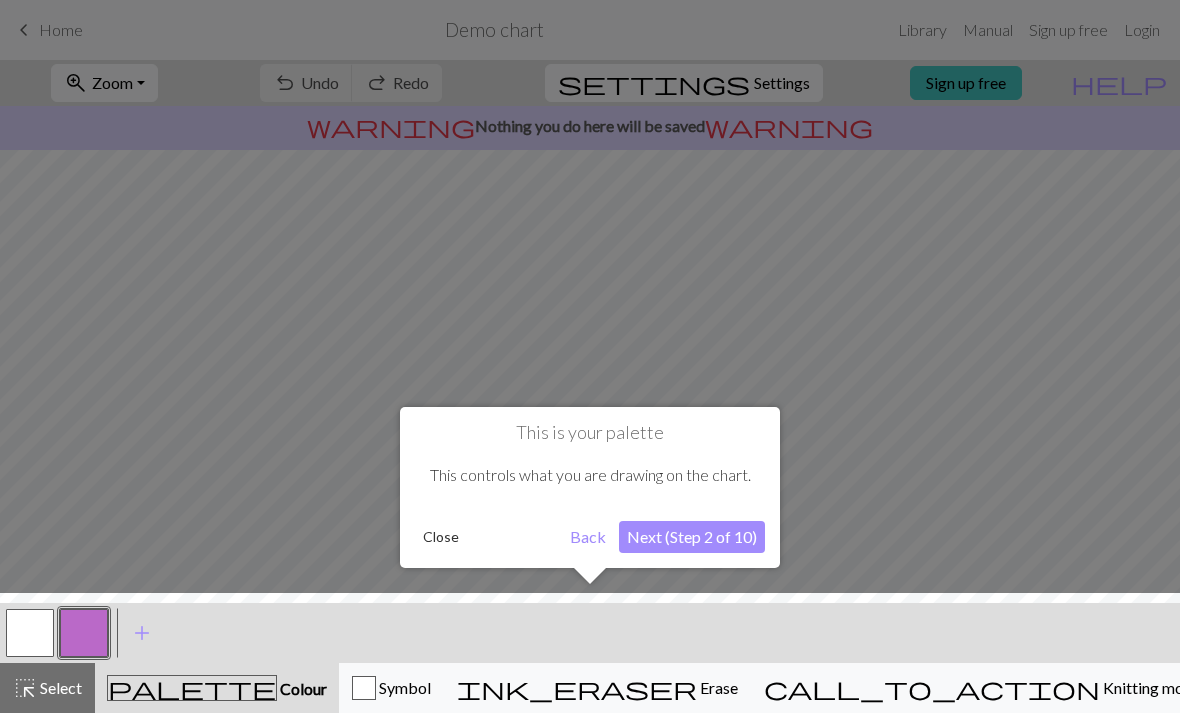 click on "Next (Step 2 of 10)" at bounding box center [692, 537] 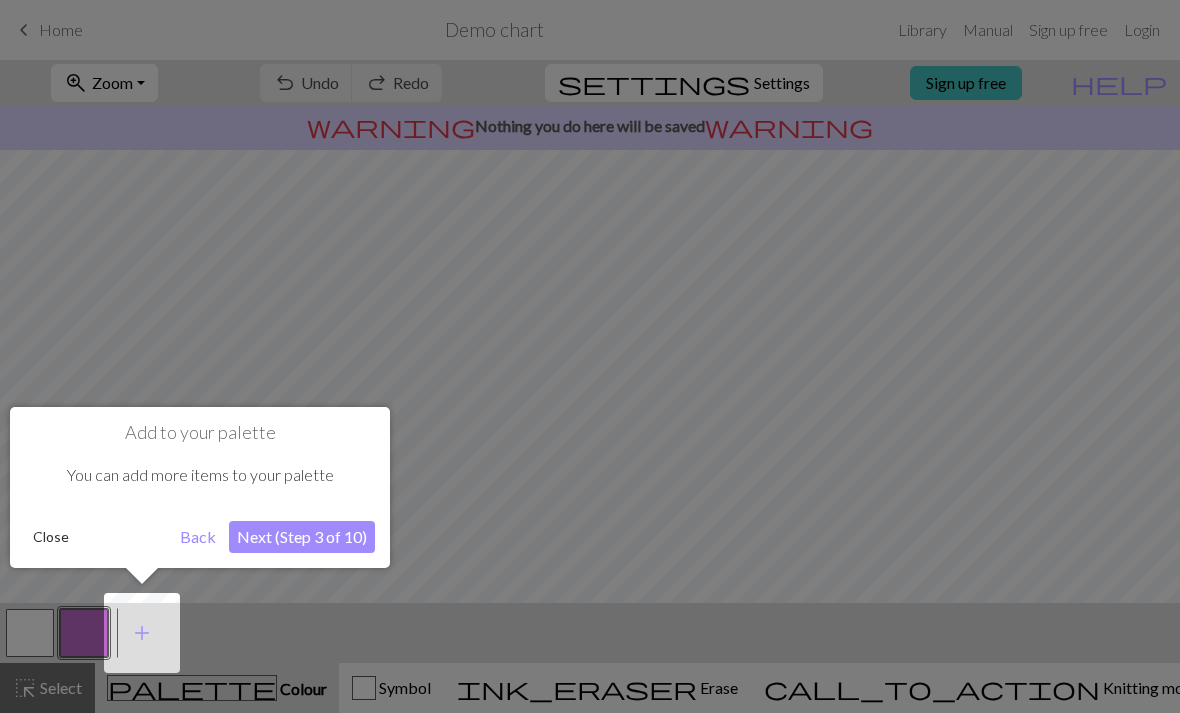 click on "Next (Step 3 of 10)" at bounding box center [302, 537] 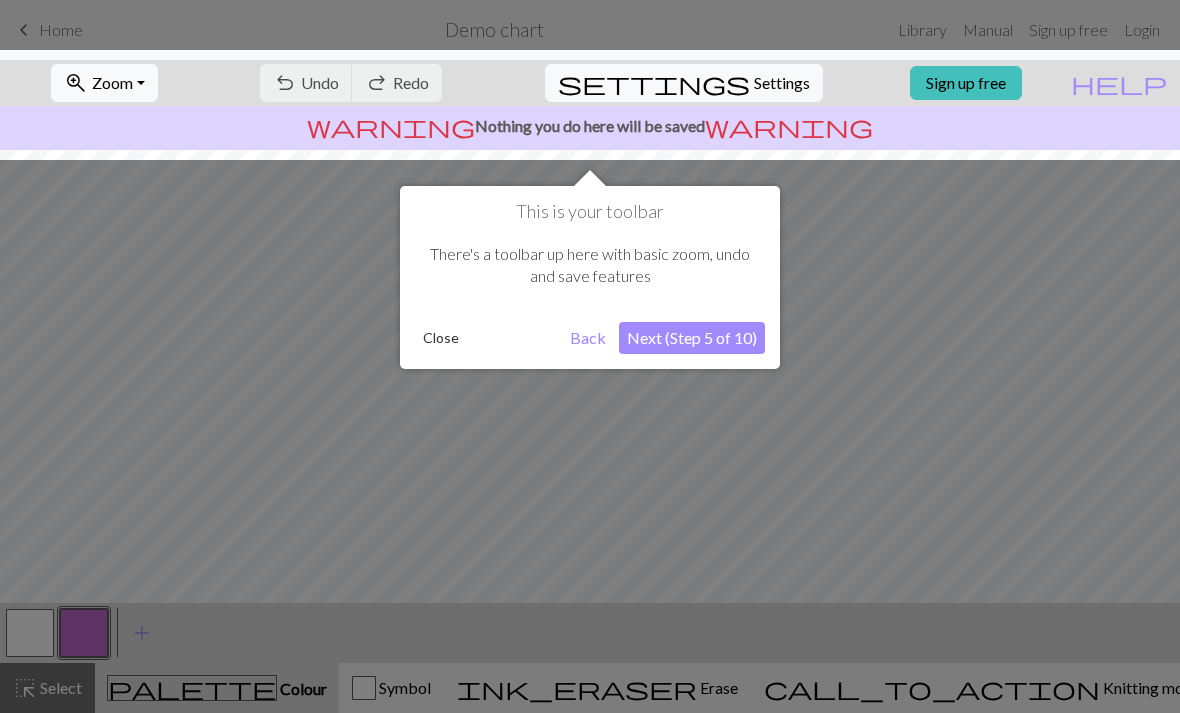 click on "Next (Step 5 of 10)" at bounding box center (692, 338) 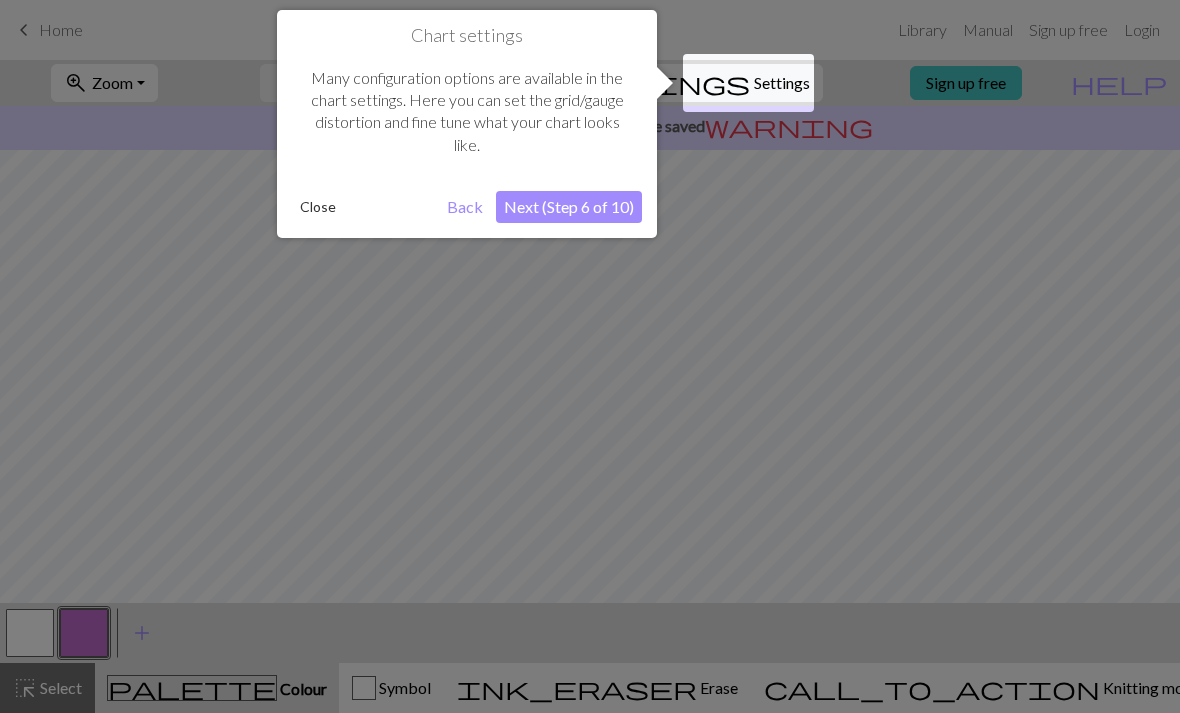 click on "Next (Step 6 of 10)" at bounding box center (569, 207) 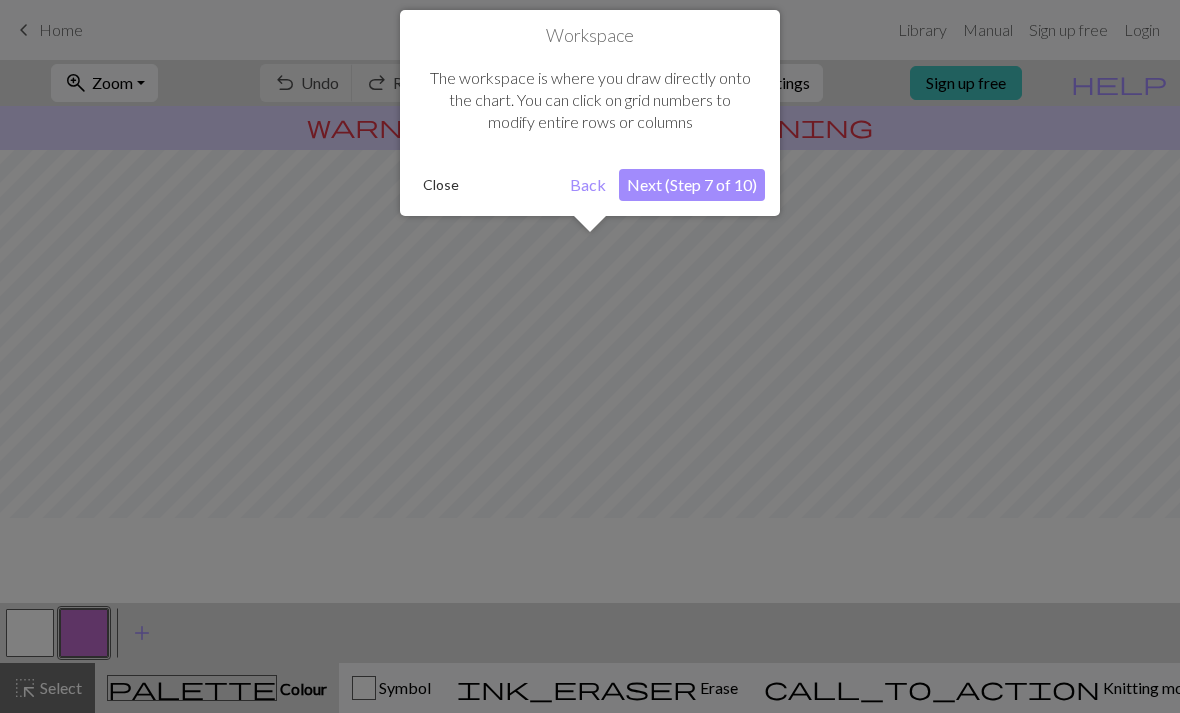 scroll, scrollTop: 120, scrollLeft: 0, axis: vertical 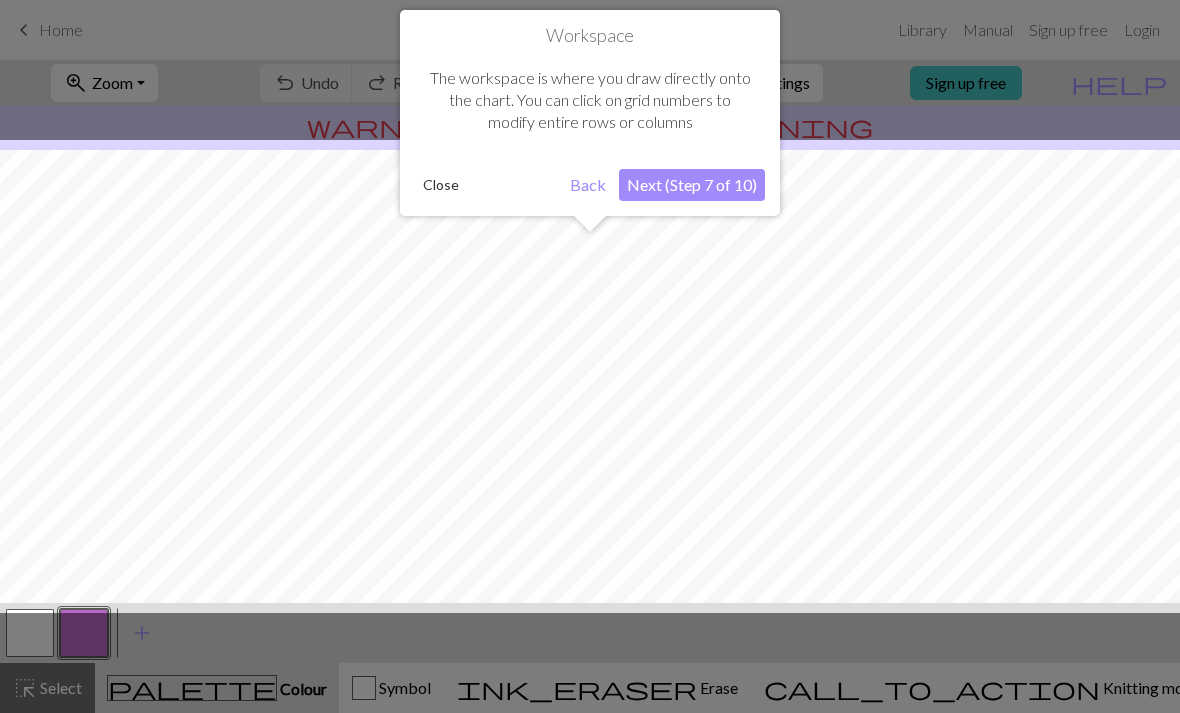 click on "Next (Step 7 of 10)" at bounding box center (692, 185) 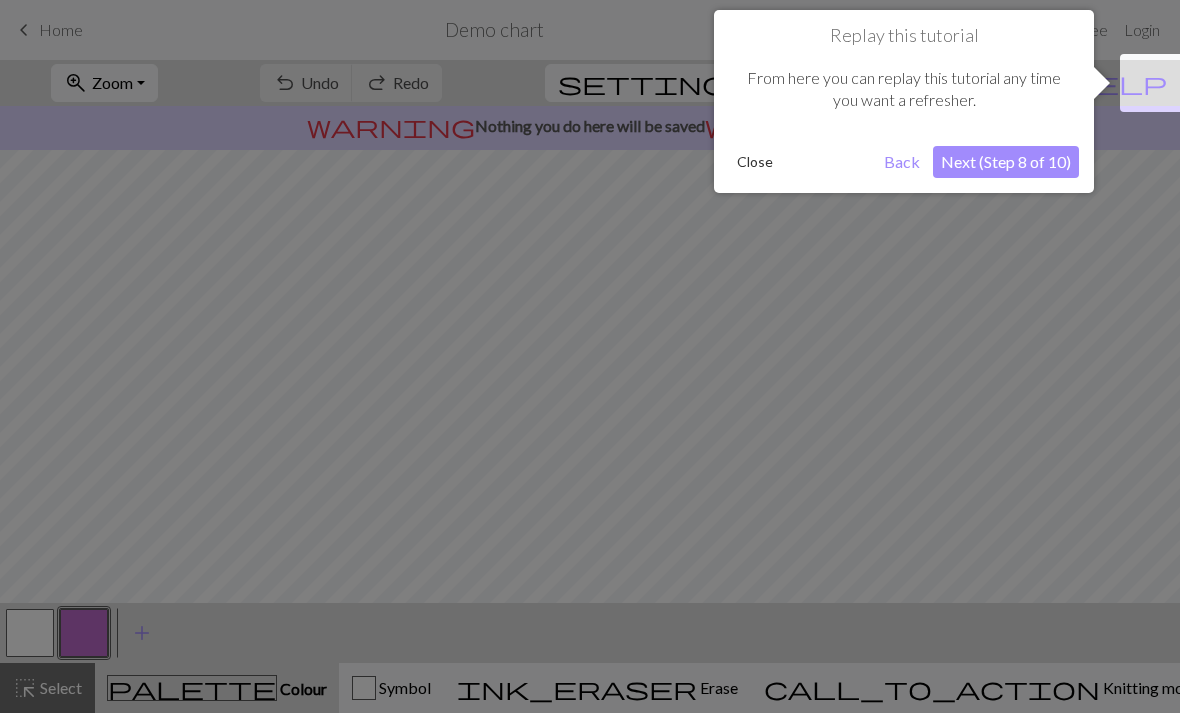 click on "Next (Step 8 of 10)" at bounding box center [1006, 162] 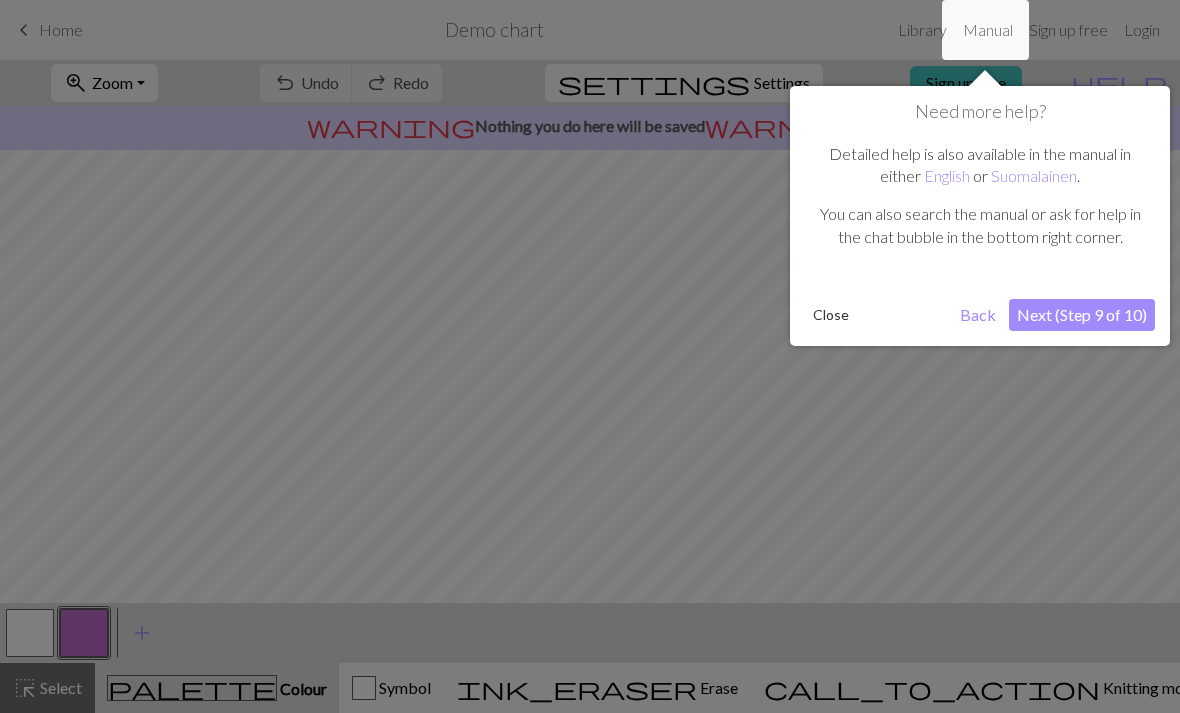click on "Next (Step 9 of 10)" at bounding box center [1082, 315] 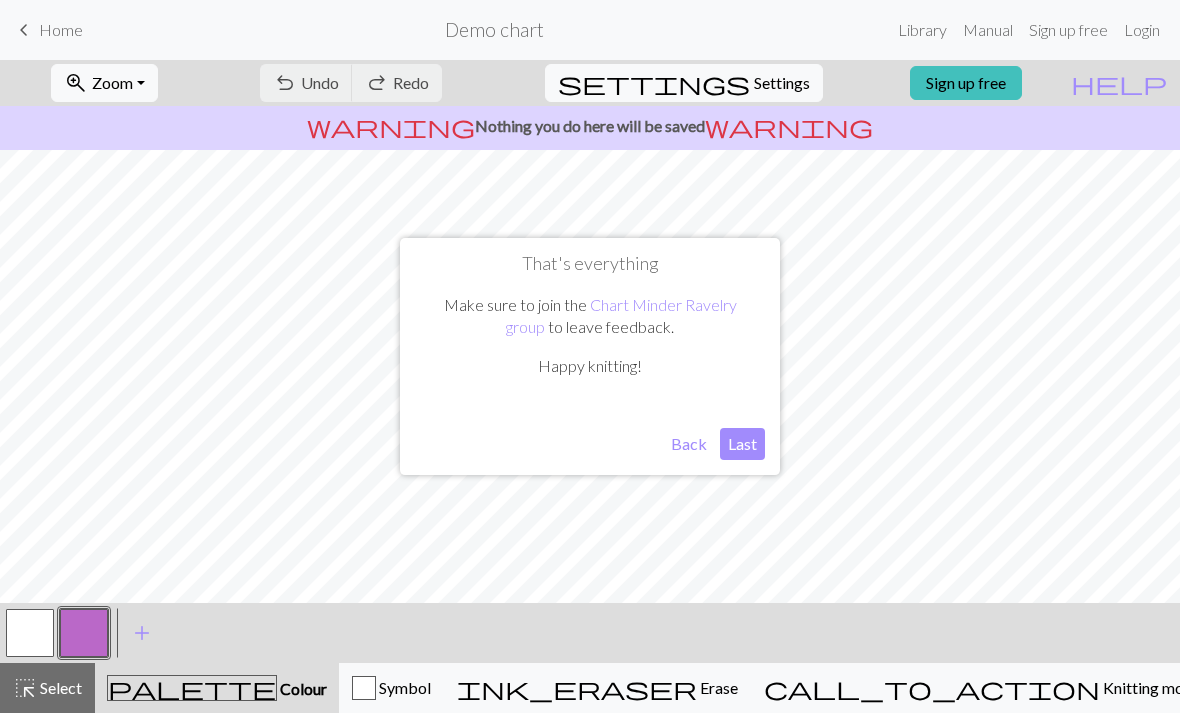 click on "Last" at bounding box center [742, 444] 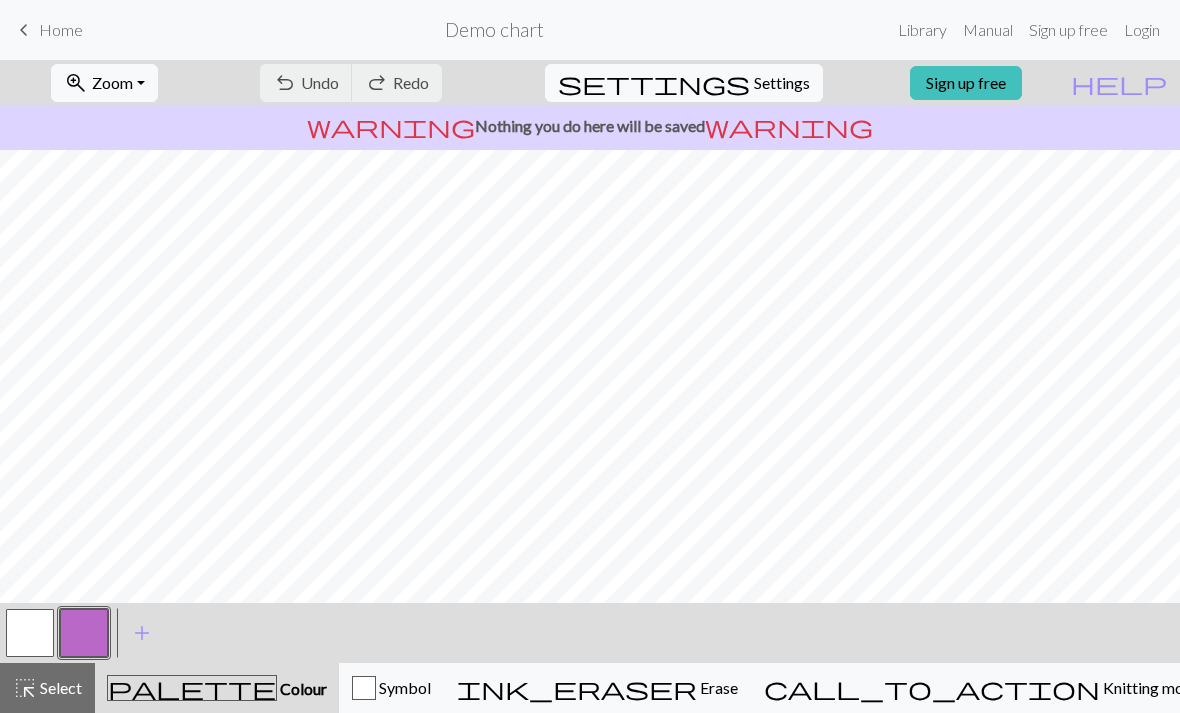click at bounding box center (30, 633) 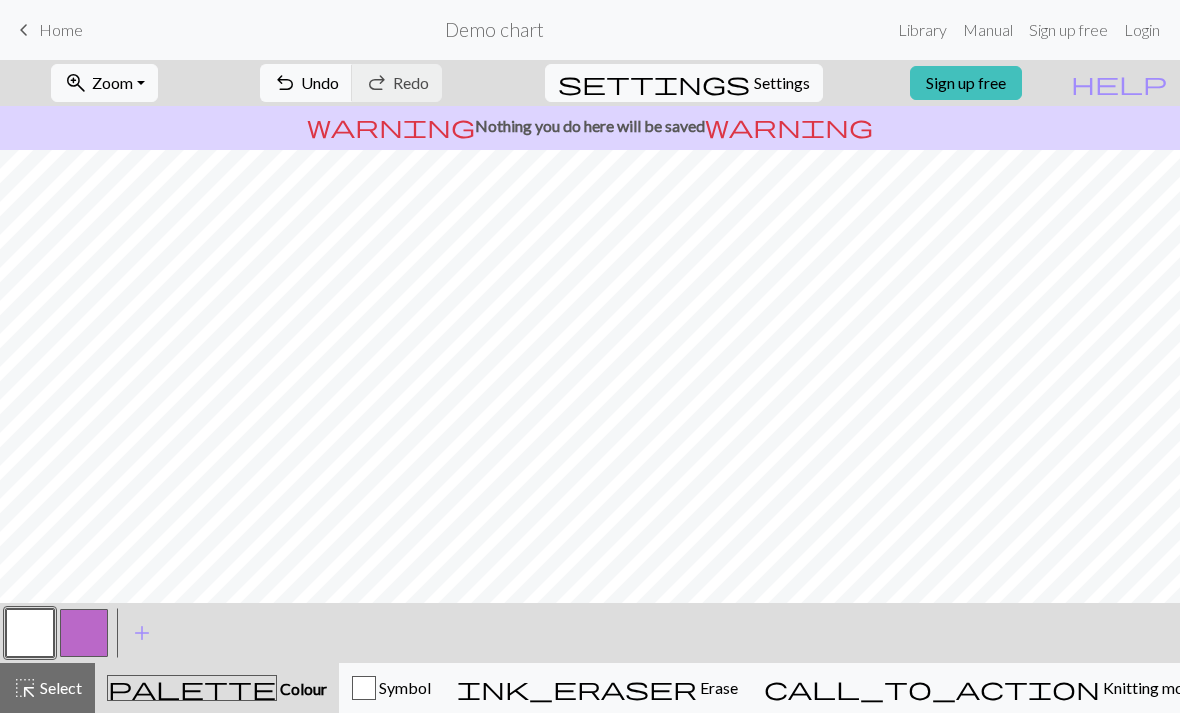 click on "Undo" at bounding box center [320, 82] 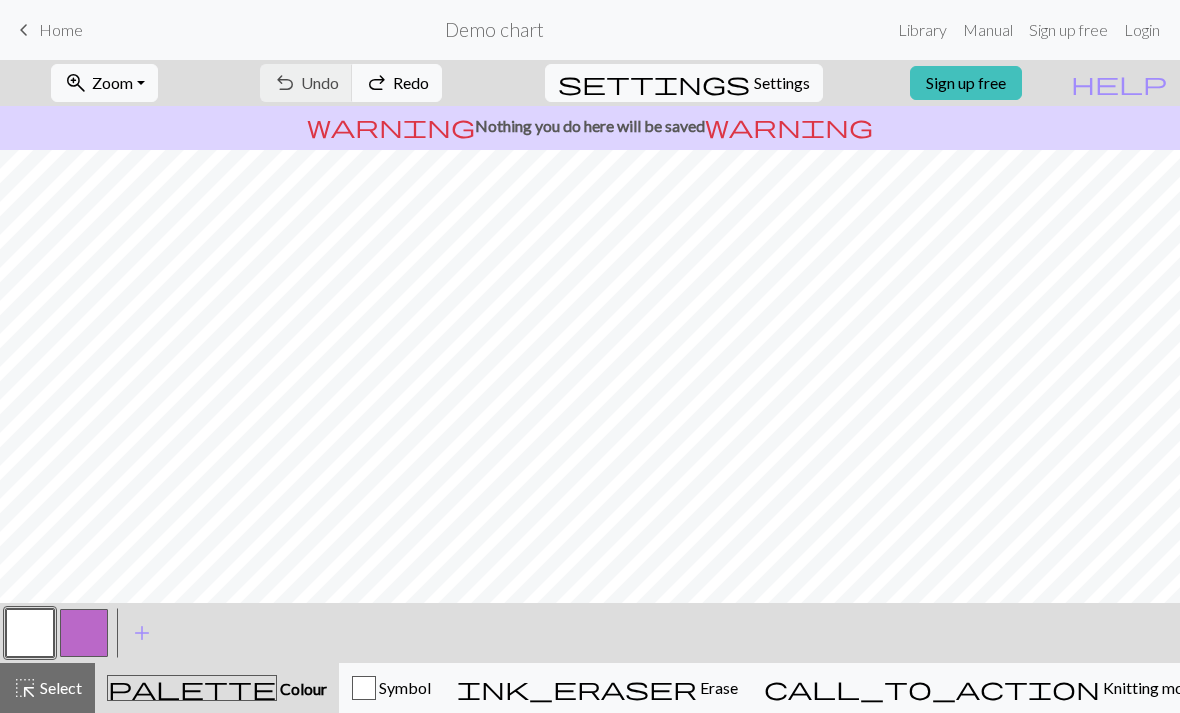 click on "warning" at bounding box center (789, 126) 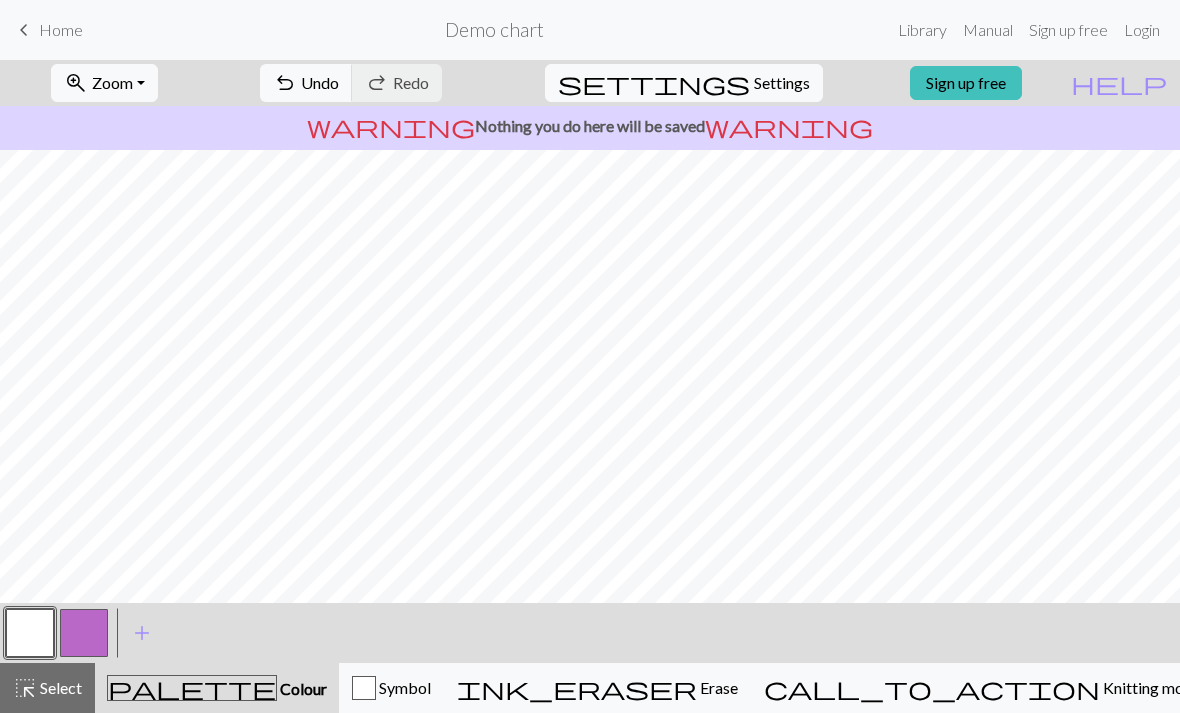 click on "keyboard_arrow_left   Home" at bounding box center (47, 30) 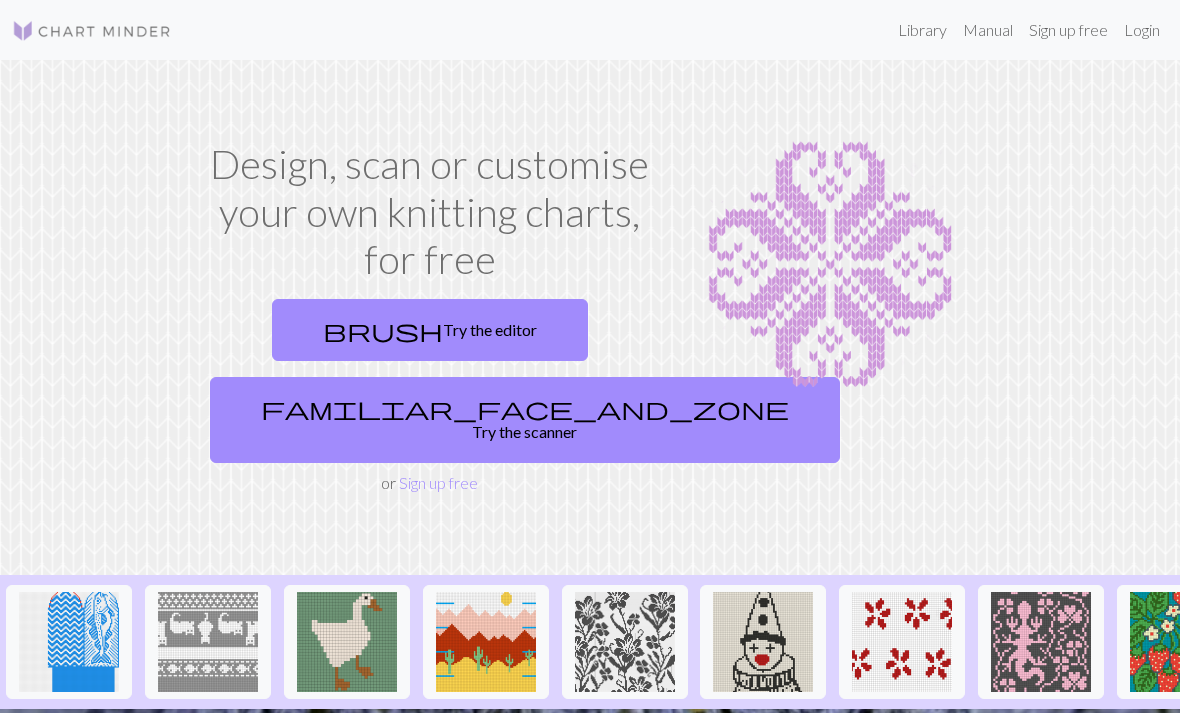 click on "brush  Try the editor" at bounding box center (430, 330) 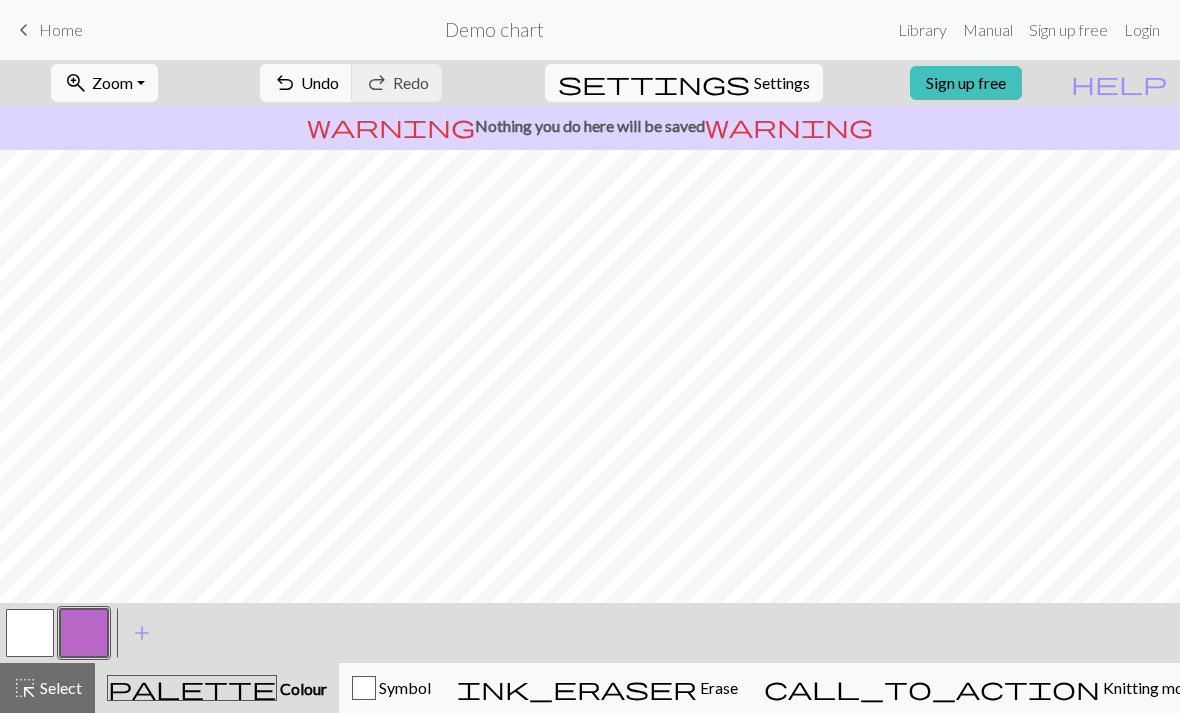 click on "Knitting mode" at bounding box center (1150, 687) 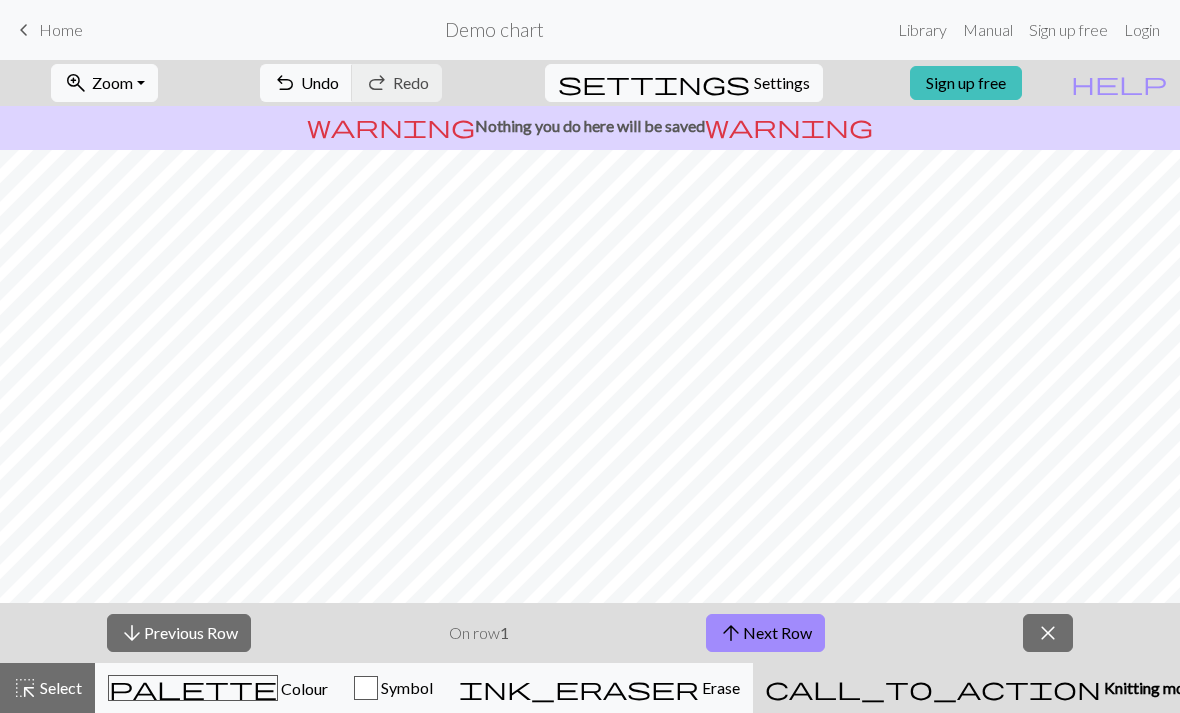 click on "arrow_upward  Next Row" at bounding box center [765, 633] 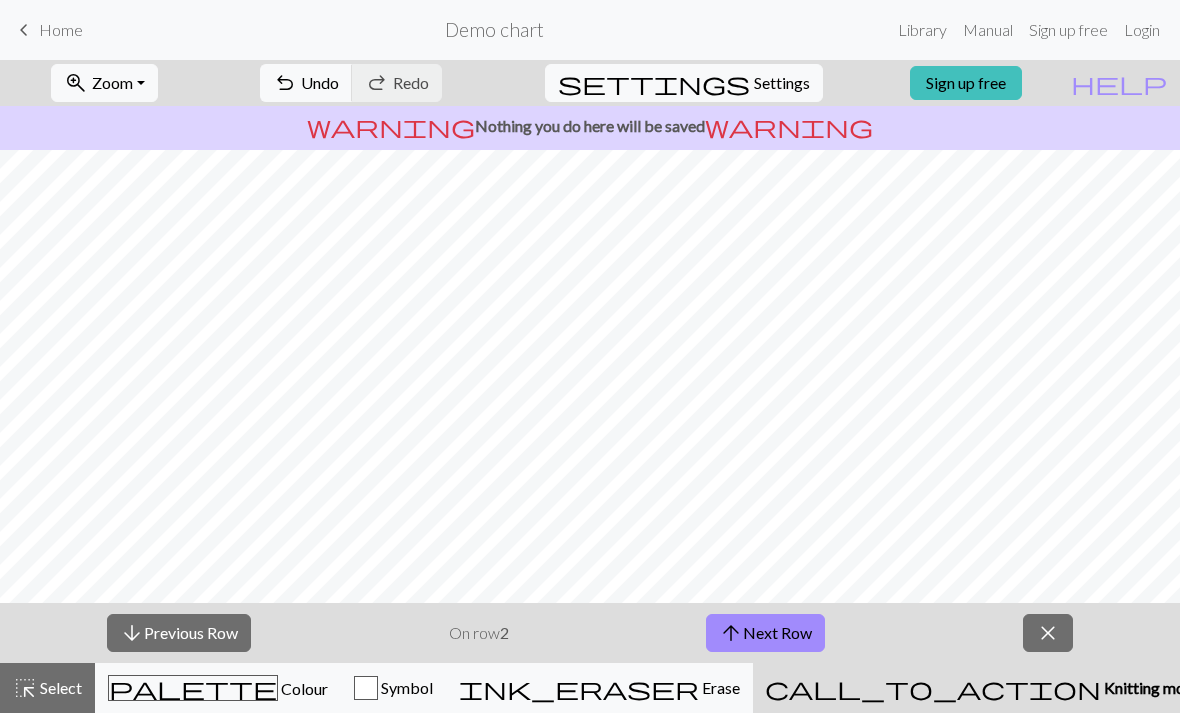 click on "arrow_upward  Next Row" at bounding box center (765, 633) 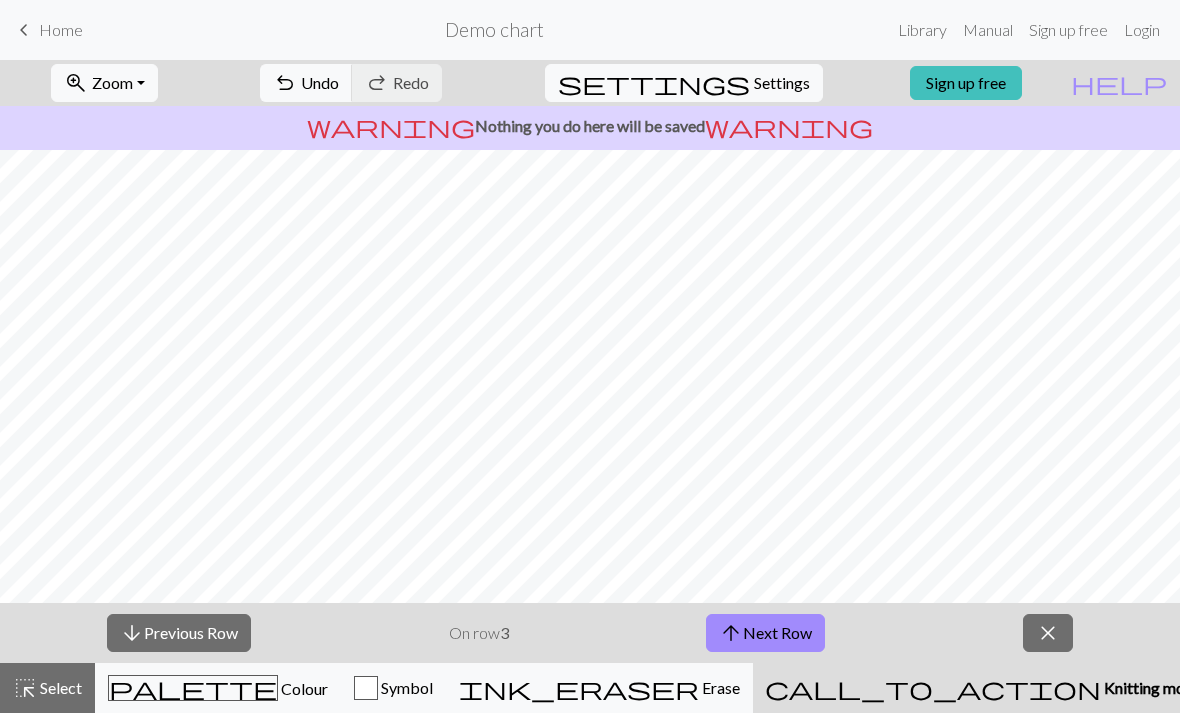 click on "arrow_upward  Next Row" at bounding box center [765, 633] 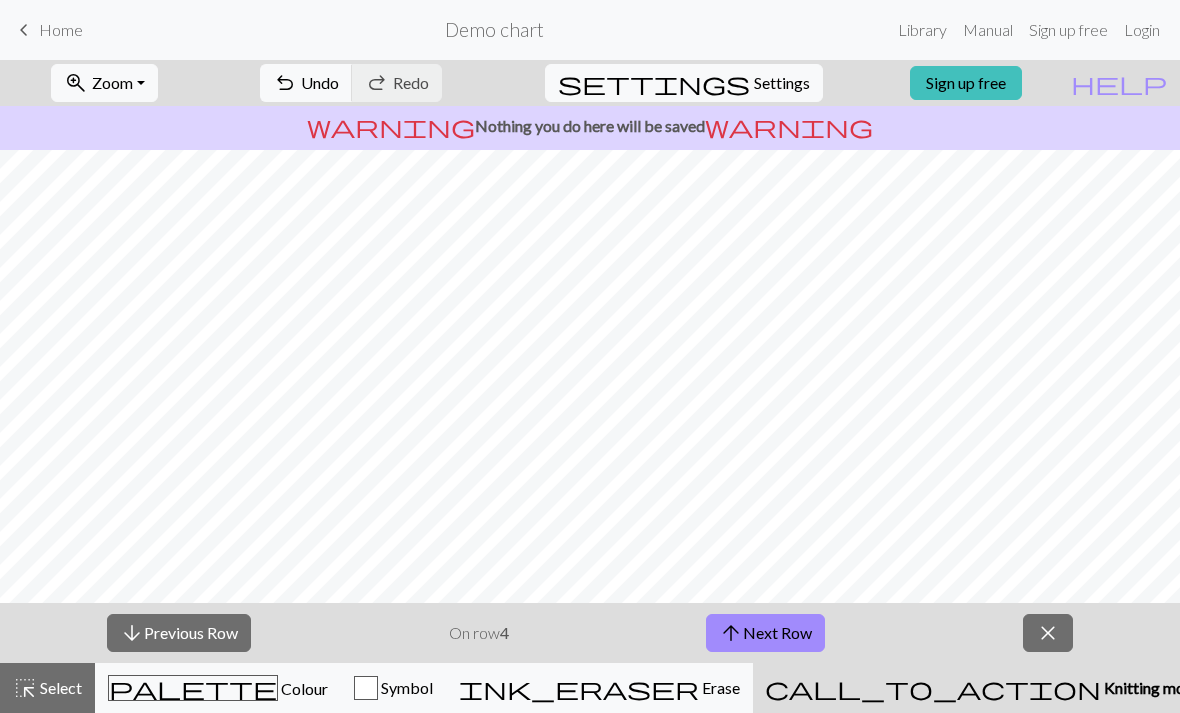 click on "arrow_upward  Next Row" at bounding box center [765, 633] 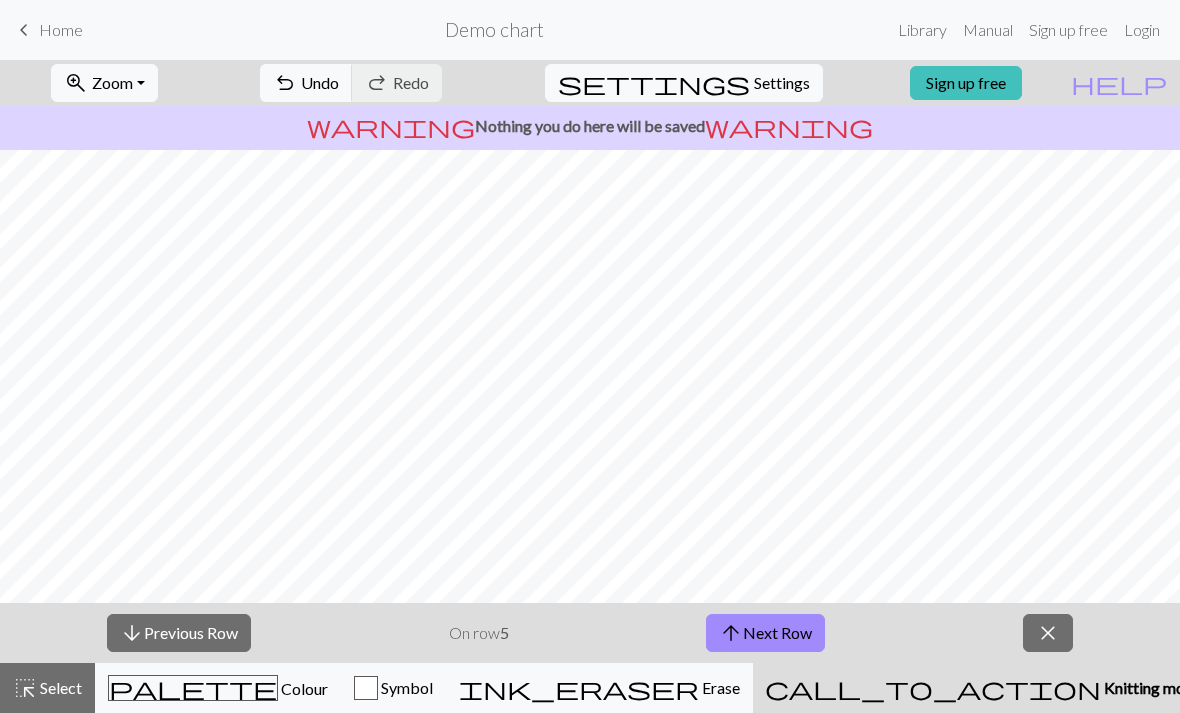 click on "arrow_downward Previous Row" at bounding box center [179, 633] 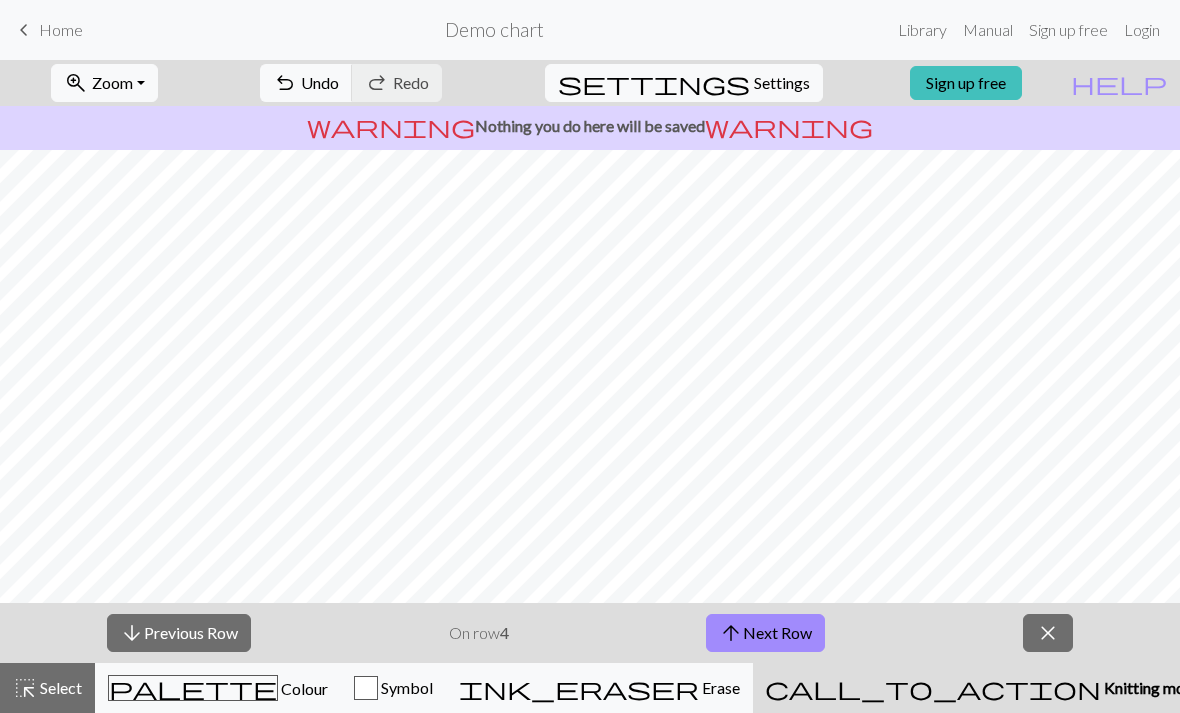 click on "arrow_downward Previous Row" at bounding box center (179, 633) 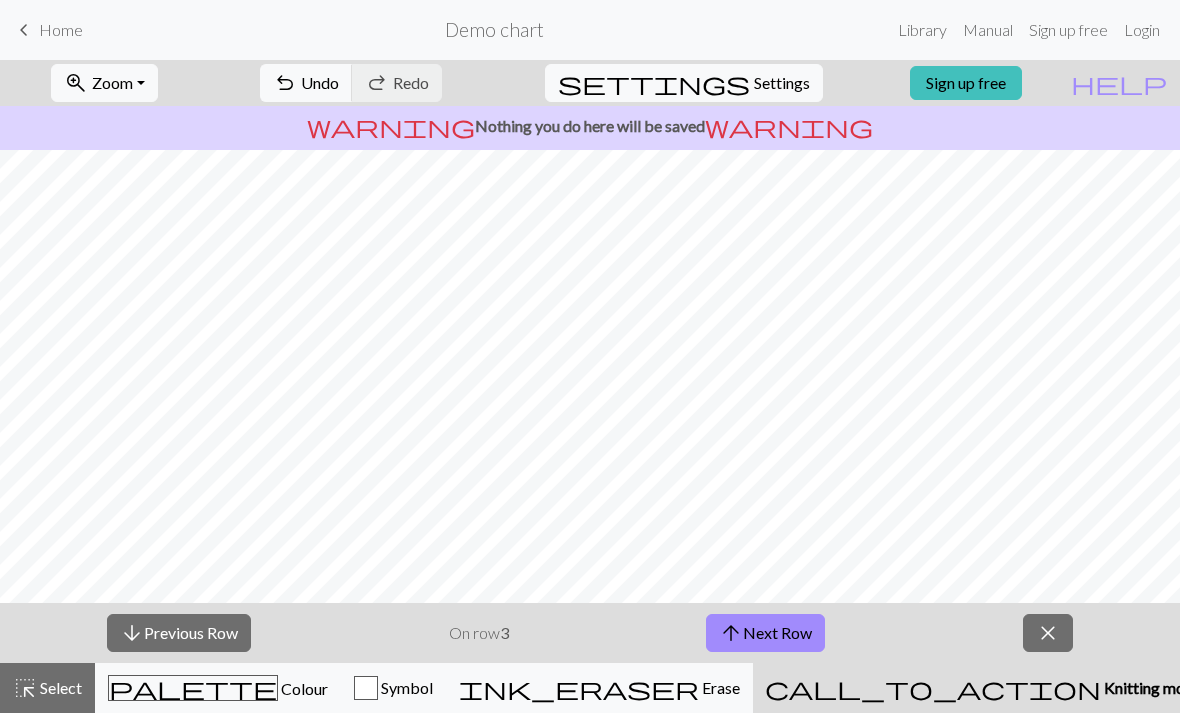 click on "arrow_downward Previous Row" at bounding box center (179, 633) 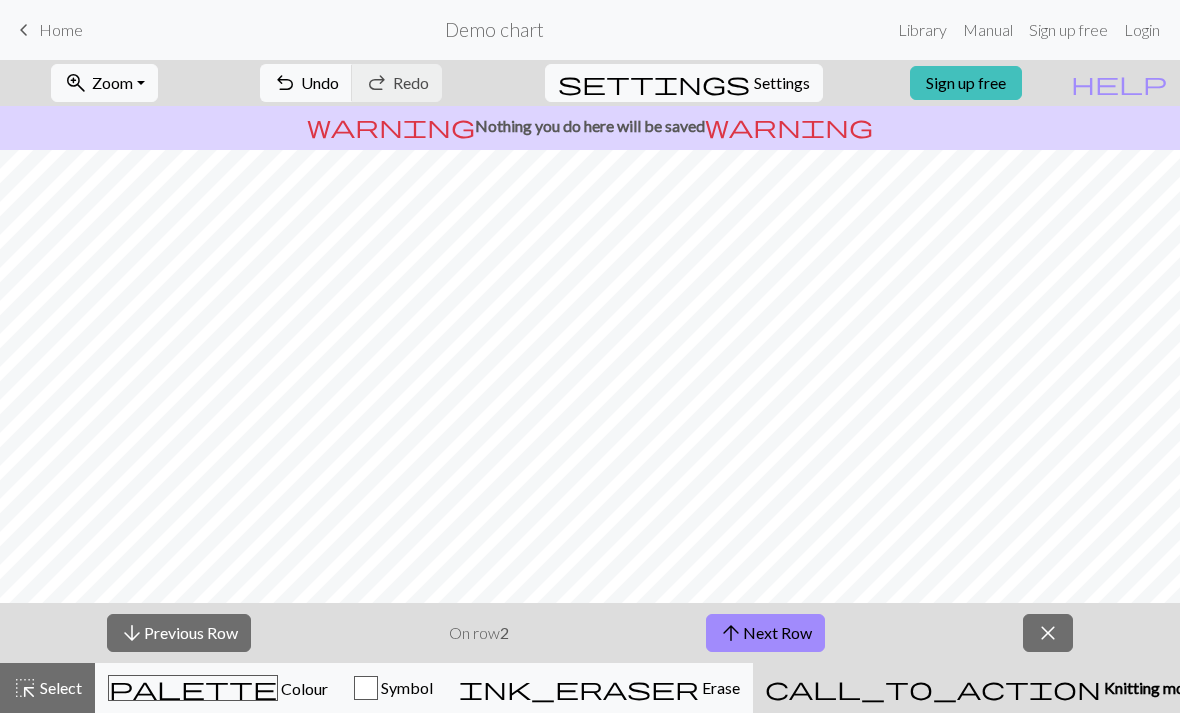 click on "arrow_downward Previous Row" at bounding box center (179, 633) 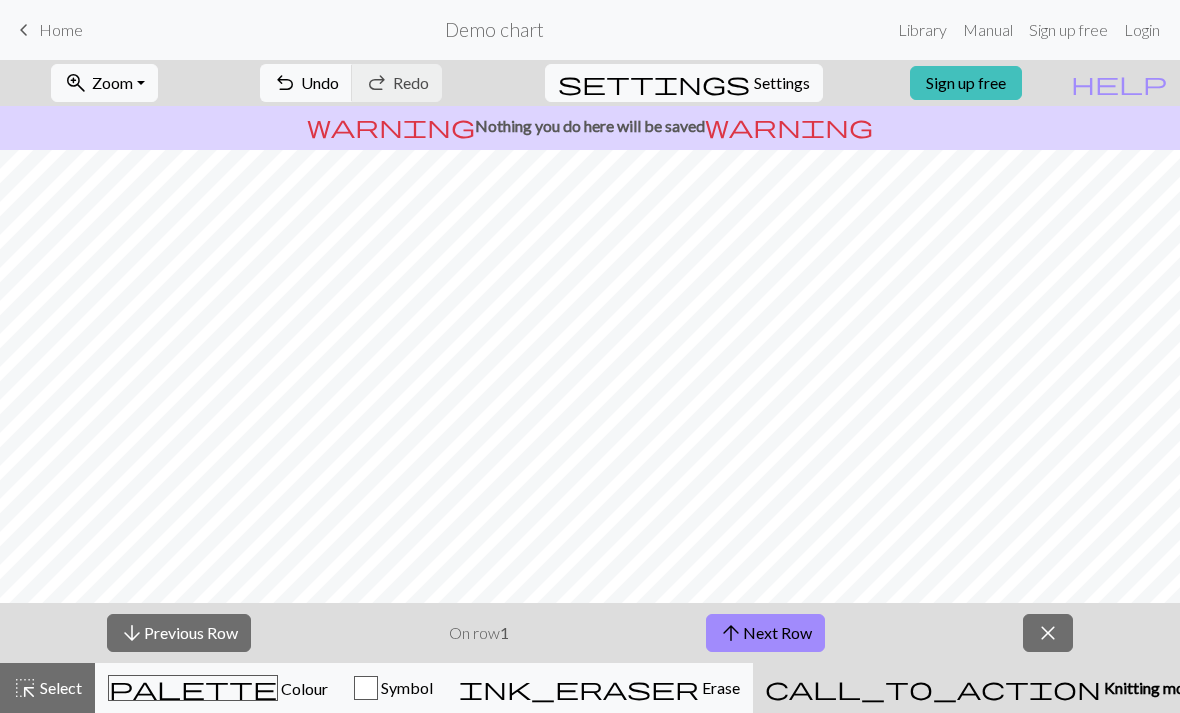 click on "close" at bounding box center [1048, 633] 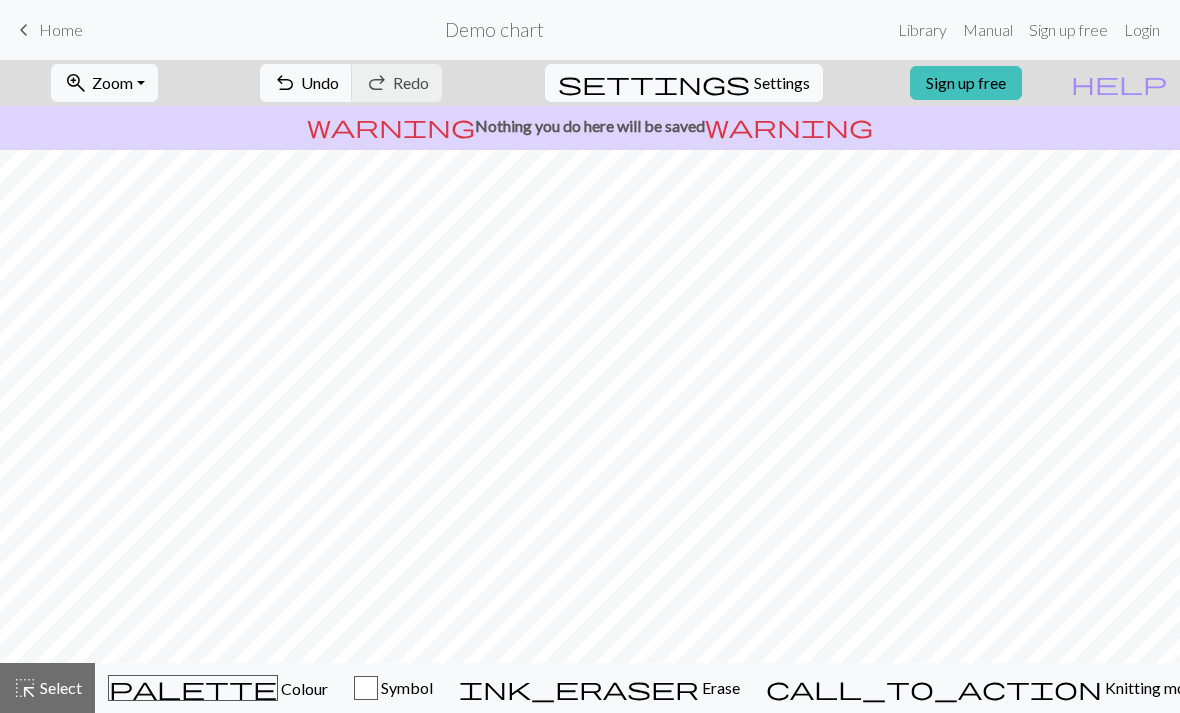 click on "Home" at bounding box center [61, 29] 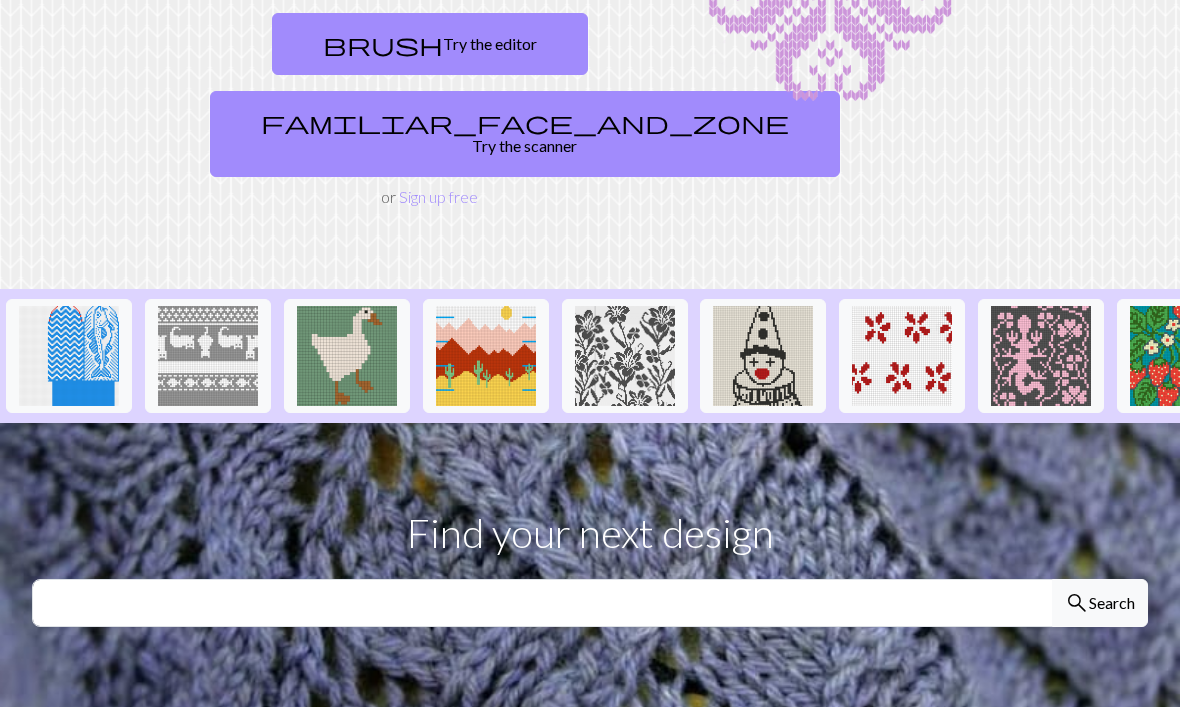 click on "familiar_face_and_zone  Try the scanner" at bounding box center (525, 135) 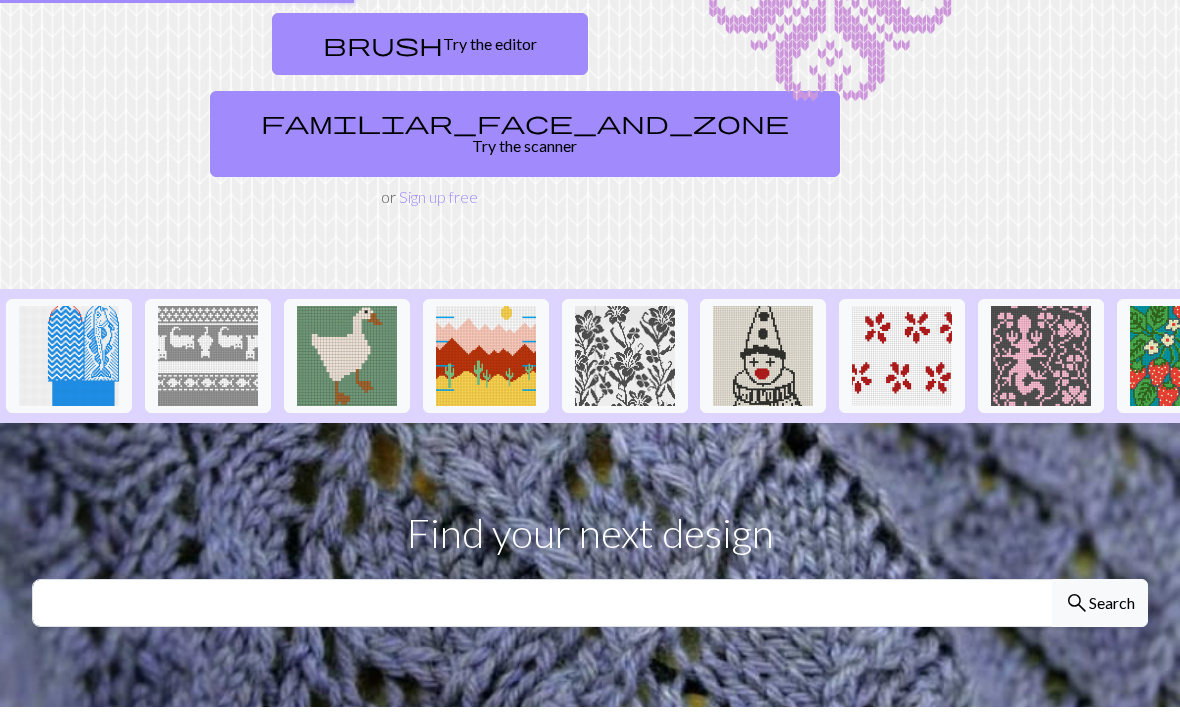 scroll, scrollTop: 286, scrollLeft: 0, axis: vertical 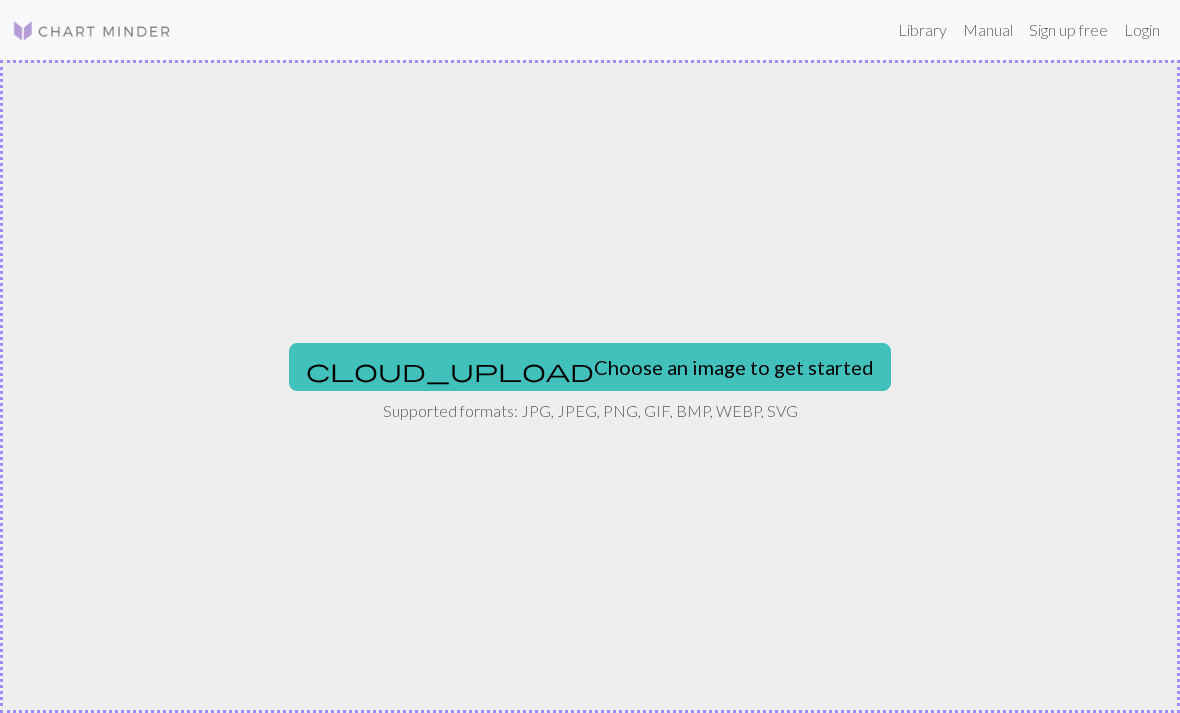 click on "cloud_upload  Choose an image to get started" at bounding box center (590, 367) 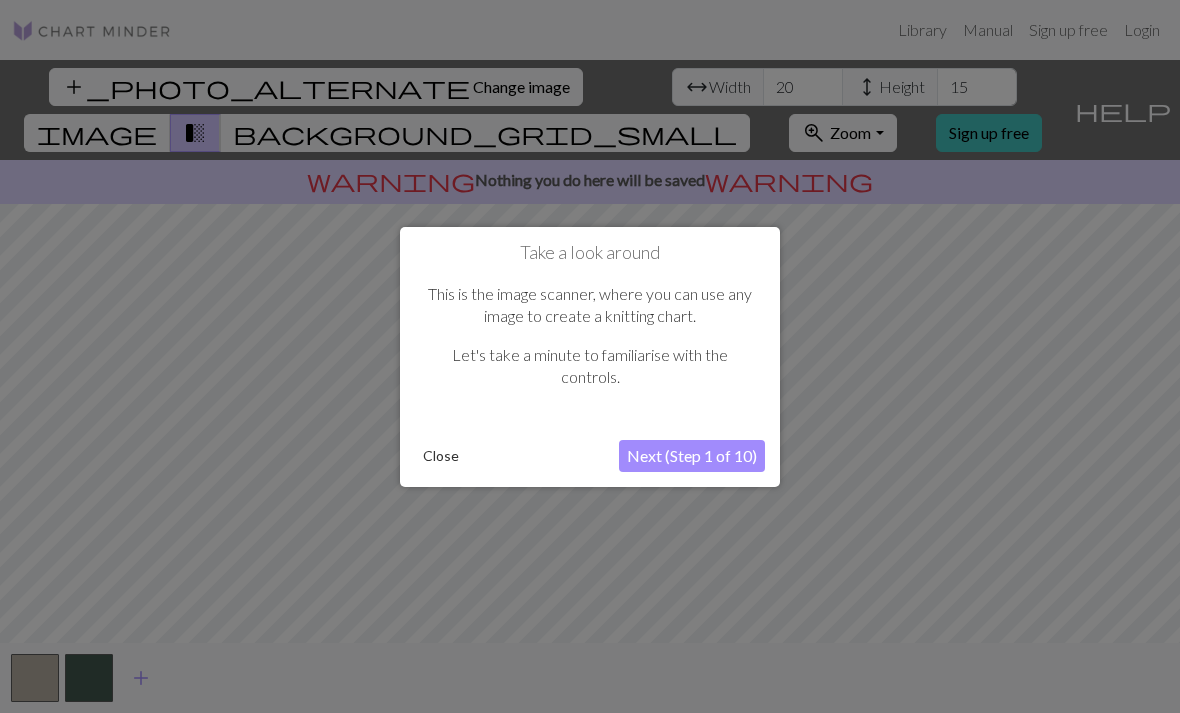 click on "Next (Step 1 of 10)" at bounding box center (692, 456) 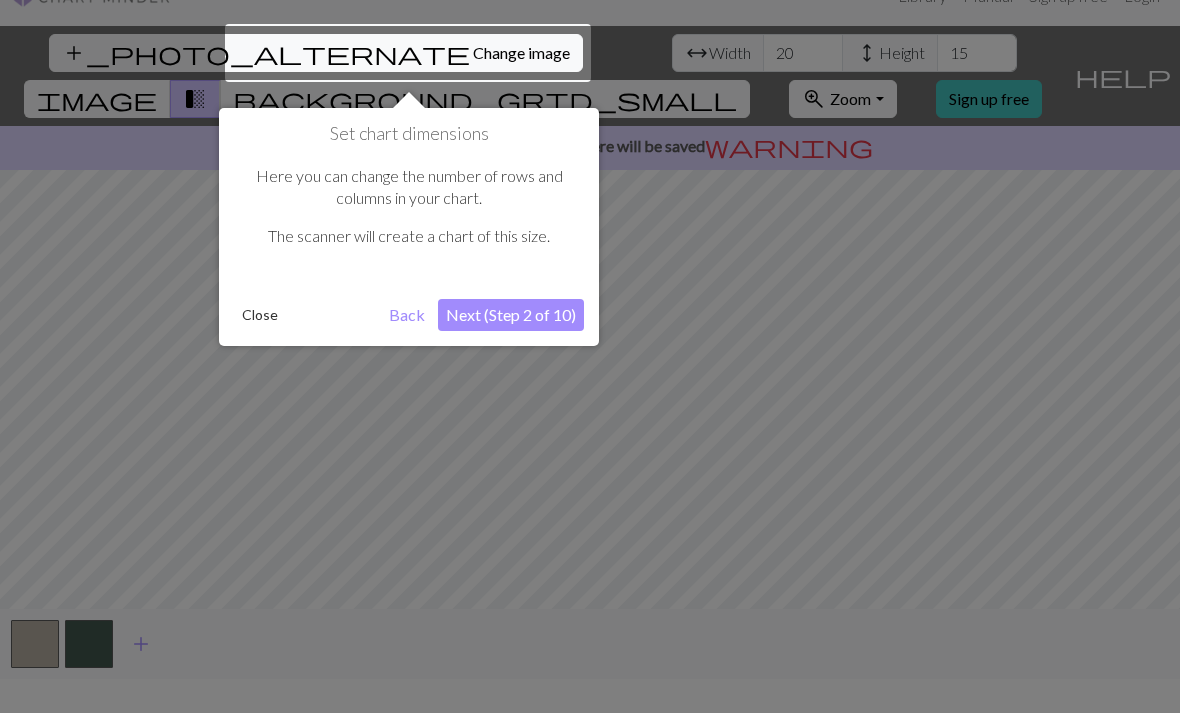 scroll, scrollTop: 38, scrollLeft: 0, axis: vertical 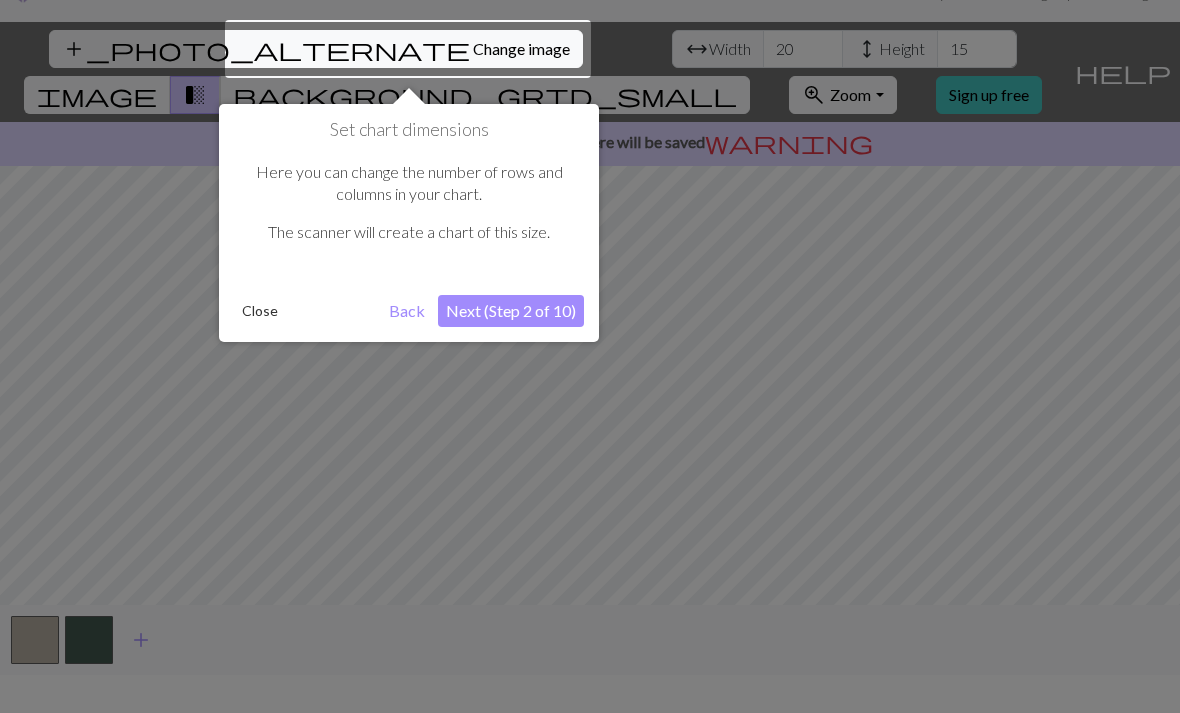 click on "Next (Step 2 of 10)" at bounding box center [511, 311] 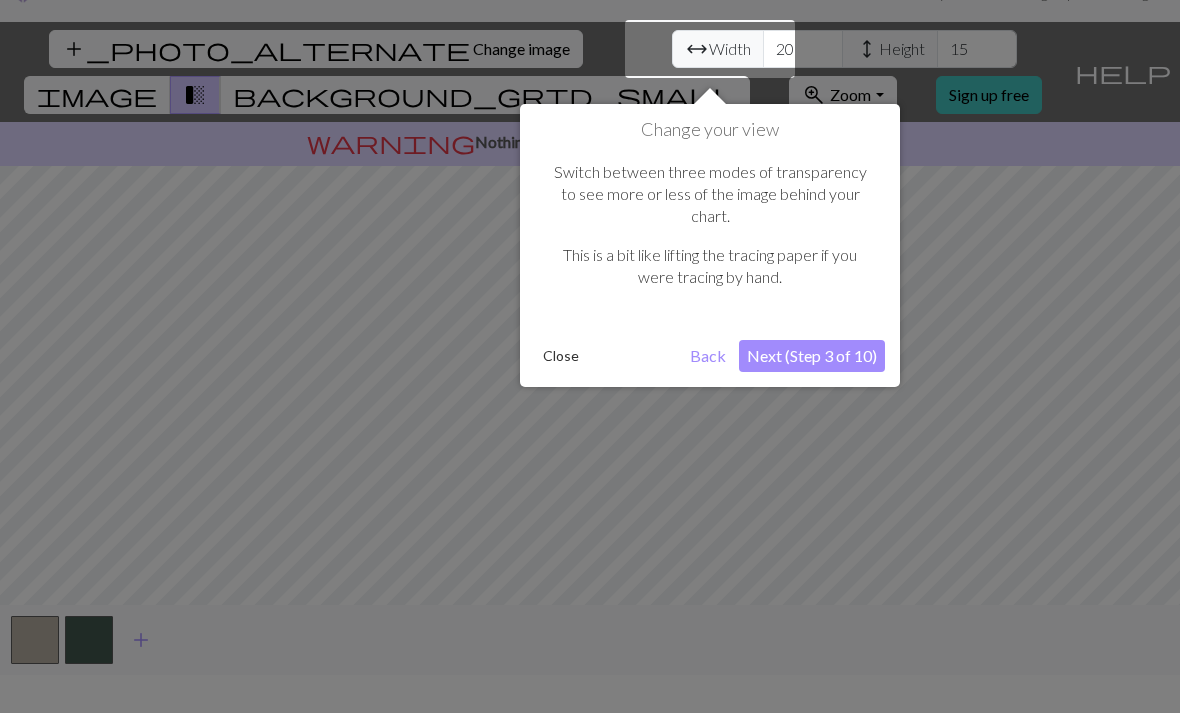 click on "Next (Step 3 of 10)" at bounding box center (812, 356) 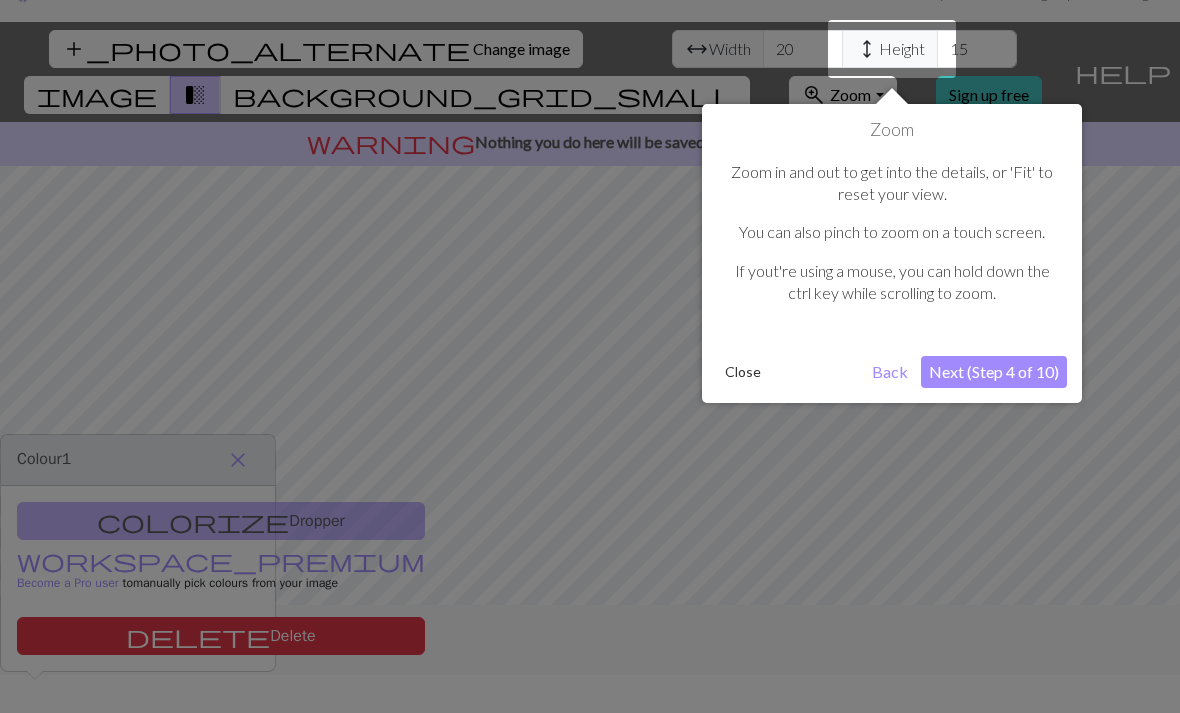 click on "Next (Step 4 of 10)" at bounding box center (994, 372) 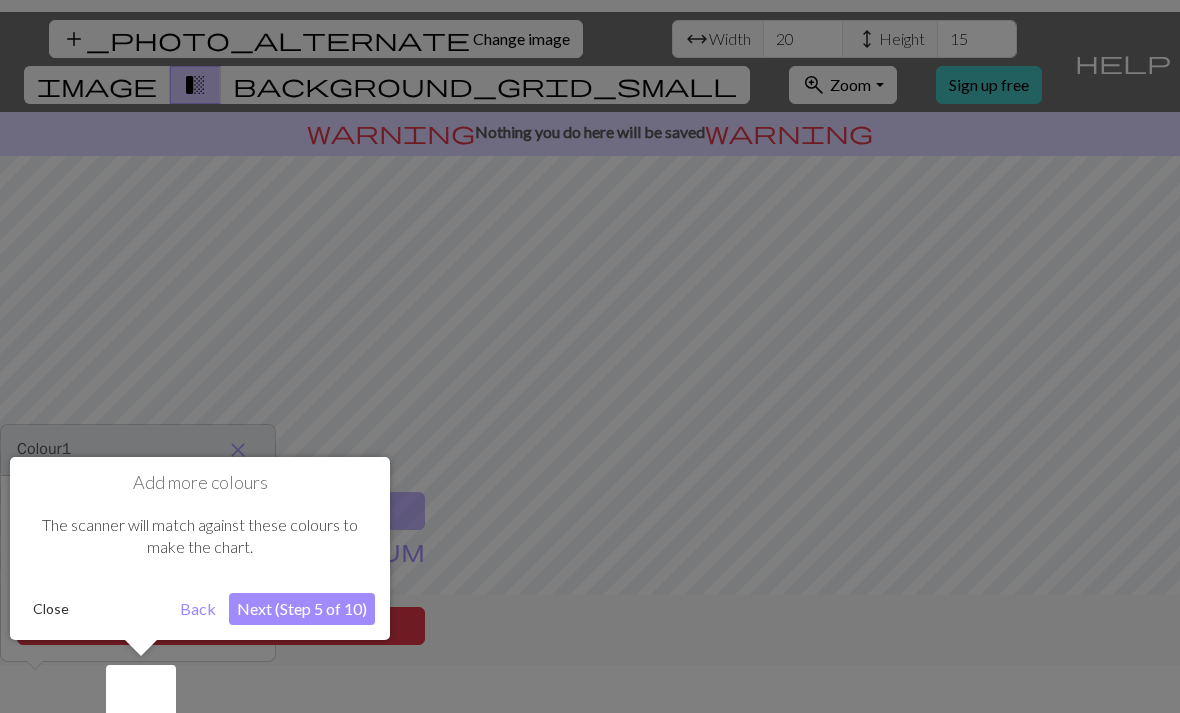 scroll, scrollTop: 64, scrollLeft: 0, axis: vertical 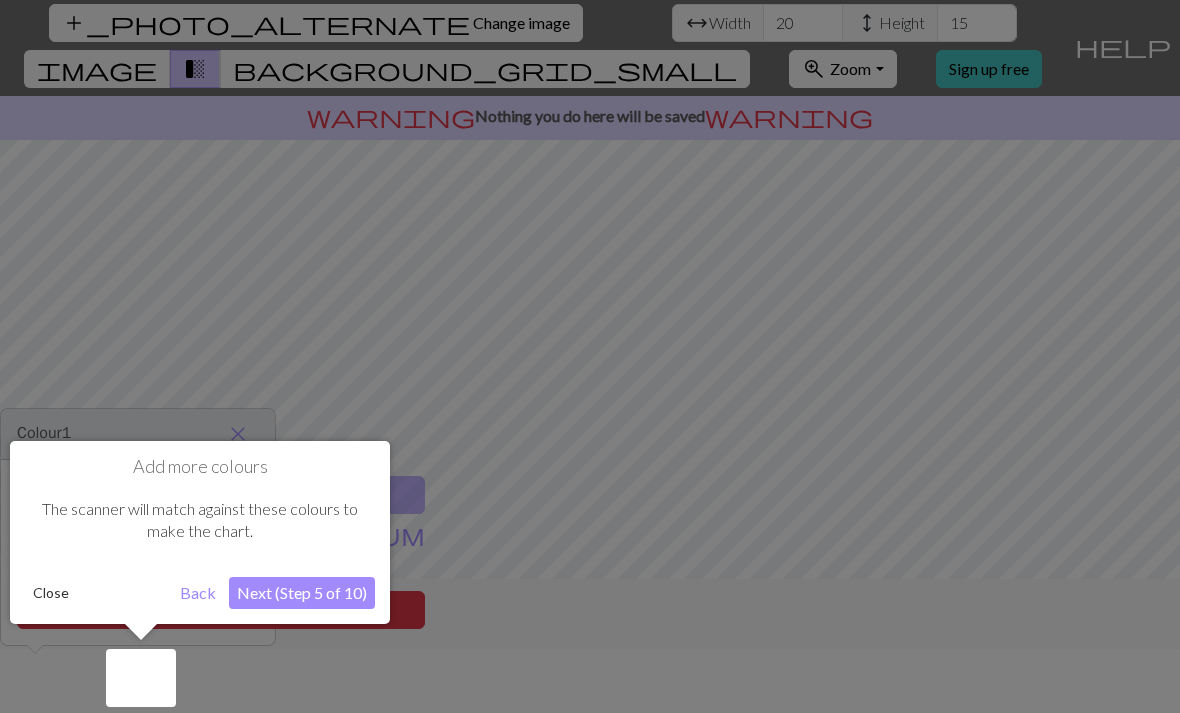 click on "Next (Step 5 of 10)" at bounding box center (302, 593) 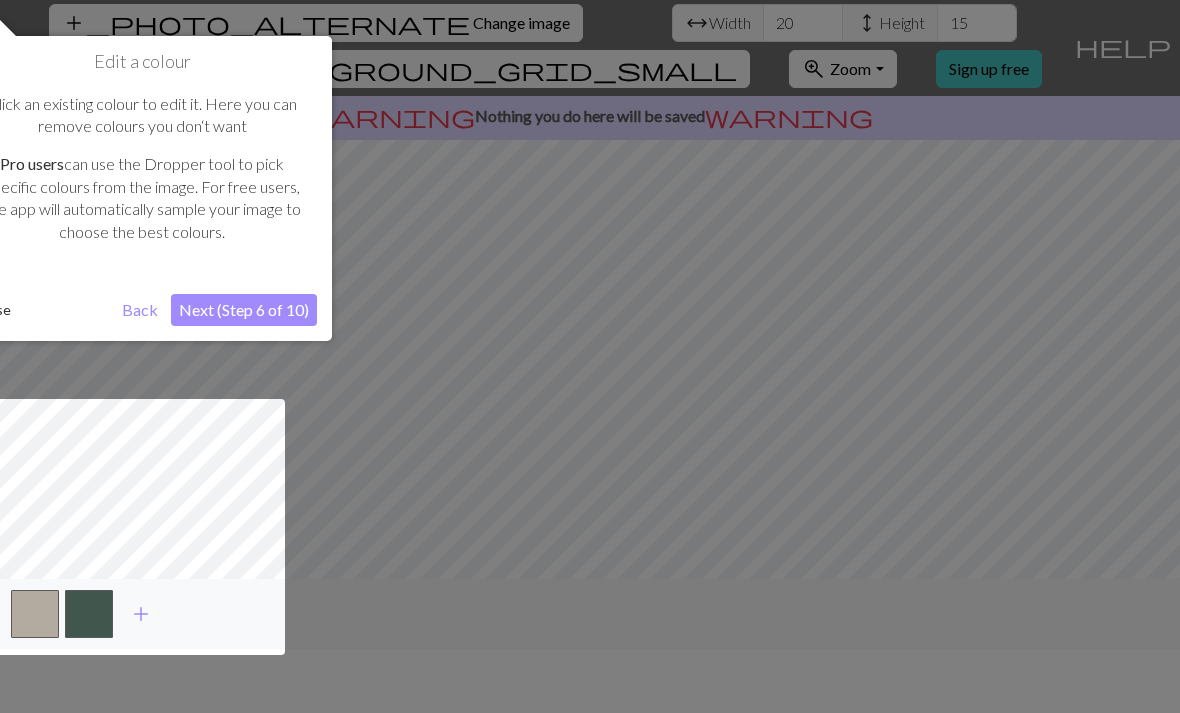 click on "Next (Step 6 of 10)" at bounding box center [244, 310] 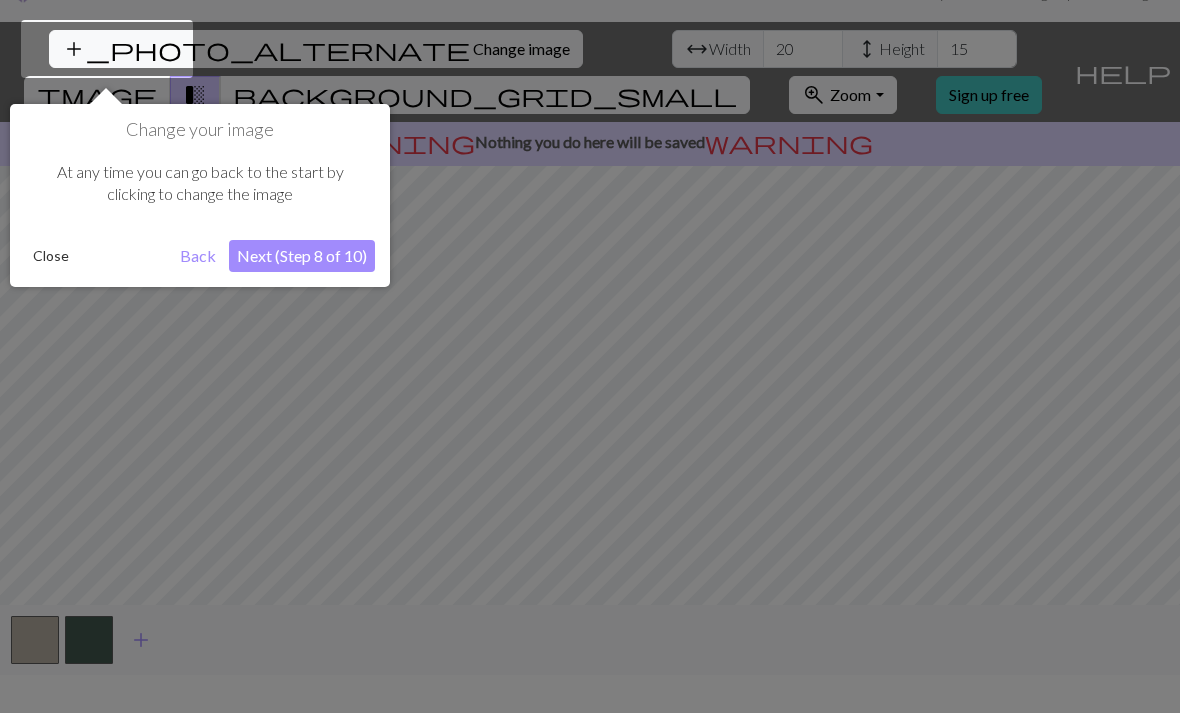 click on "Next (Step 8 of 10)" at bounding box center (302, 256) 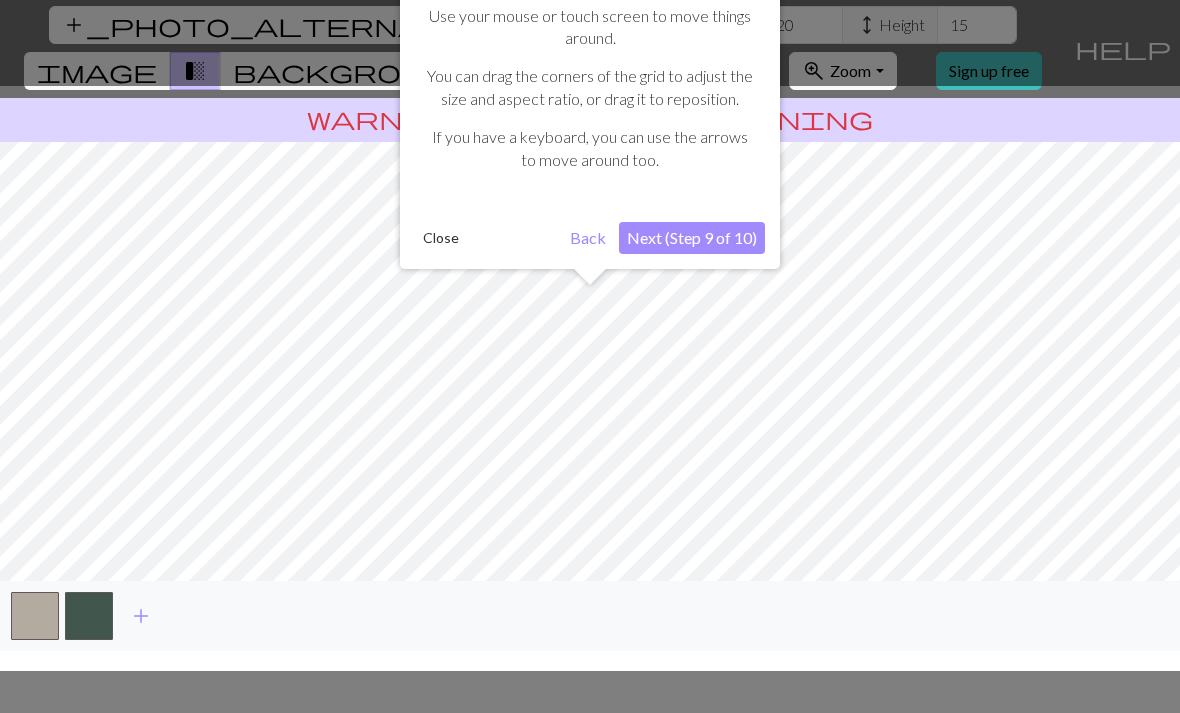 scroll, scrollTop: 64, scrollLeft: 0, axis: vertical 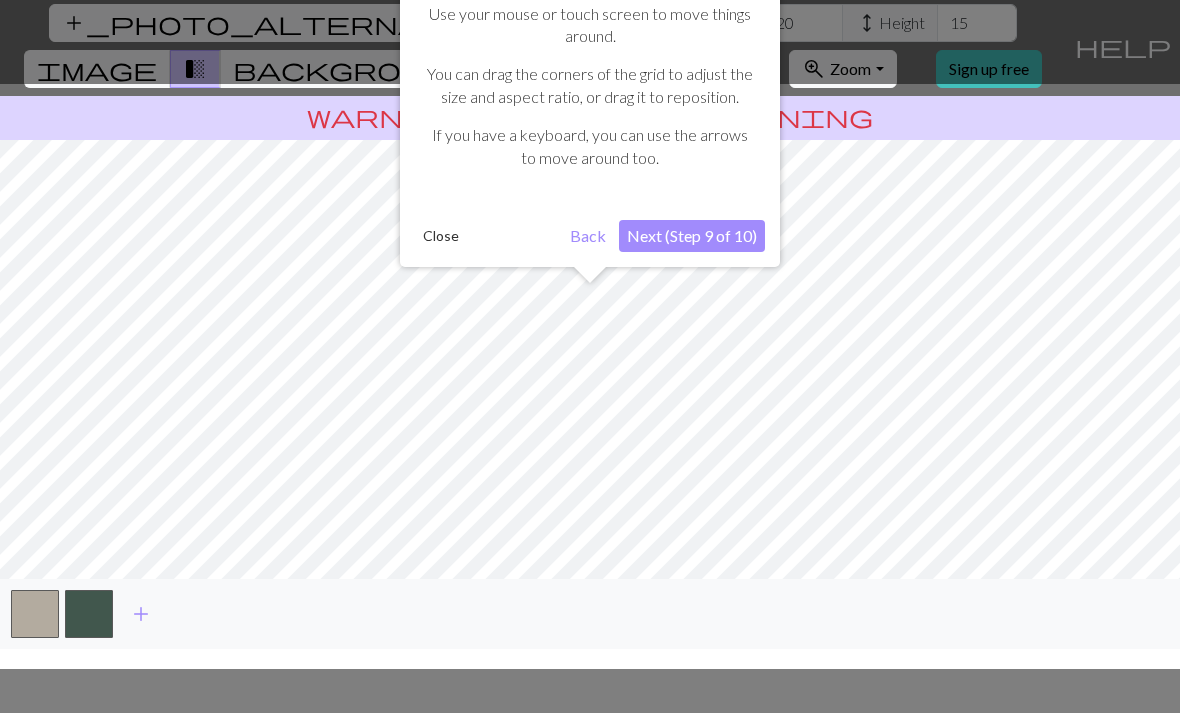 click on "Next (Step 9 of 10)" at bounding box center (692, 236) 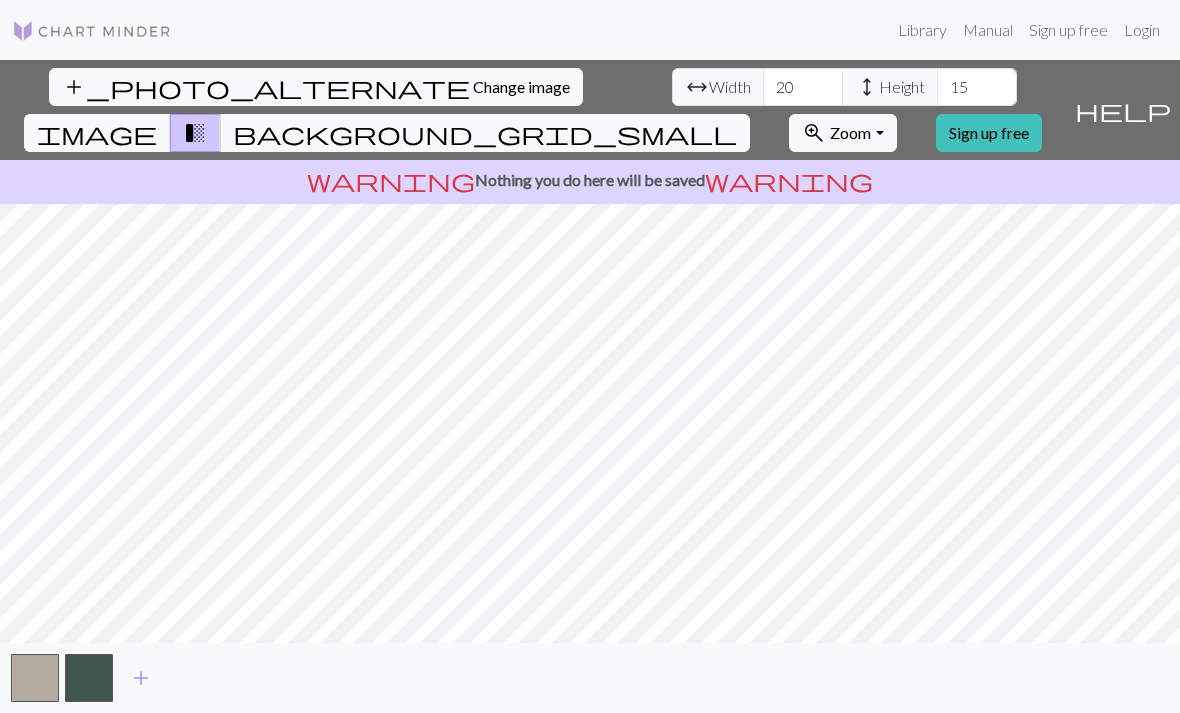 click on "add" at bounding box center [141, 678] 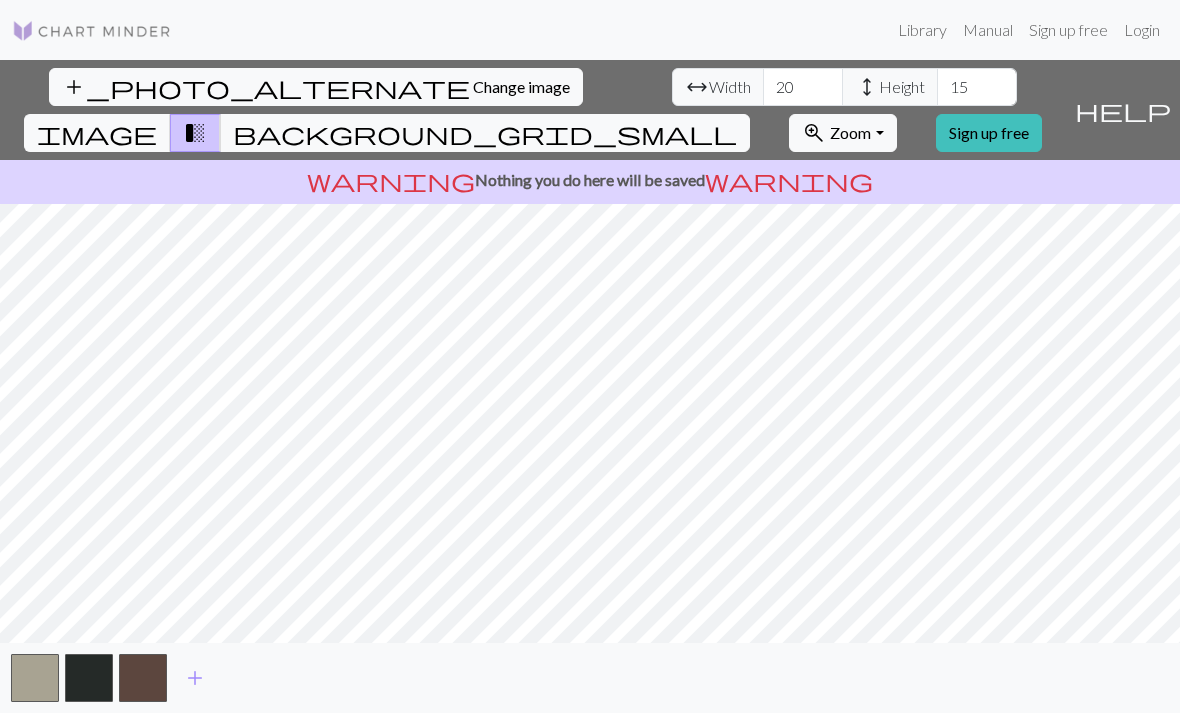 click on "add" at bounding box center (195, 678) 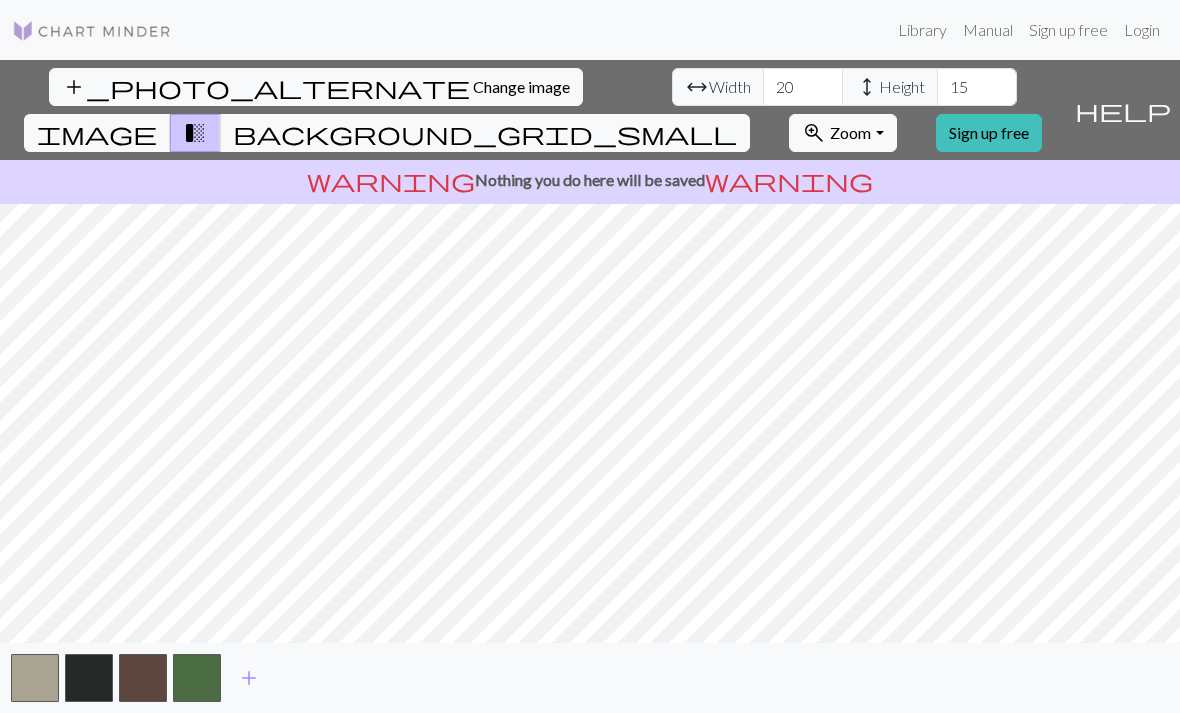 click on "add" at bounding box center (249, 678) 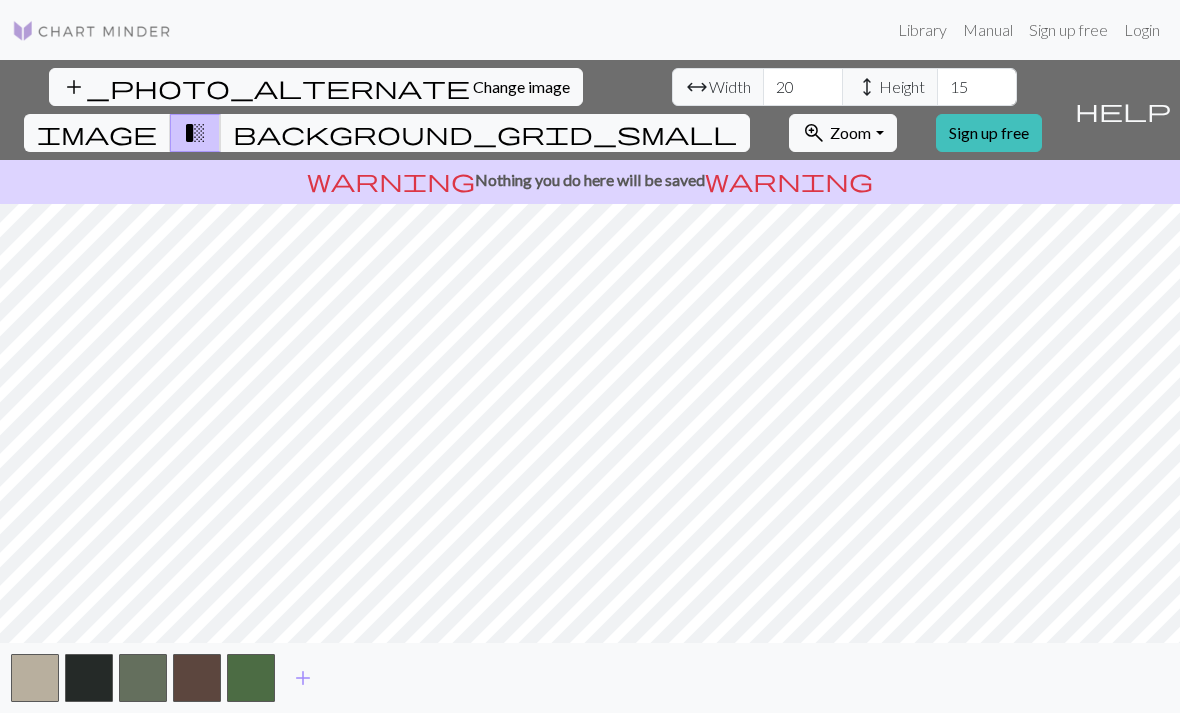 click on "add" at bounding box center (303, 678) 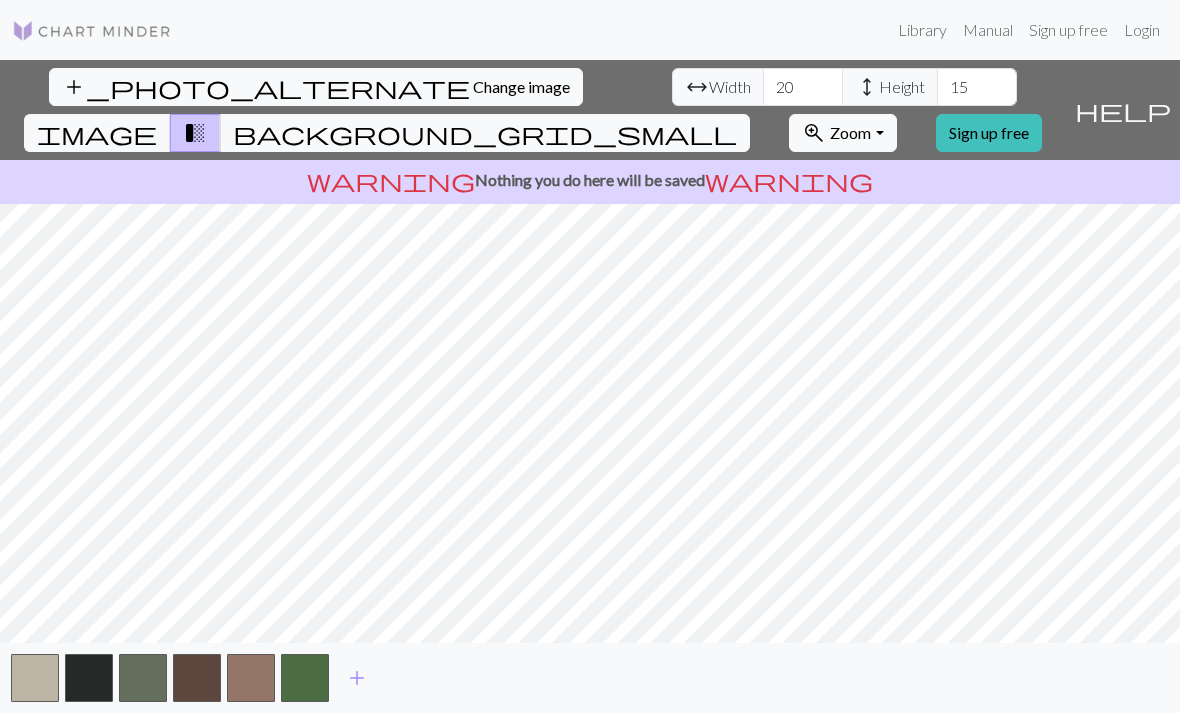 click on "add" at bounding box center (357, 678) 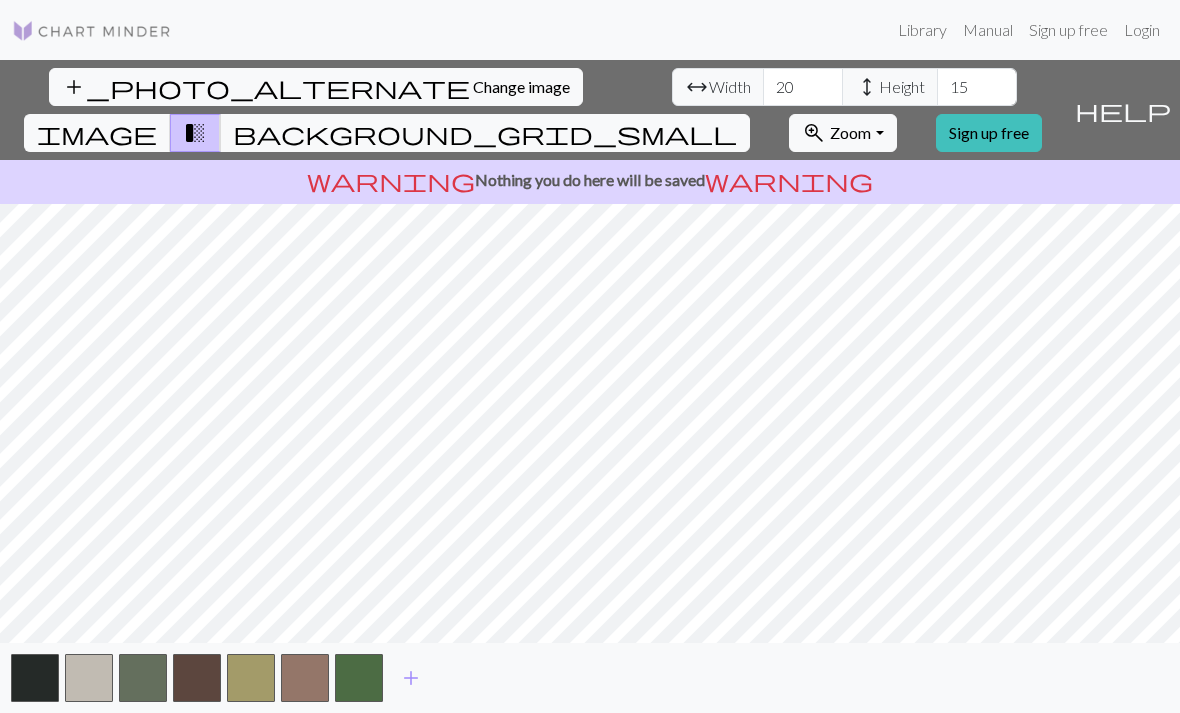 click on "add" at bounding box center [411, 678] 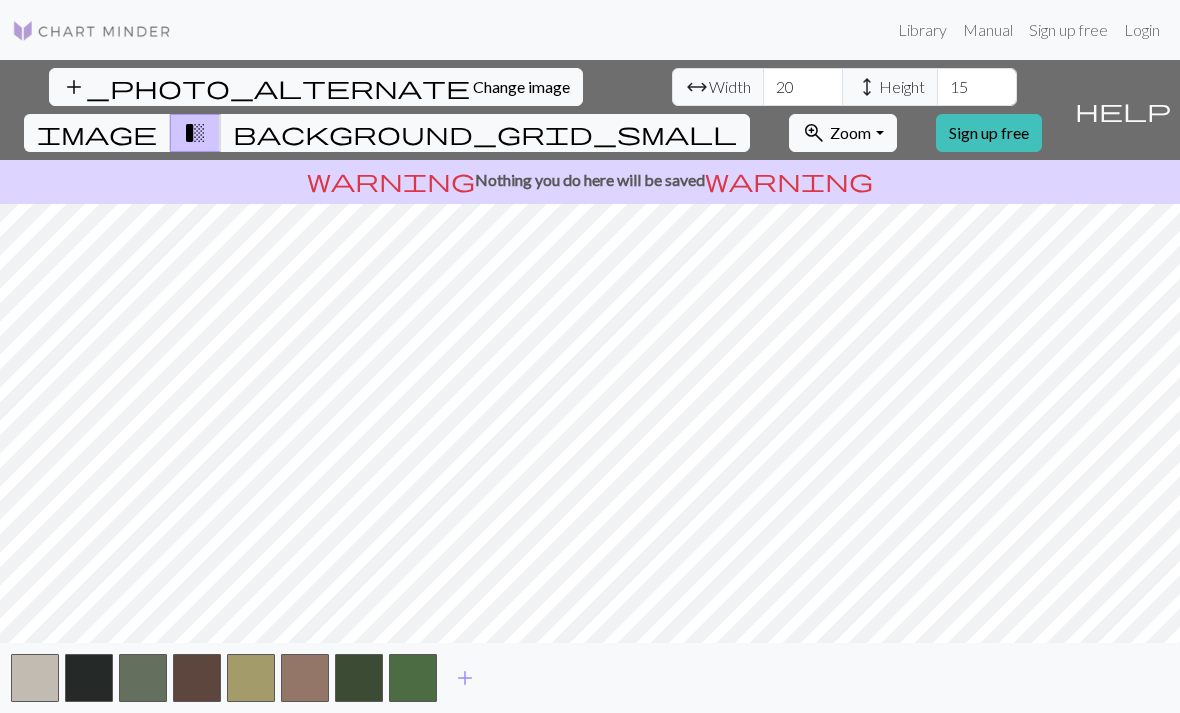 click on "add" at bounding box center (465, 678) 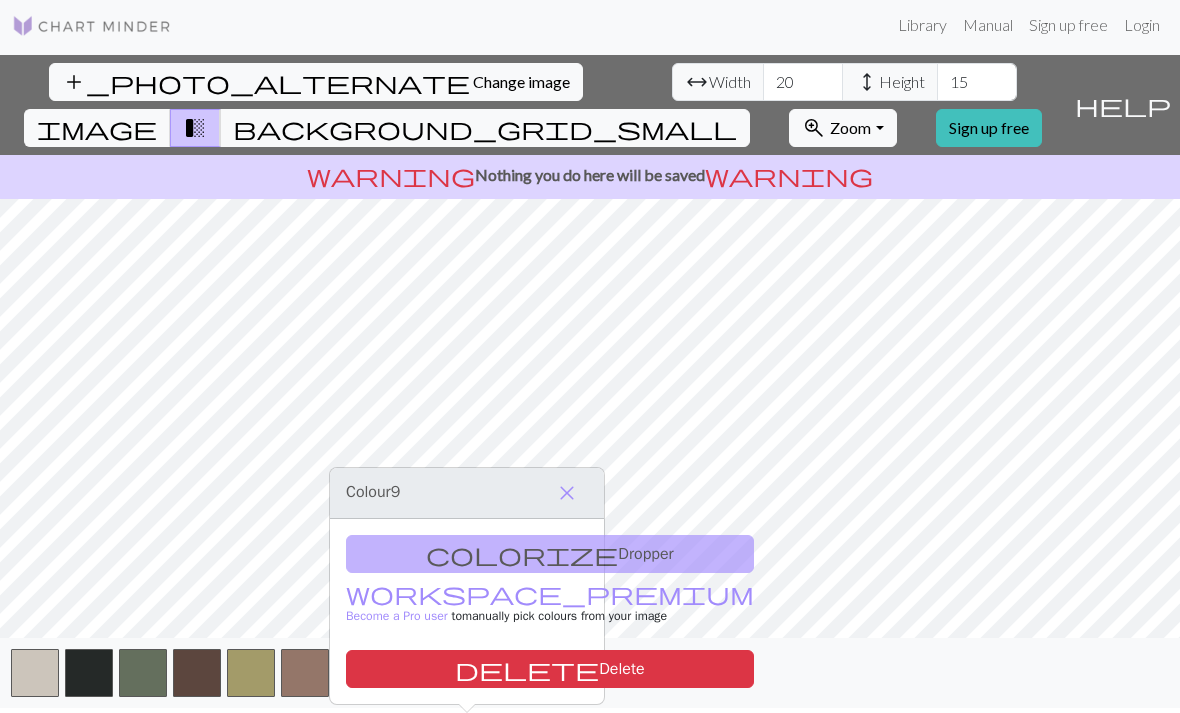 click at bounding box center [467, 673] 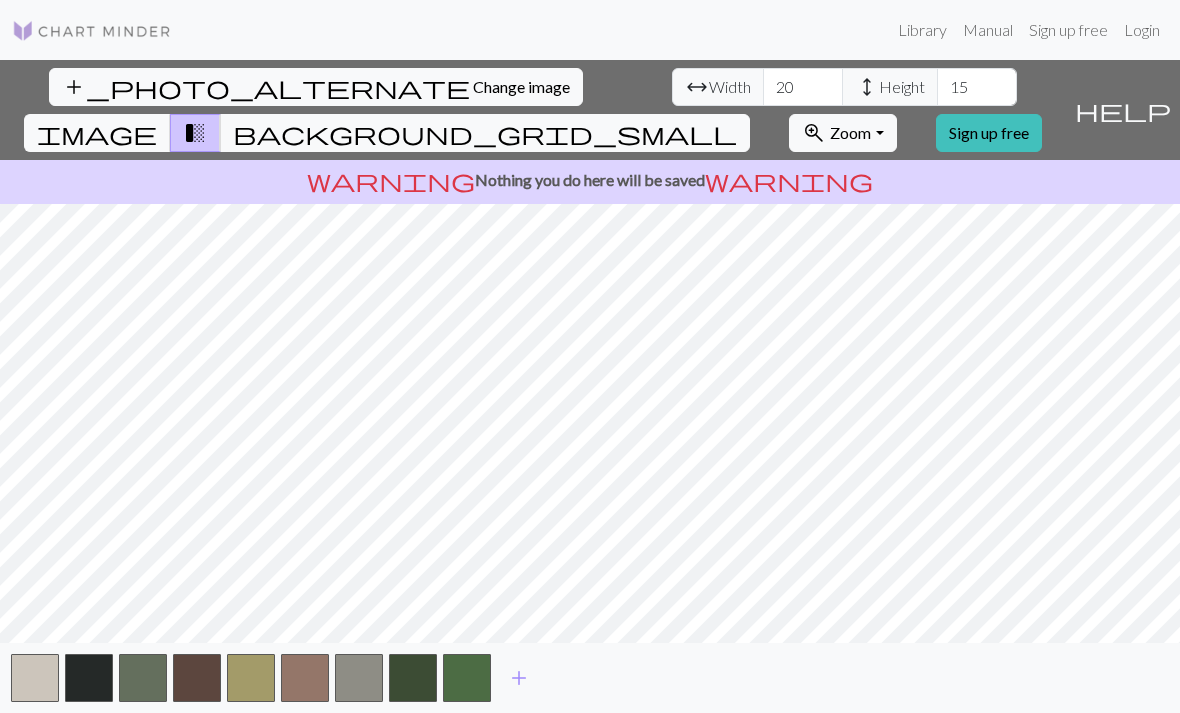 click on "add" at bounding box center (519, 678) 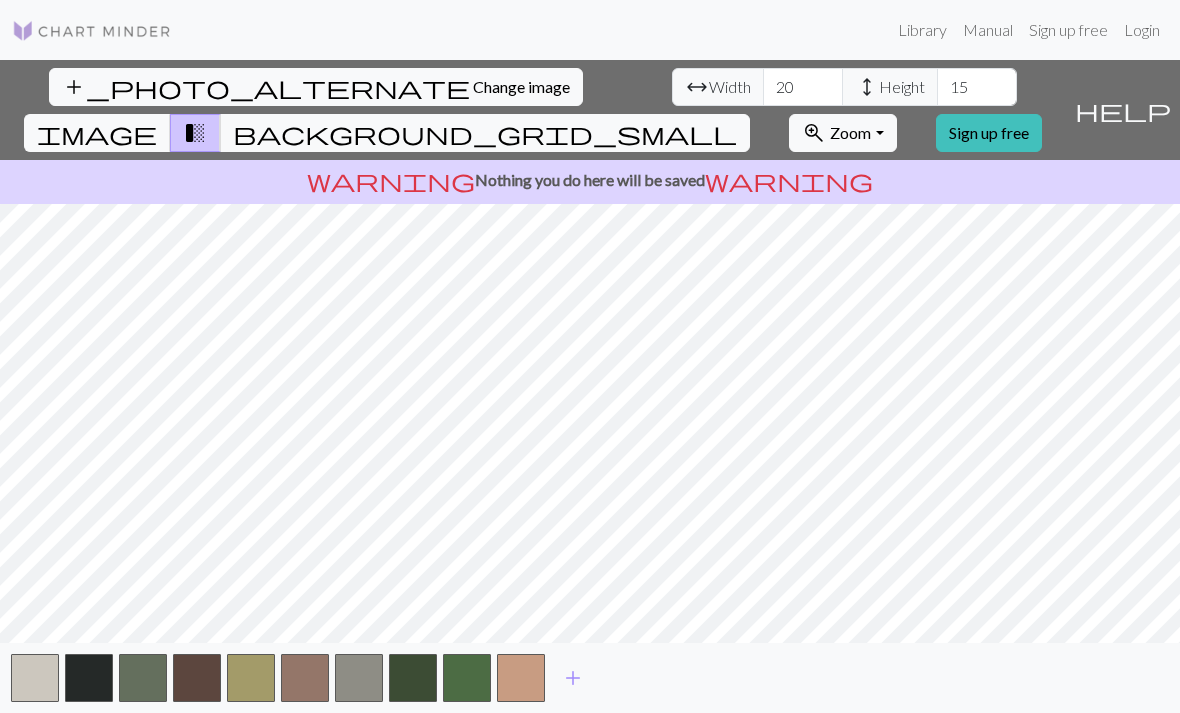 click on "add" at bounding box center (573, 678) 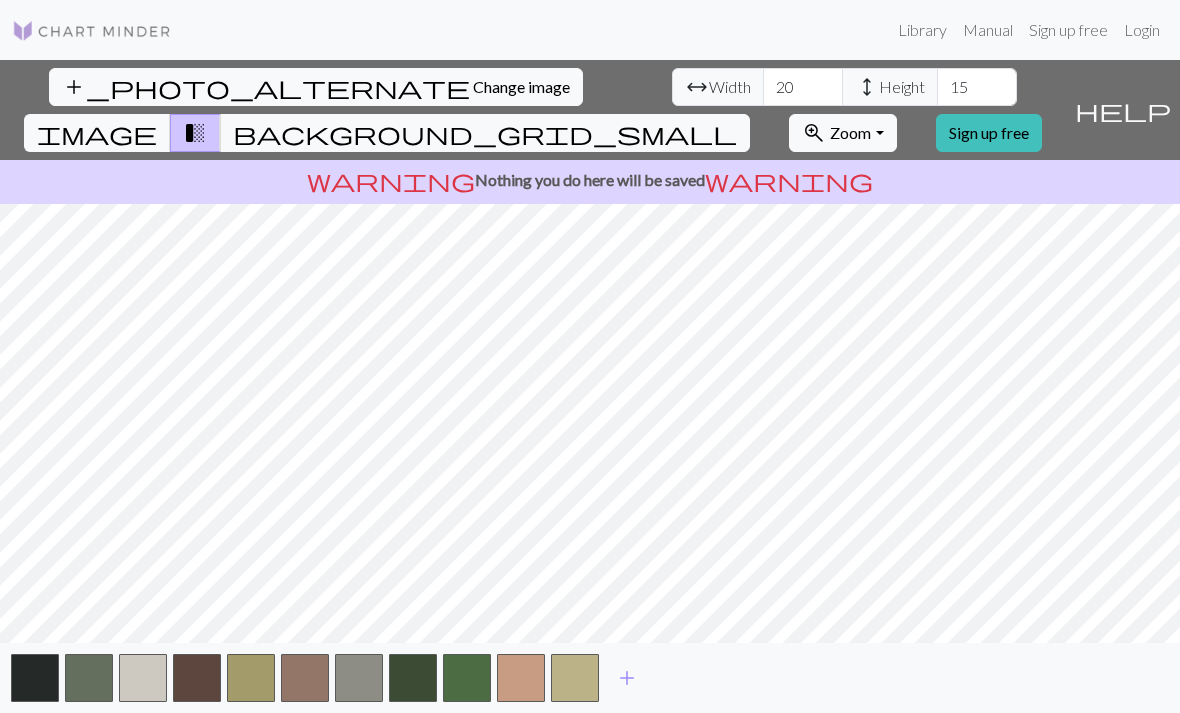 click on "add" at bounding box center (627, 678) 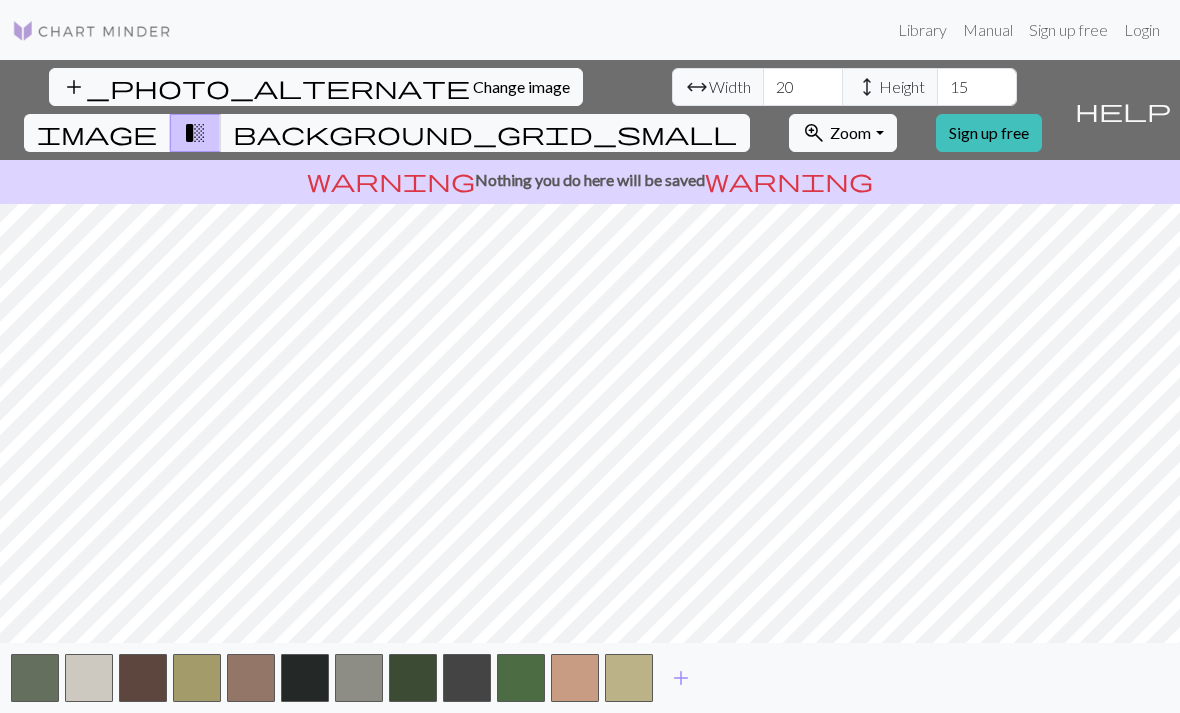 click on "add" at bounding box center [681, 678] 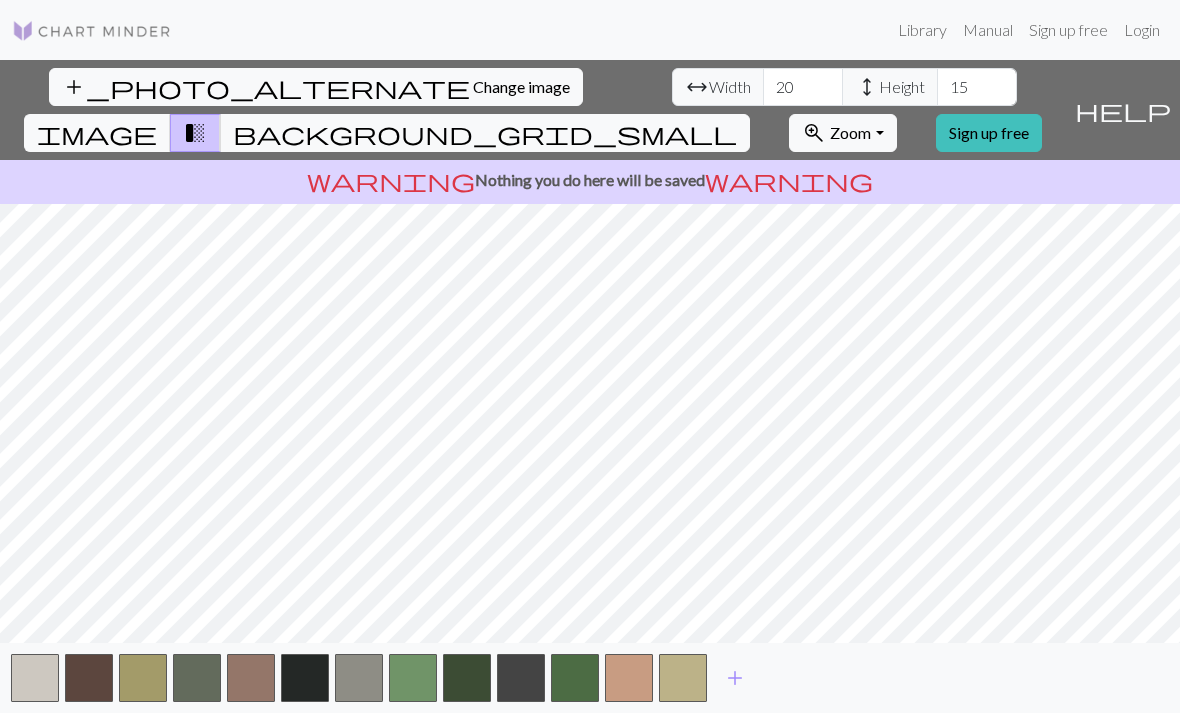 click on "add" at bounding box center (735, 678) 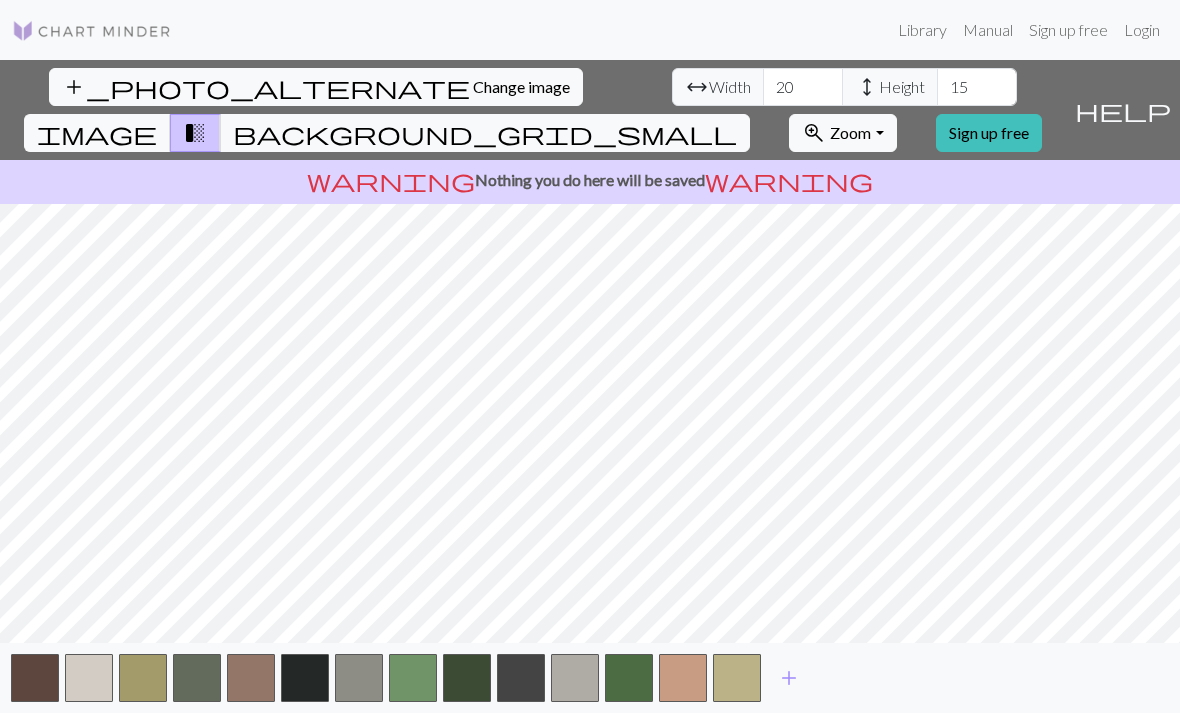 click on "add" at bounding box center (789, 678) 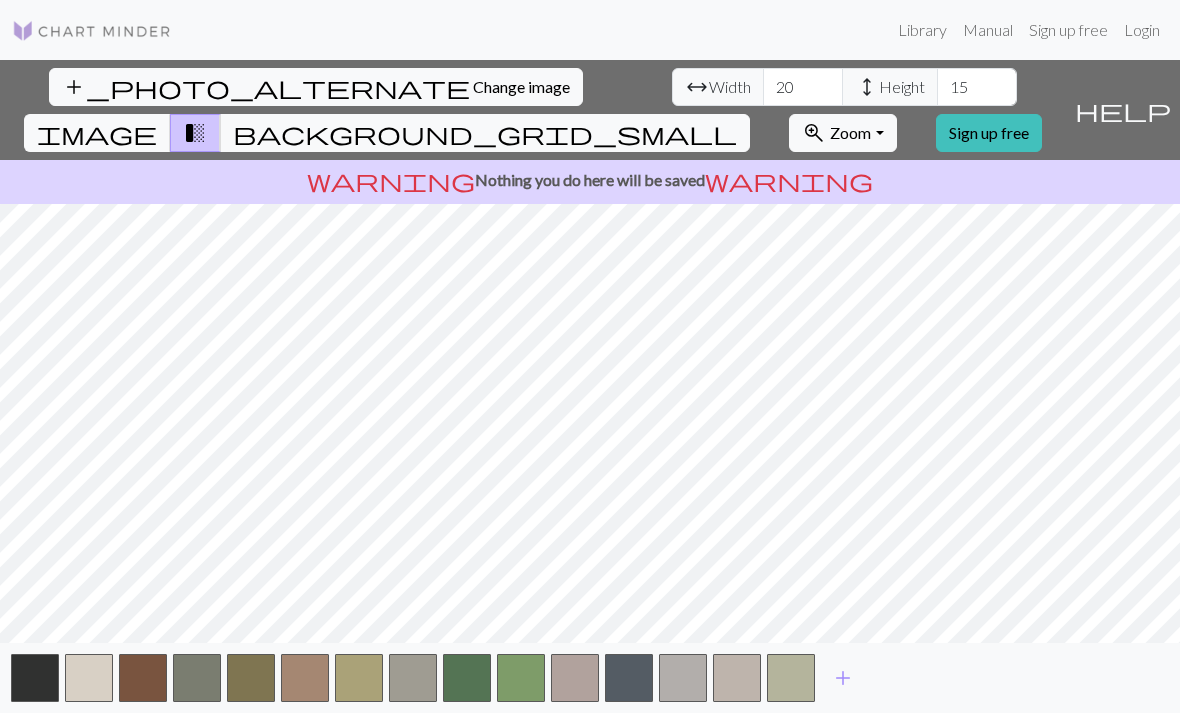click on "add" at bounding box center [843, 678] 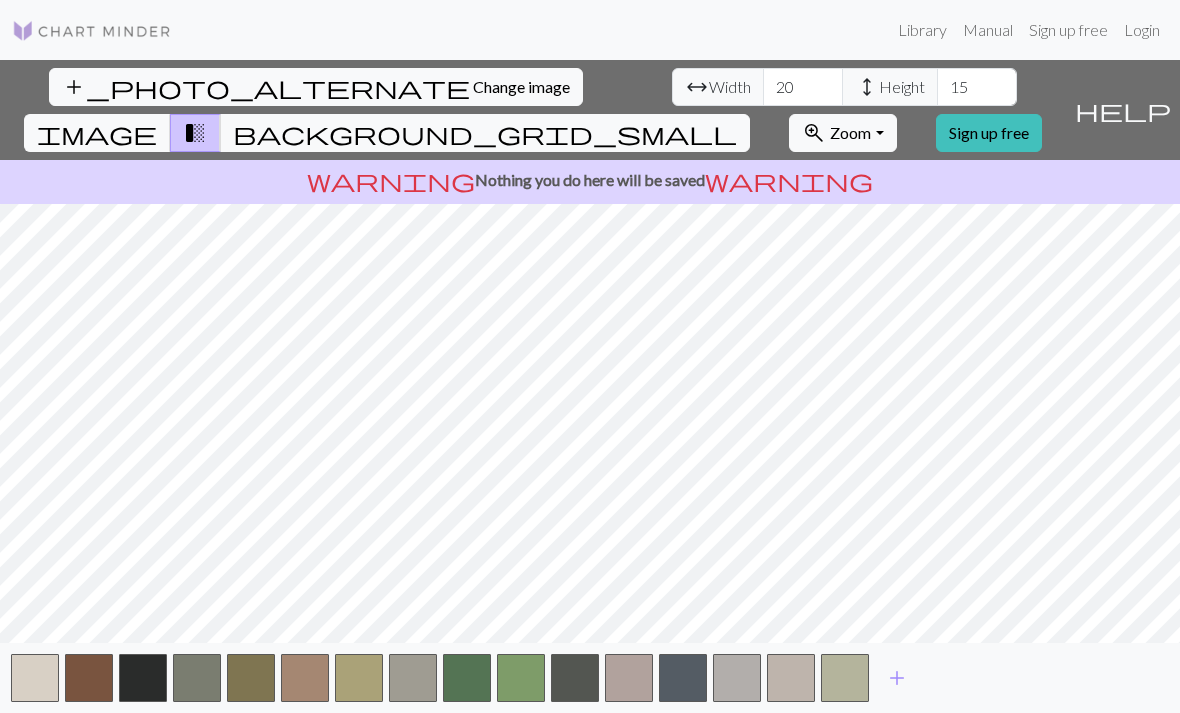click on "Change image" at bounding box center [521, 86] 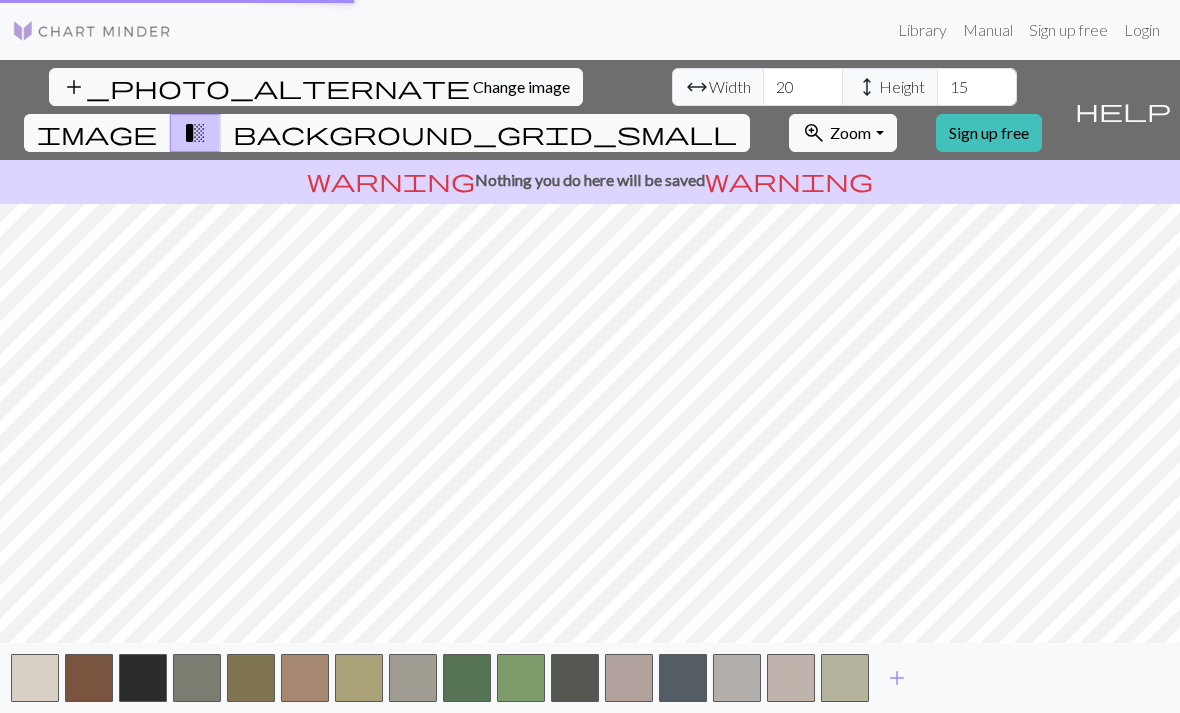 scroll, scrollTop: 0, scrollLeft: 0, axis: both 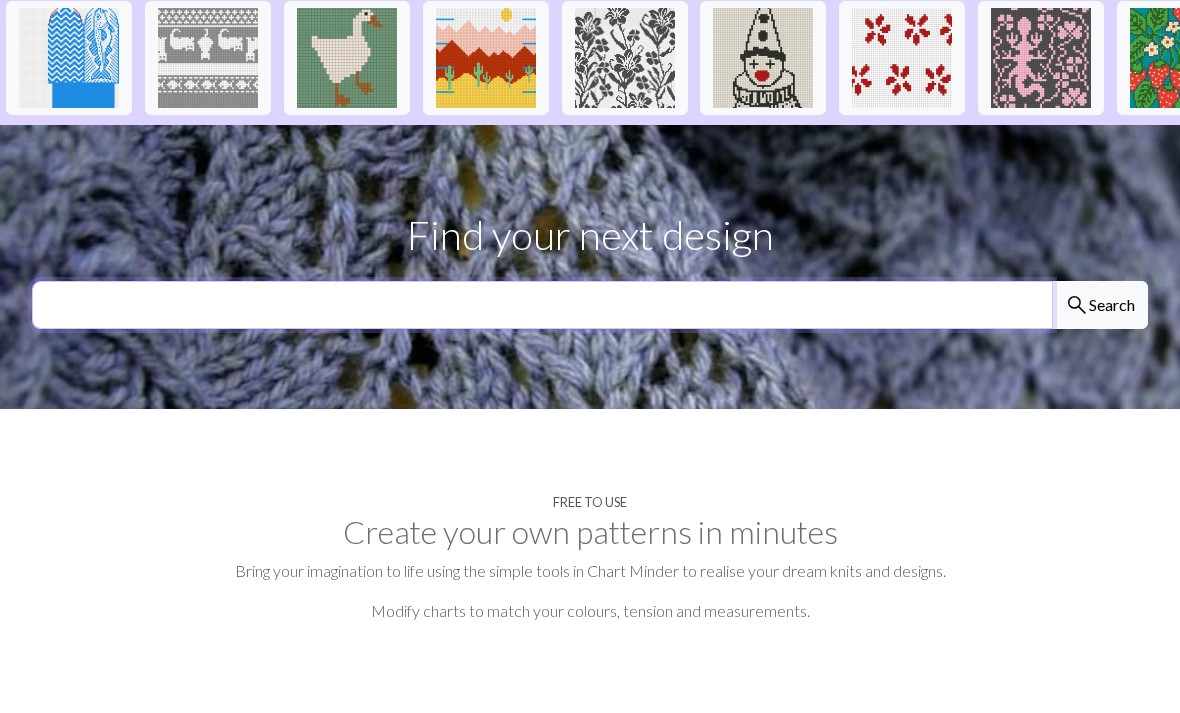 click at bounding box center (542, 305) 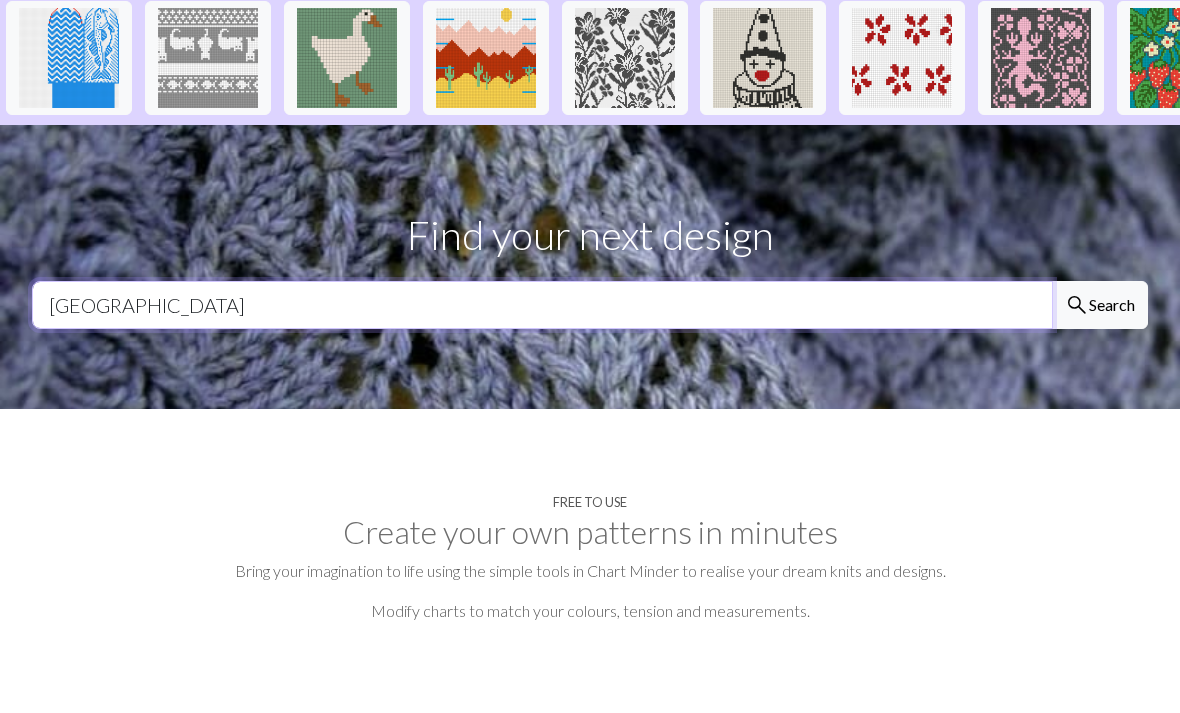 type on "Leicester city" 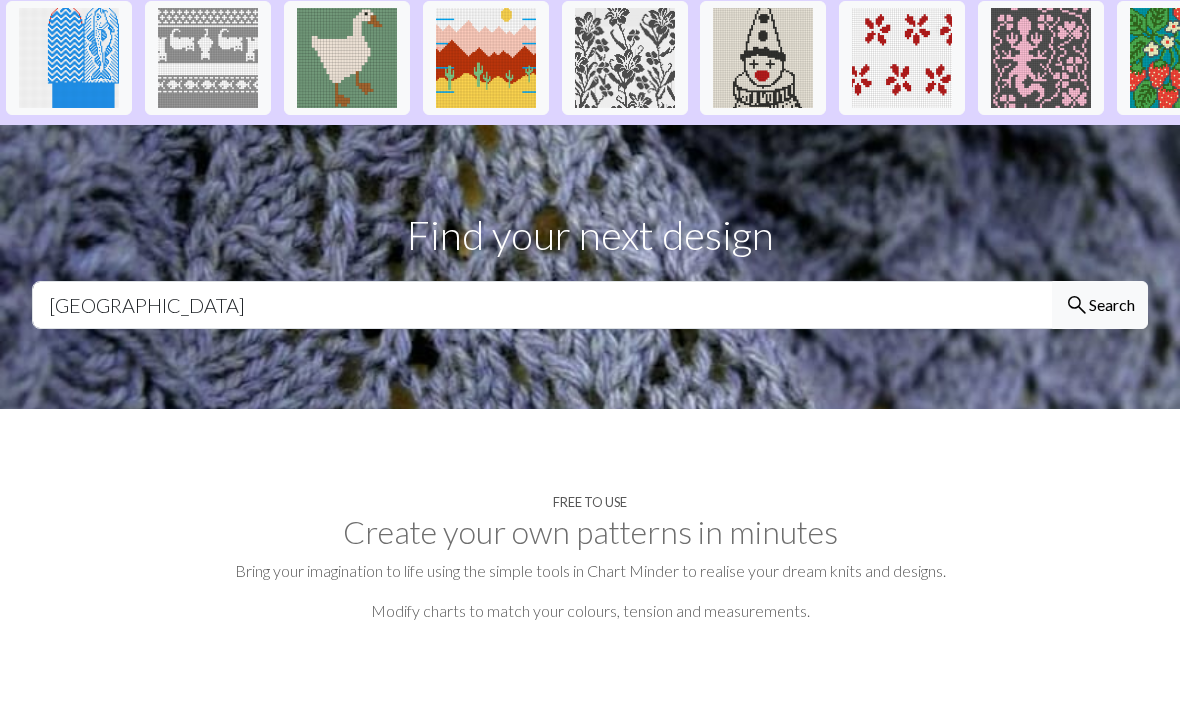 click on "search Search" at bounding box center (1100, 305) 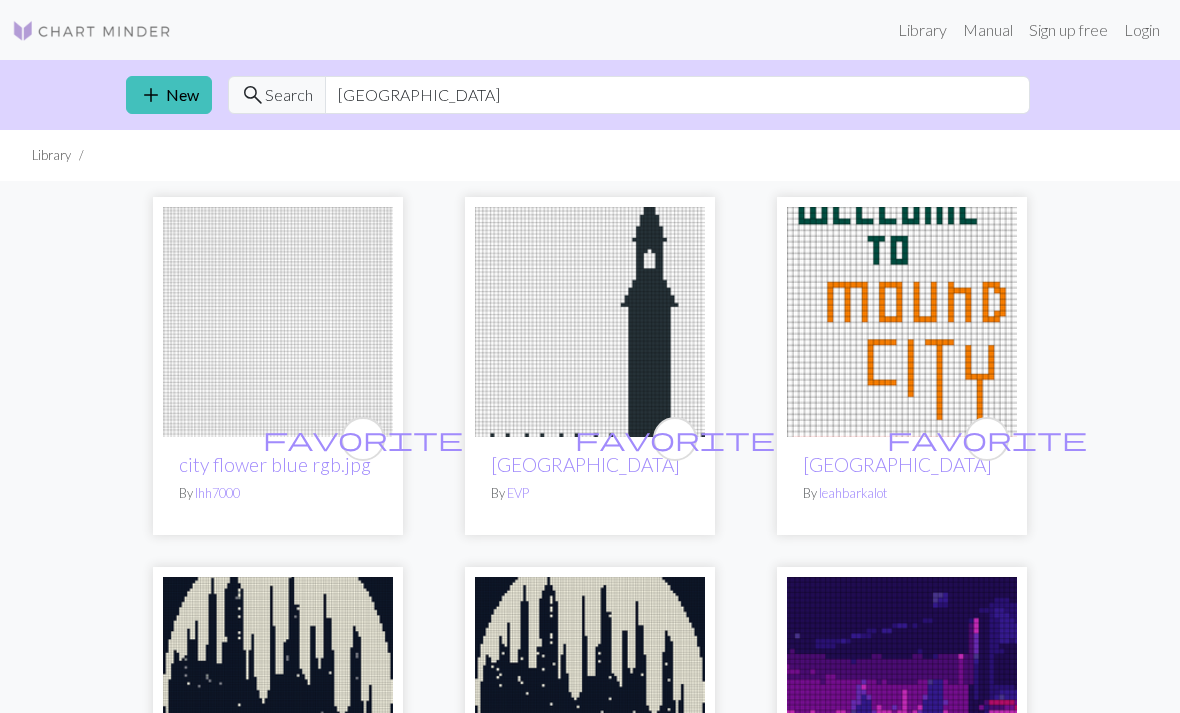 scroll, scrollTop: 0, scrollLeft: 0, axis: both 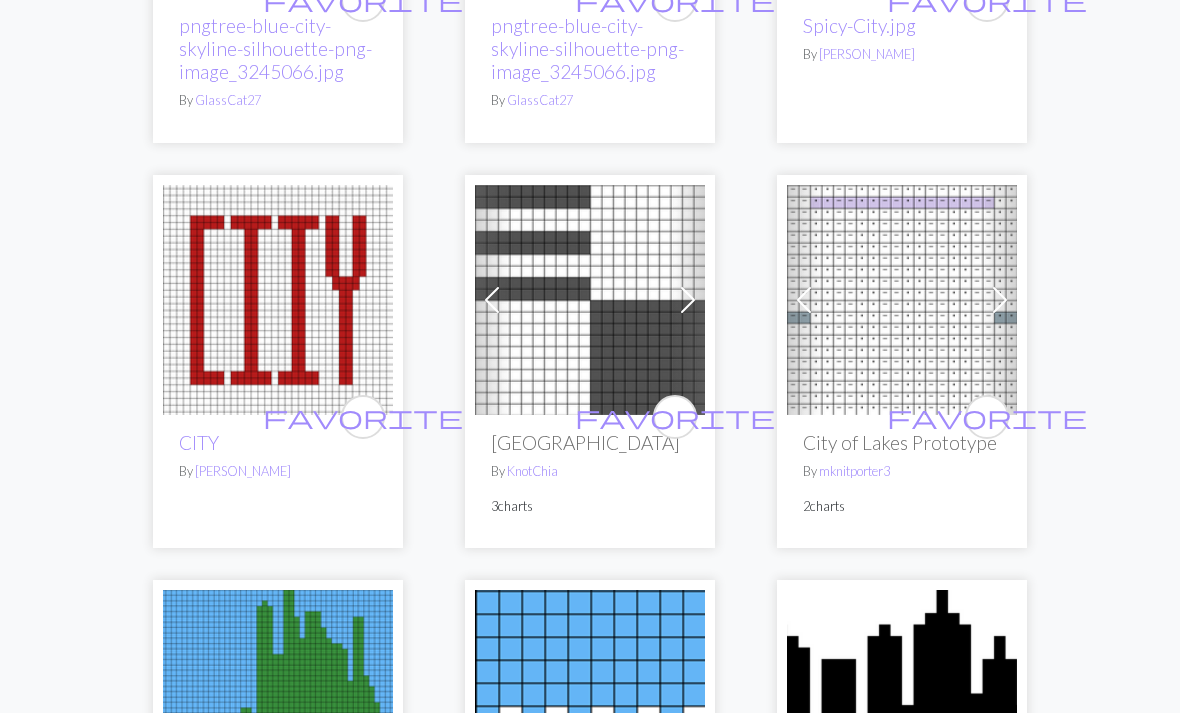click at bounding box center (278, 301) 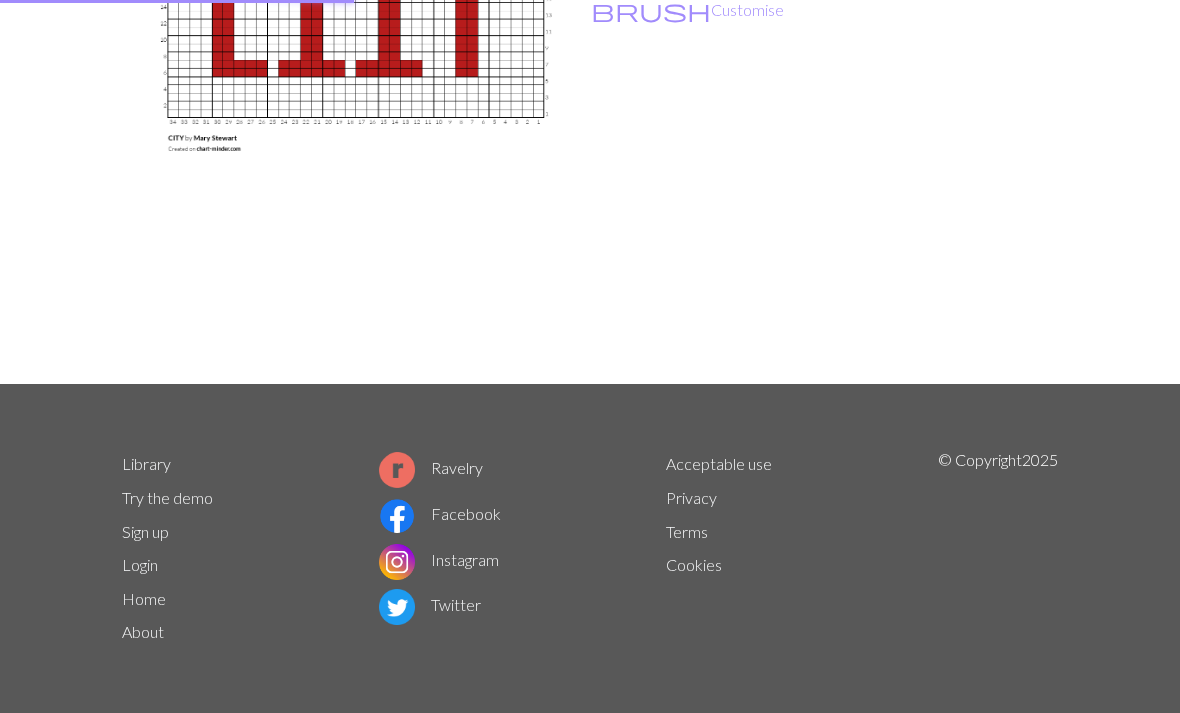 scroll, scrollTop: 0, scrollLeft: 0, axis: both 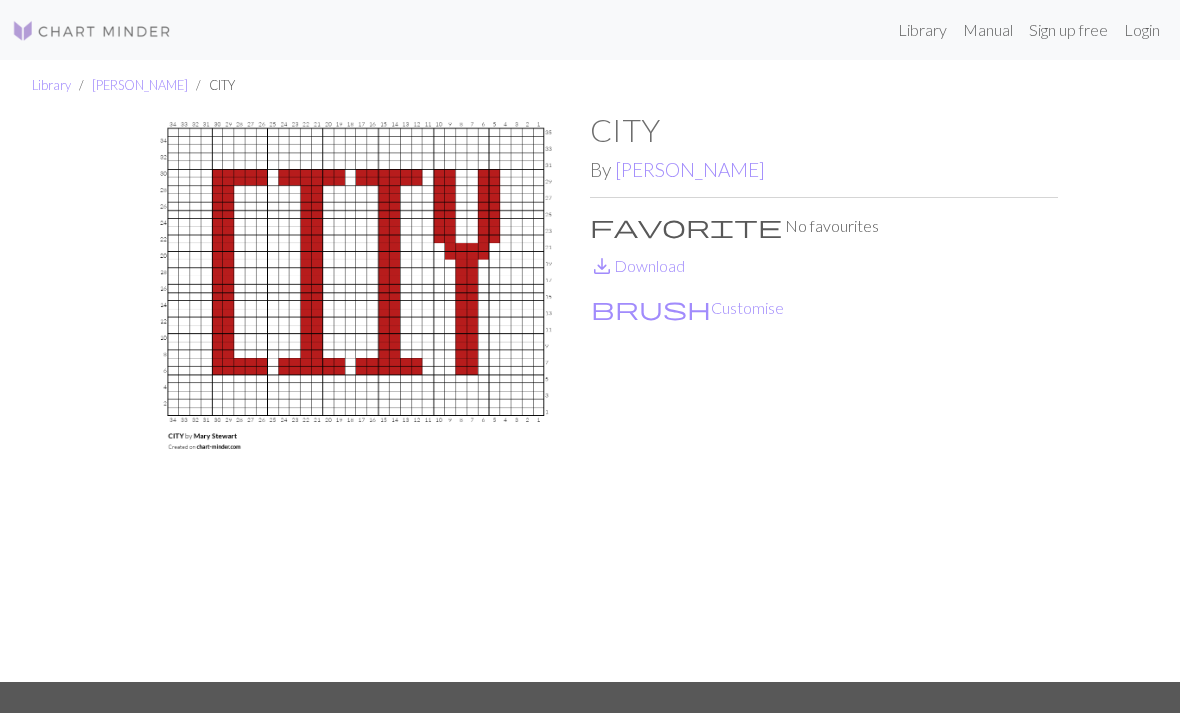 click at bounding box center (356, 396) 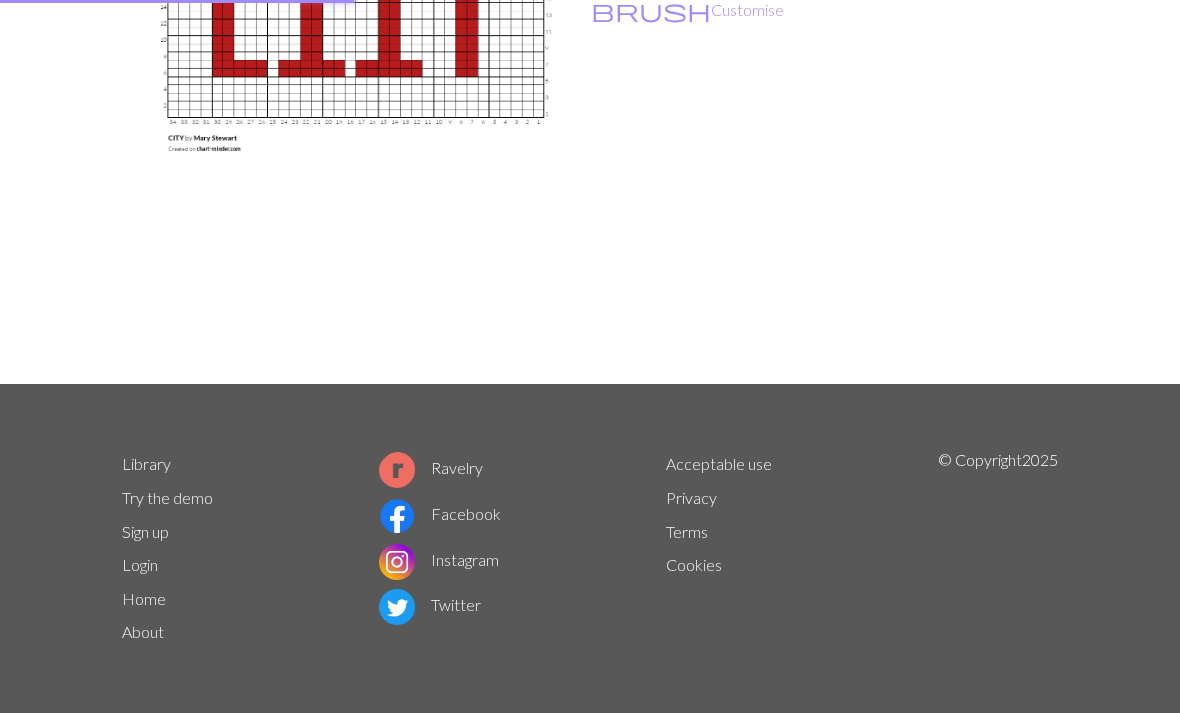 scroll, scrollTop: 0, scrollLeft: 0, axis: both 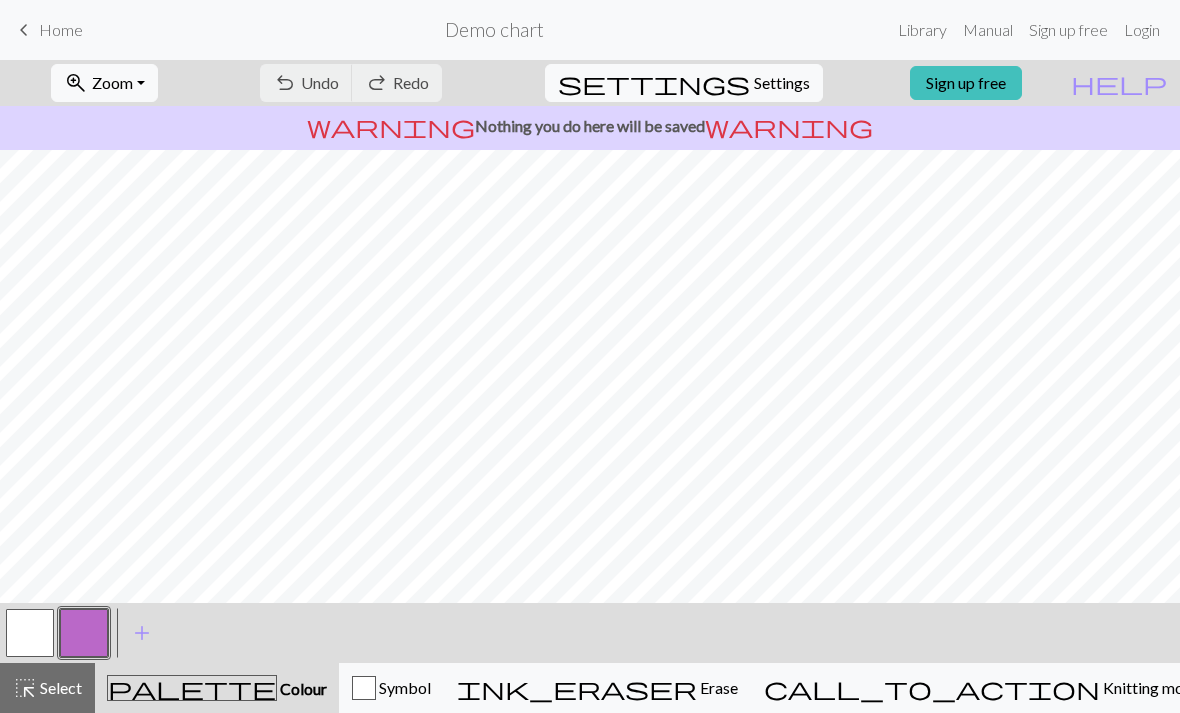 click on "keyboard_arrow_left   Home" at bounding box center (47, 30) 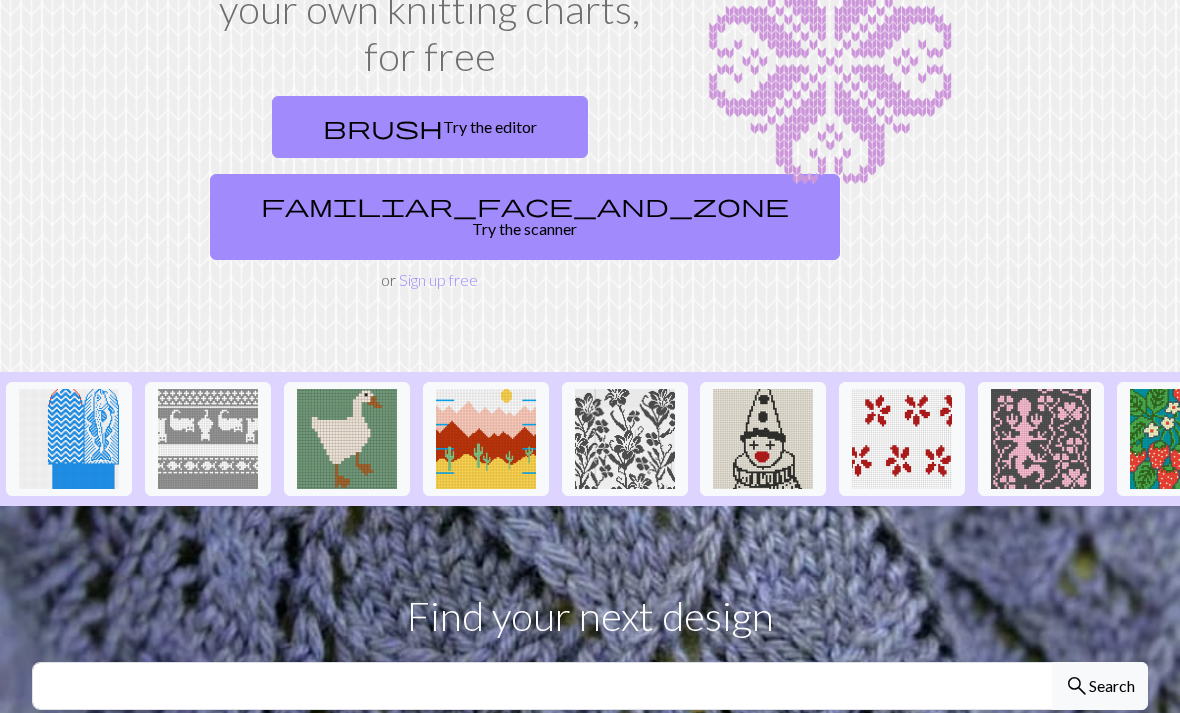 scroll, scrollTop: 0, scrollLeft: 0, axis: both 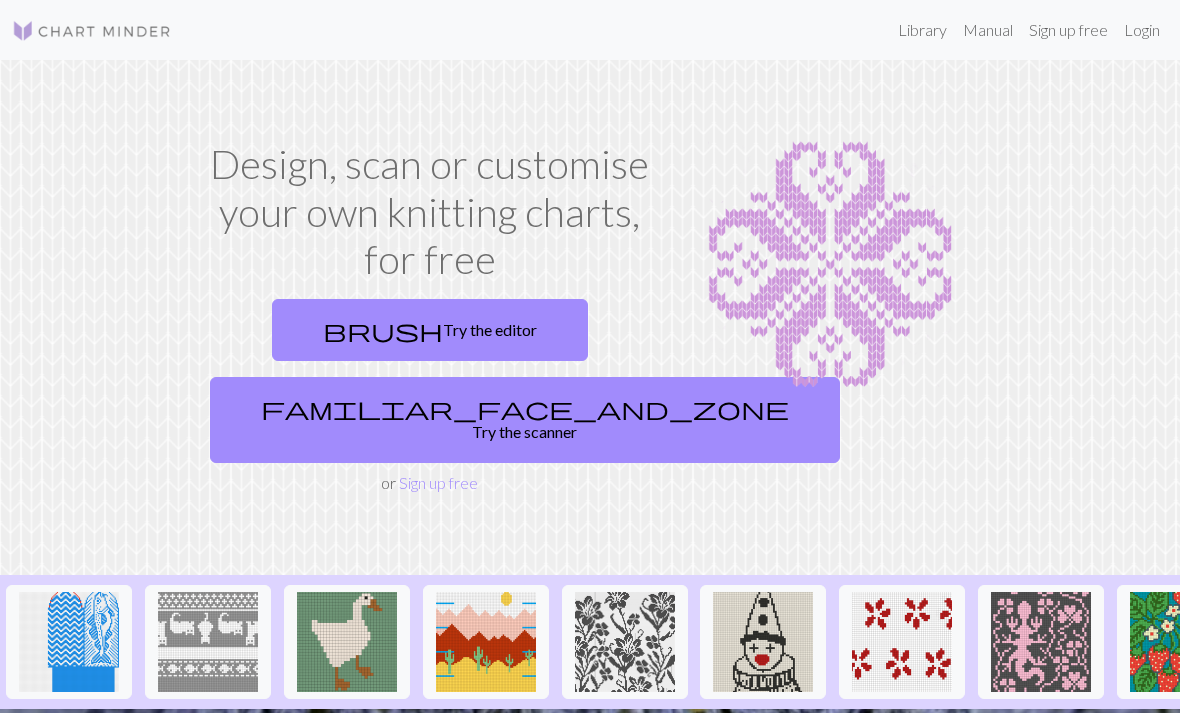 click on "Sign up free" at bounding box center (438, 482) 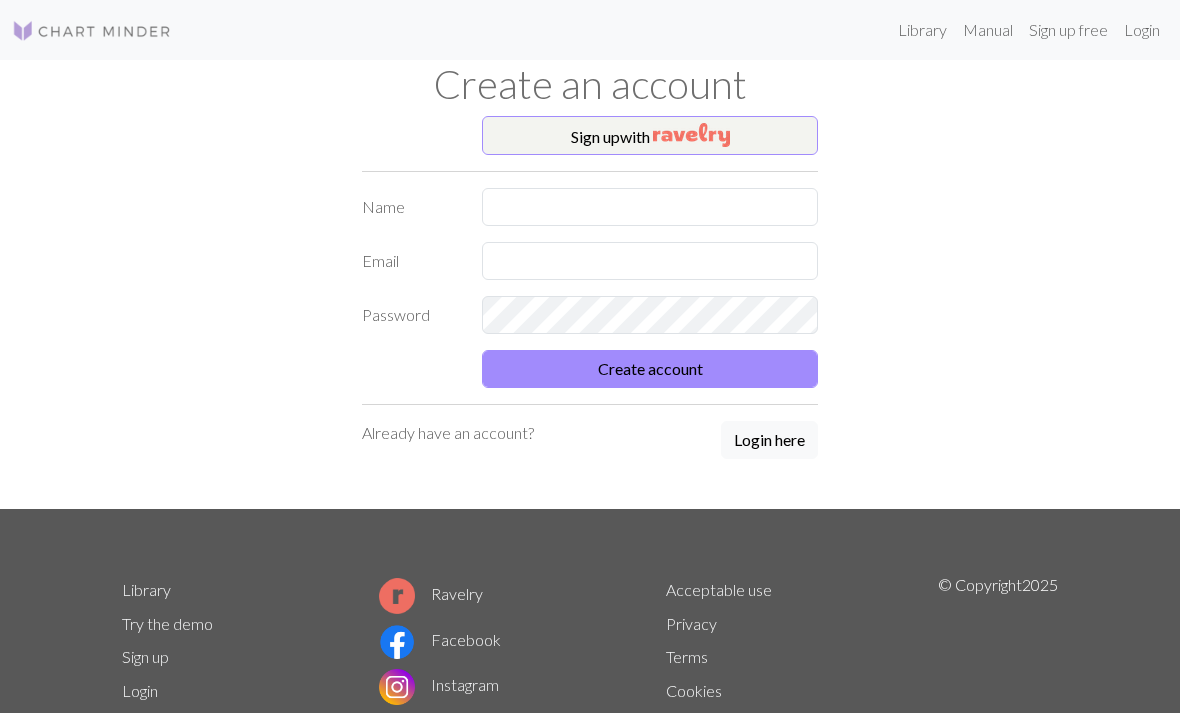 click on "Sign up  with" at bounding box center (650, 136) 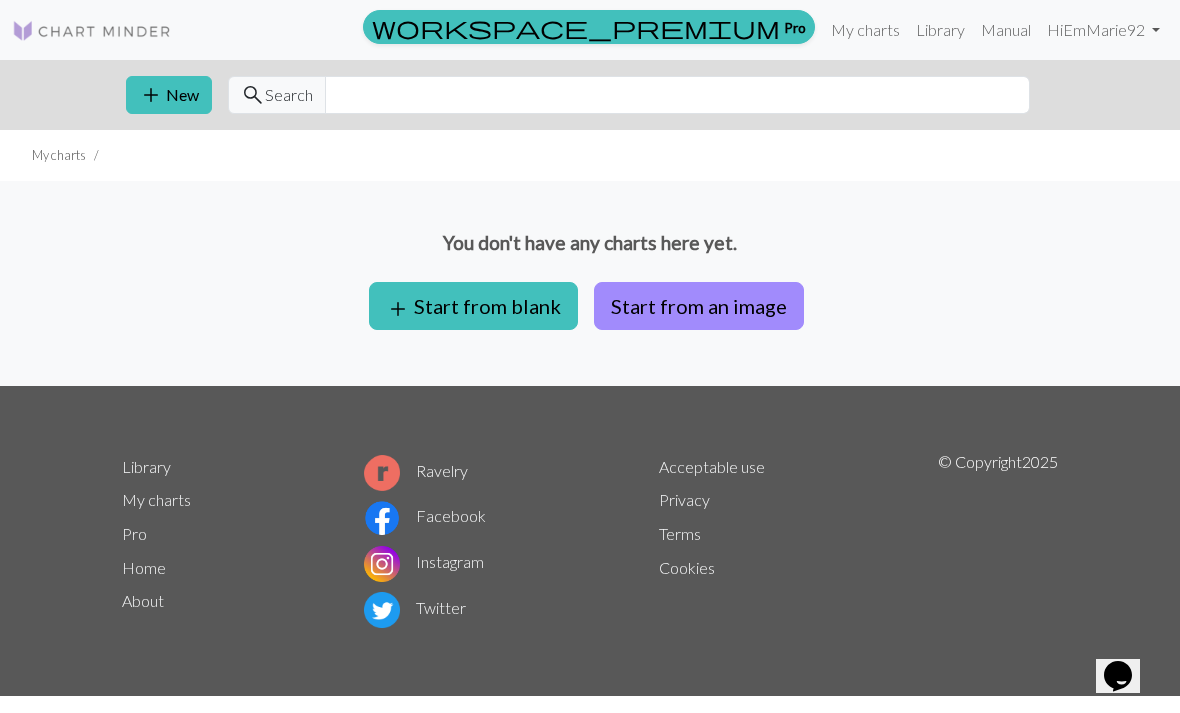 click on "Start from an image" at bounding box center [699, 306] 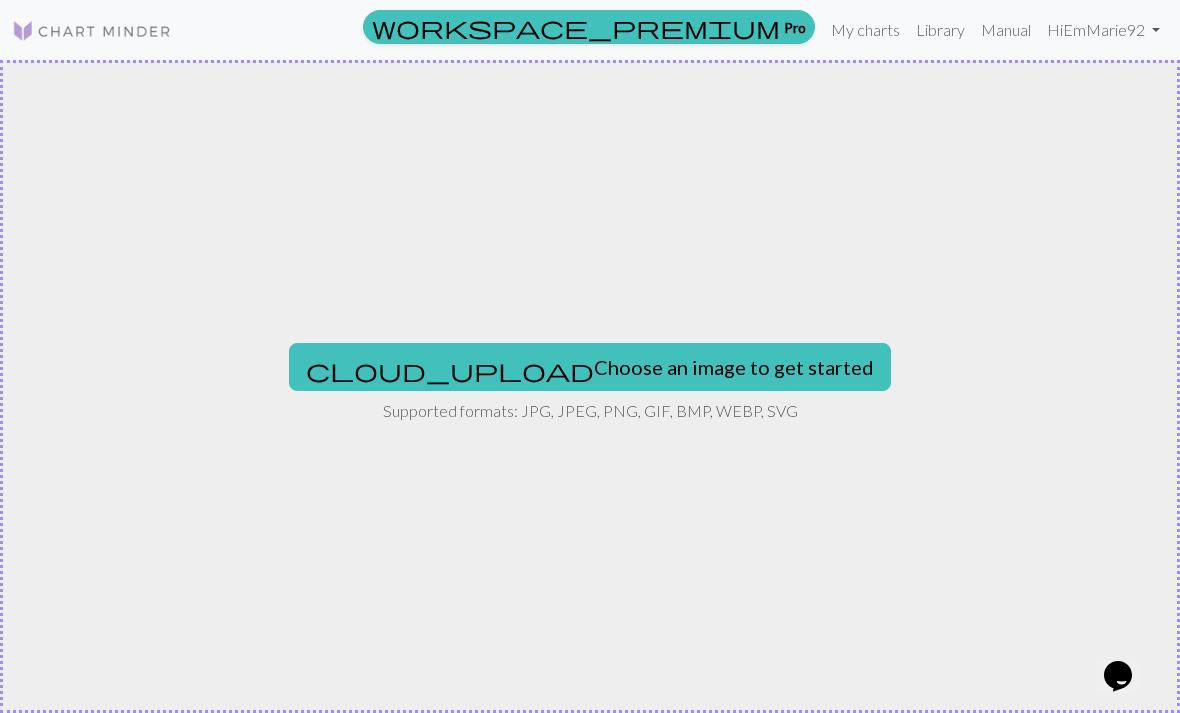 click on "cloud_upload  Choose an image to get started" at bounding box center (590, 367) 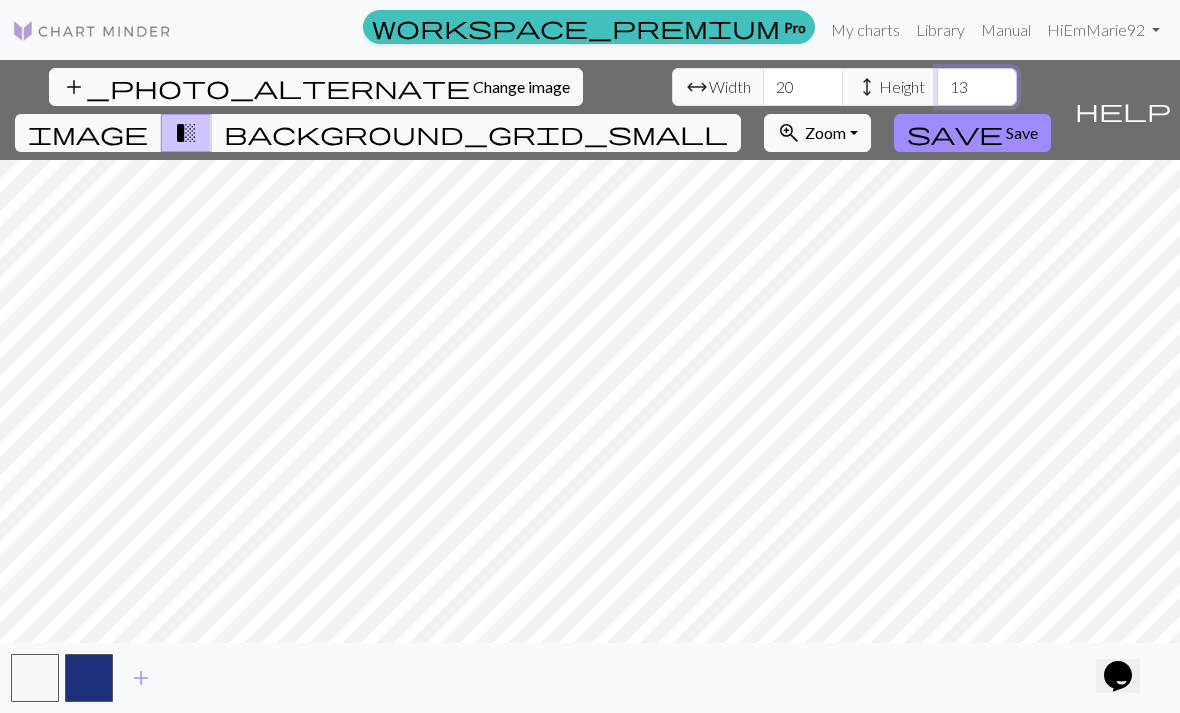 click on "13" at bounding box center [977, 87] 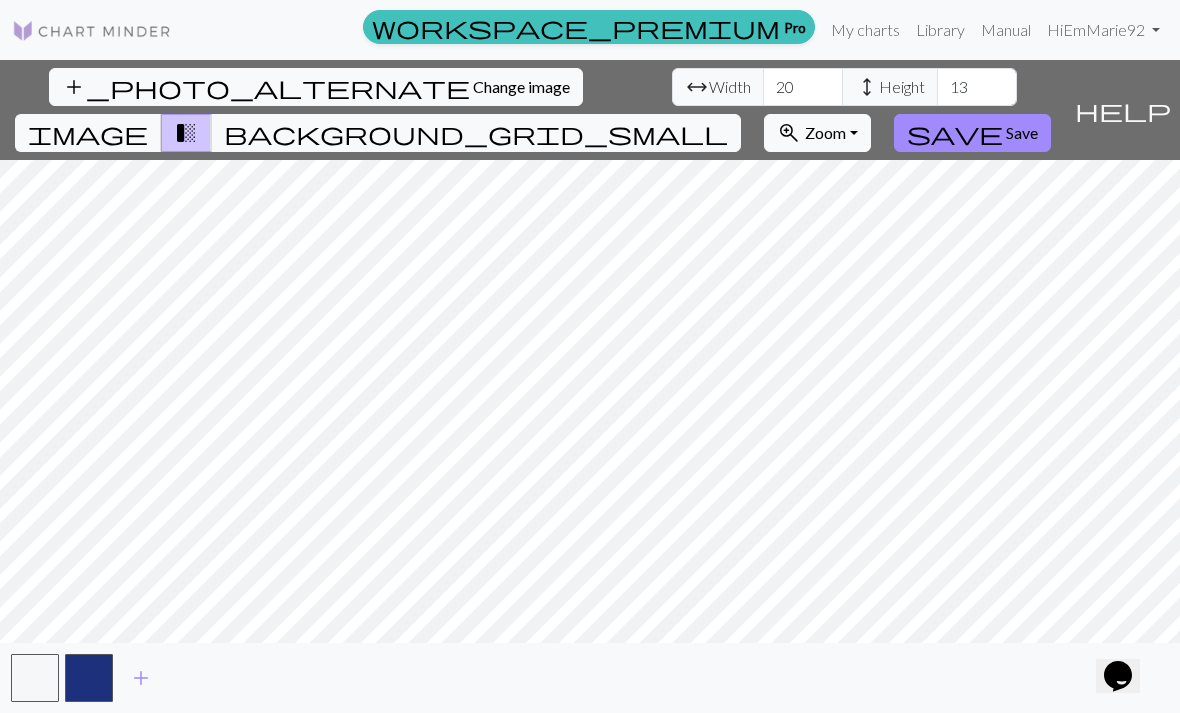 click on "Height" at bounding box center (902, 87) 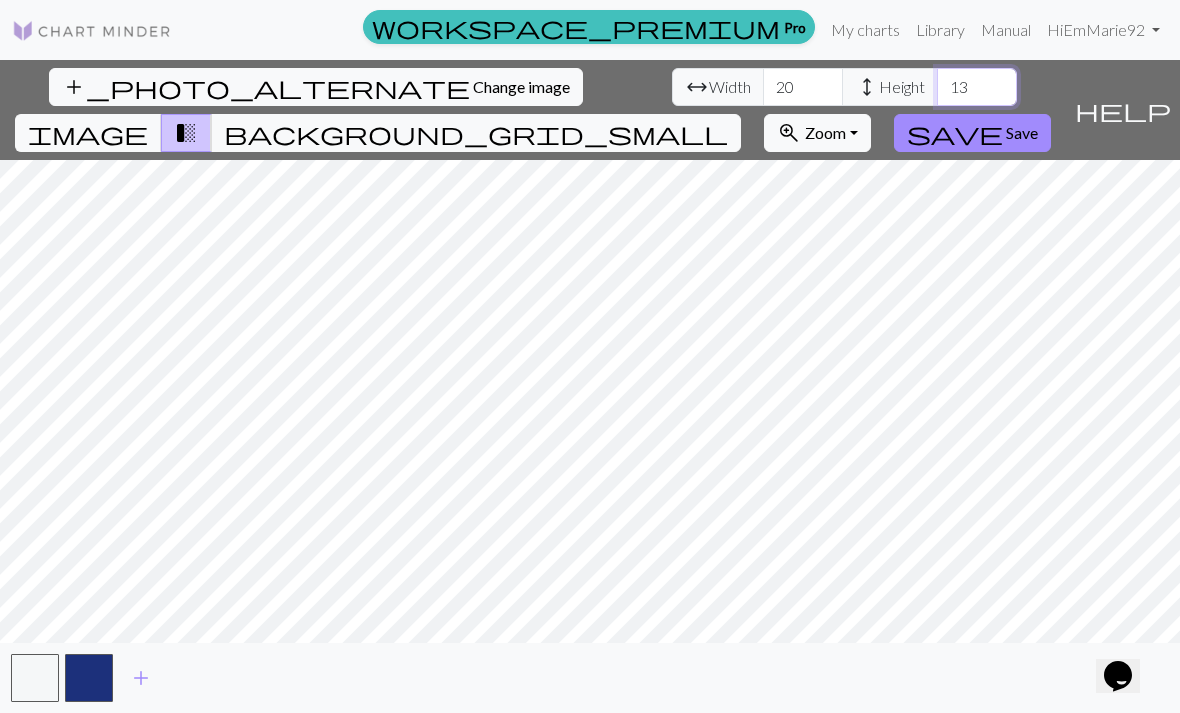 click on "13" at bounding box center (977, 87) 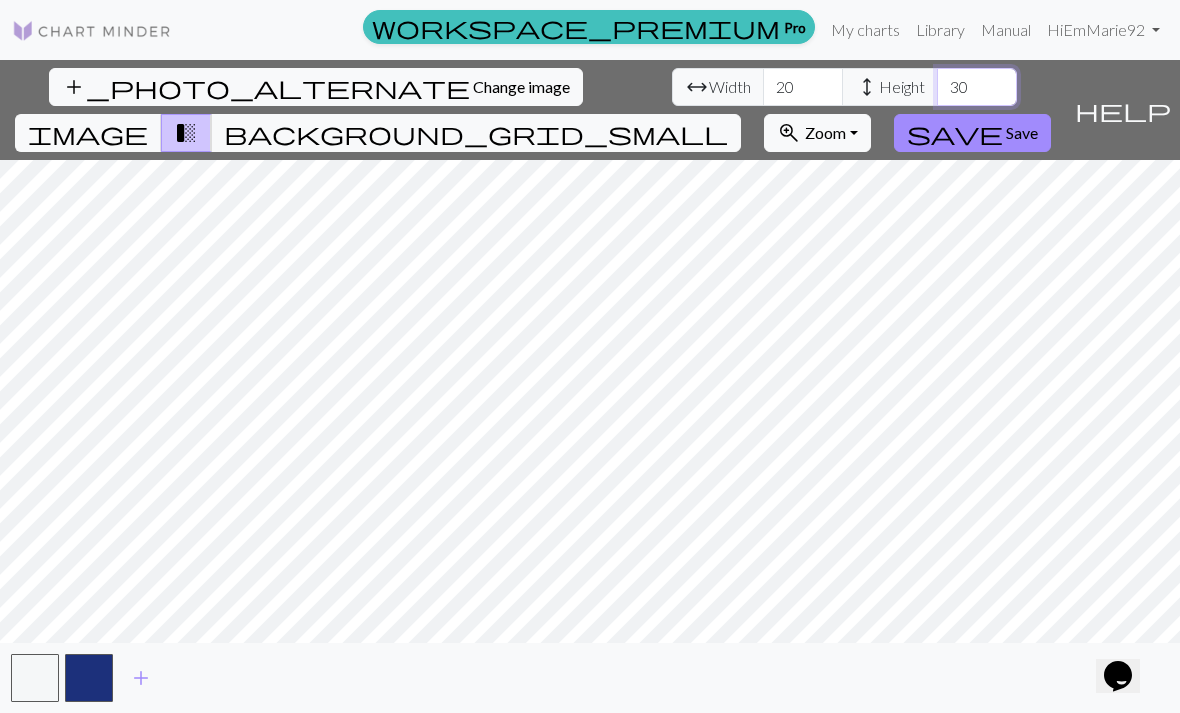 type on "30" 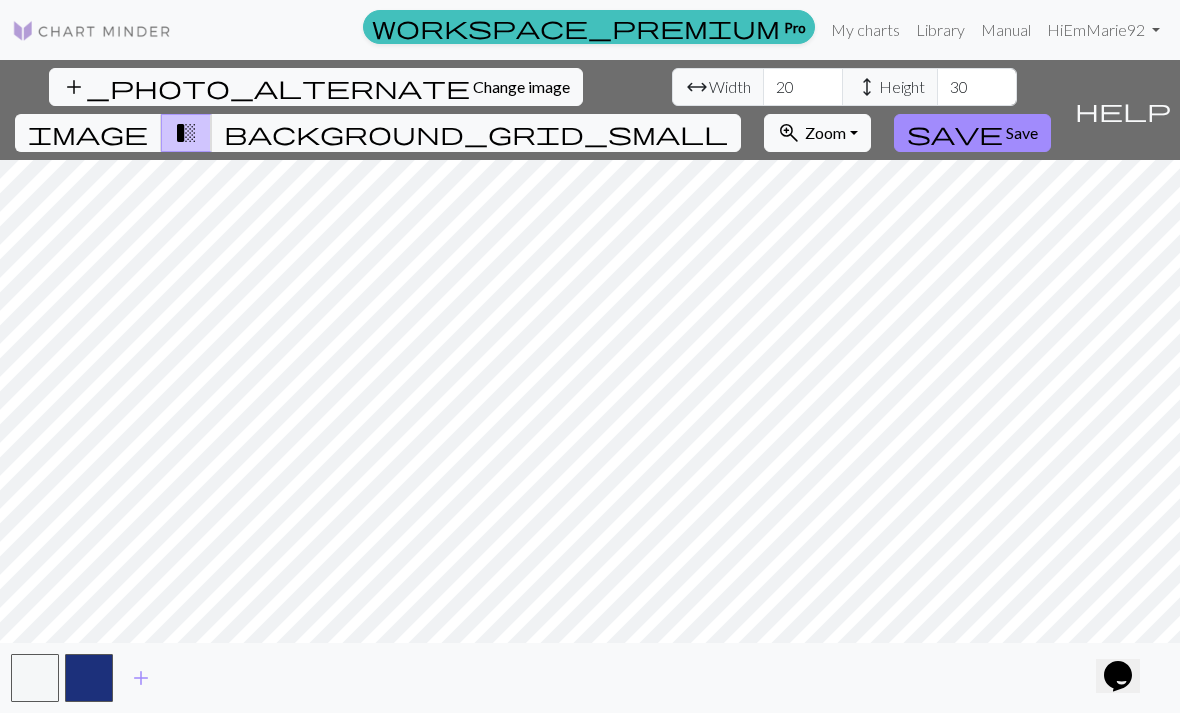 click on "arrow_range" at bounding box center [697, 87] 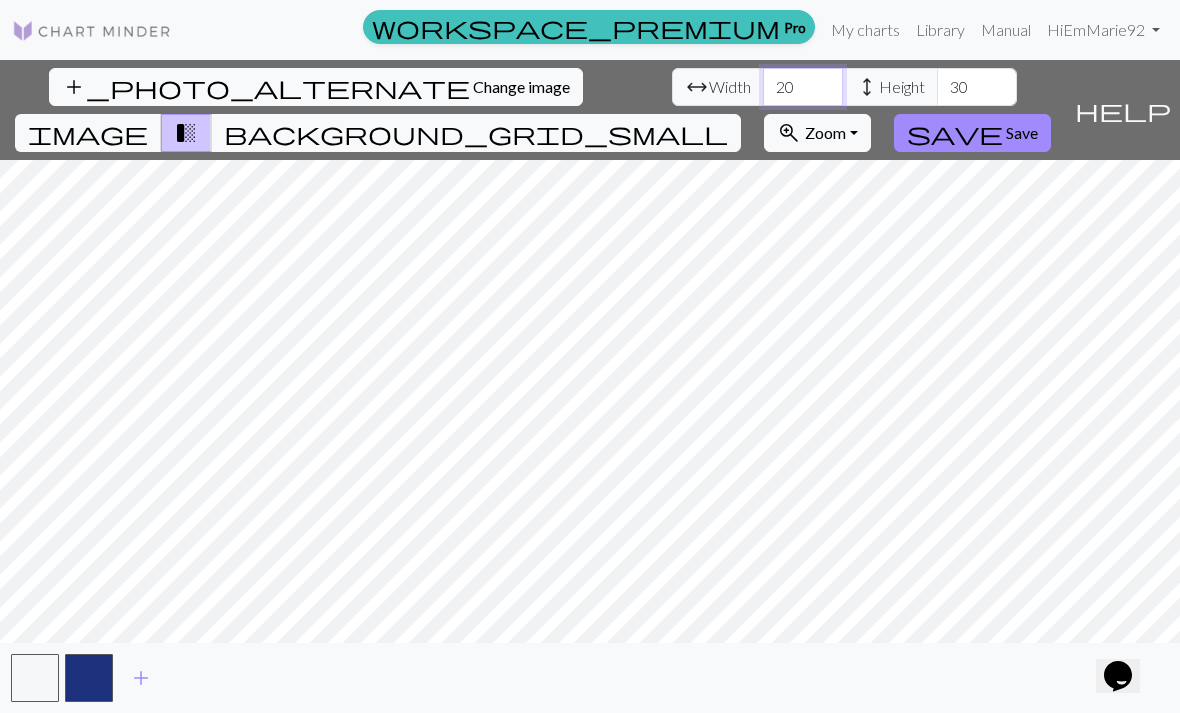 click on "20" at bounding box center [803, 87] 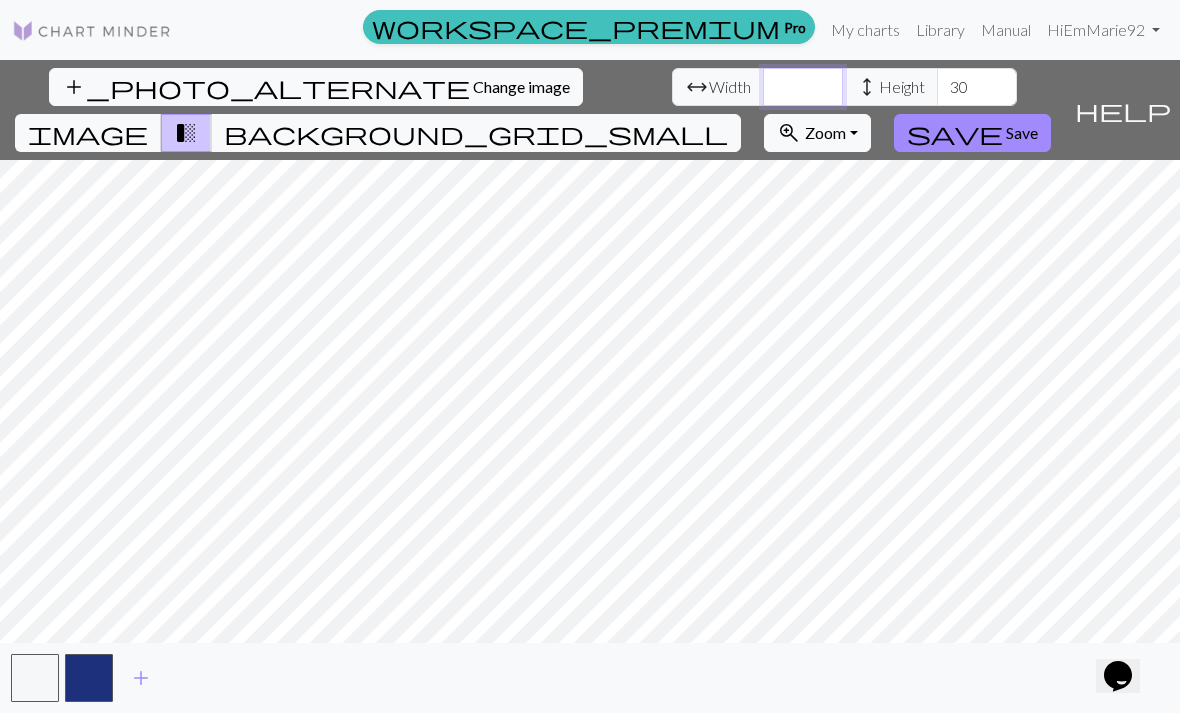 type on "3" 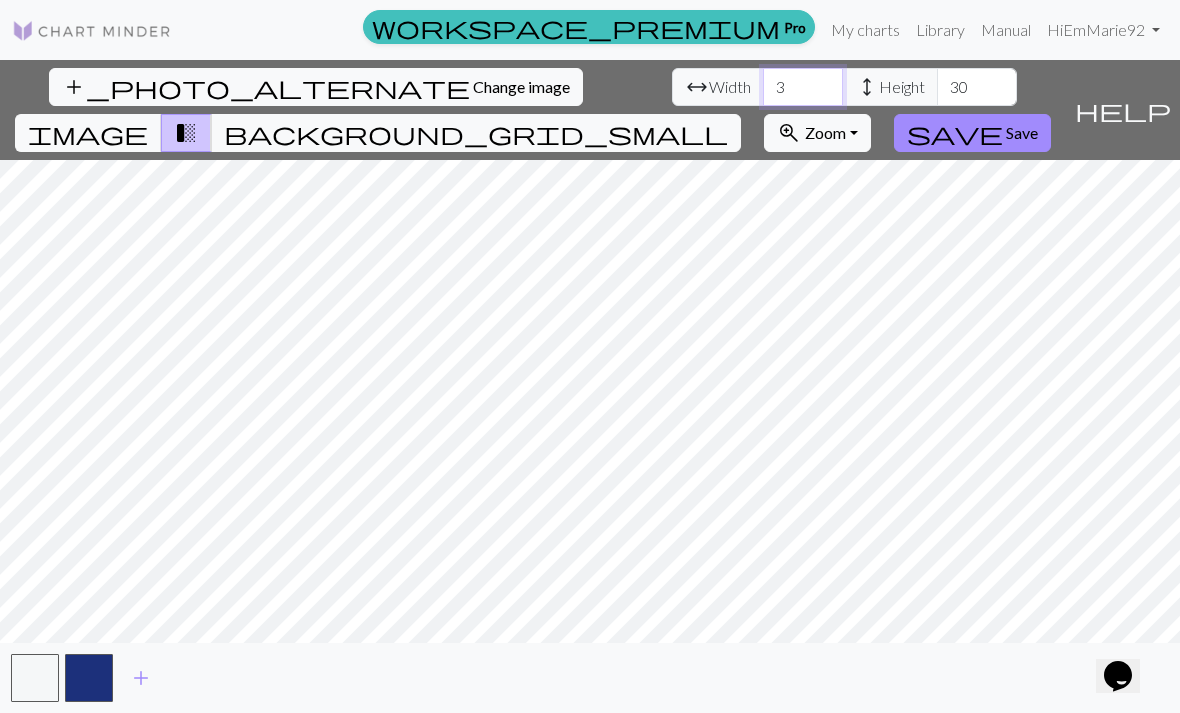 click on "3" at bounding box center [803, 87] 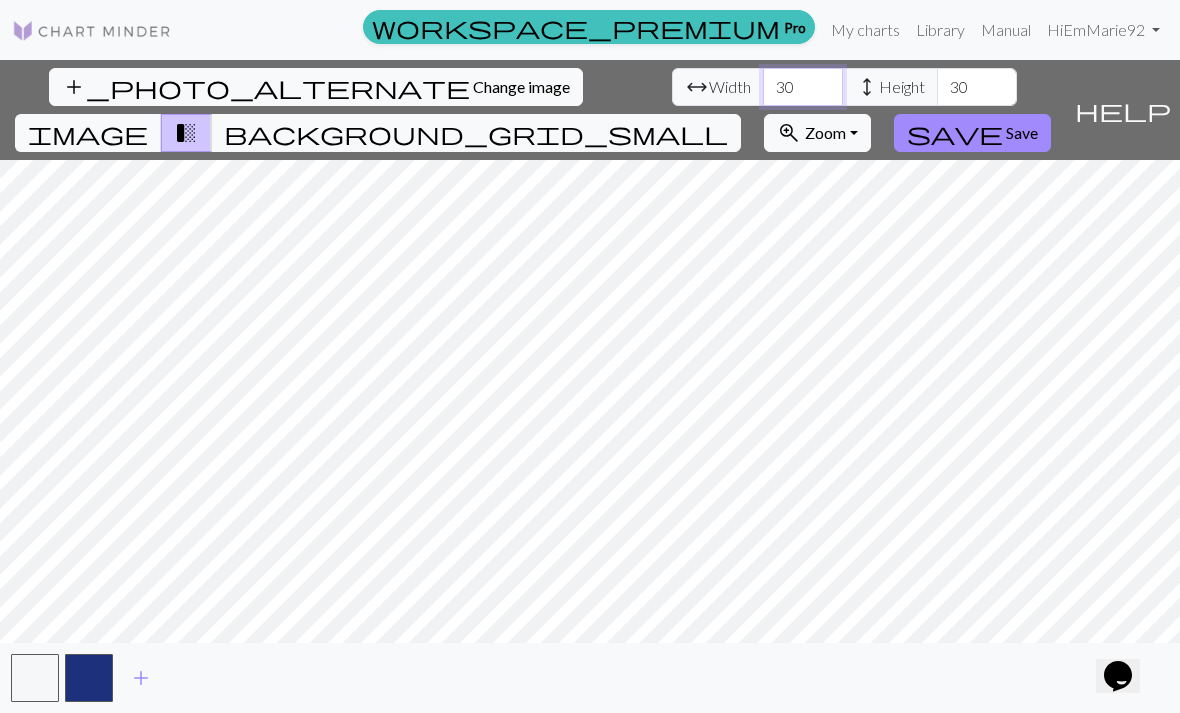 type on "30" 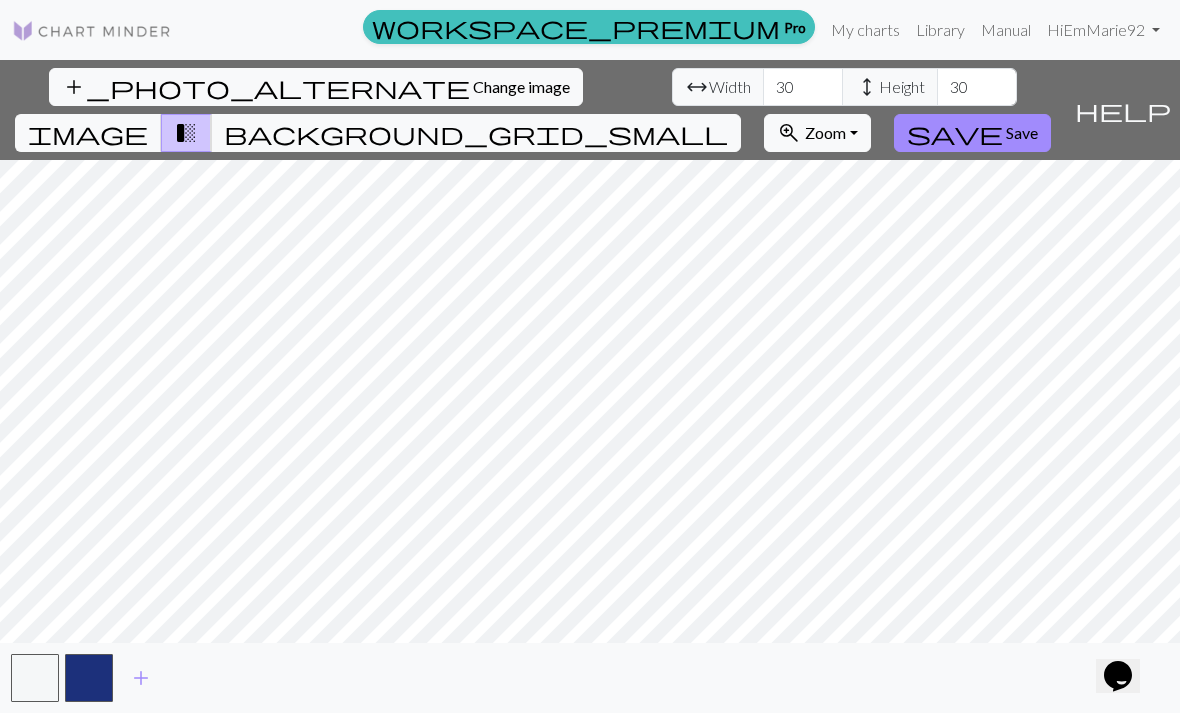 click on "Zoom" at bounding box center [825, 132] 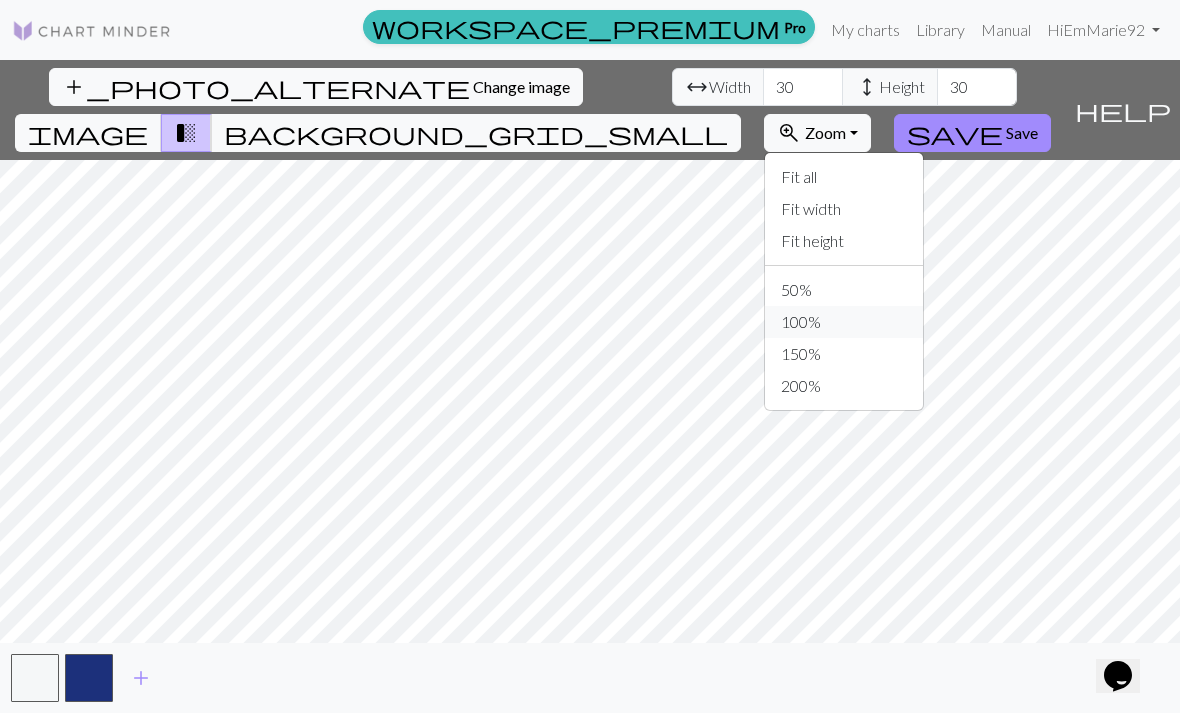 click on "100%" at bounding box center (844, 322) 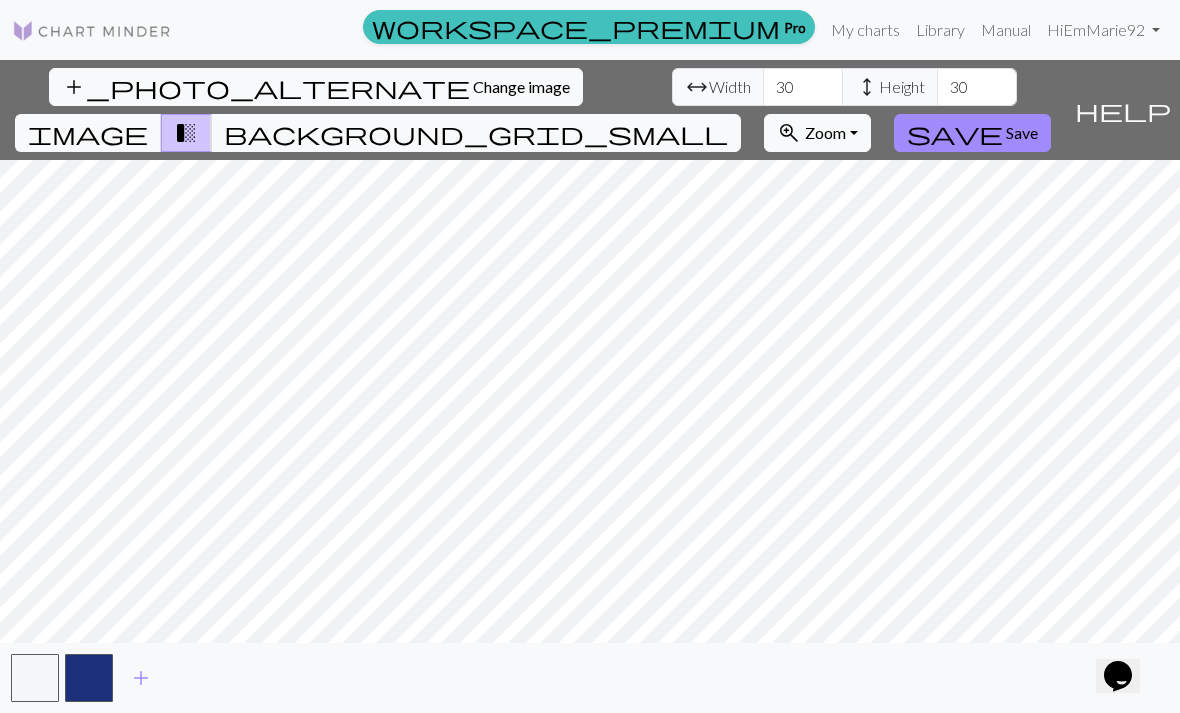 click on "zoom_in Zoom Zoom" at bounding box center (817, 133) 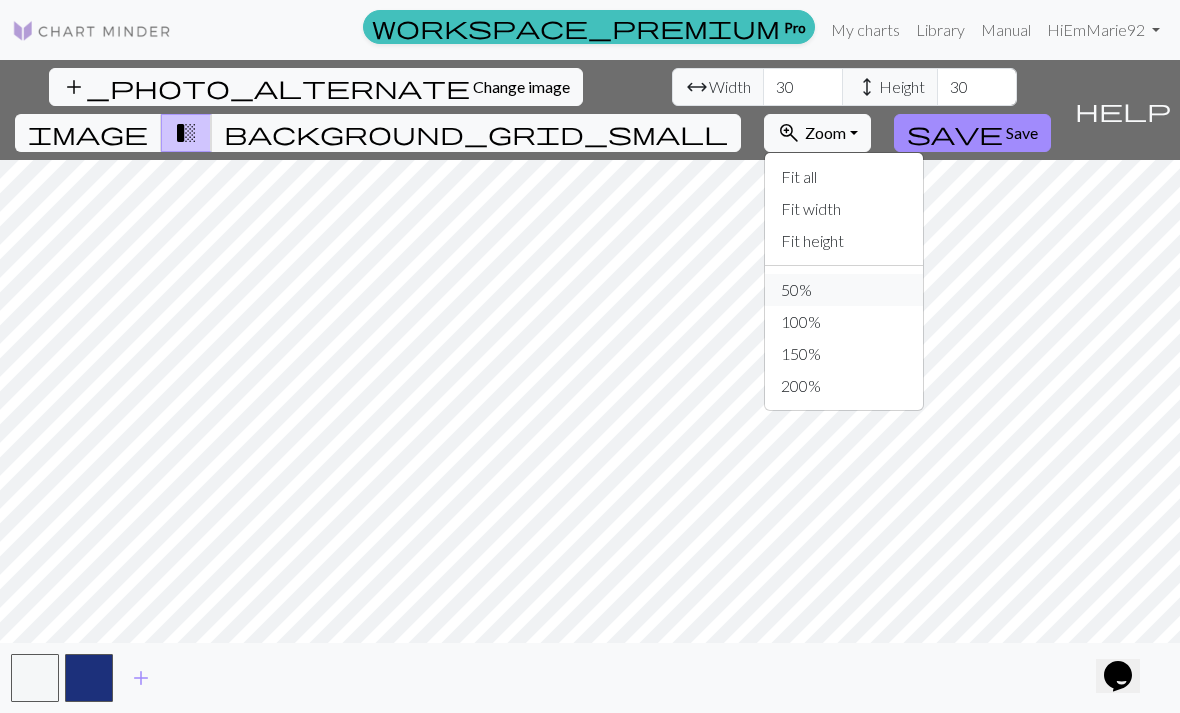 click on "50%" at bounding box center (844, 290) 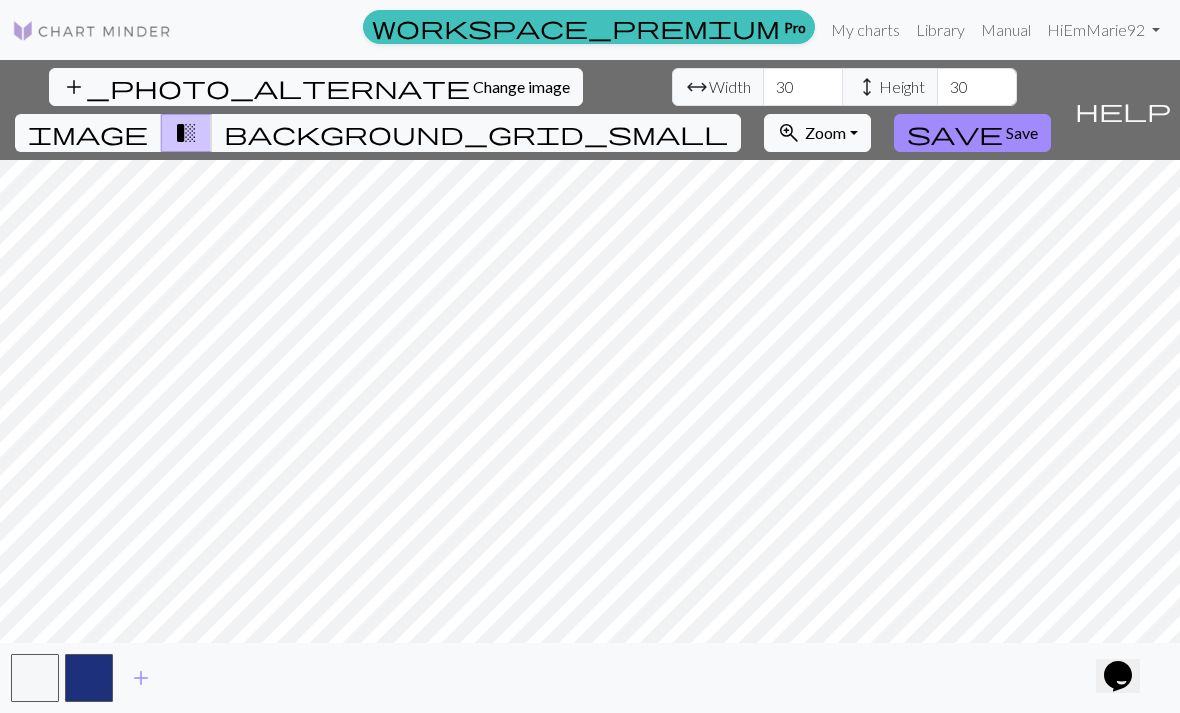 click on "Zoom" at bounding box center (825, 132) 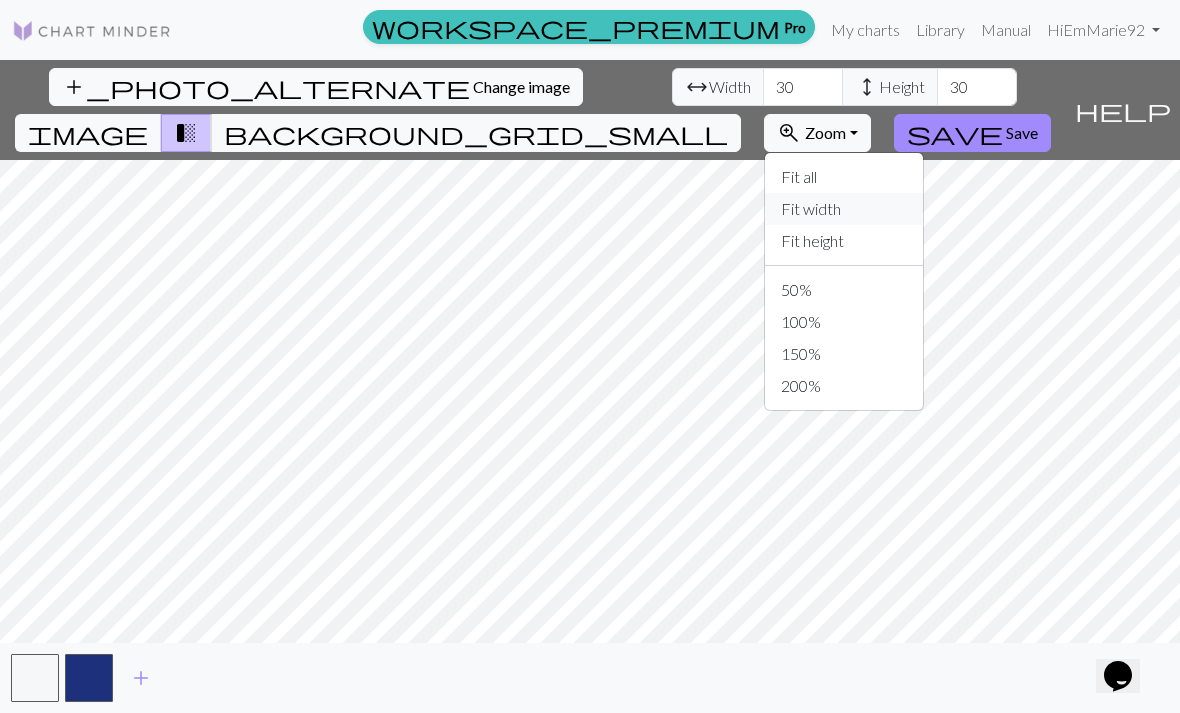 click on "Fit width" at bounding box center (844, 209) 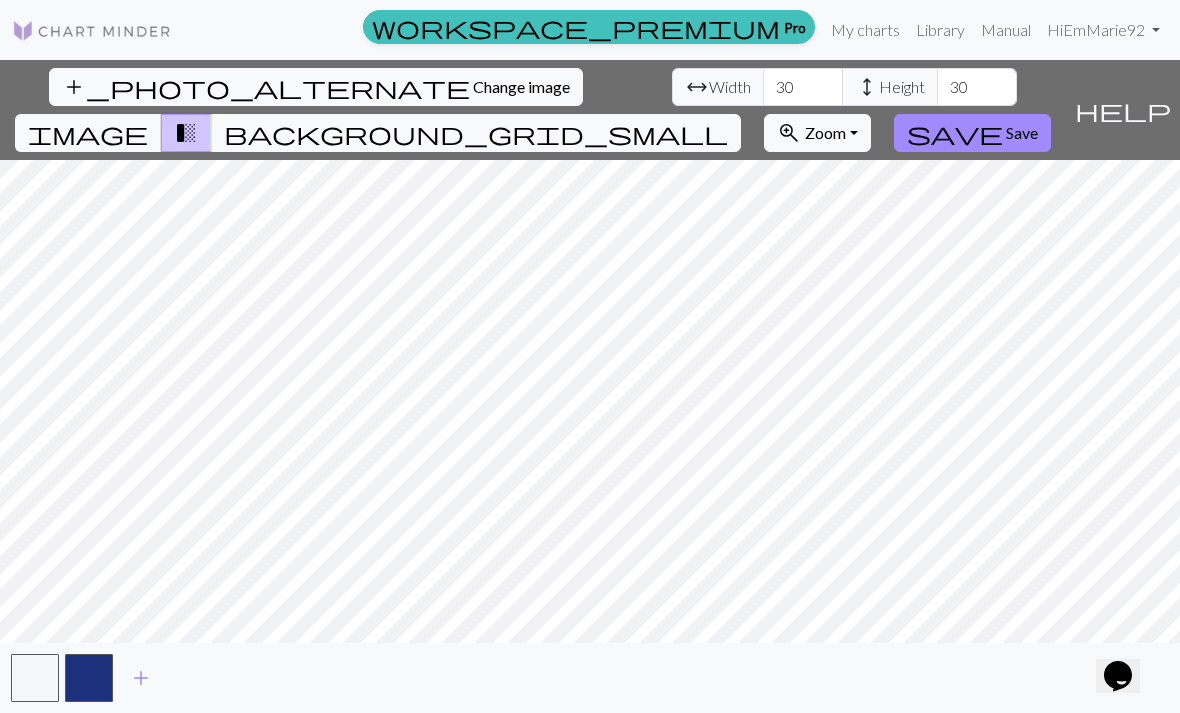 click on "zoom_in Zoom Zoom" at bounding box center (817, 133) 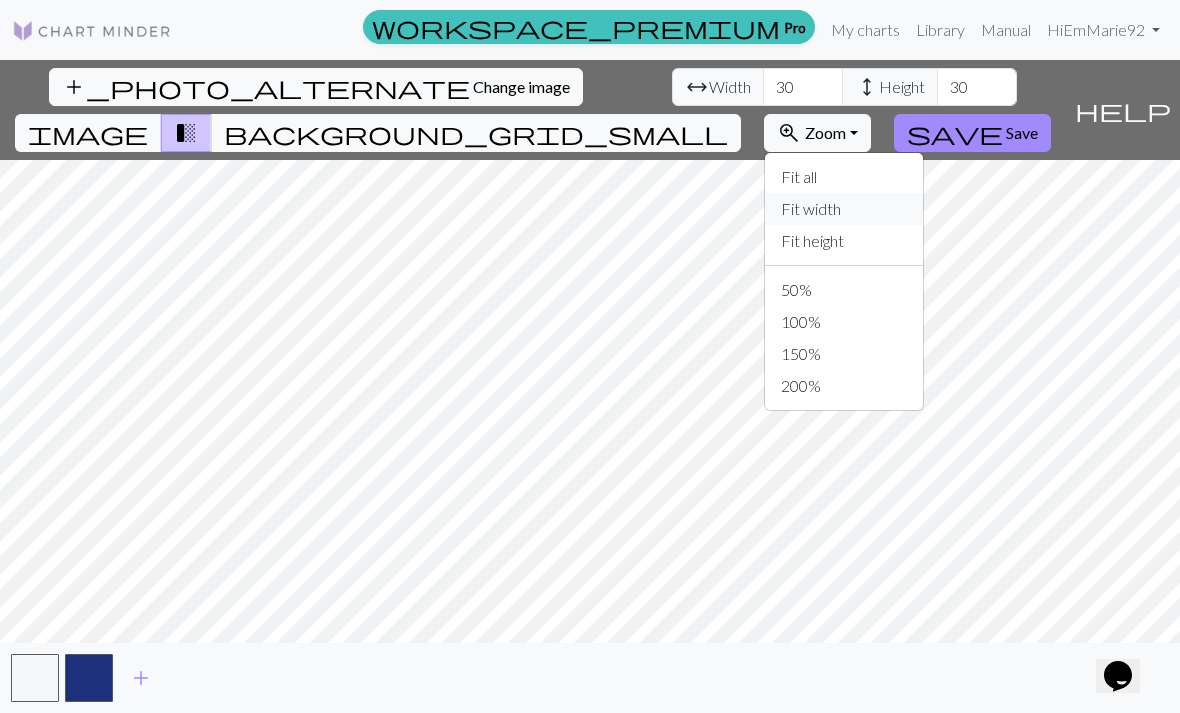 click on "Fit width" at bounding box center [844, 209] 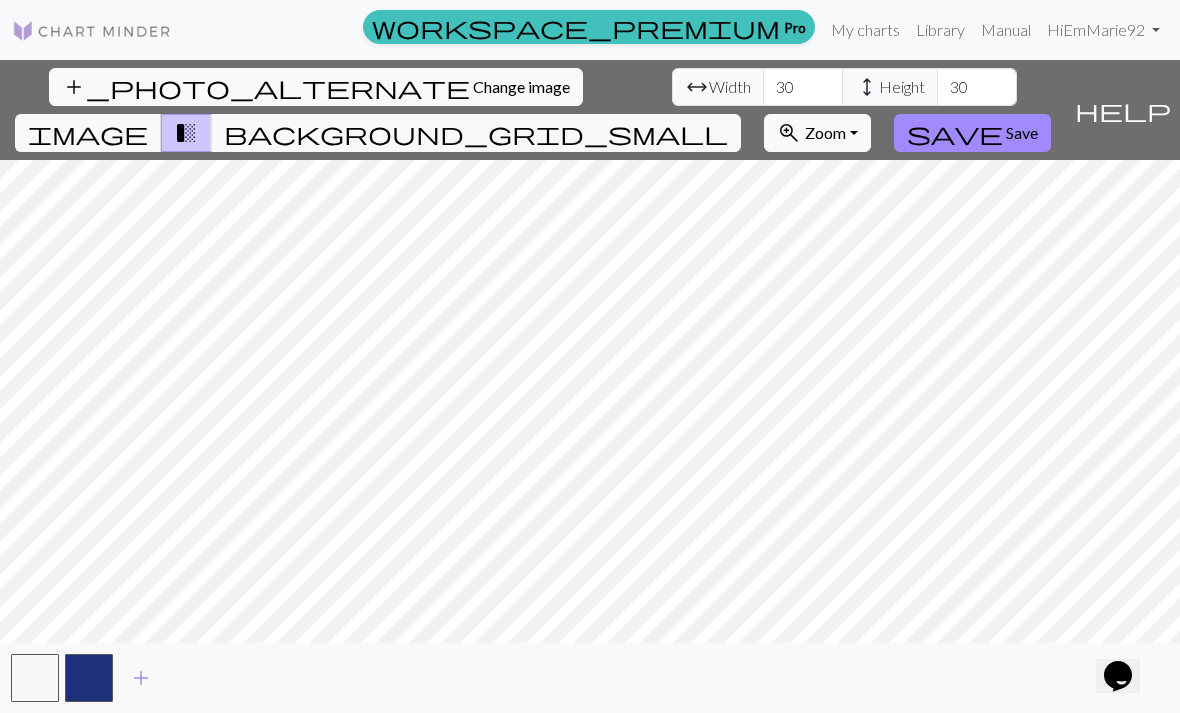 click on "zoom_in Zoom Zoom" at bounding box center [817, 133] 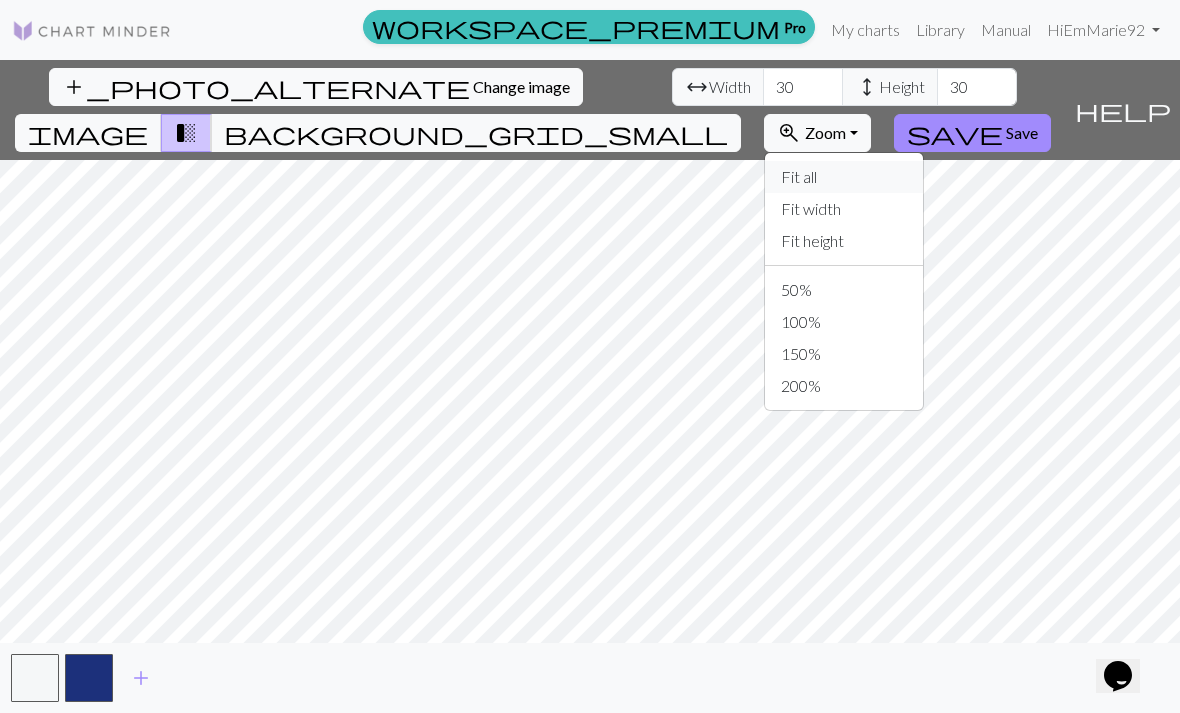 click on "Fit all" at bounding box center [844, 177] 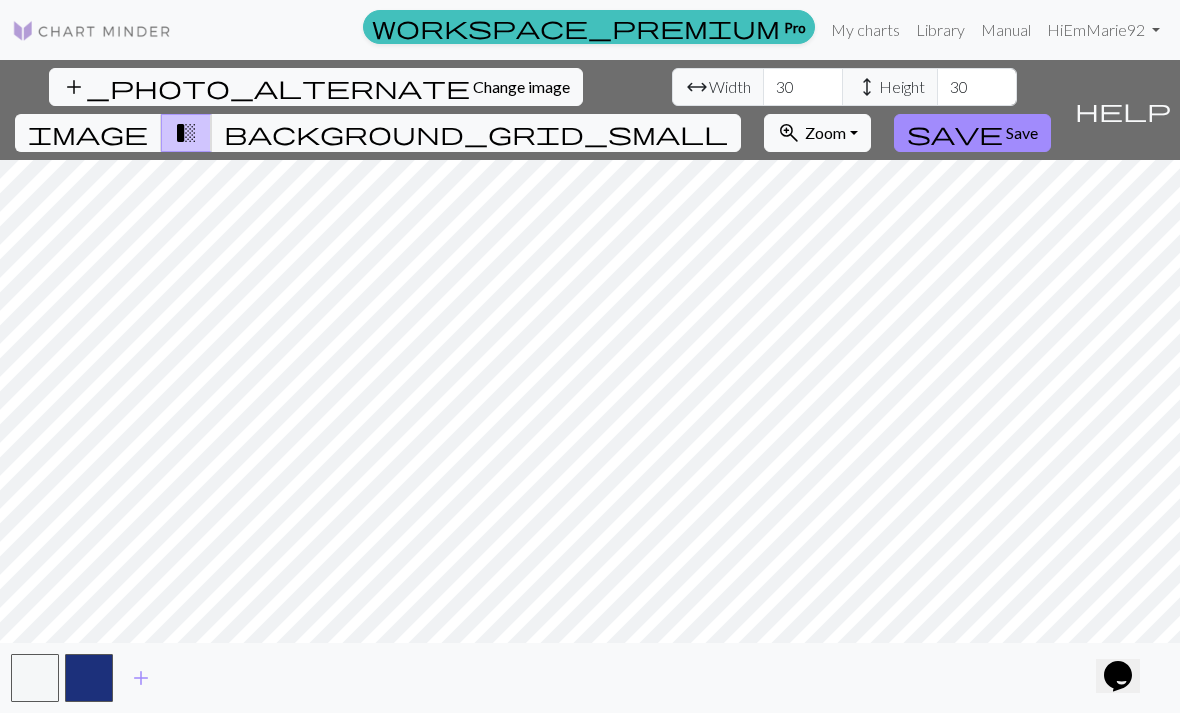 click on "Zoom" at bounding box center (825, 132) 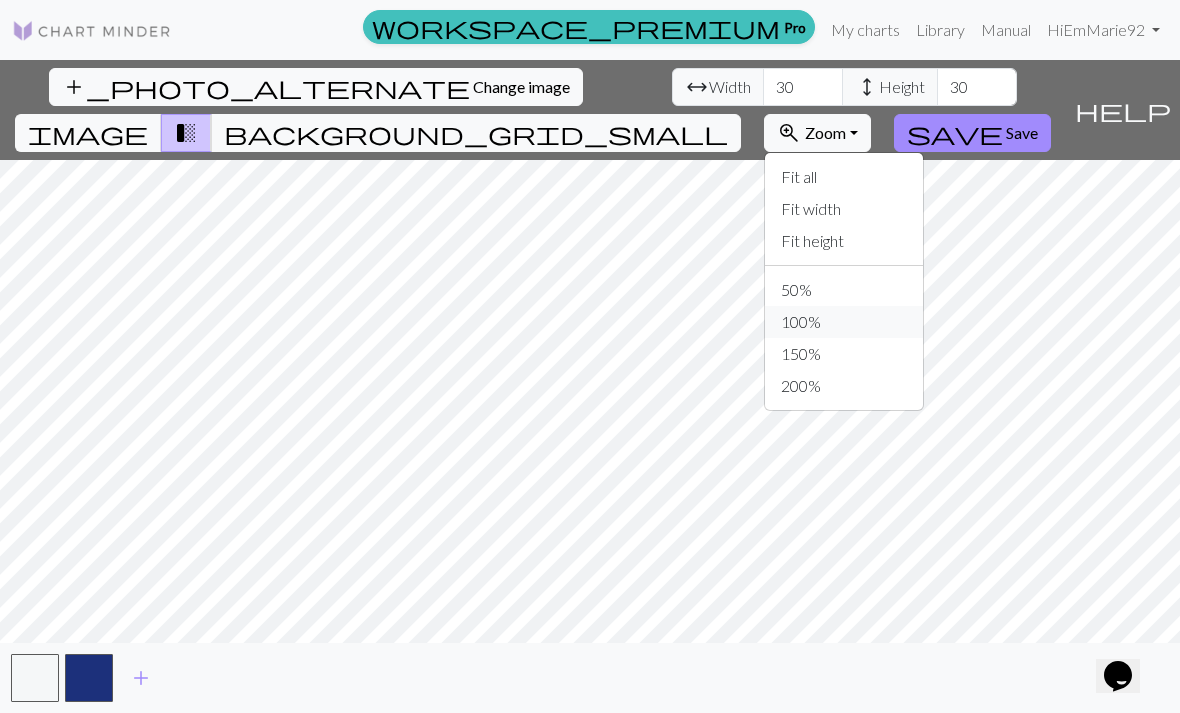 click on "100%" at bounding box center [844, 322] 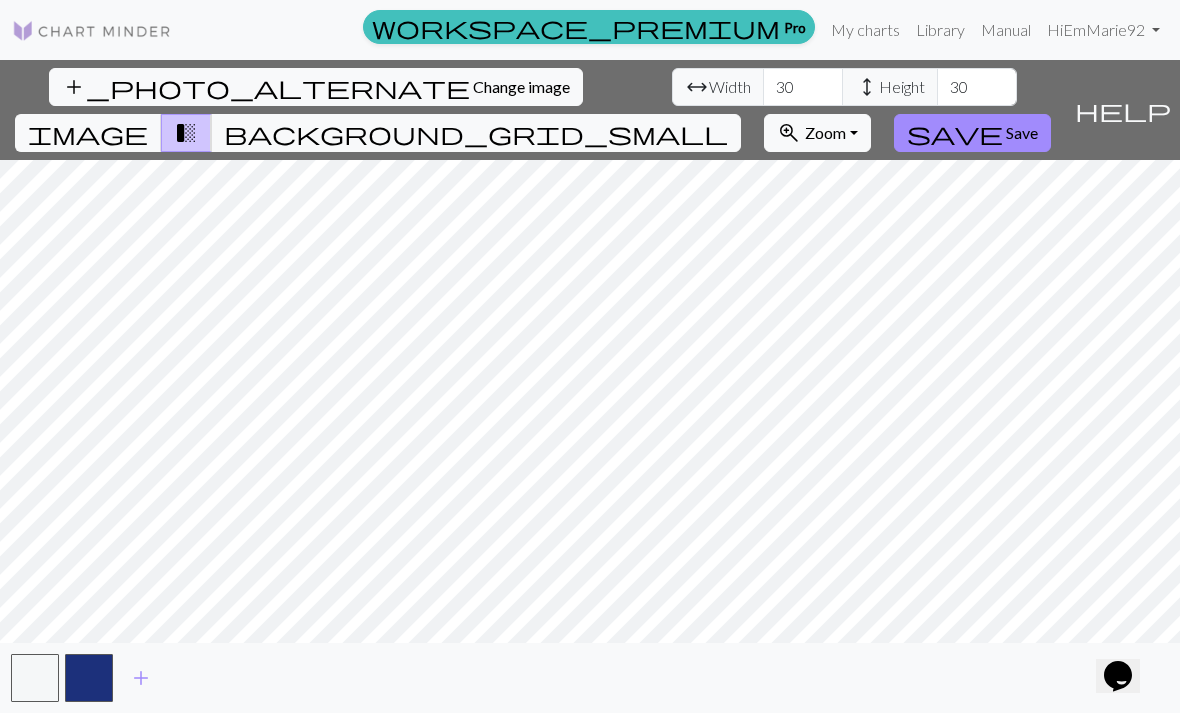 click on "Save" at bounding box center [1022, 132] 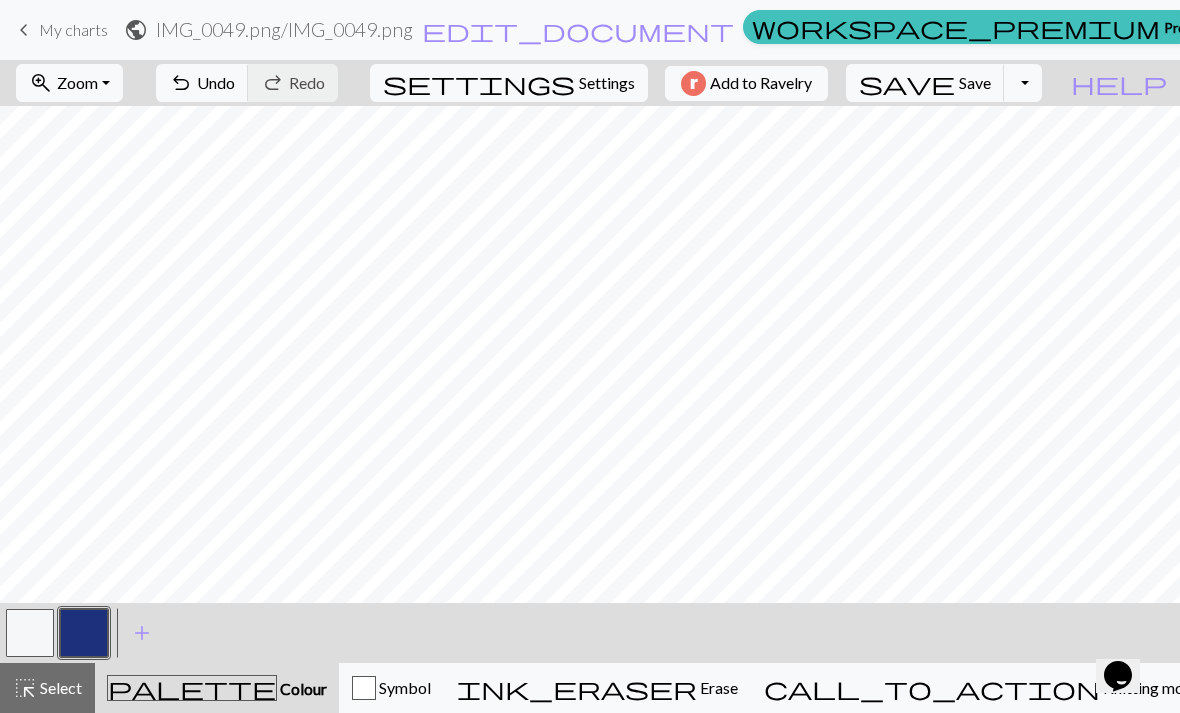 click on "undo" at bounding box center [181, 83] 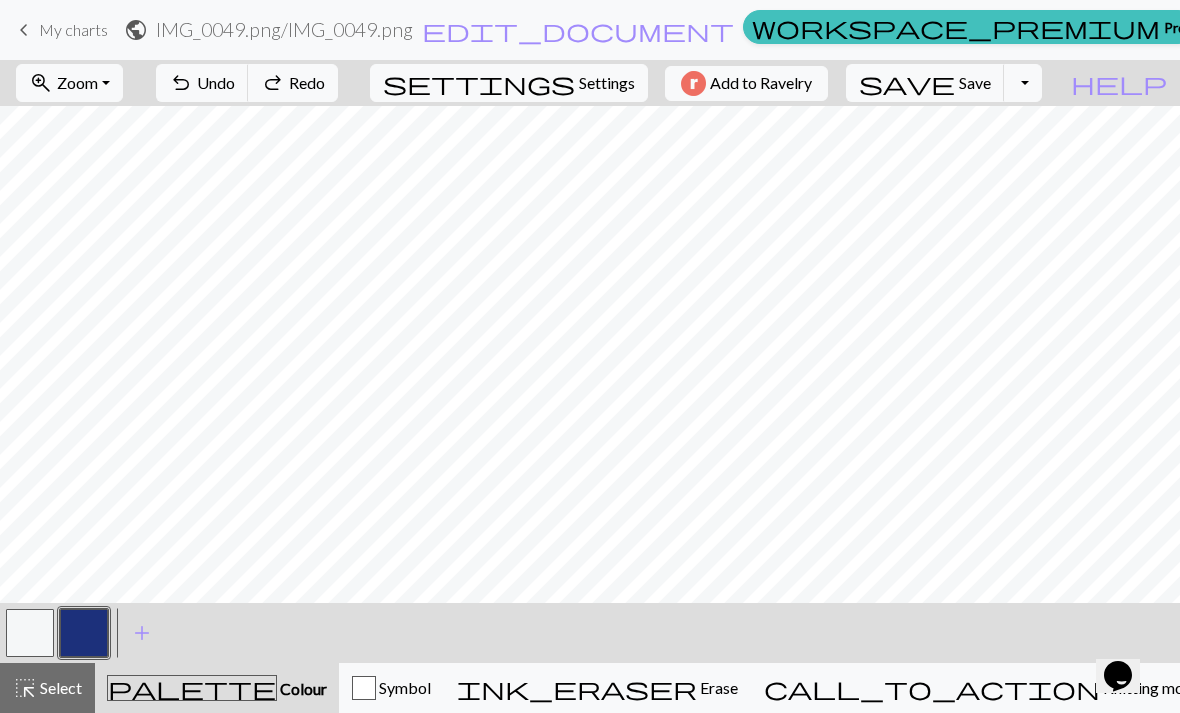 click on "undo Undo Undo" at bounding box center [202, 83] 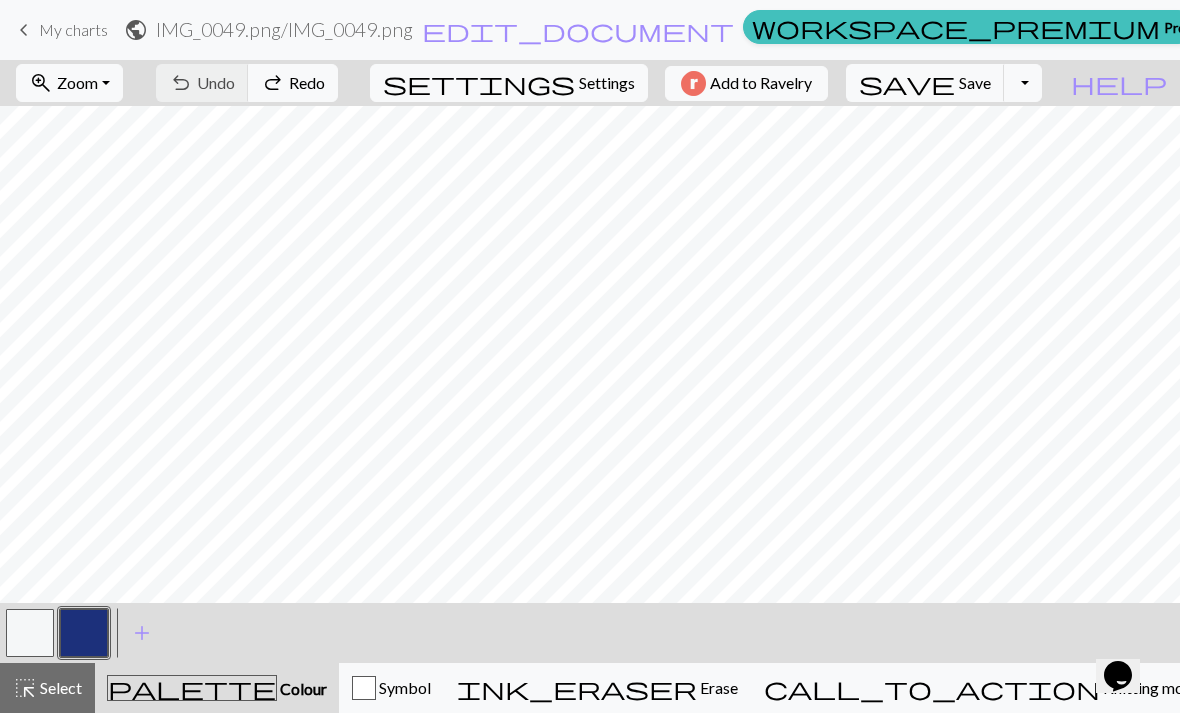 click on "undo Undo Undo redo Redo Redo" at bounding box center [247, 83] 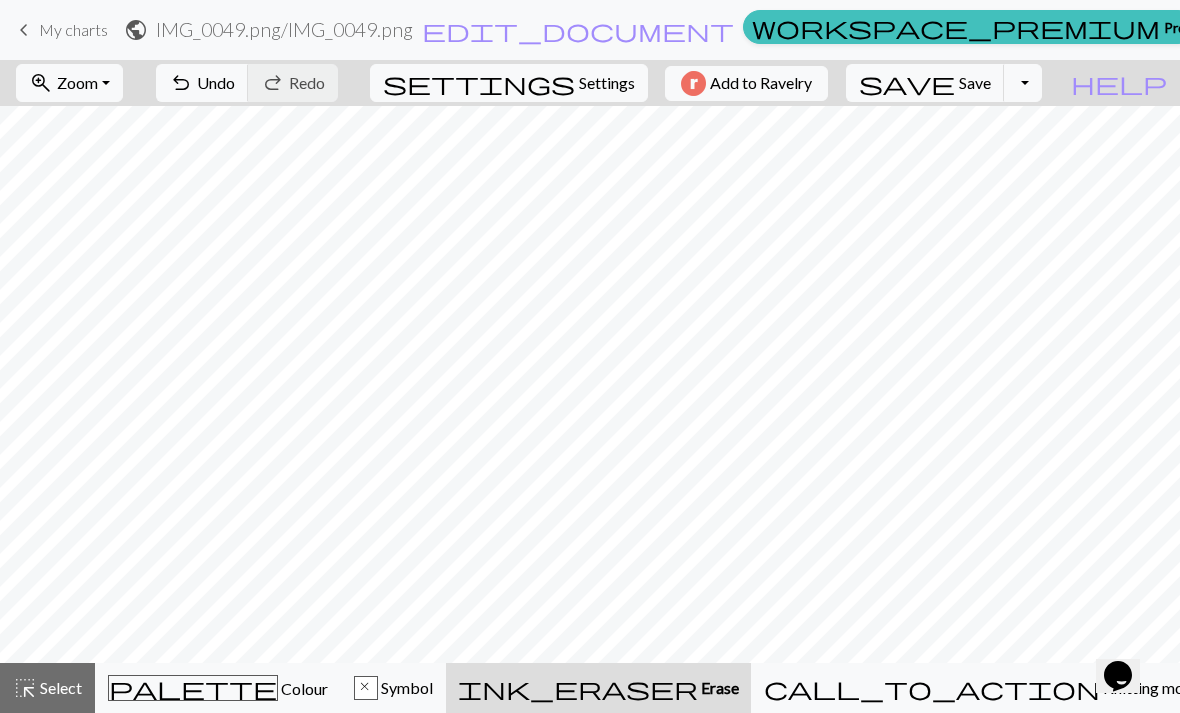 click on "keyboard_arrow_left   My charts" at bounding box center [60, 30] 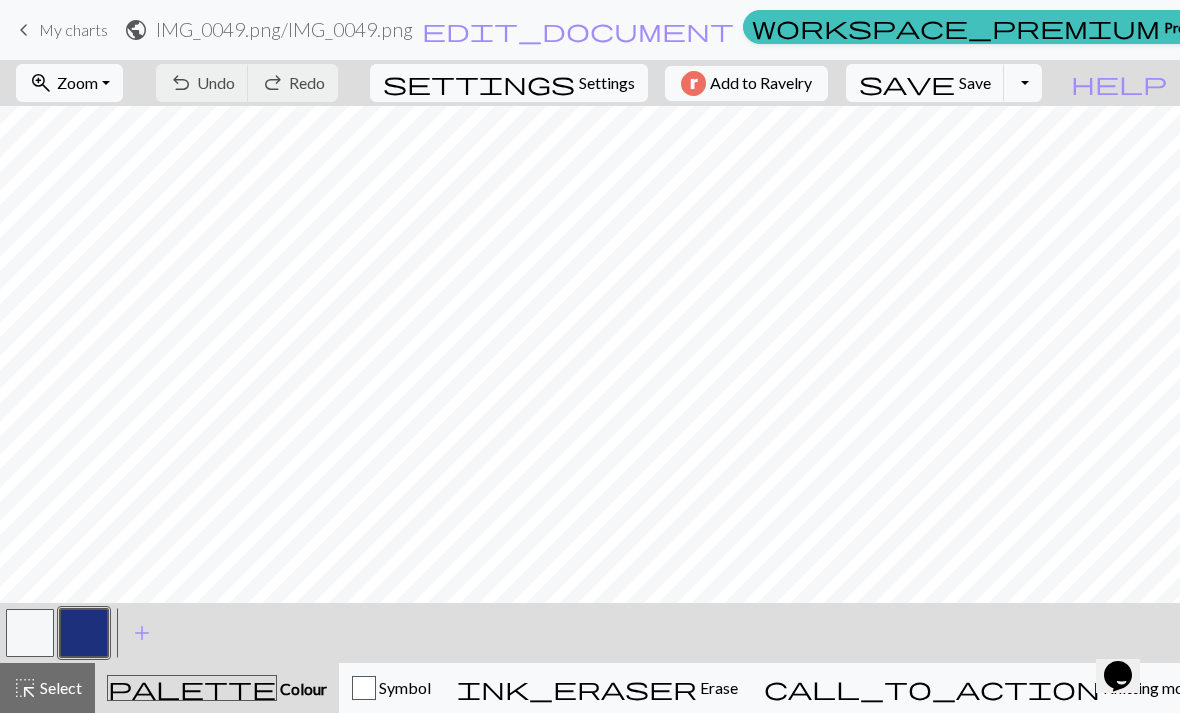 click on "help" at bounding box center (1119, 83) 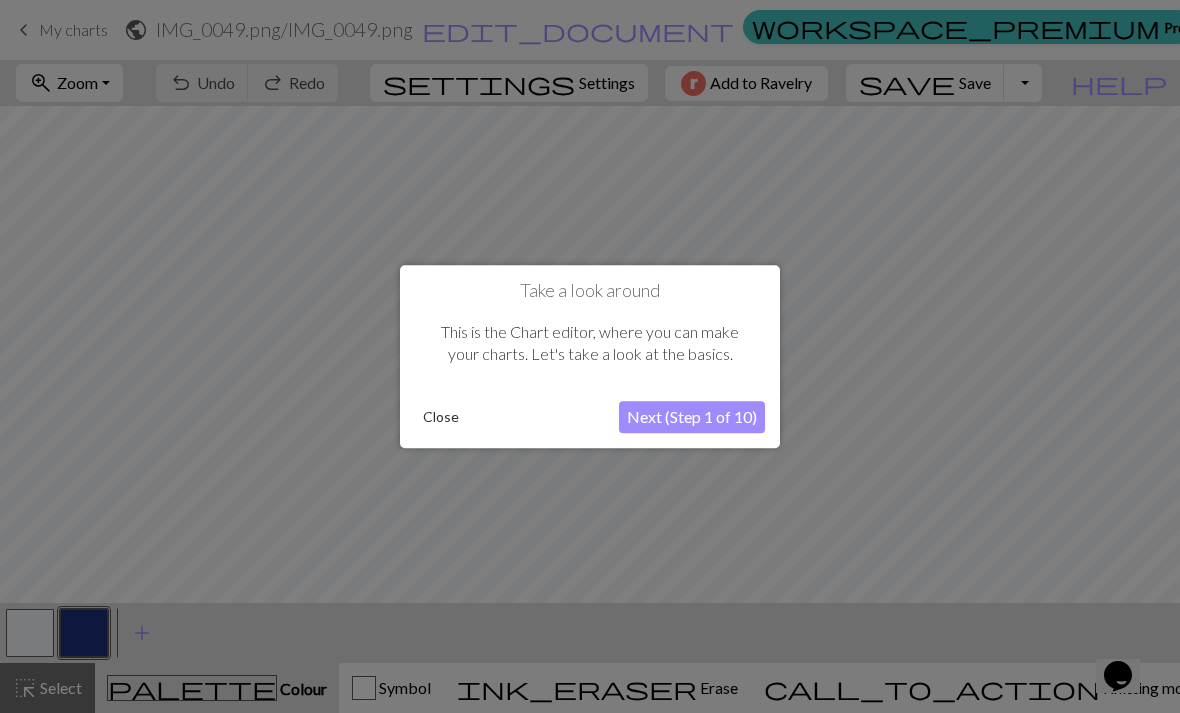 click at bounding box center (590, 356) 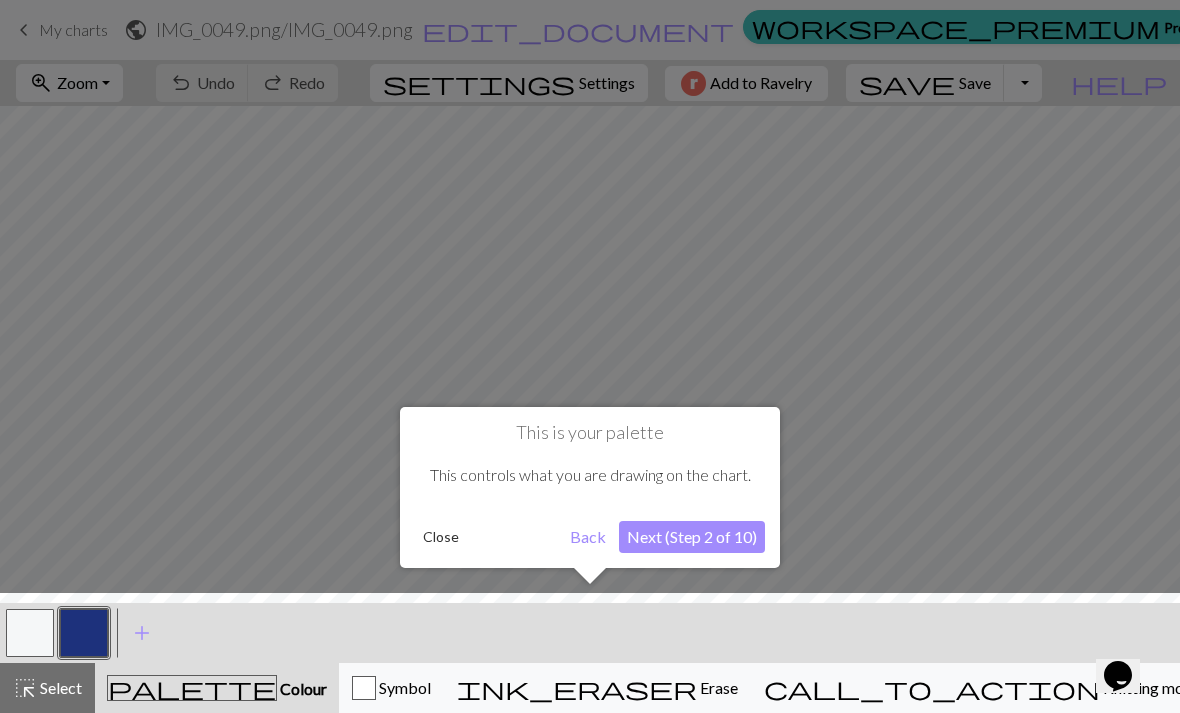click on "Close" at bounding box center (441, 537) 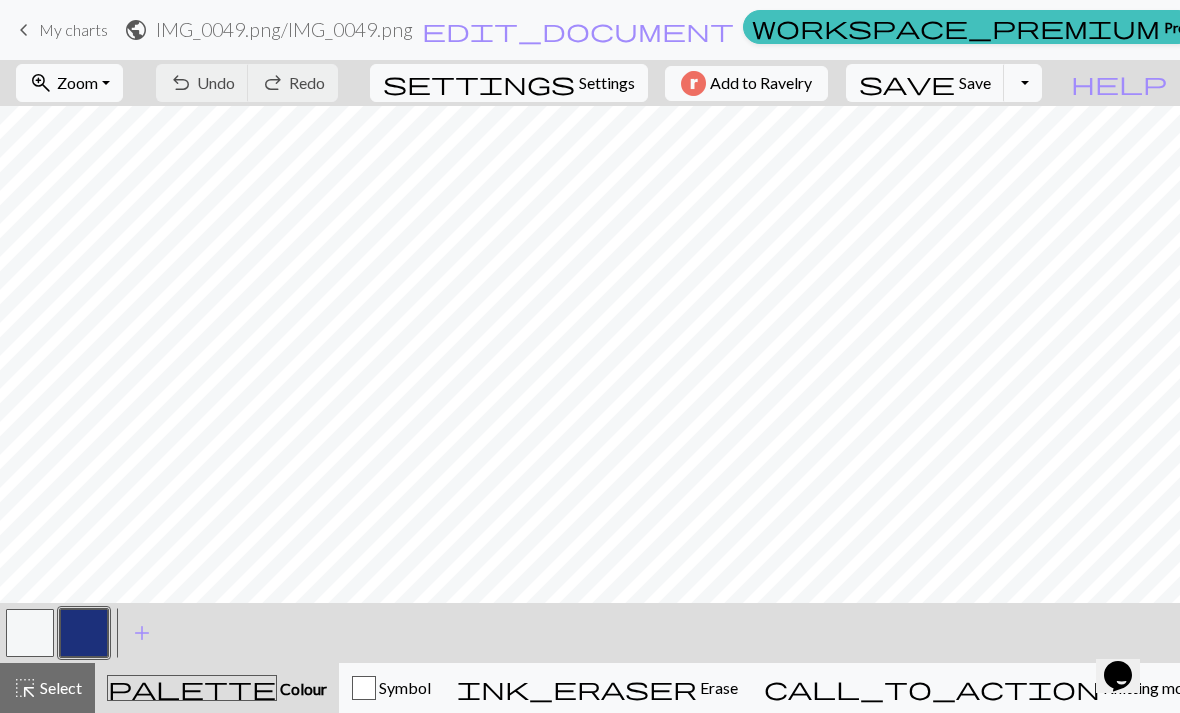 click on "Settings" at bounding box center [607, 83] 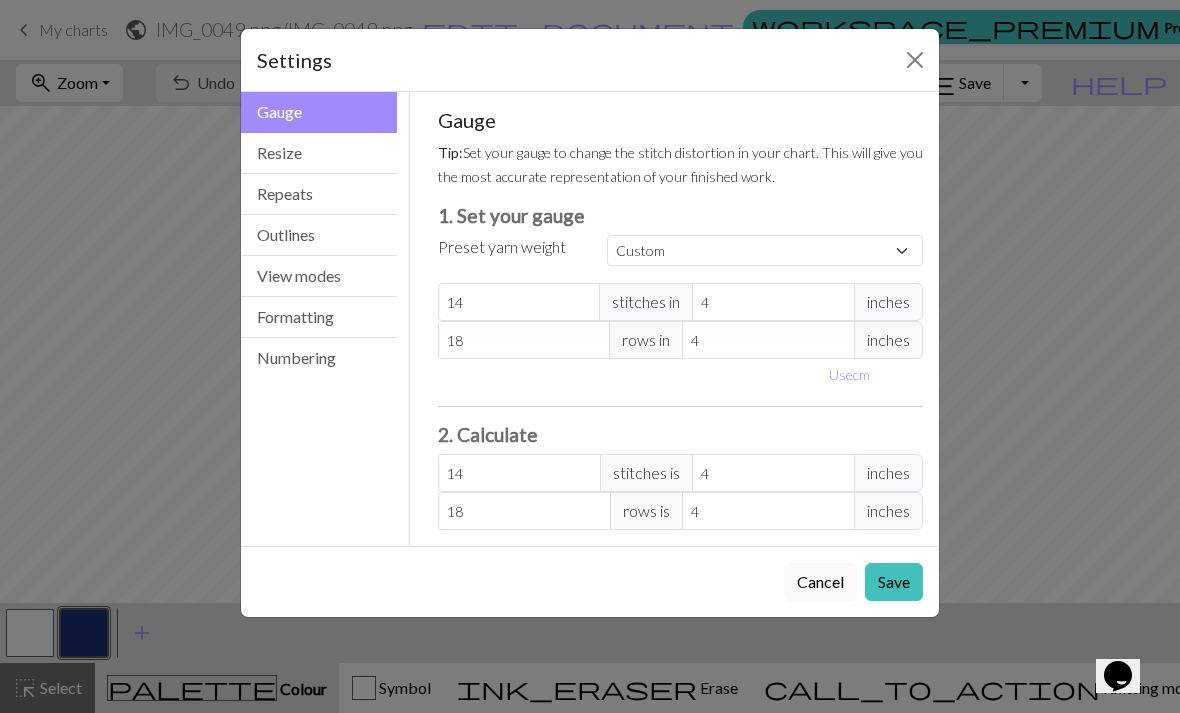 click on "Resize" at bounding box center (319, 153) 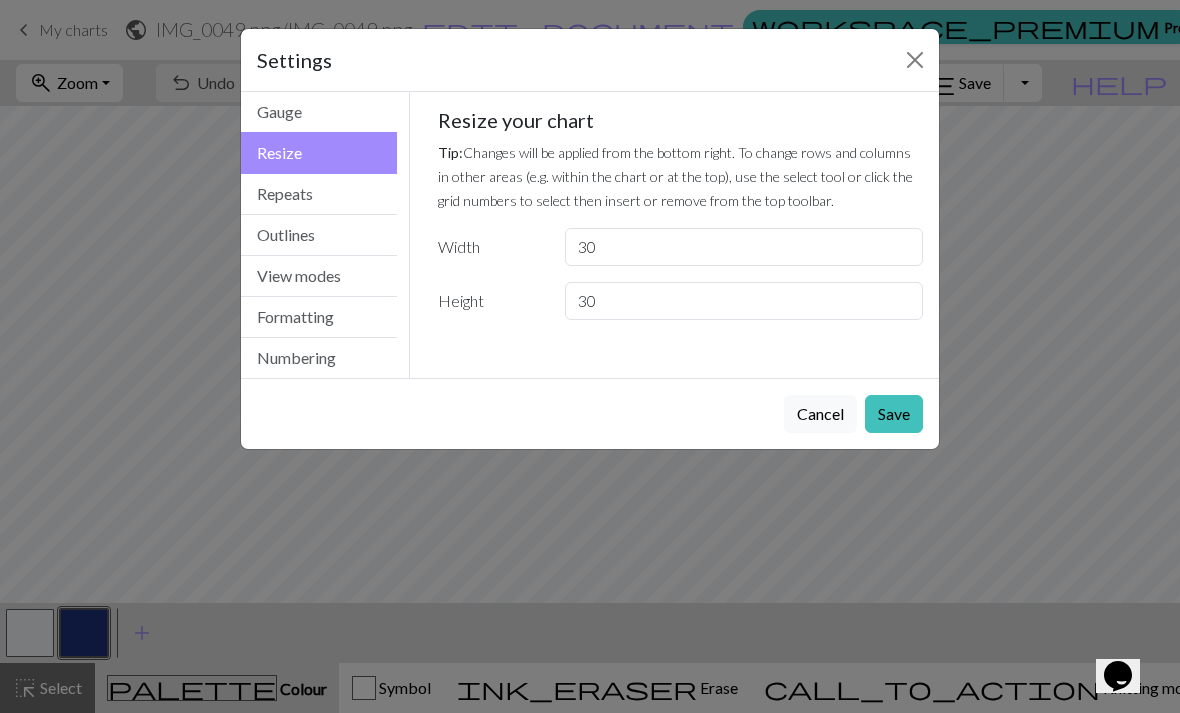 click on "Repeats" at bounding box center (319, 194) 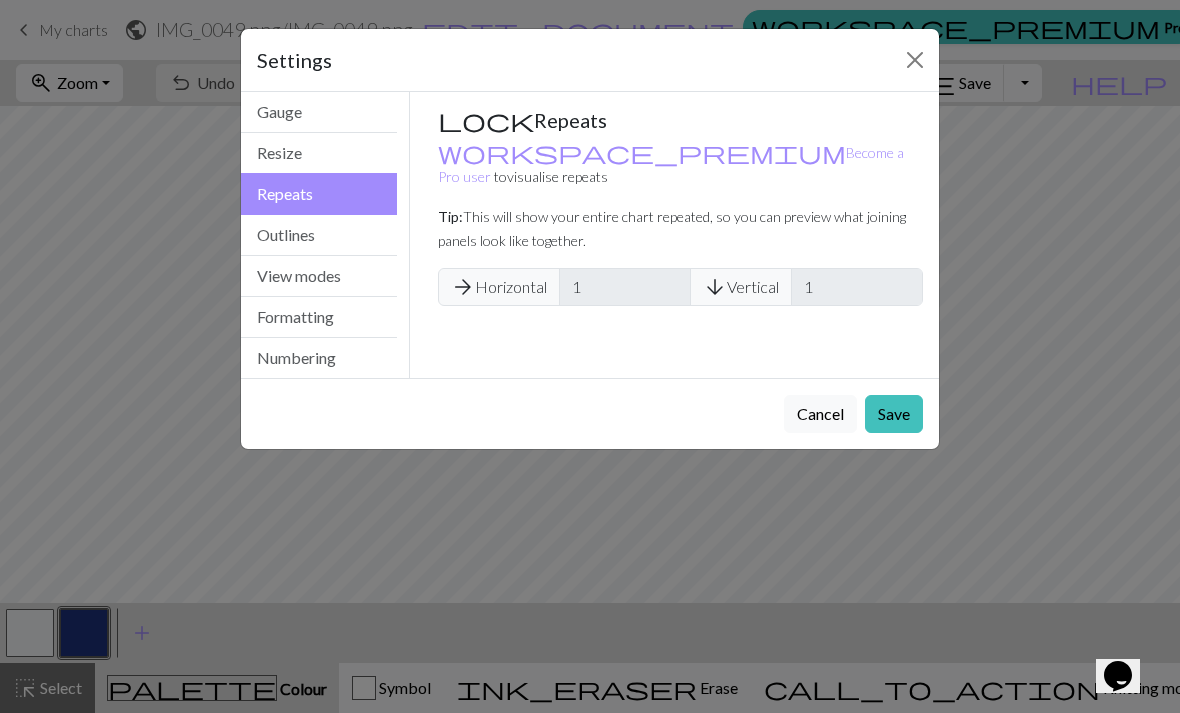 click on "Outlines" at bounding box center [319, 235] 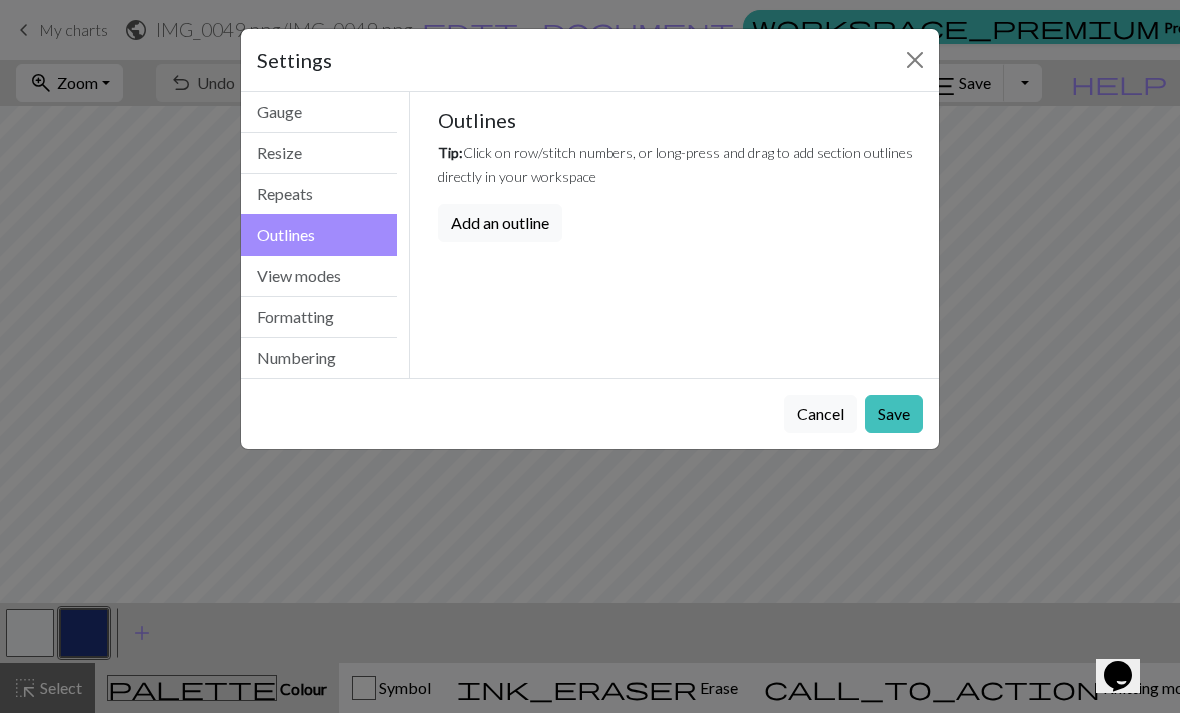 click on "View modes" at bounding box center [319, 276] 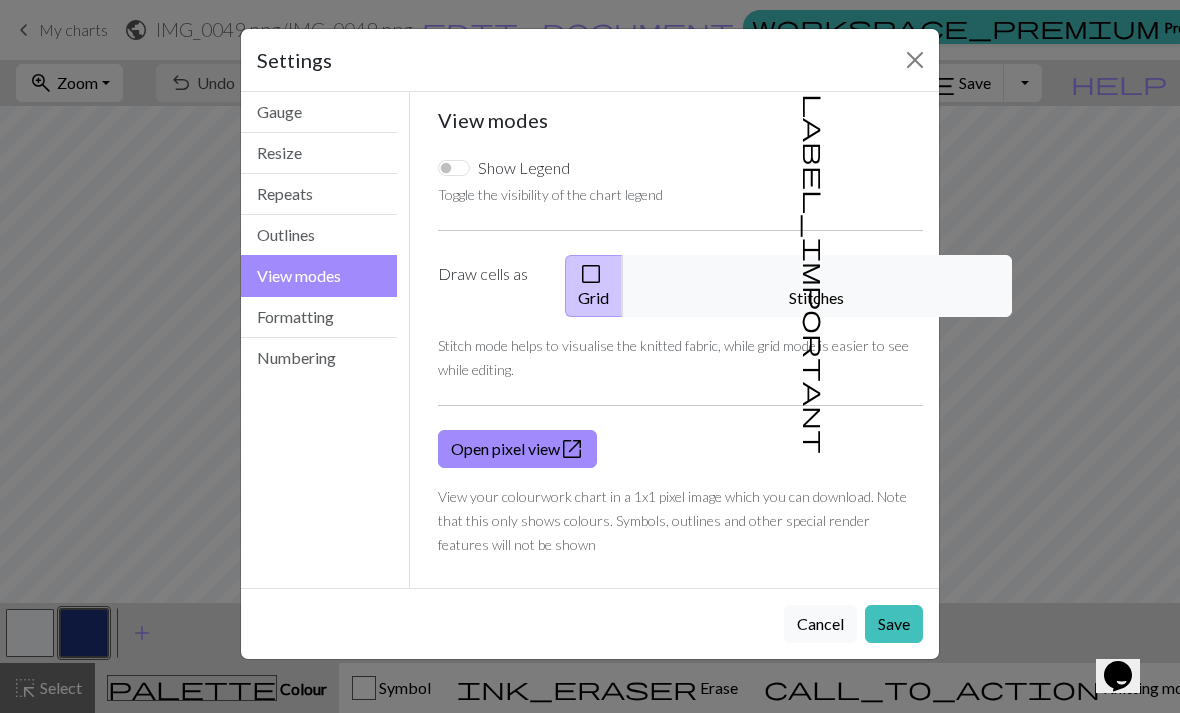click on "Outlines" at bounding box center (319, 235) 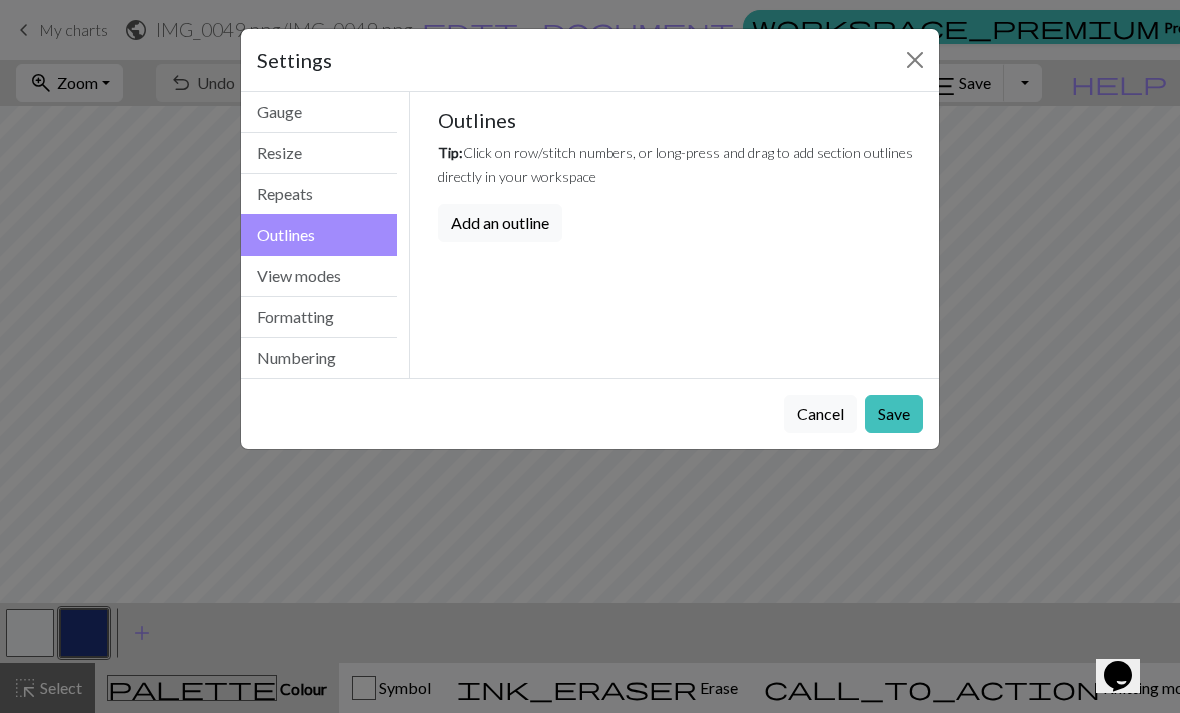 click on "View modes" at bounding box center (319, 276) 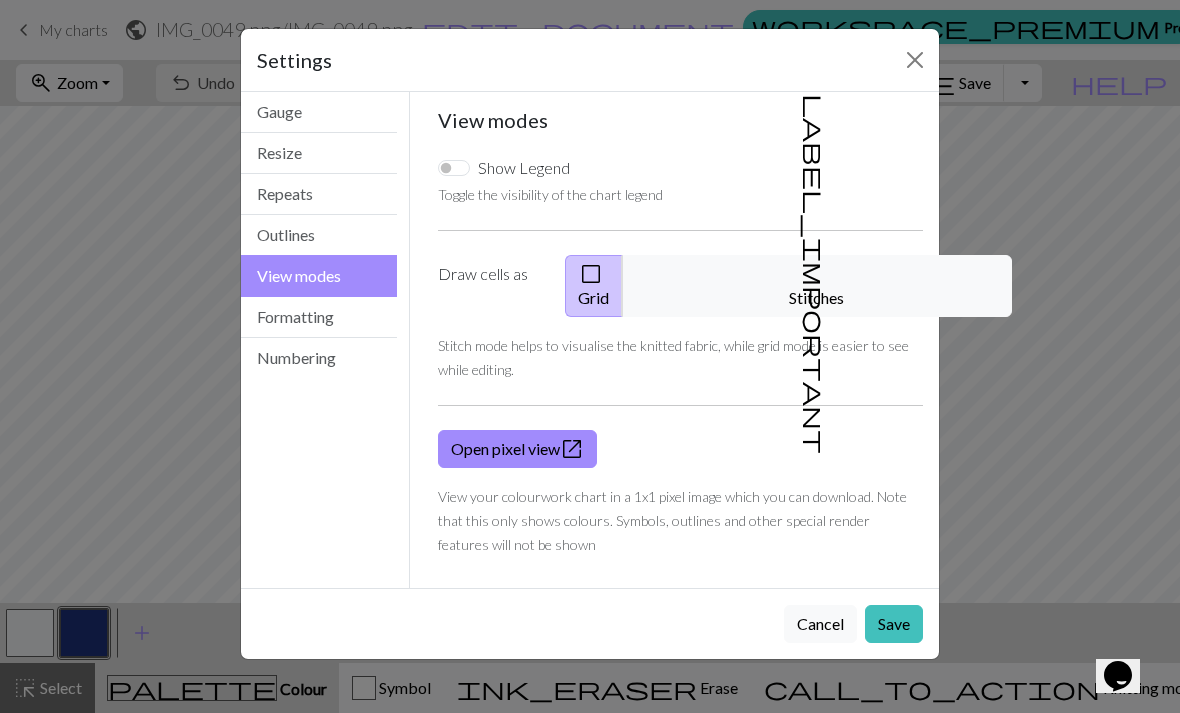 click on "Formatting" at bounding box center (319, 317) 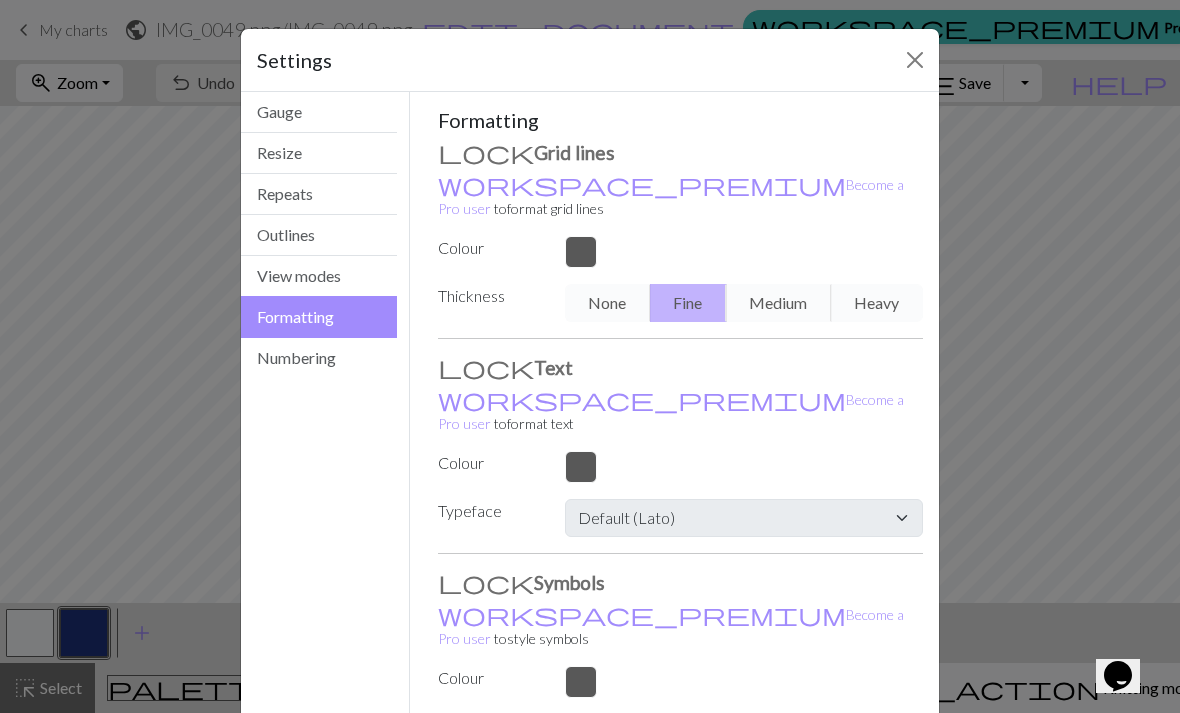 click on "Numbering" at bounding box center (319, 358) 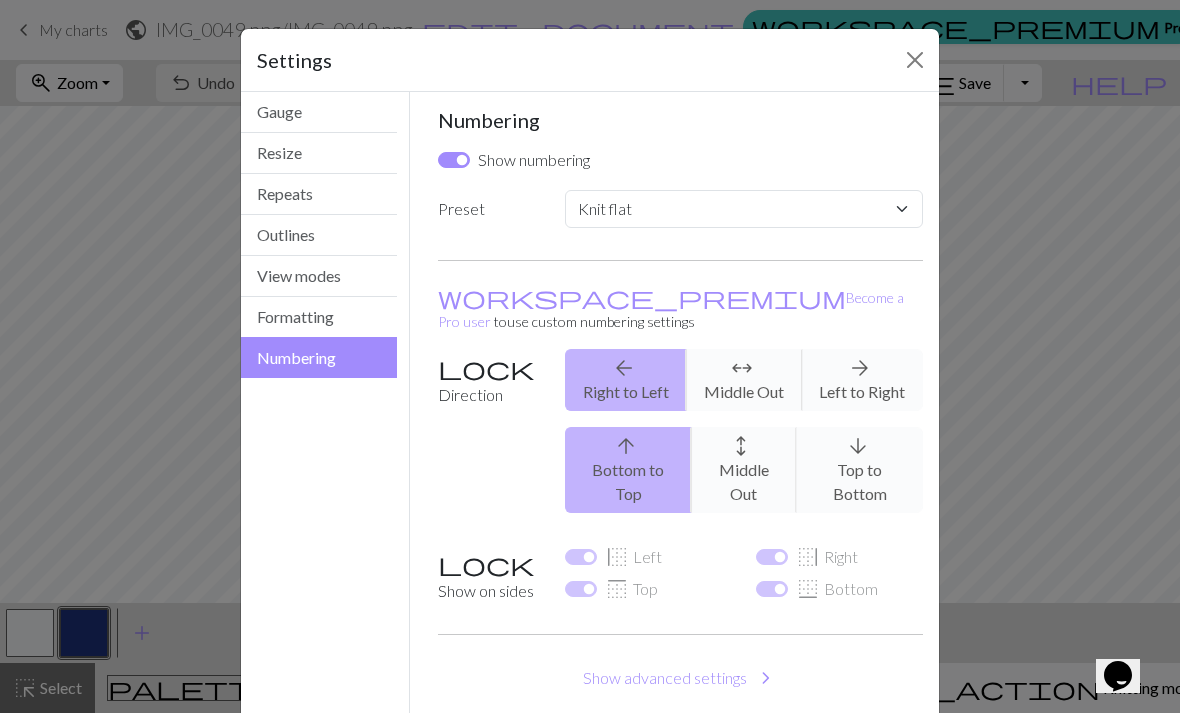 click on "Outlines" at bounding box center [319, 235] 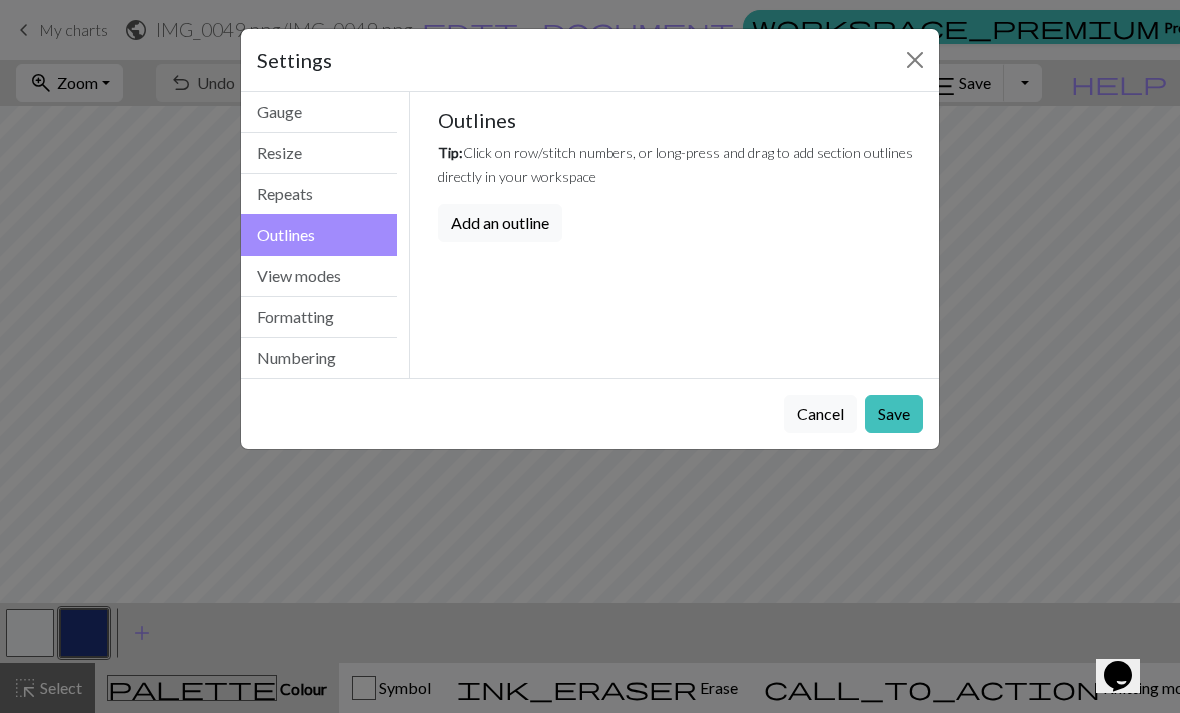 click on "Repeats" at bounding box center (319, 194) 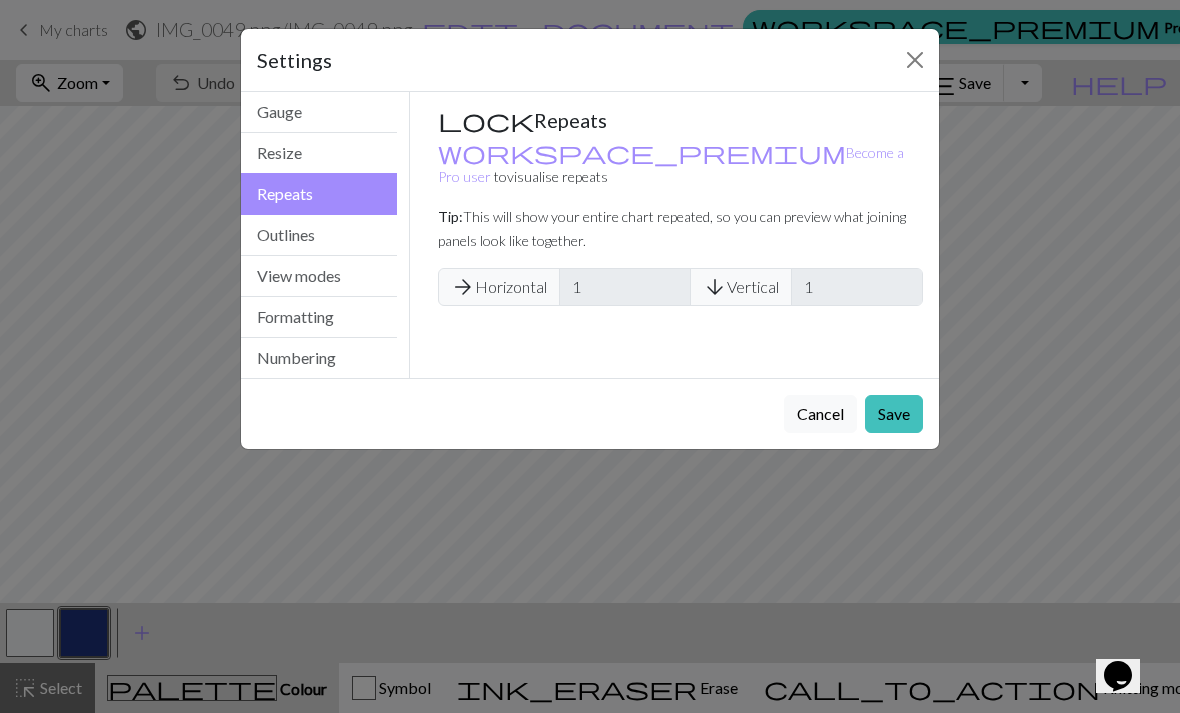click on "Resize" at bounding box center [319, 153] 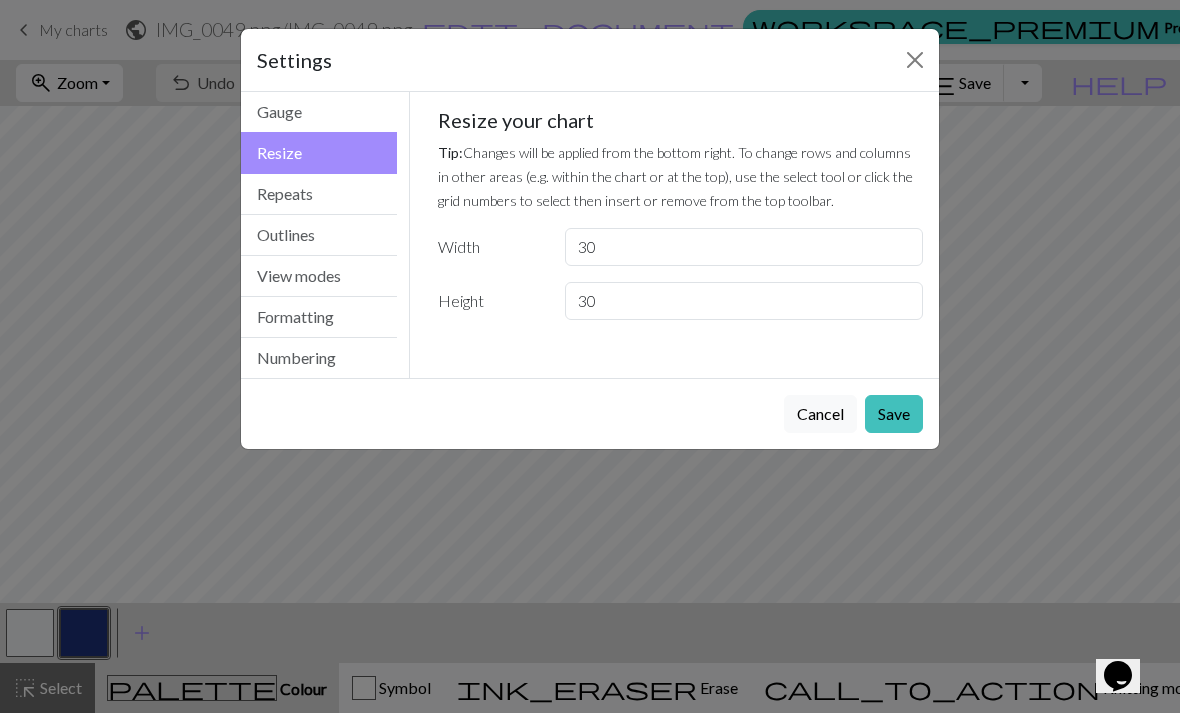click on "Resize" at bounding box center (319, 153) 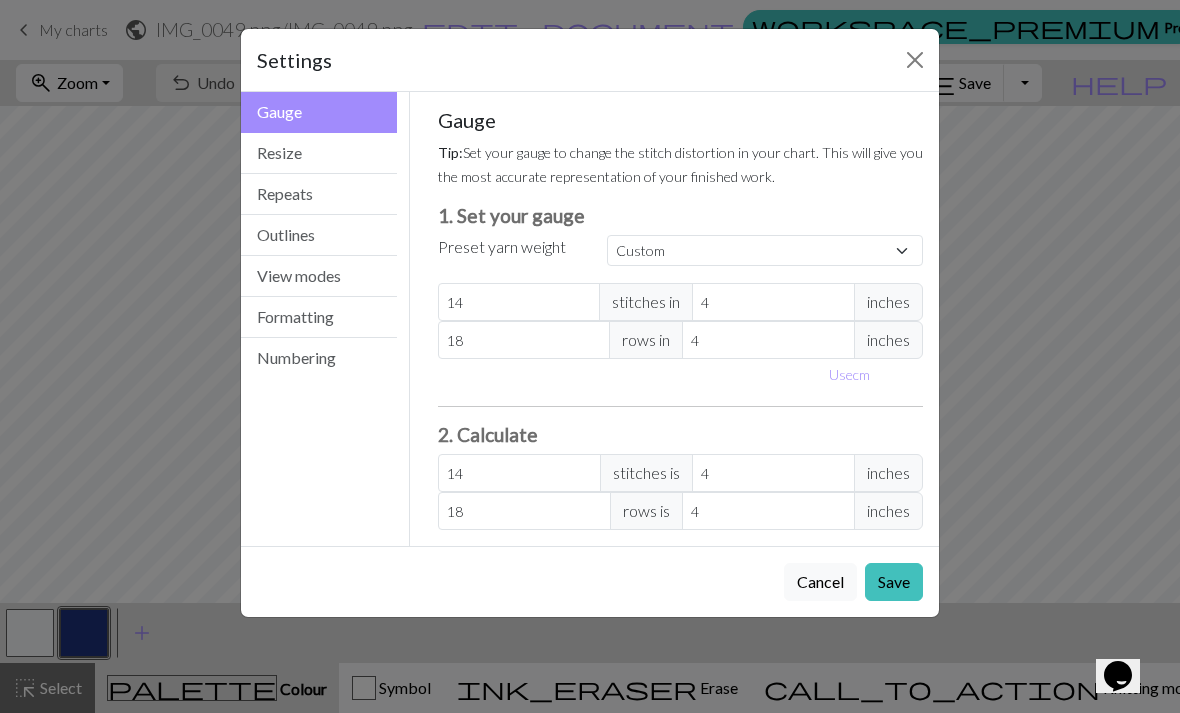 click at bounding box center (915, 60) 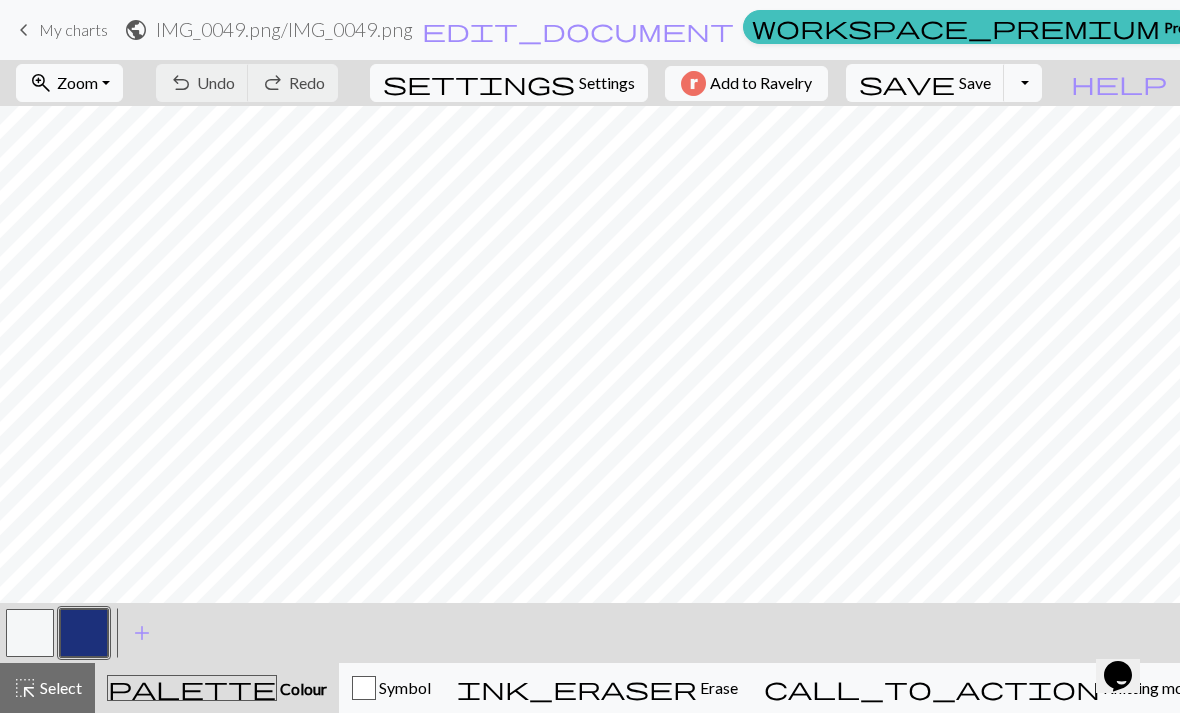 click on "public" at bounding box center (136, 30) 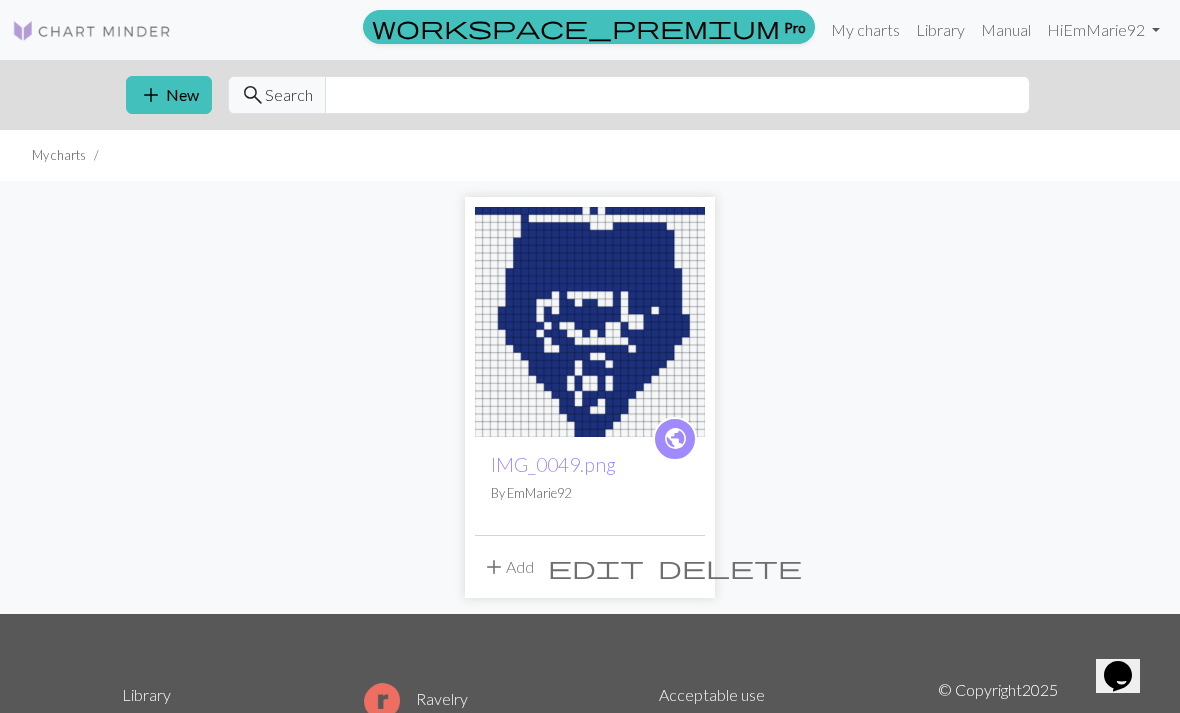 click on "delete" at bounding box center [730, 567] 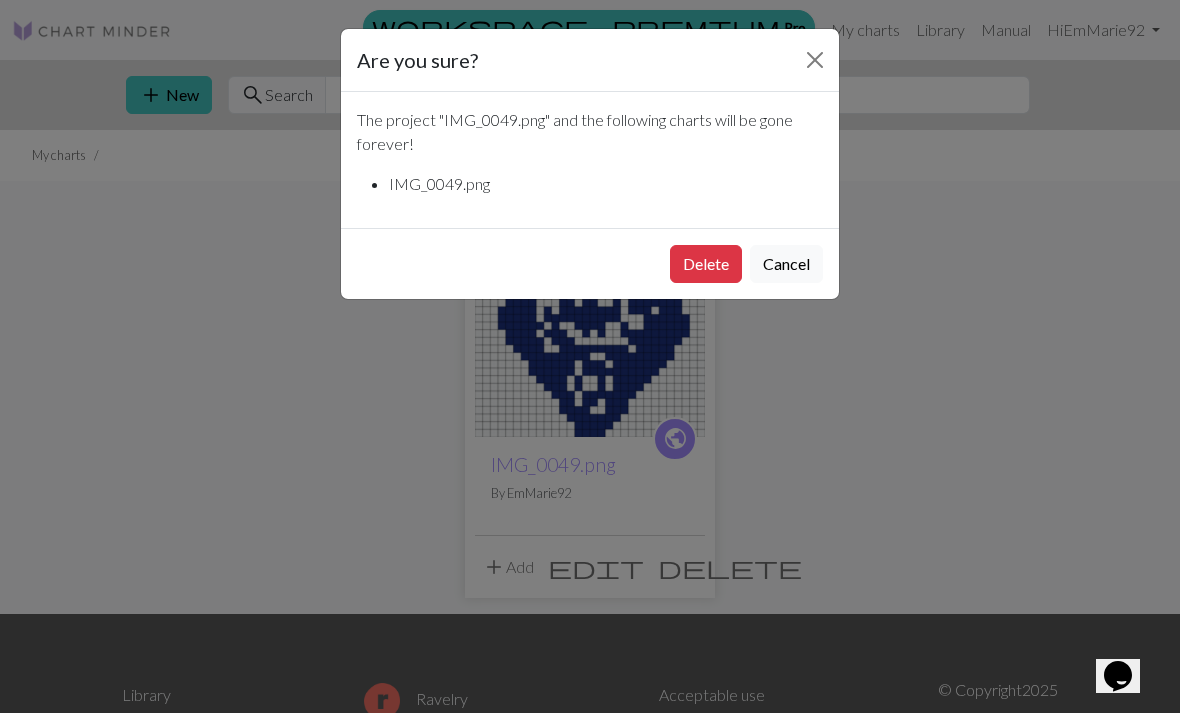 click on "Delete" at bounding box center [706, 264] 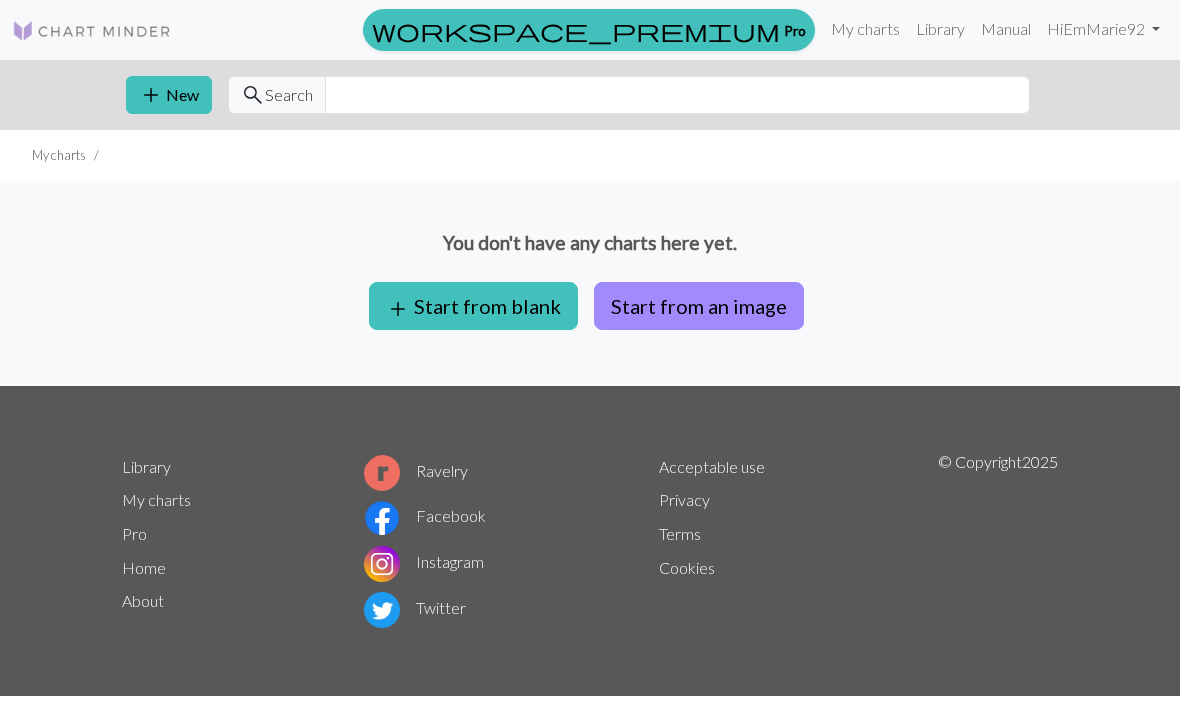 scroll, scrollTop: 0, scrollLeft: 0, axis: both 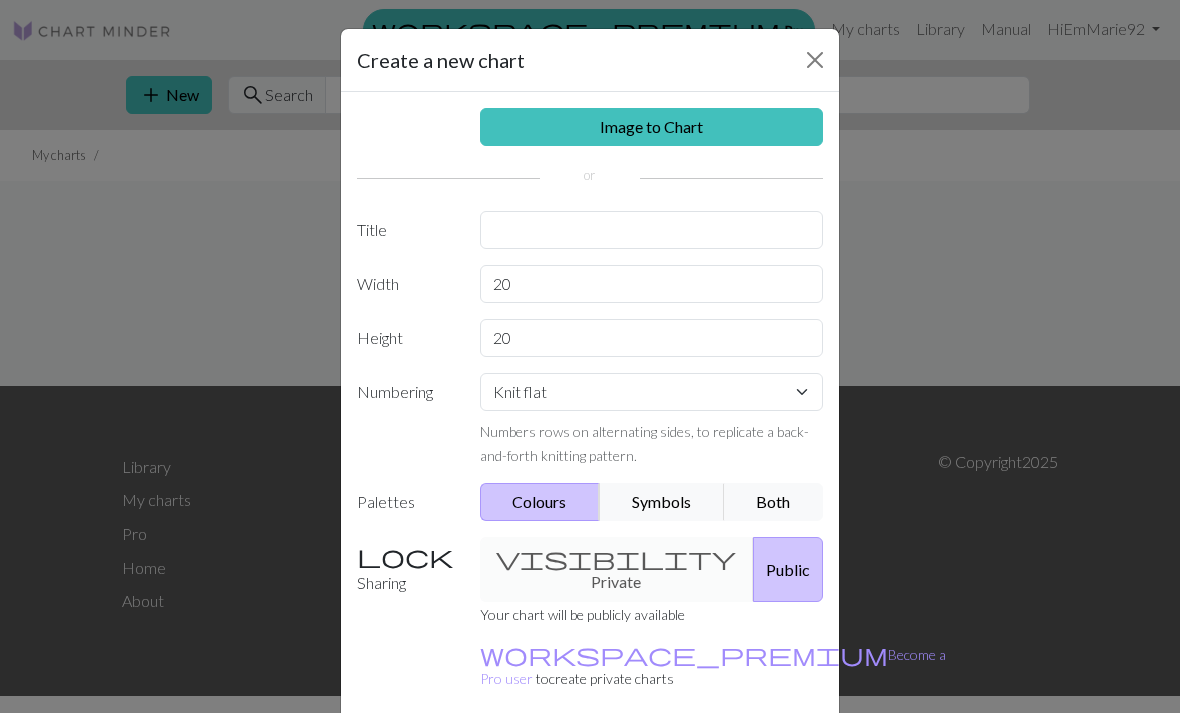 click on "Image to Chart" at bounding box center (652, 127) 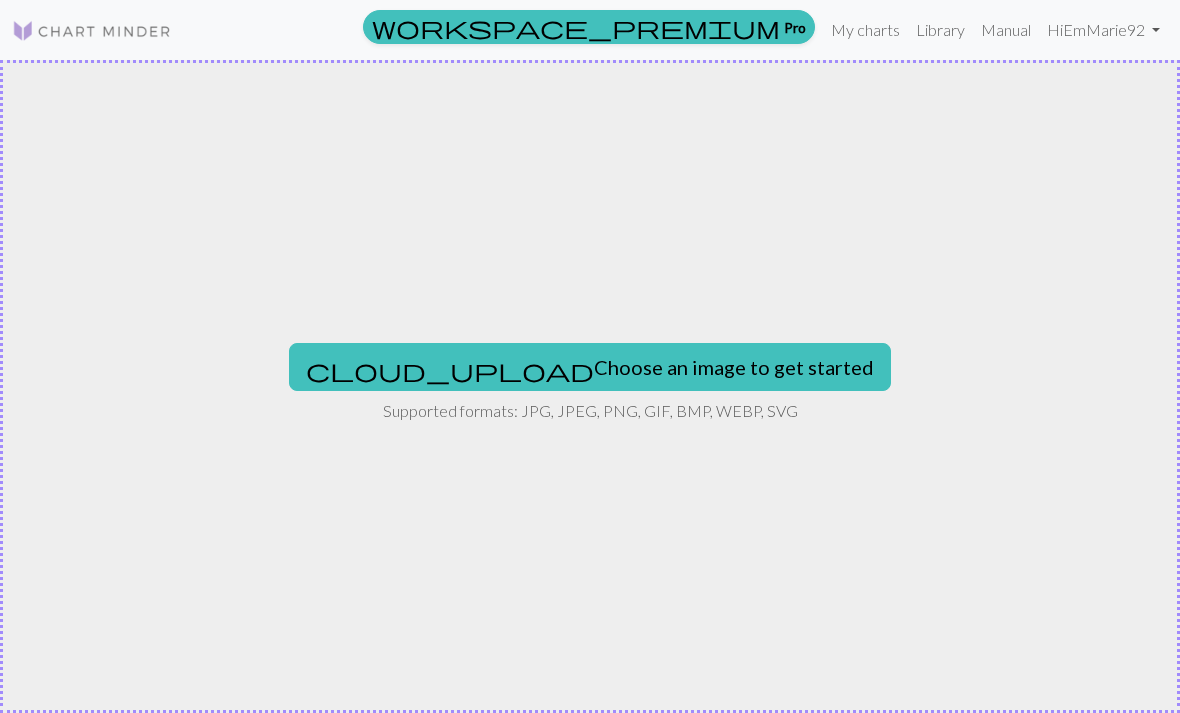 click on "cloud_upload  Choose an image to get started" at bounding box center [590, 367] 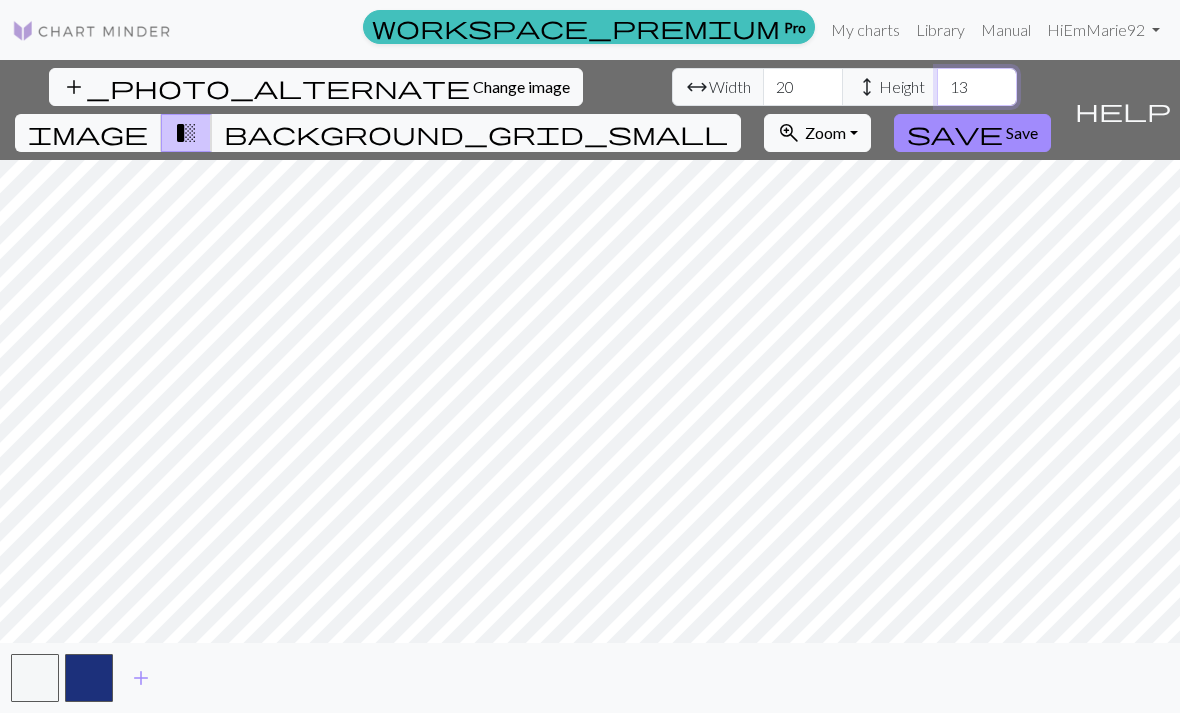 click on "13" at bounding box center (977, 87) 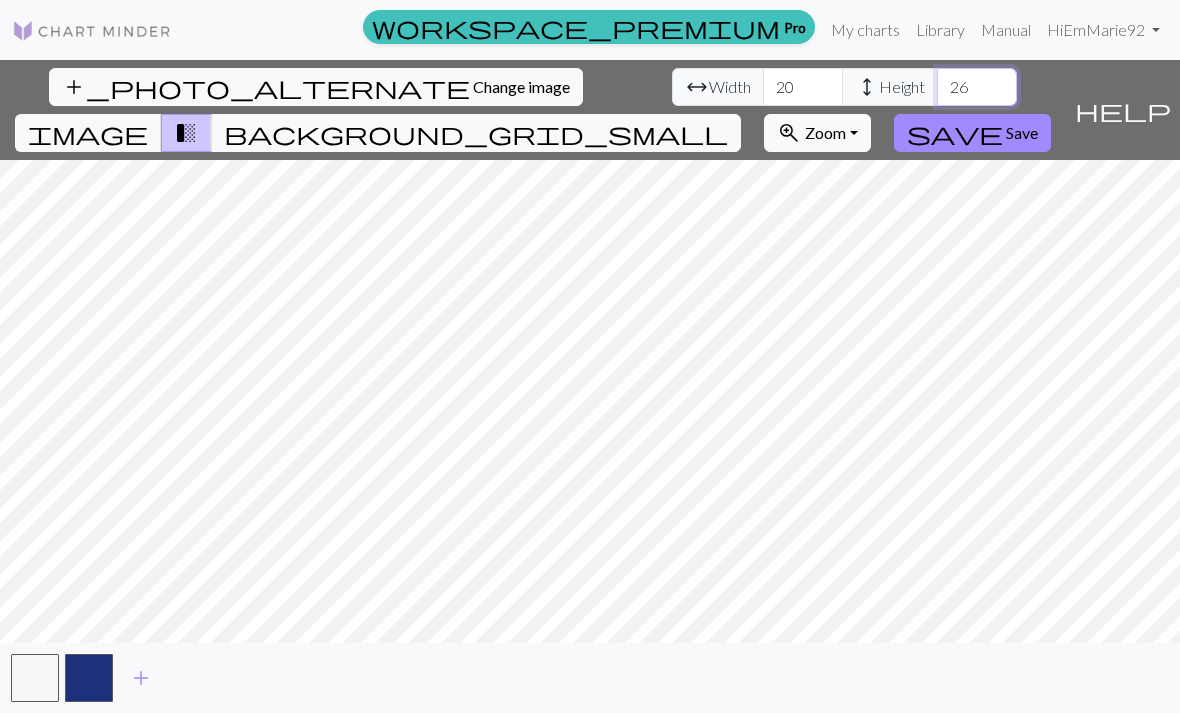 type on "26" 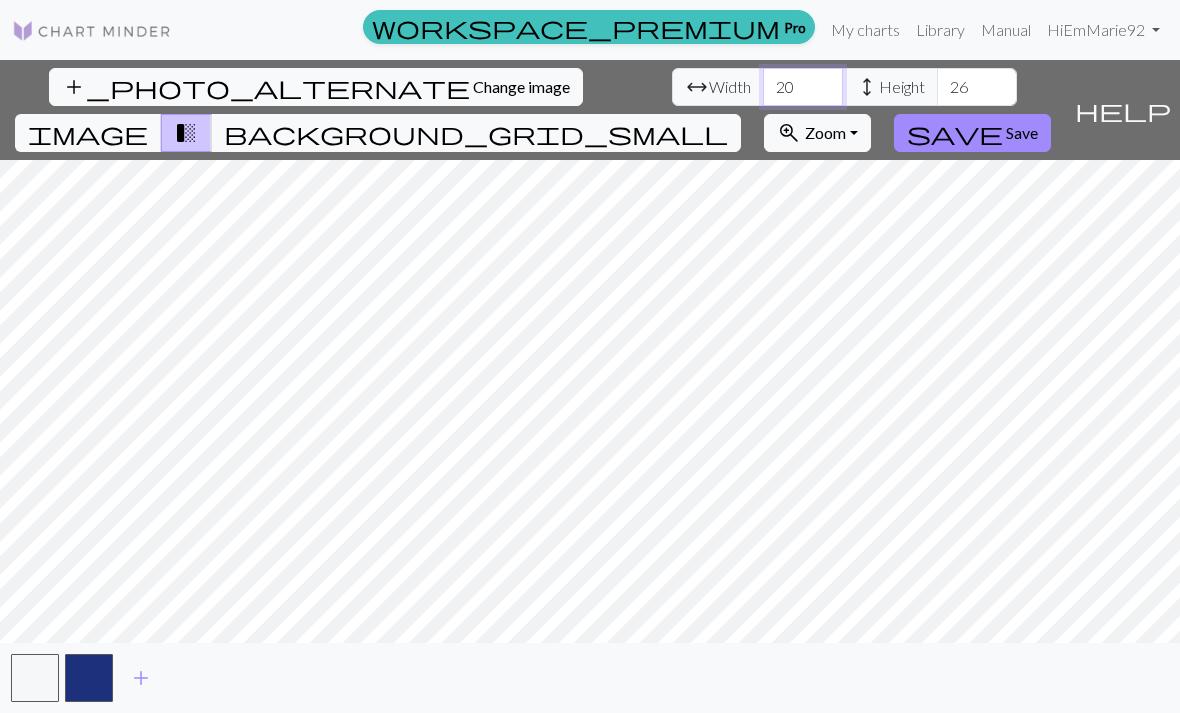 click on "20" at bounding box center (803, 87) 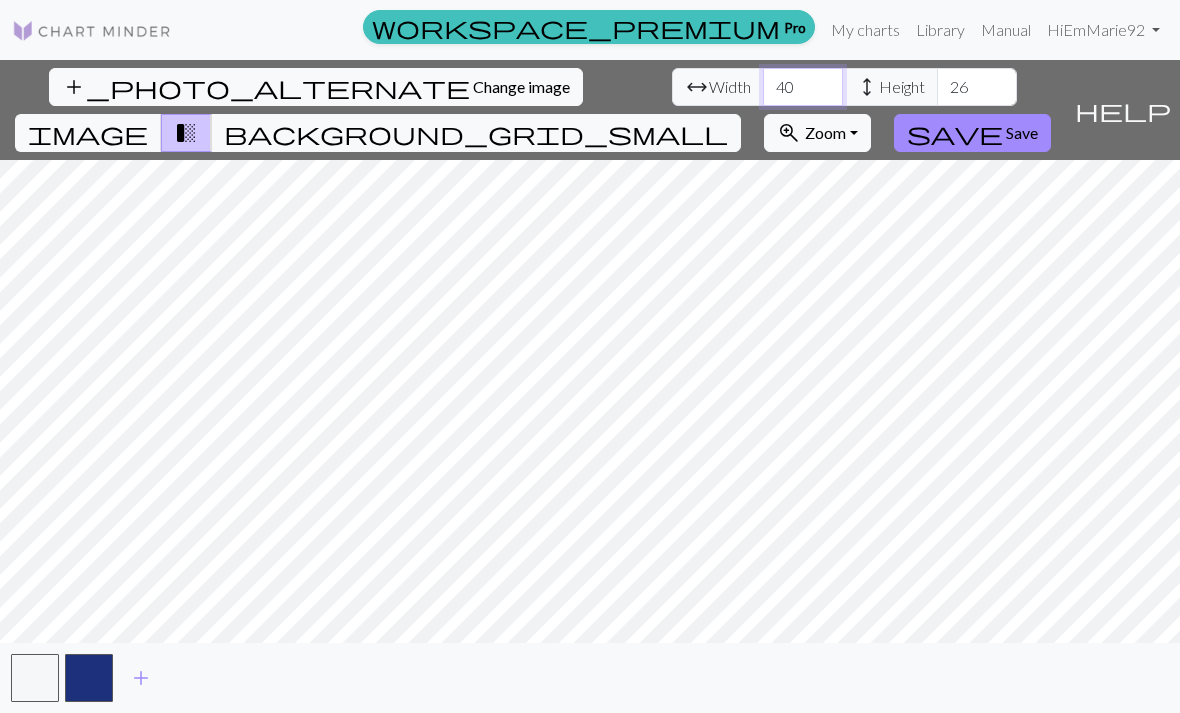 type on "40" 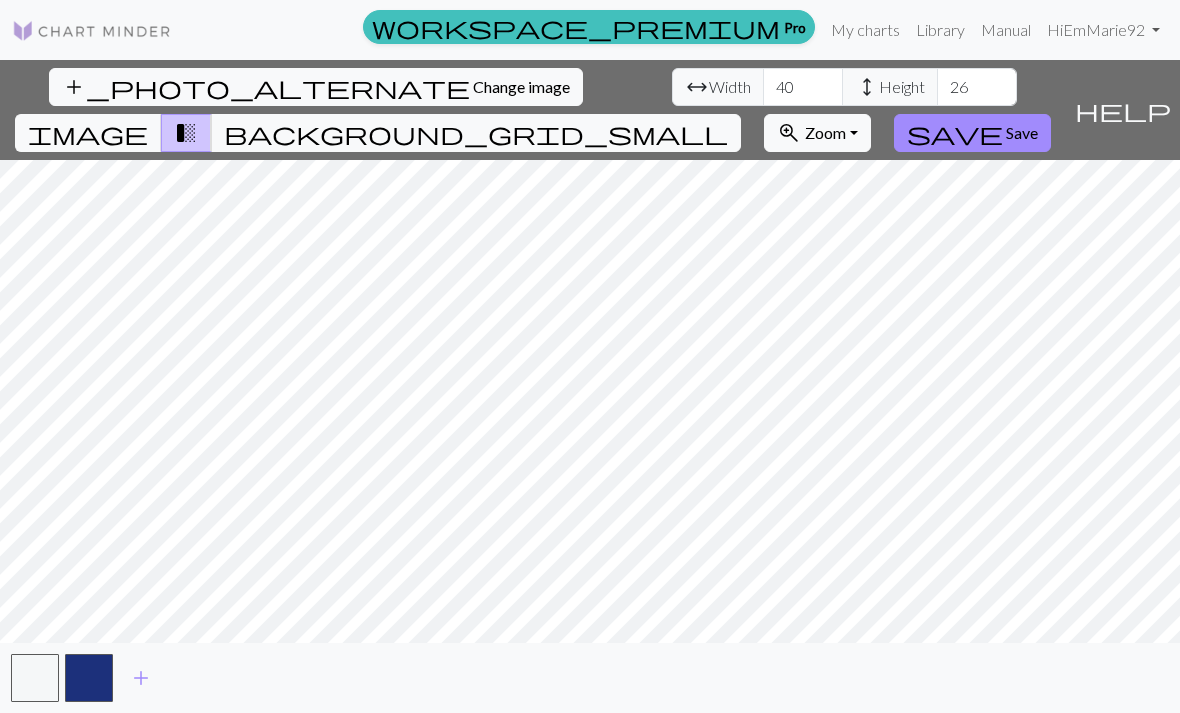 click on "image" at bounding box center [88, 133] 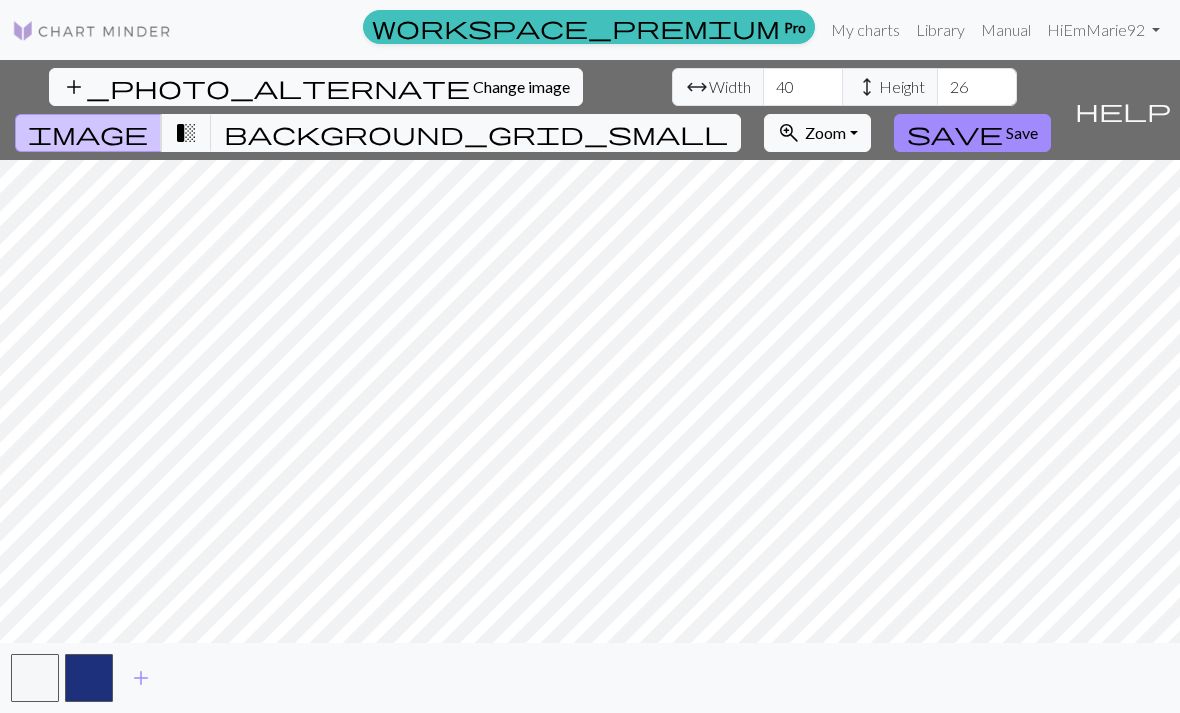 click on "transition_fade" at bounding box center [186, 133] 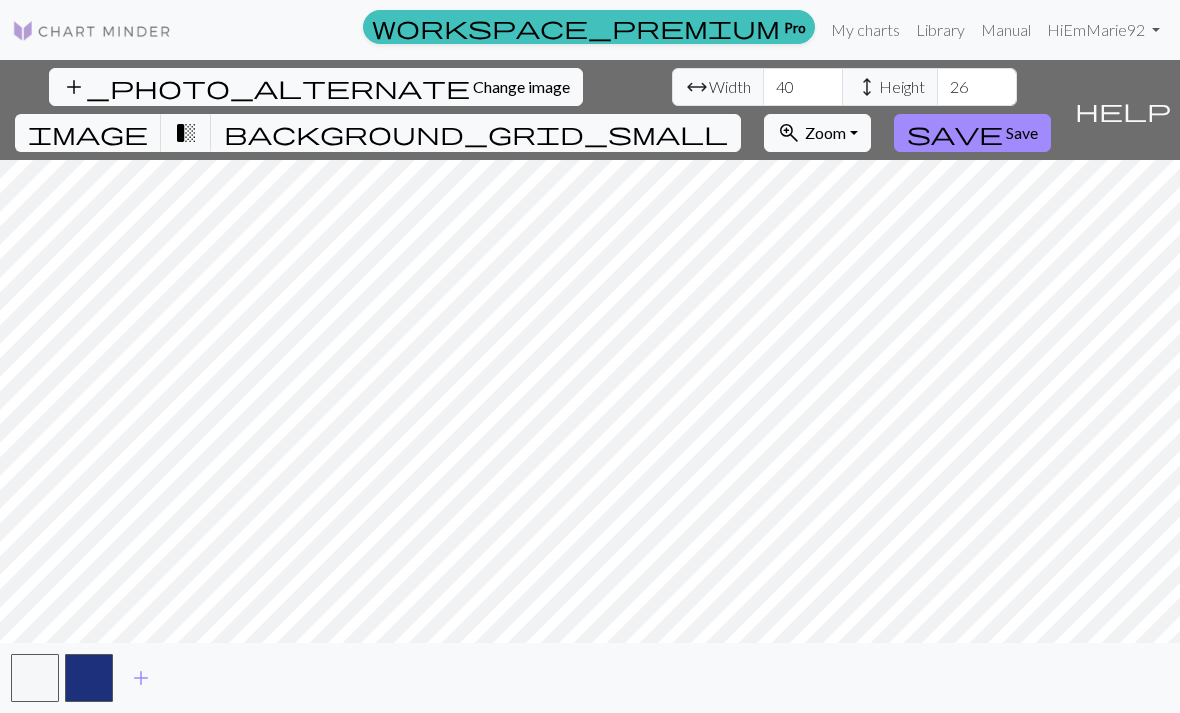 click on "background_grid_small" at bounding box center (476, 133) 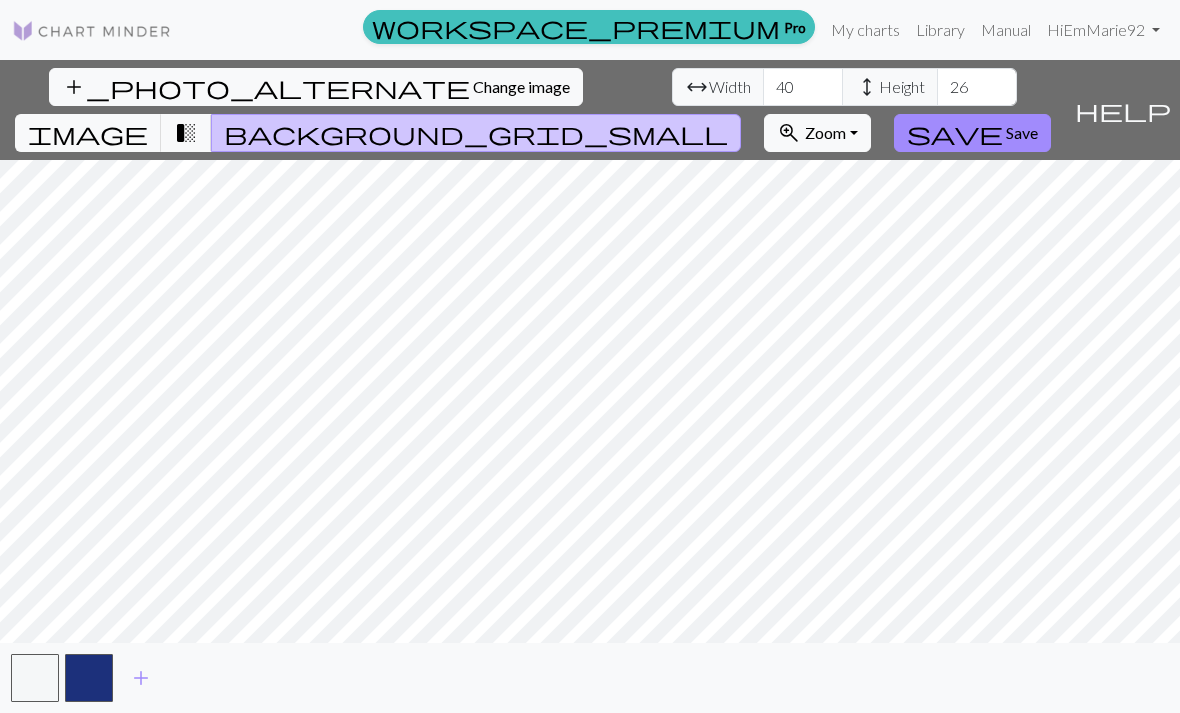 click on "transition_fade" at bounding box center (186, 133) 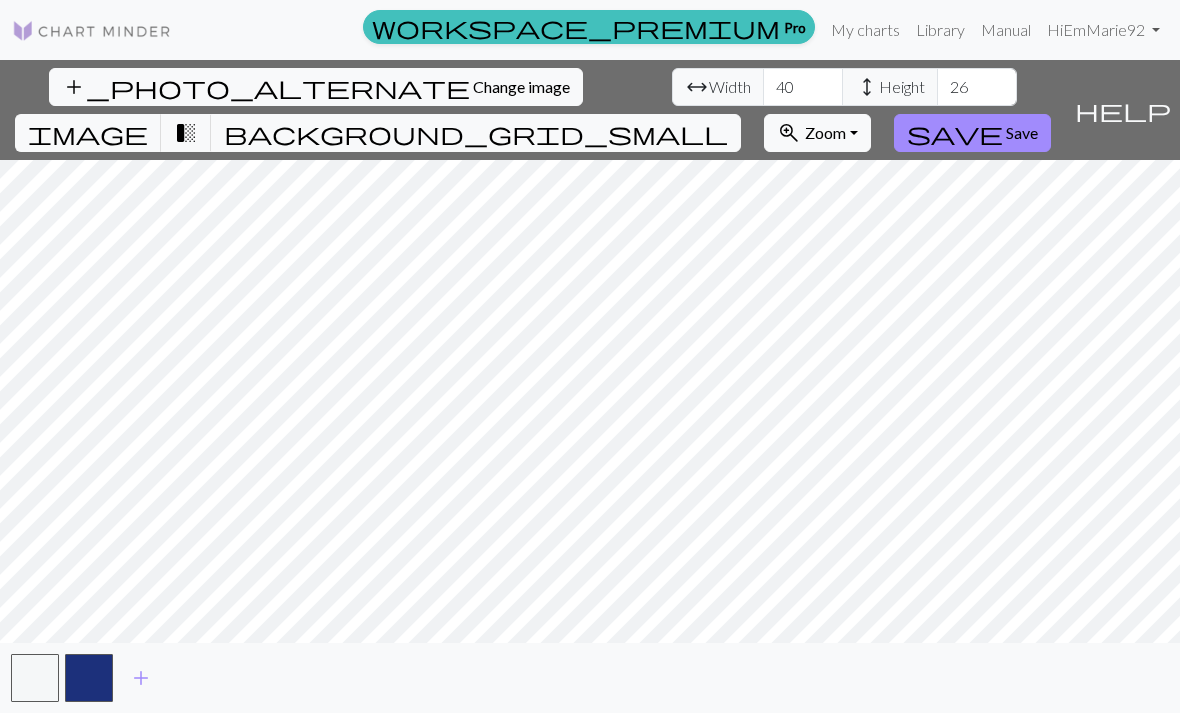 click on "image" at bounding box center [88, 133] 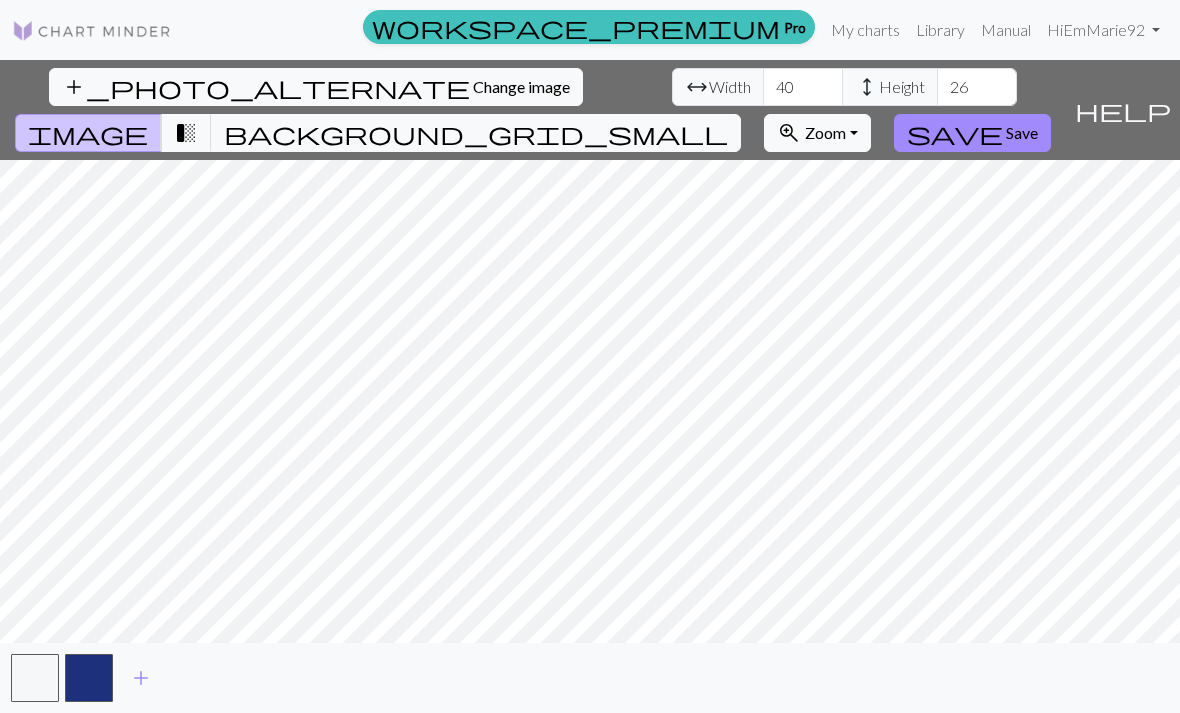 click on "transition_fade" at bounding box center [186, 133] 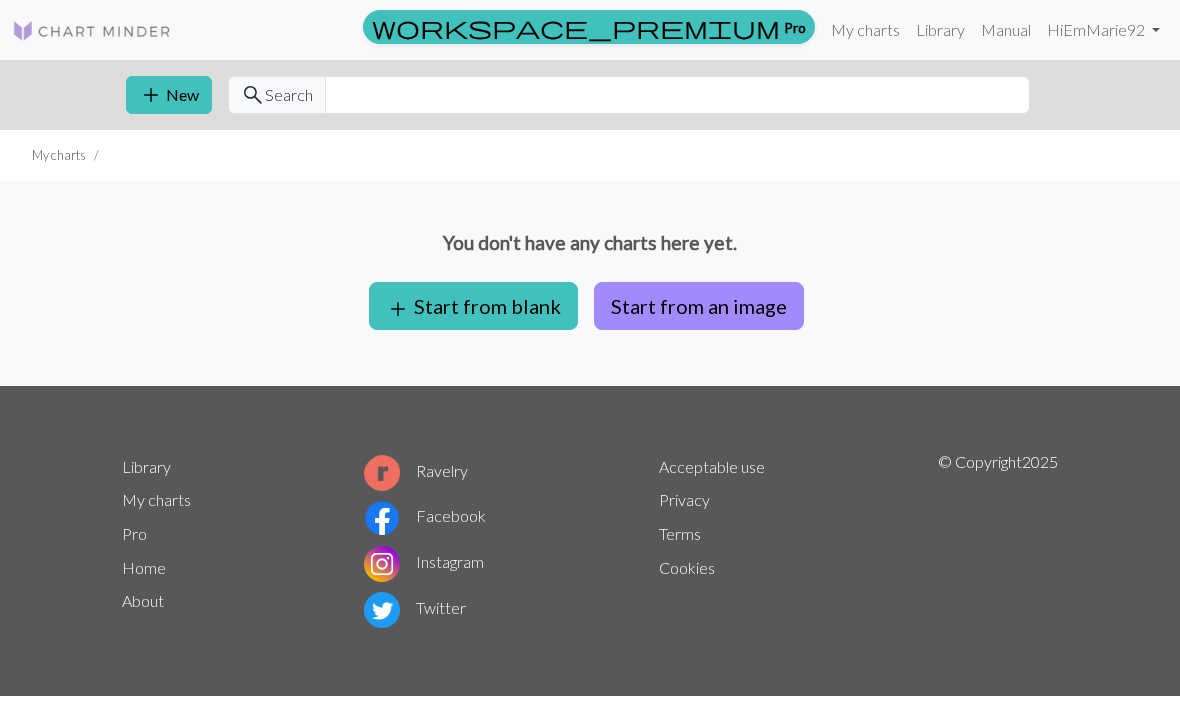 click on "add   Start from blank" at bounding box center (473, 306) 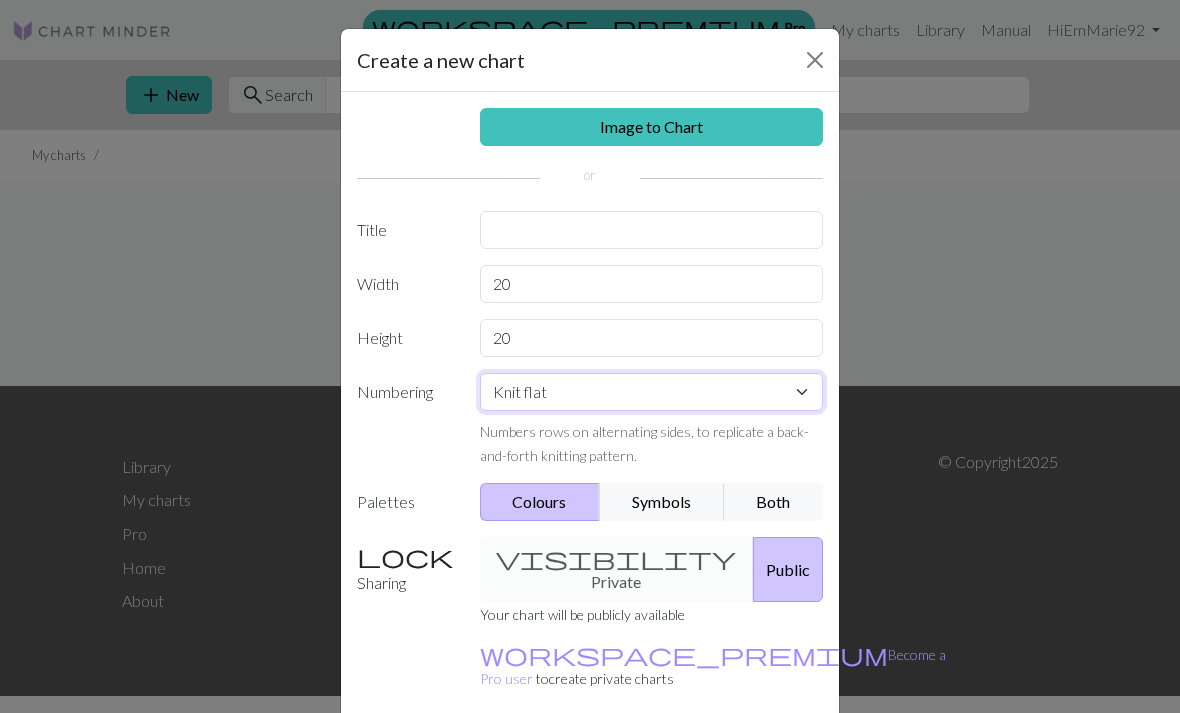 click on "Knit flat Knit in the round Lace knitting Cross stitch" at bounding box center [652, 392] 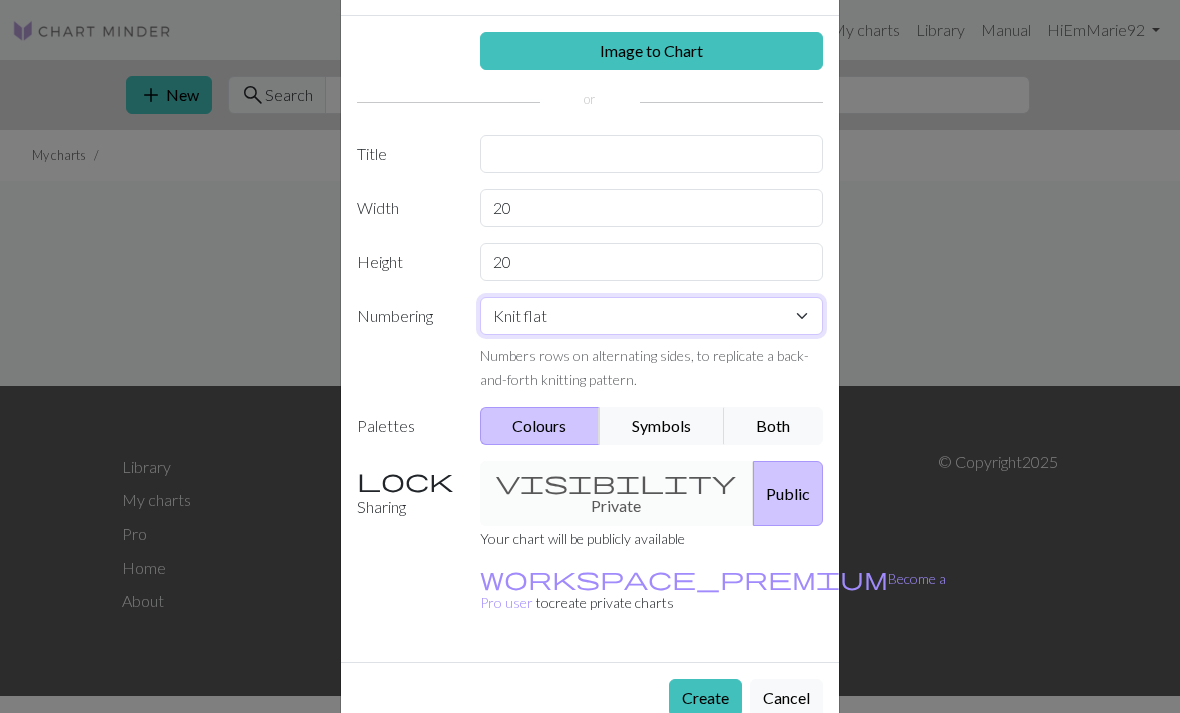 scroll, scrollTop: 76, scrollLeft: 0, axis: vertical 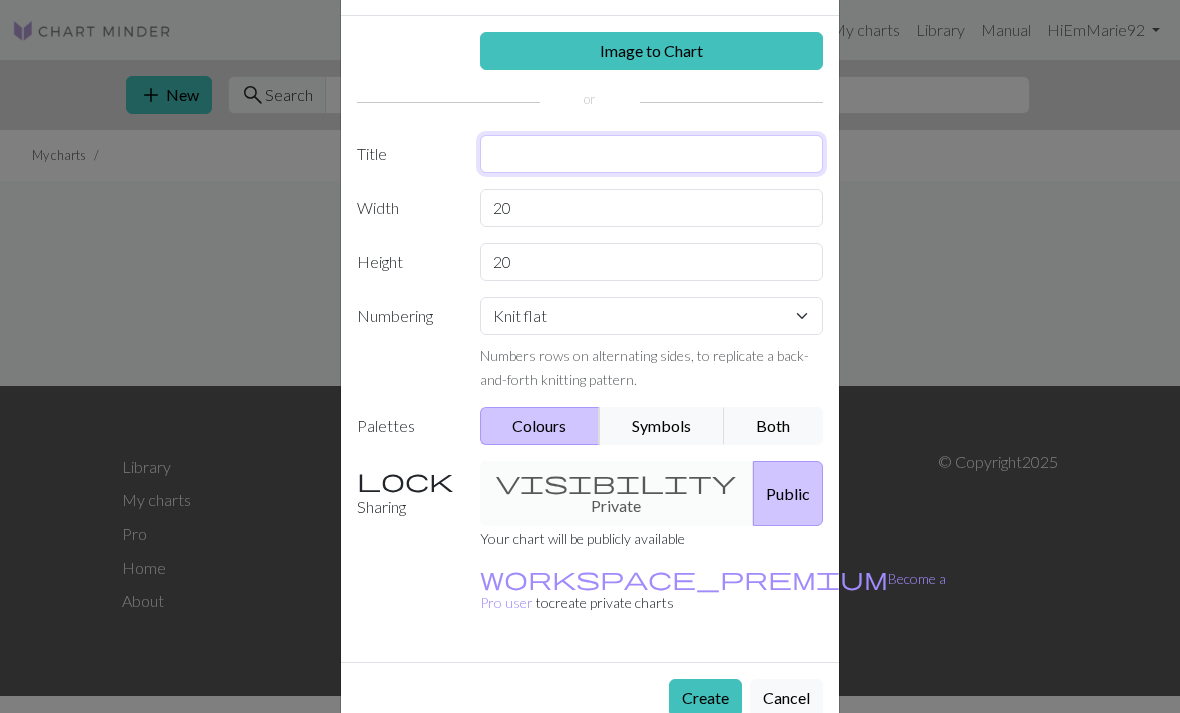 click at bounding box center [652, 154] 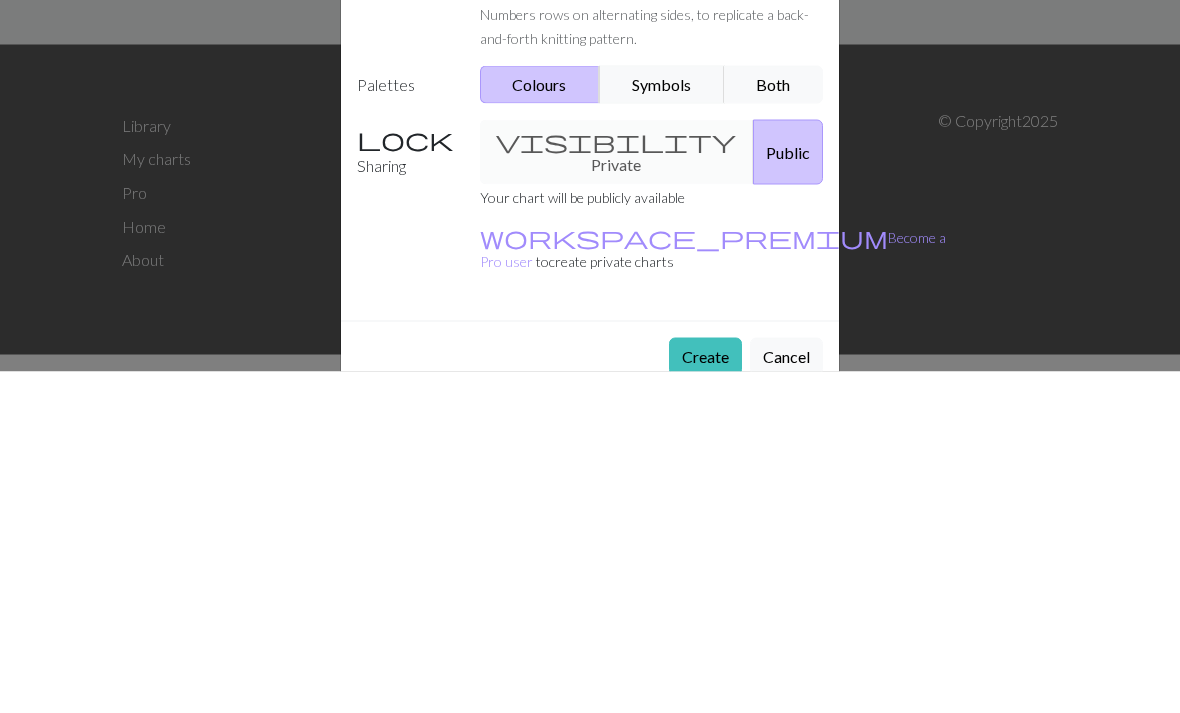 type on "Lcfc" 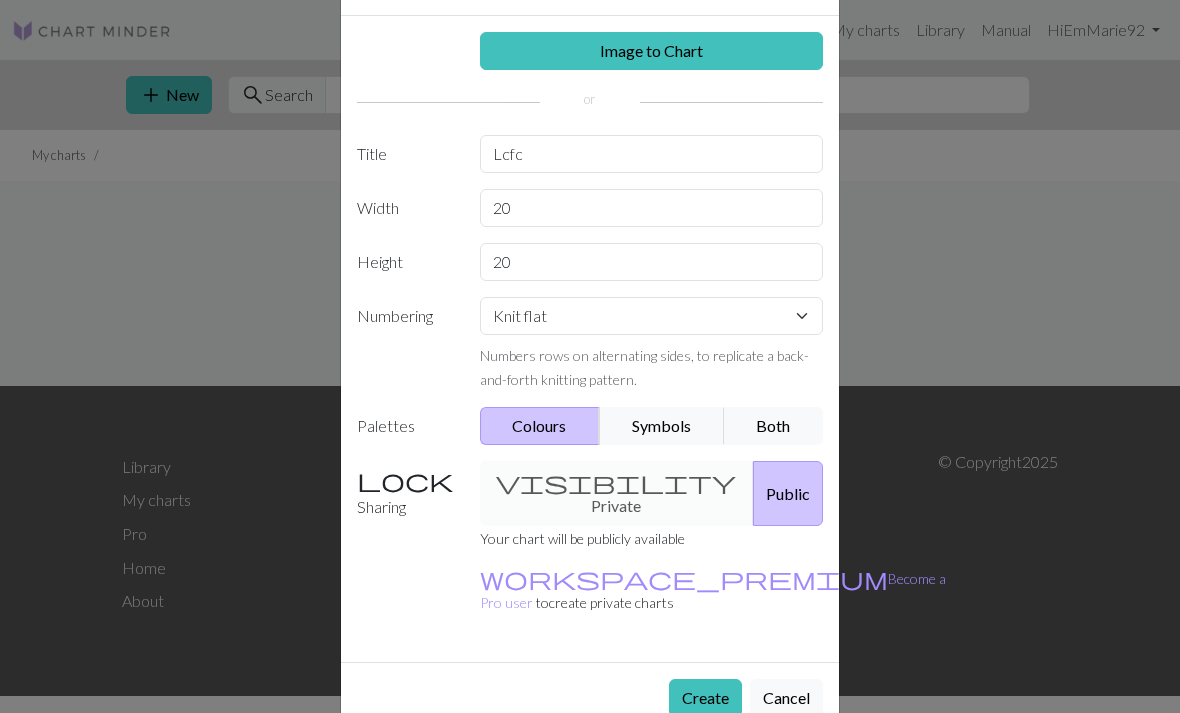 click on "visibility  Private Public" at bounding box center [652, 493] 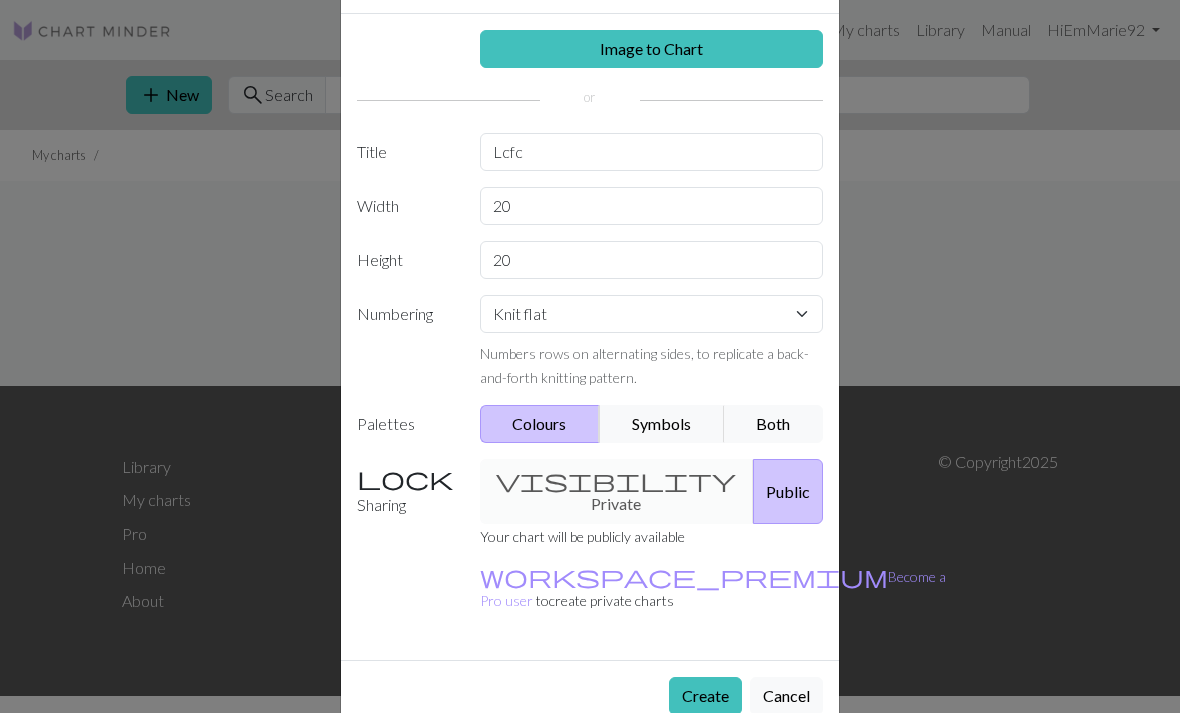 scroll, scrollTop: 76, scrollLeft: 0, axis: vertical 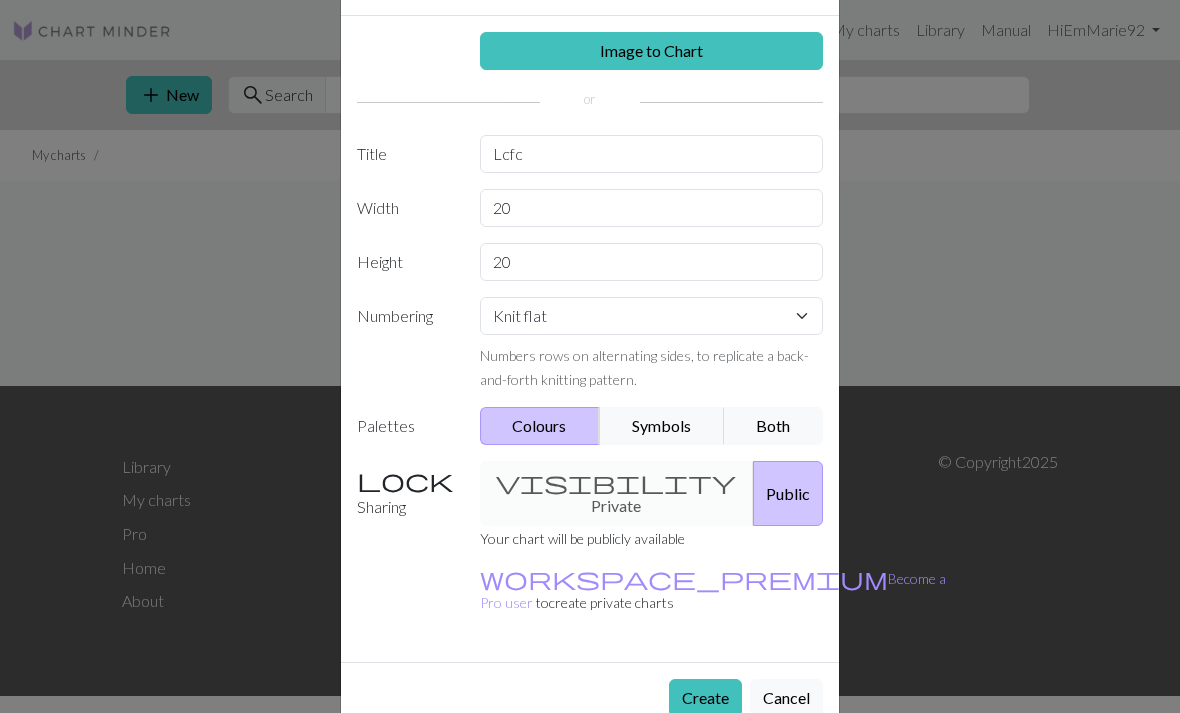 click on "visibility  Private Public" at bounding box center (652, 493) 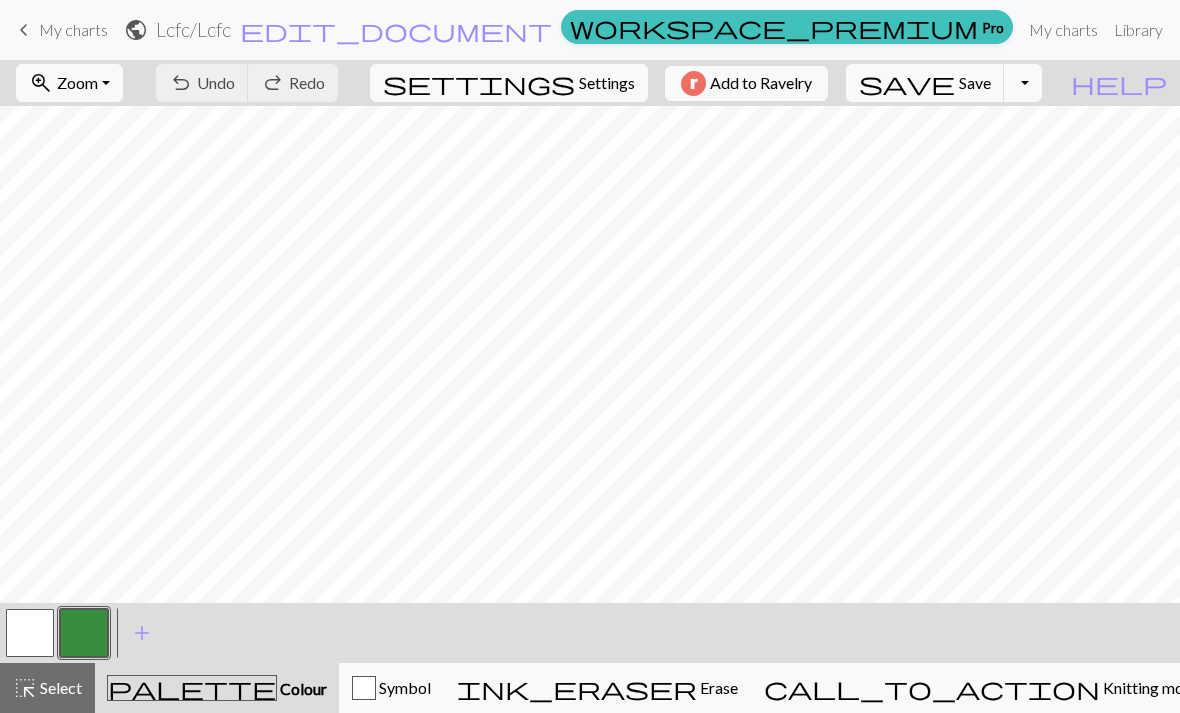 click on "add Add a  colour" at bounding box center [142, 633] 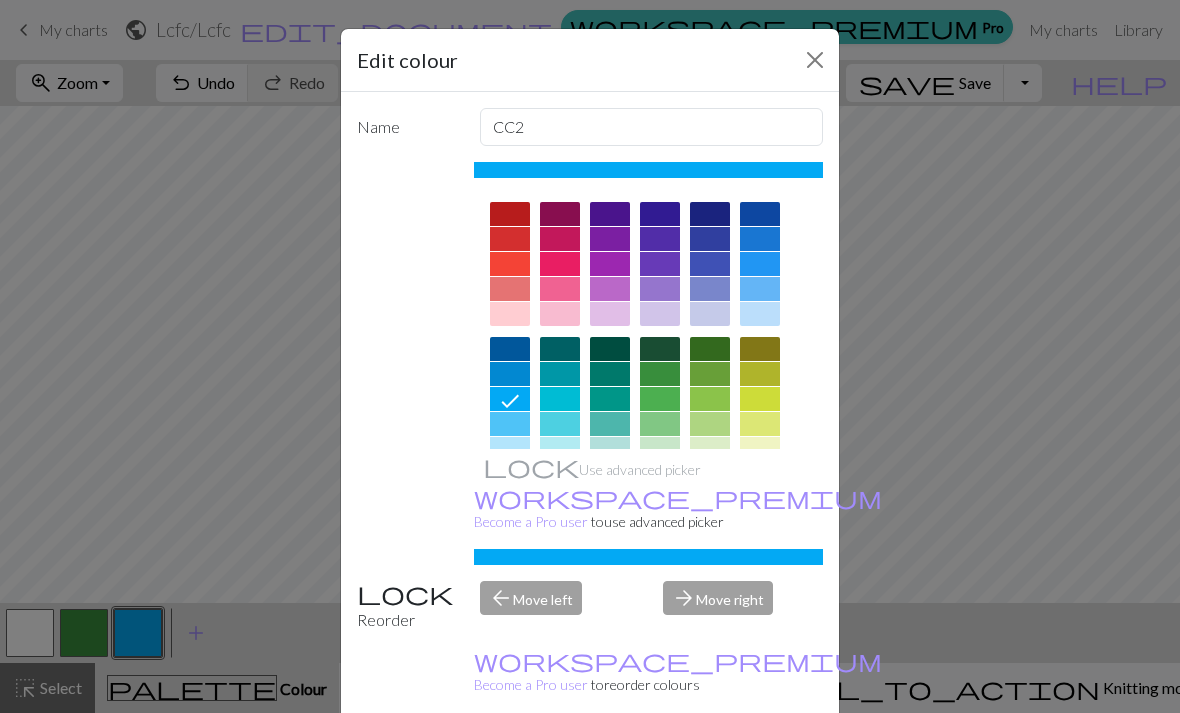 click at bounding box center [760, 214] 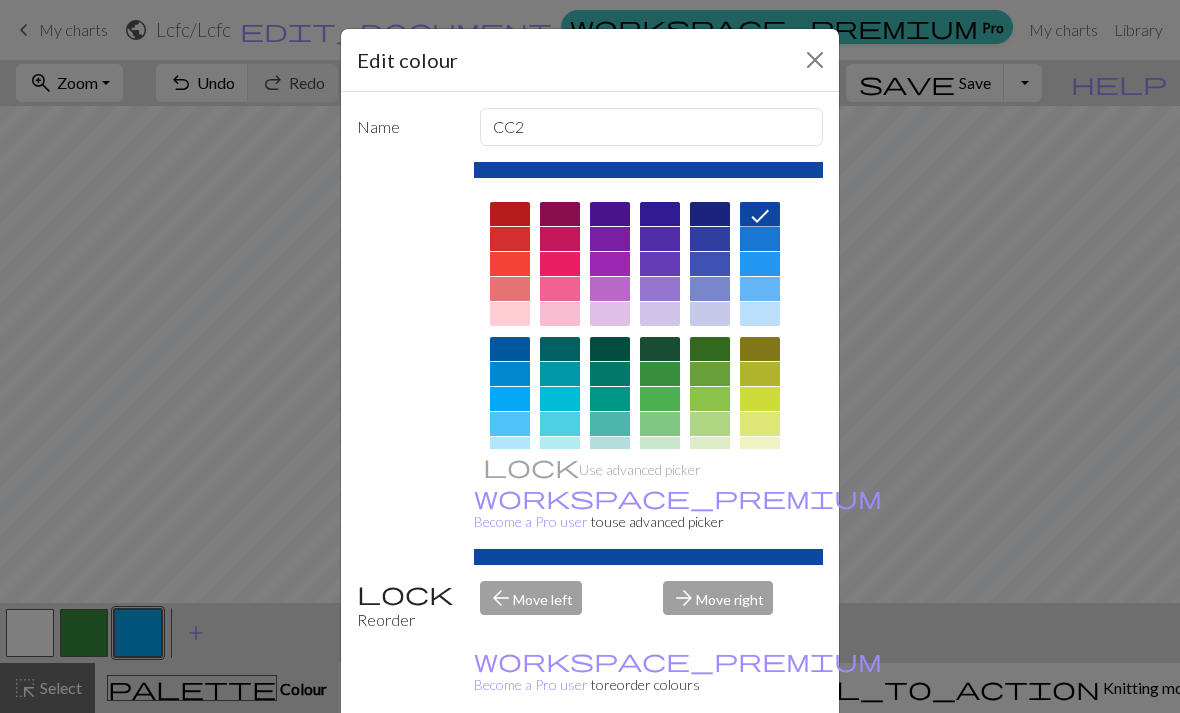 click on "arrow_forward Move right" at bounding box center (743, 606) 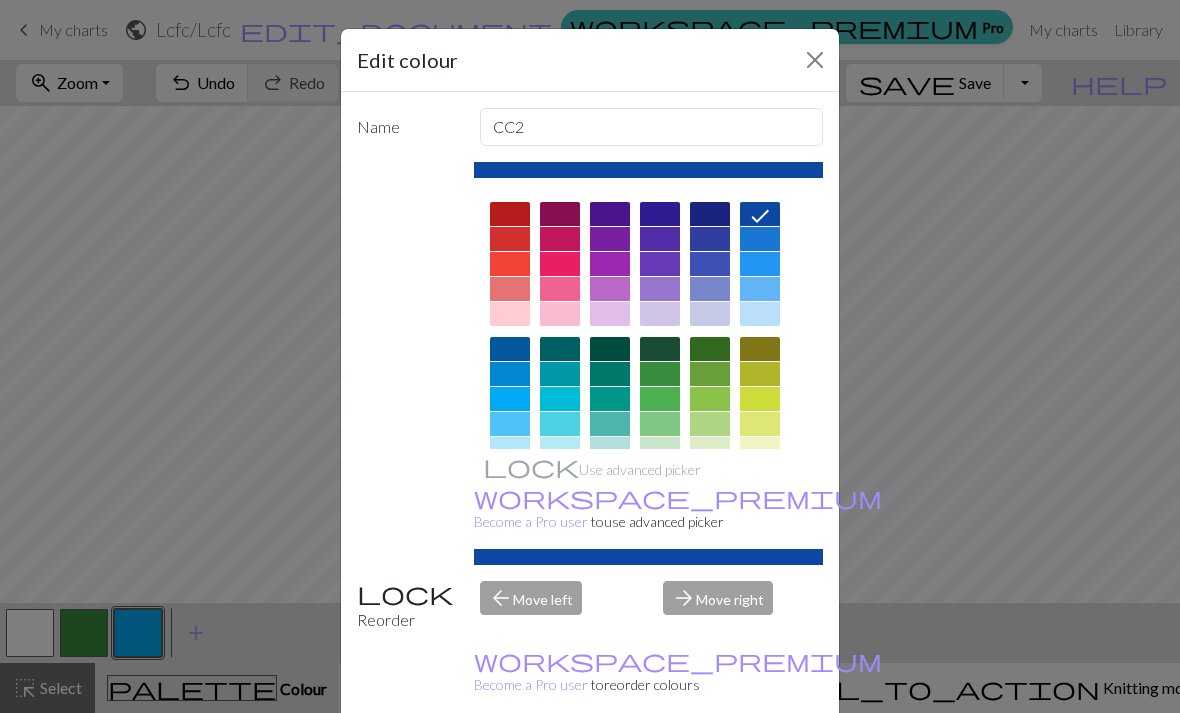 click at bounding box center [815, 60] 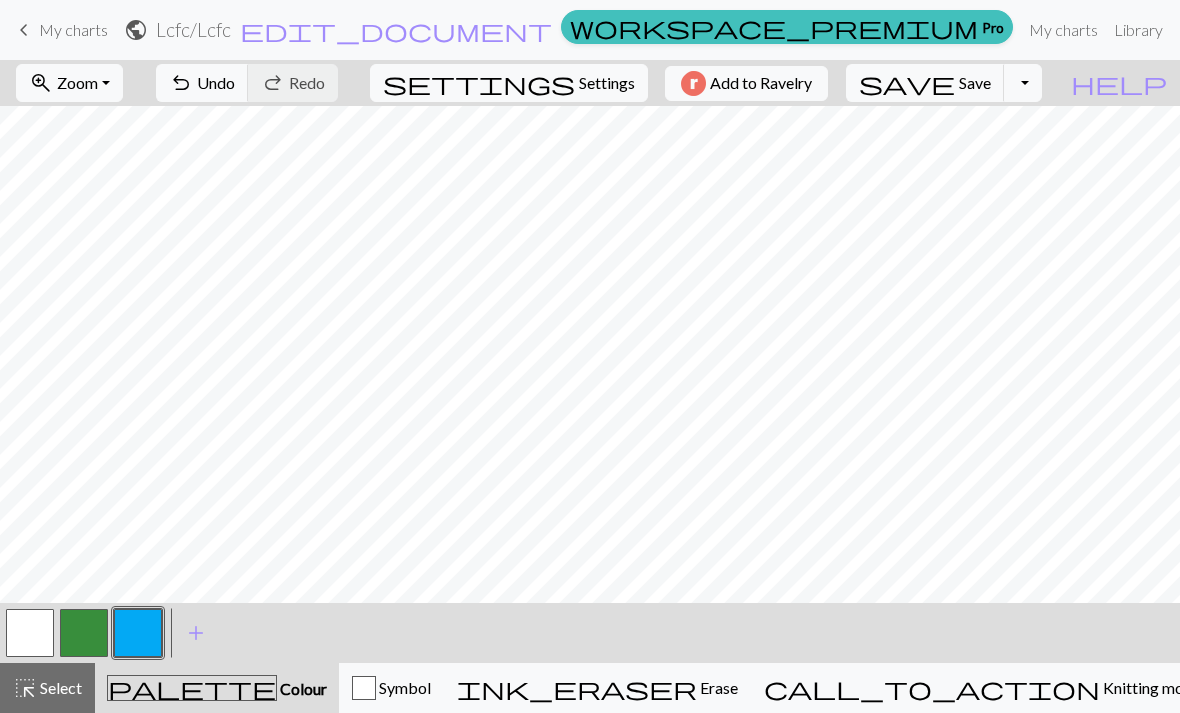 click on "Colour" at bounding box center (302, 688) 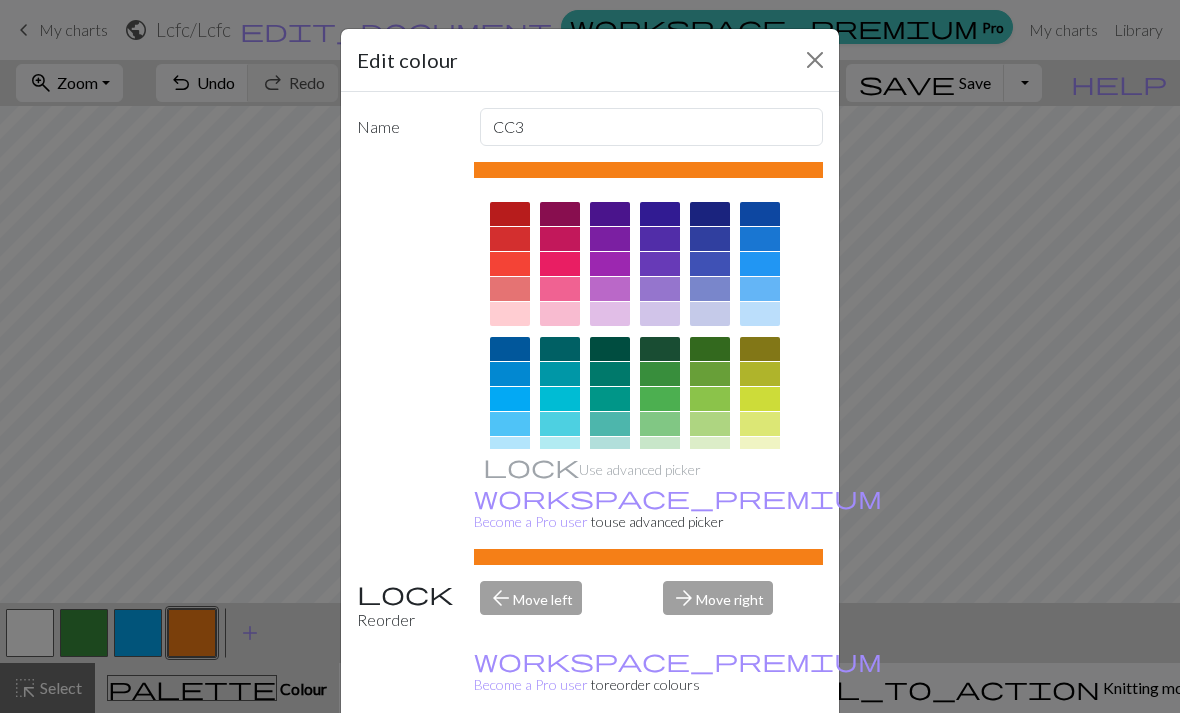 click at bounding box center (760, 214) 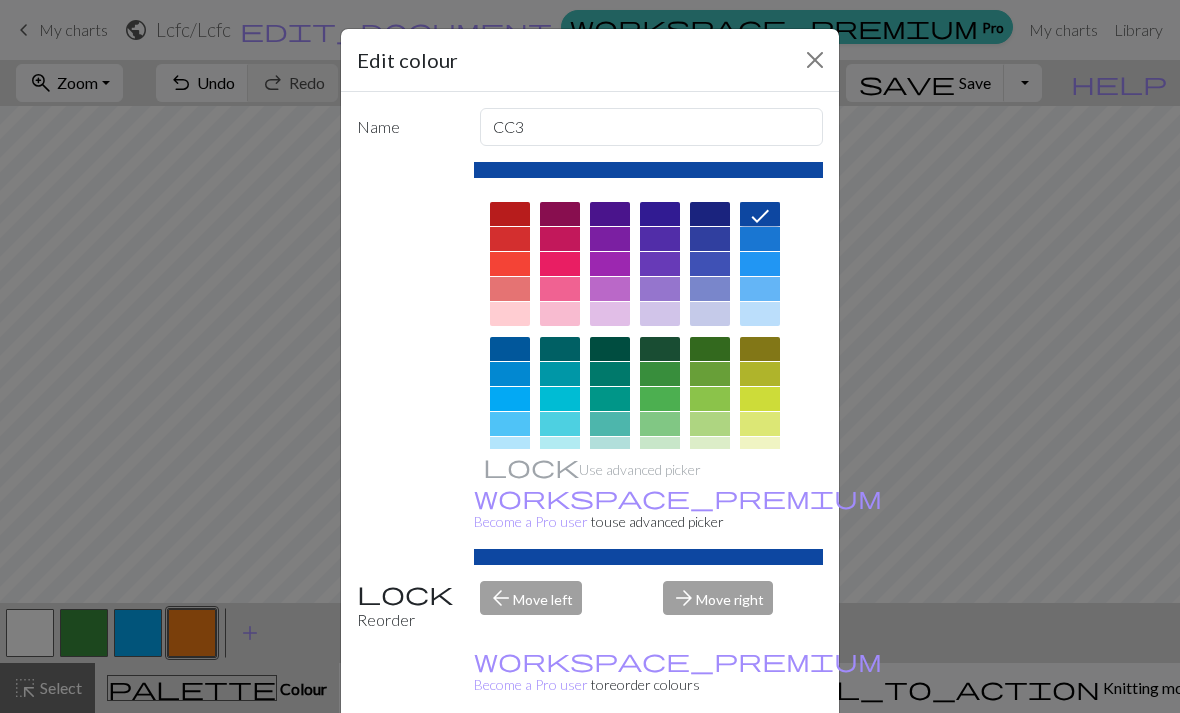 click on "arrow_back Move left" at bounding box center [560, 606] 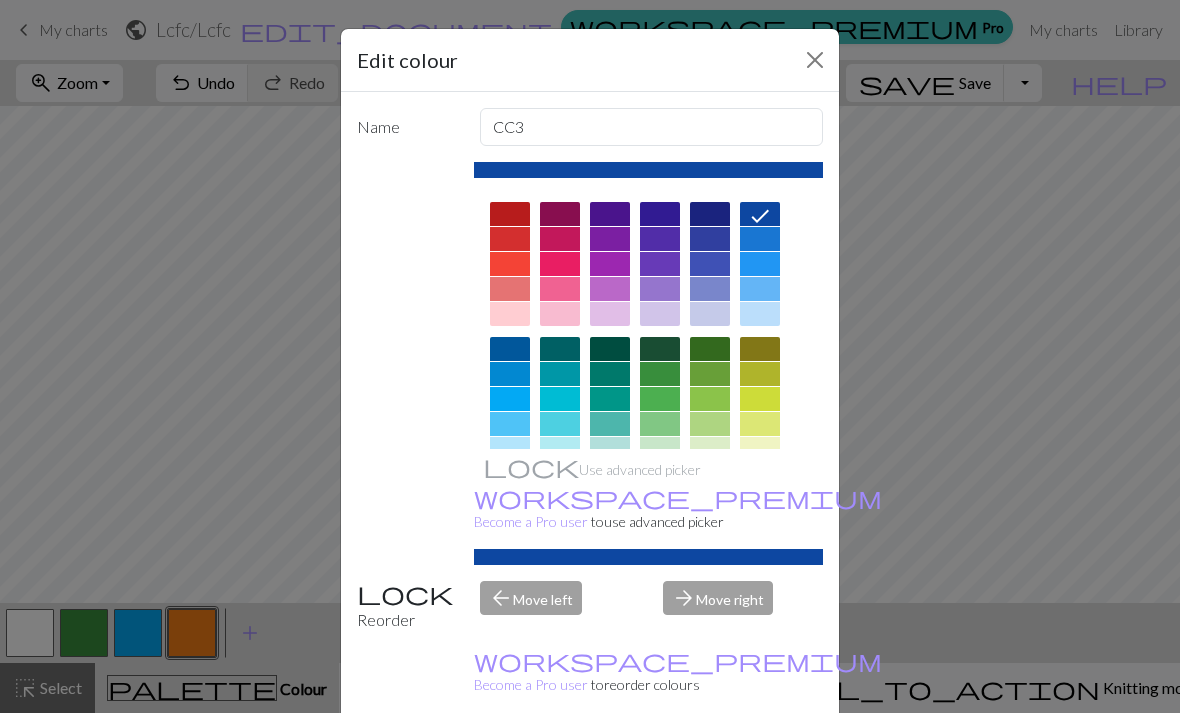 click on "arrow_back Move left" at bounding box center (560, 606) 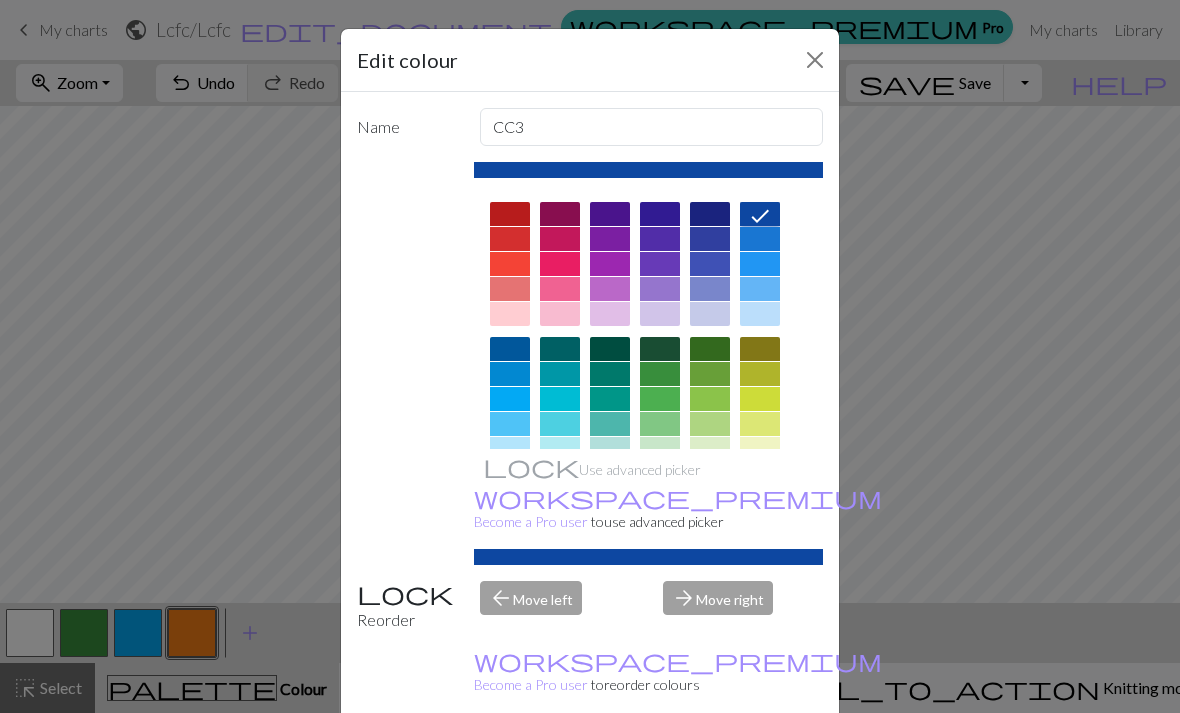 click at bounding box center (815, 60) 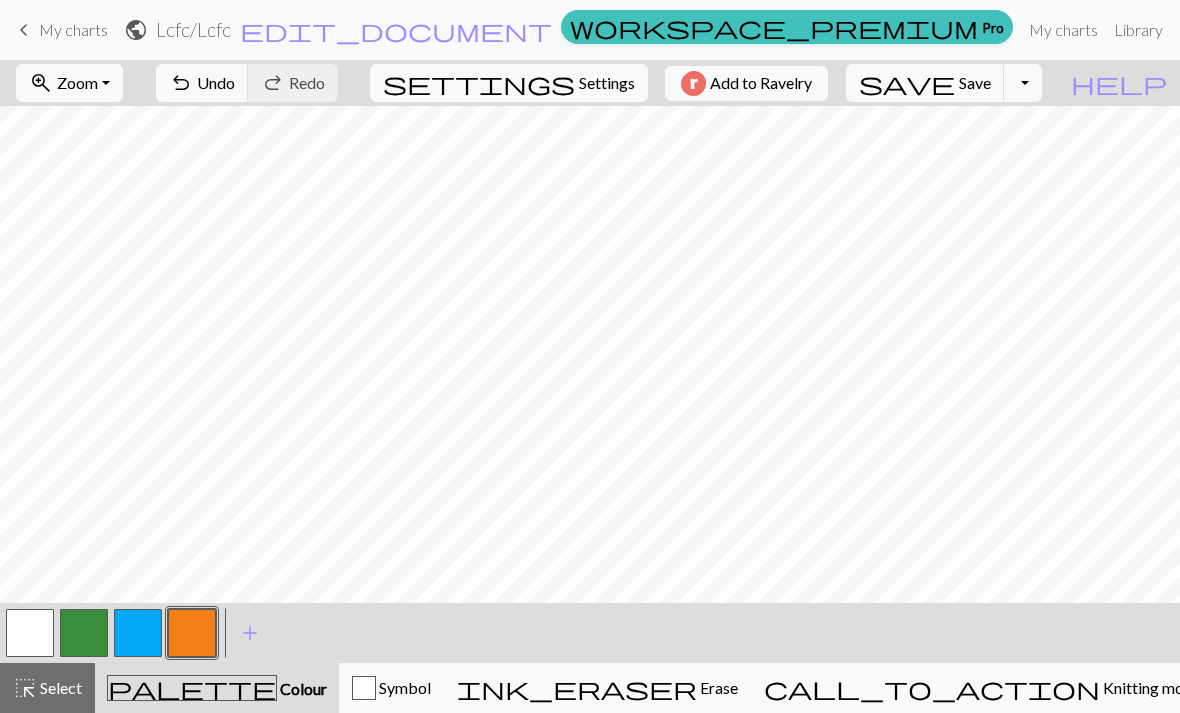 click on "add" at bounding box center (250, 633) 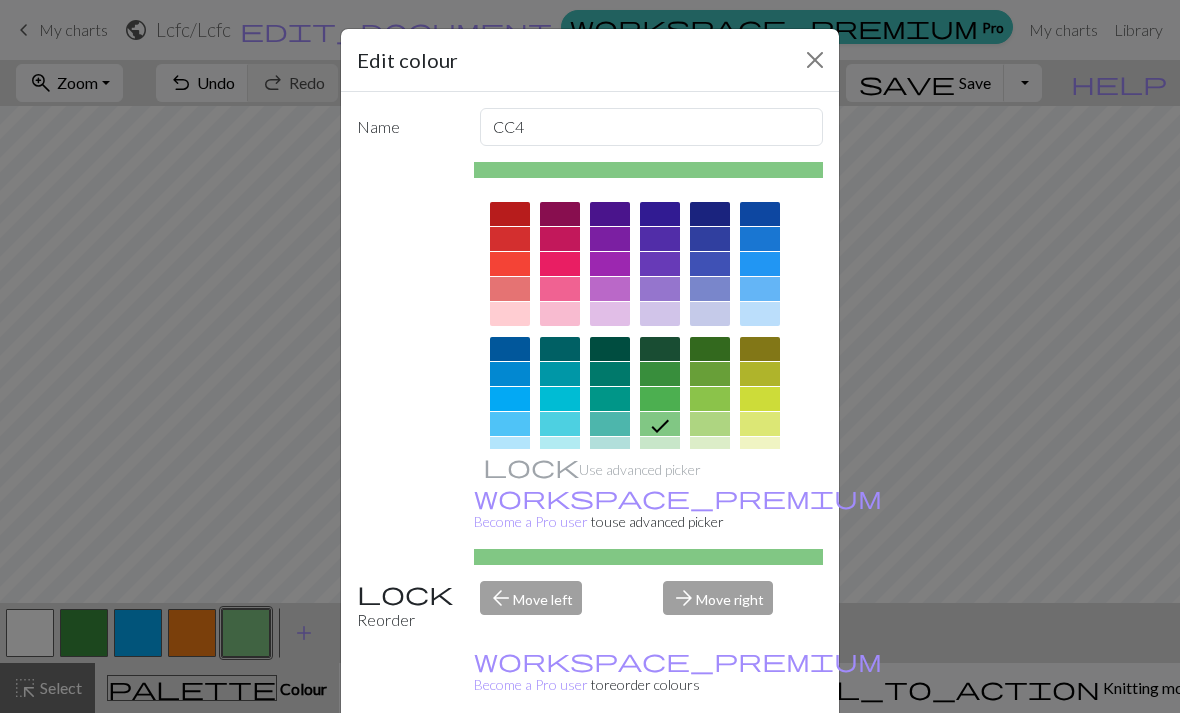 click at bounding box center [660, 374] 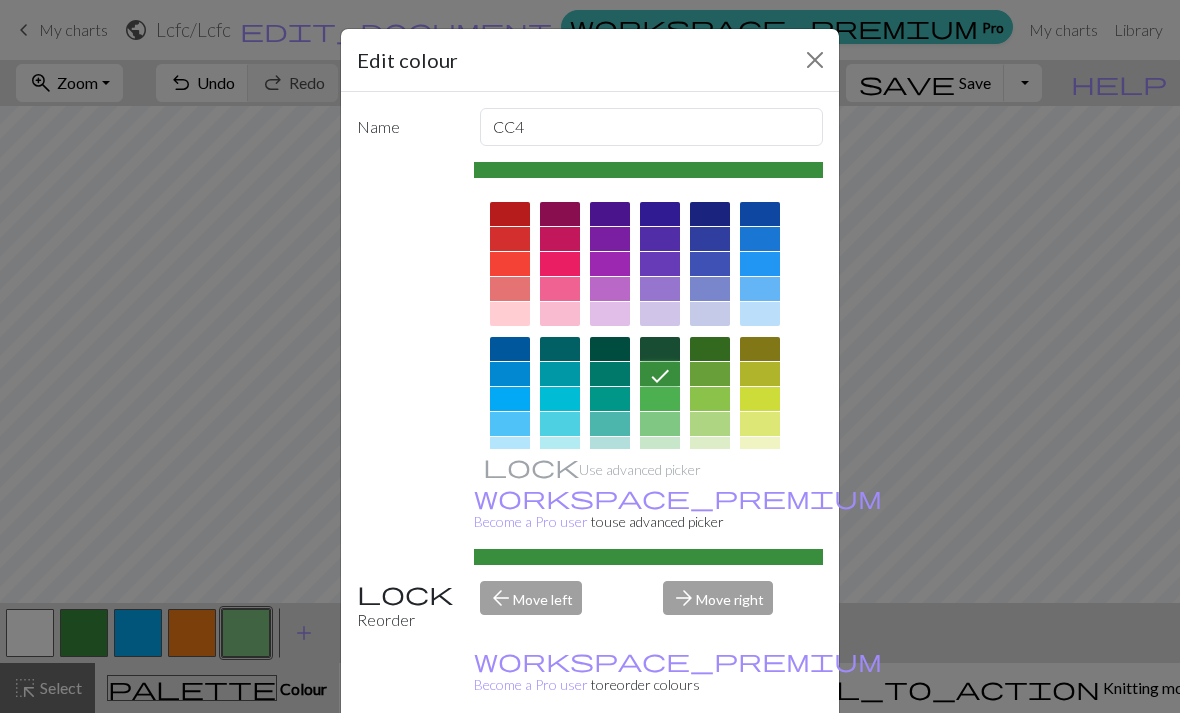 click at bounding box center (660, 314) 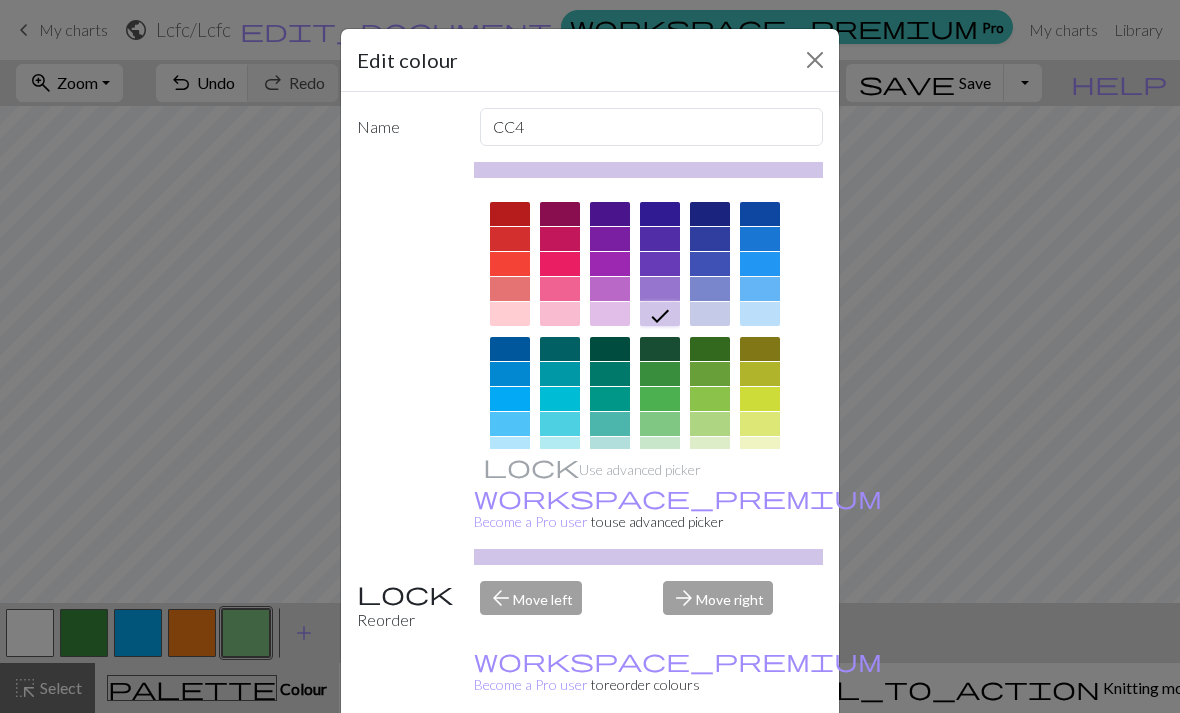 click at bounding box center (815, 60) 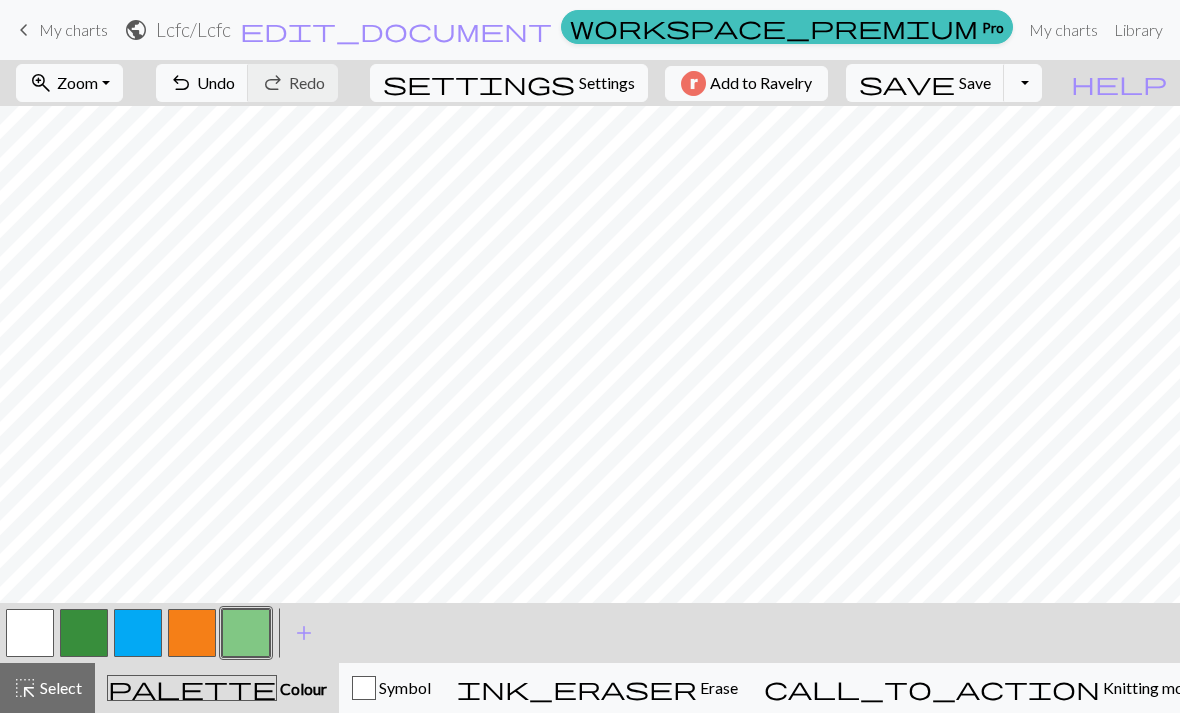 click on "add Add a  colour" at bounding box center [304, 633] 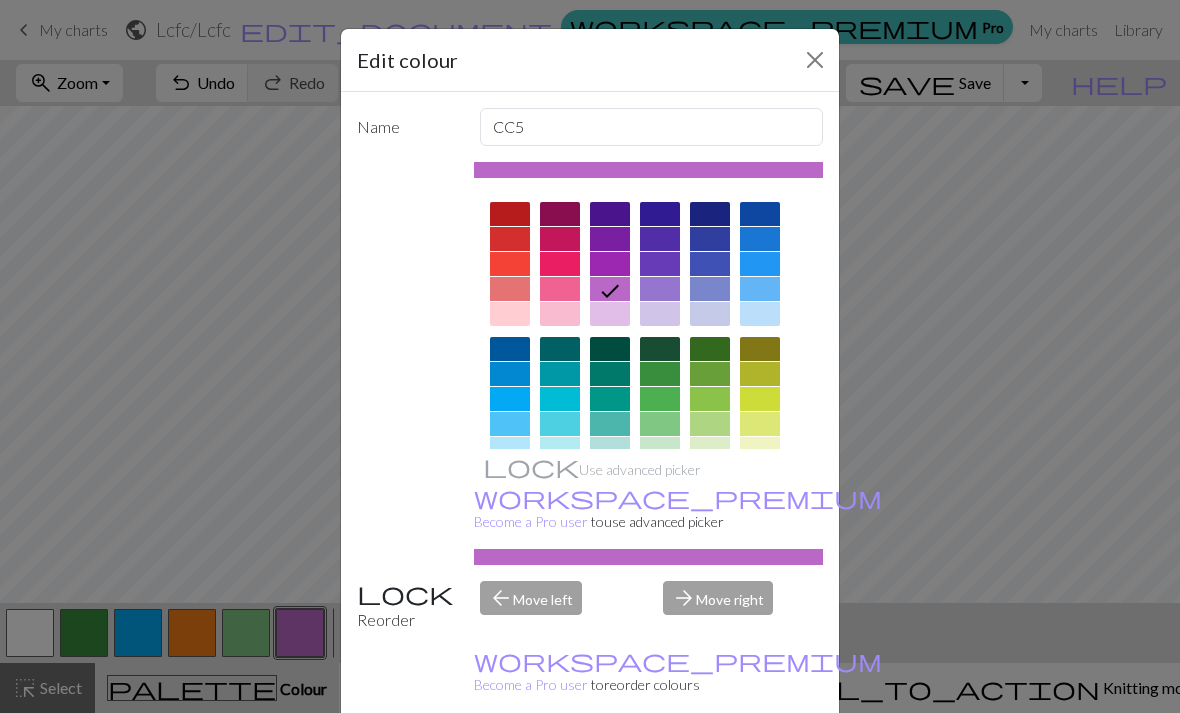 click at bounding box center [815, 60] 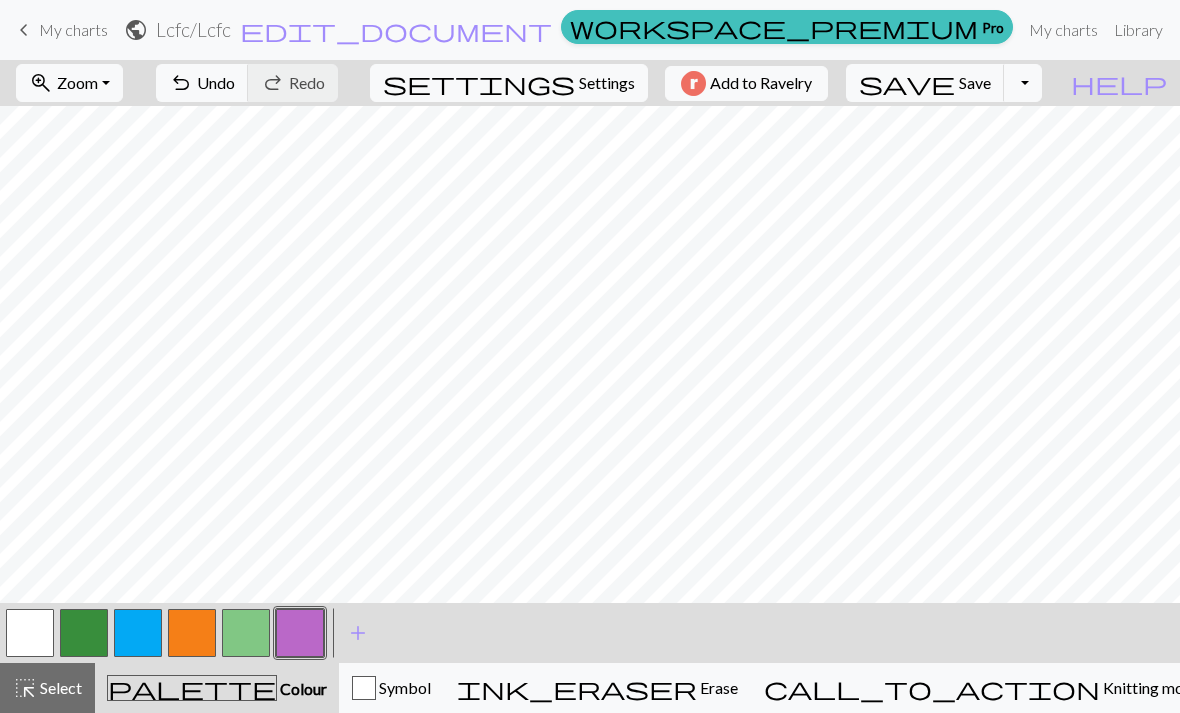 click on "add" at bounding box center (358, 633) 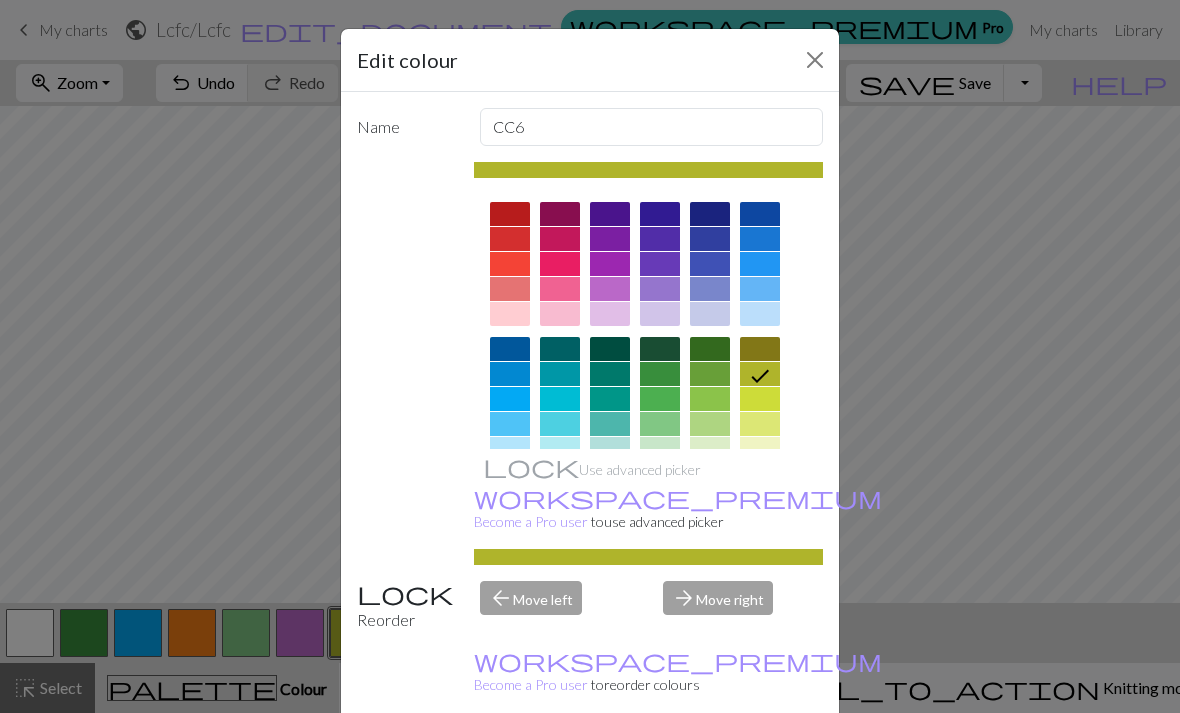 click on "Edit colour Name CC6 Use advanced picker workspace_premium Become a Pro user   to  use advanced picker Reorder arrow_back Move left arrow_forward Move right workspace_premium Become a Pro user   to  reorder colours Delete Done Cancel" at bounding box center [590, 356] 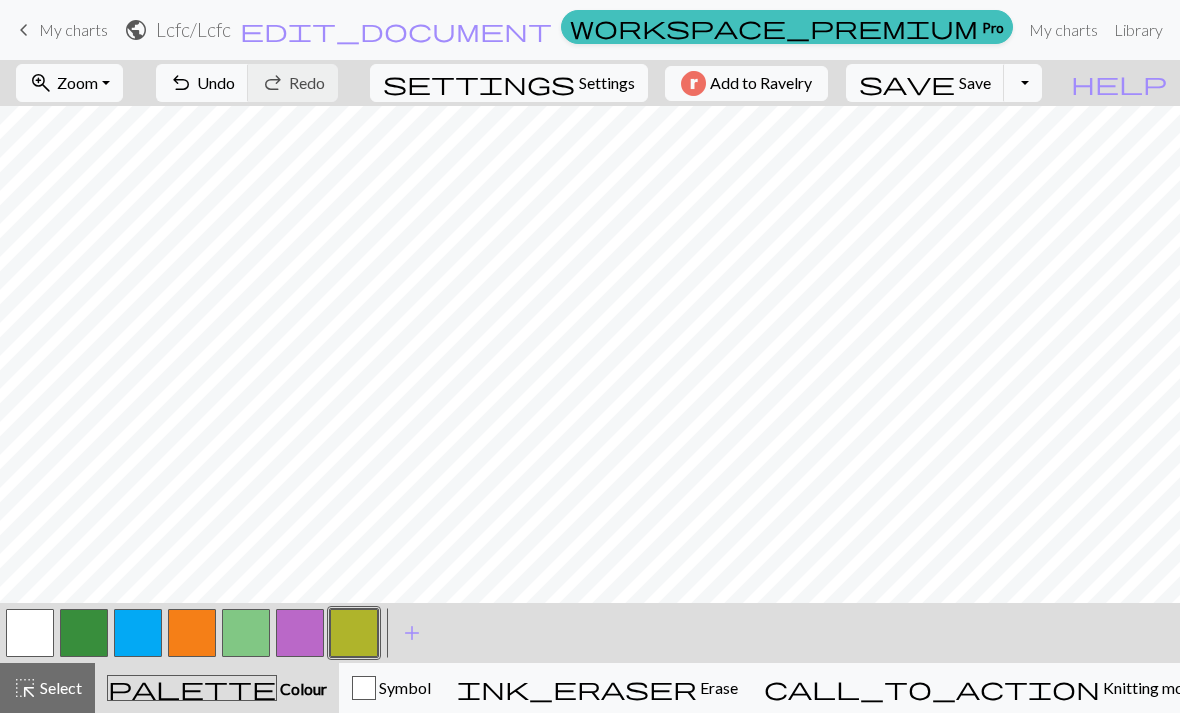 scroll, scrollTop: 10, scrollLeft: 0, axis: vertical 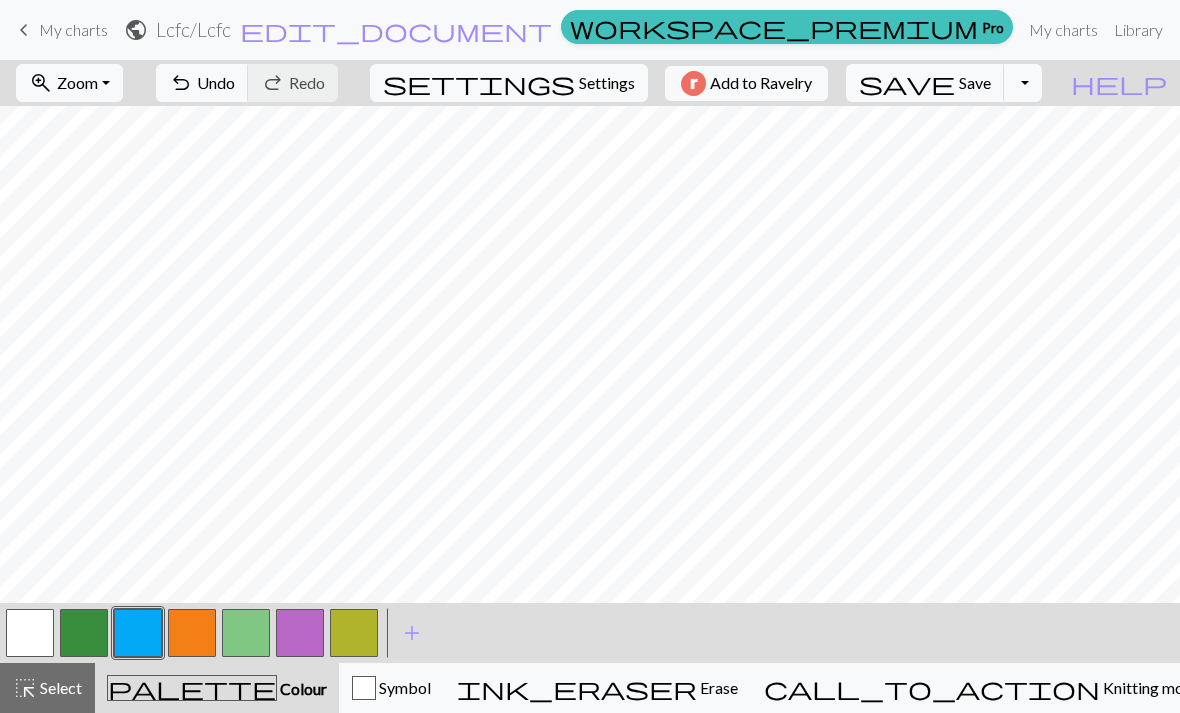 click at bounding box center [30, 633] 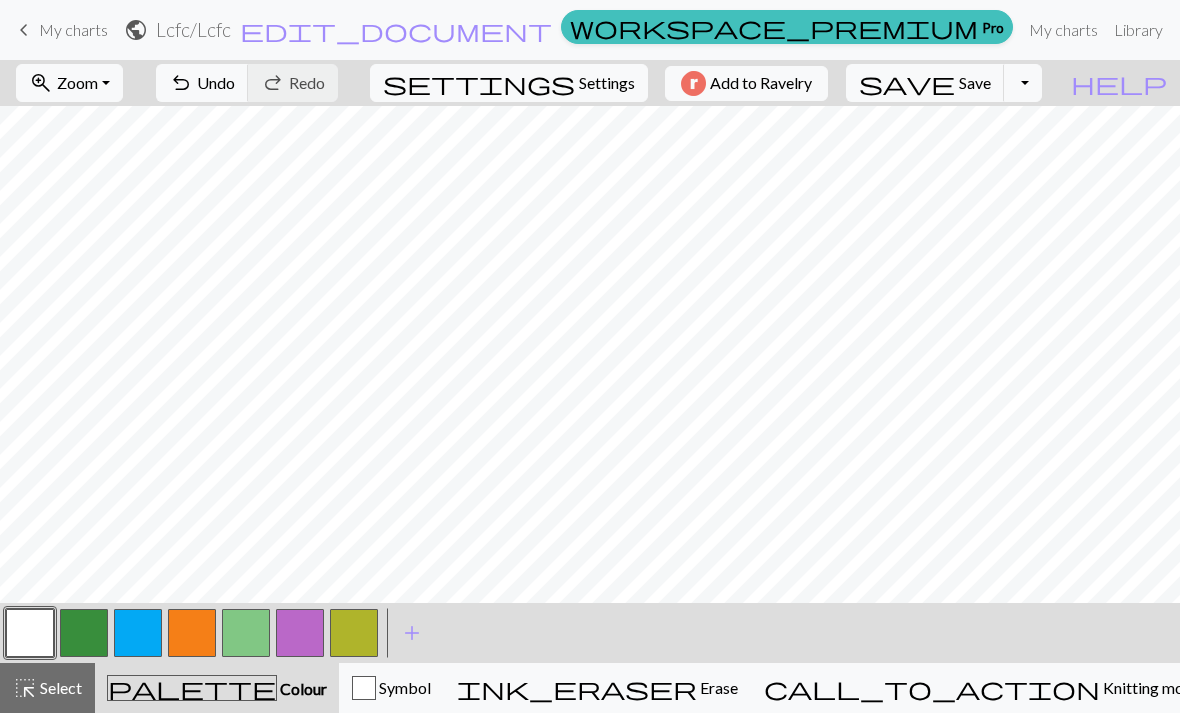 scroll, scrollTop: 0, scrollLeft: 0, axis: both 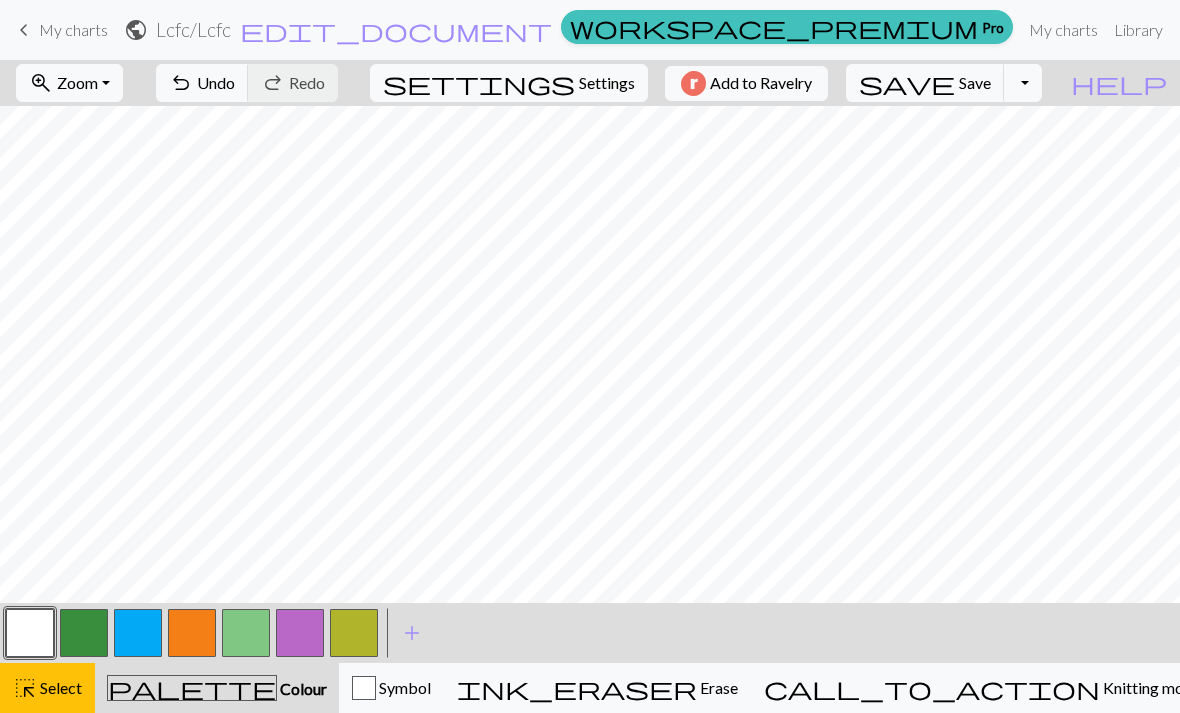 click on "Colour" at bounding box center (302, 688) 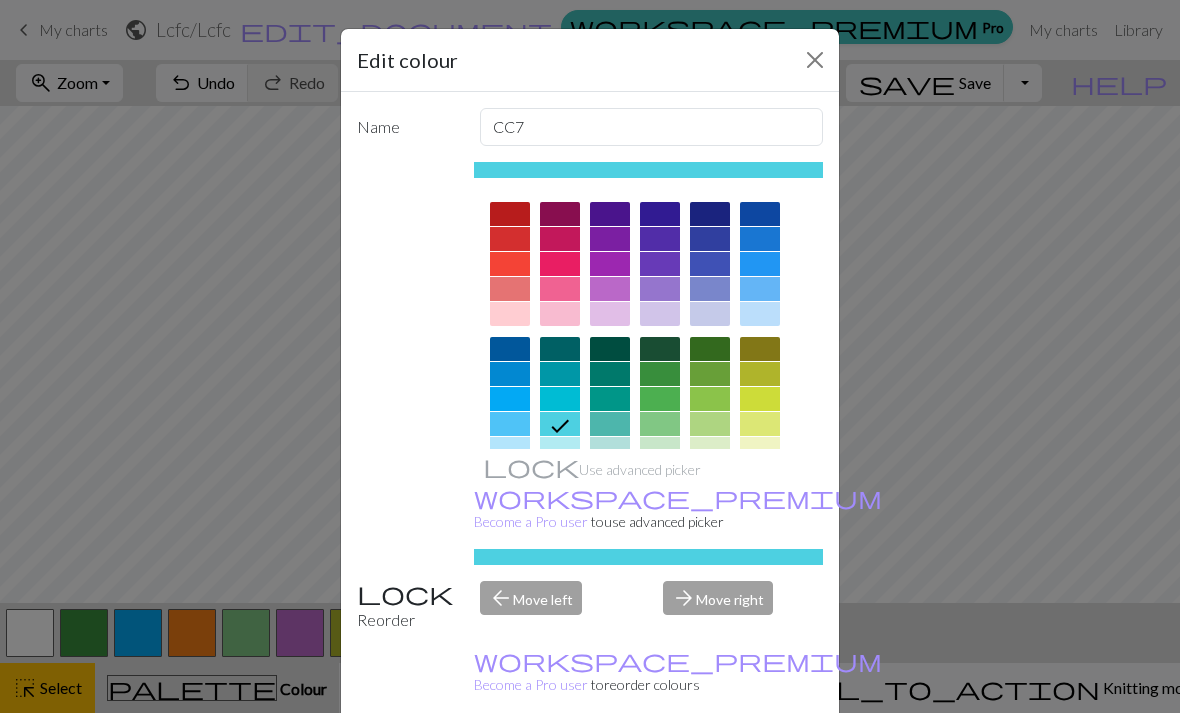click at bounding box center (760, 214) 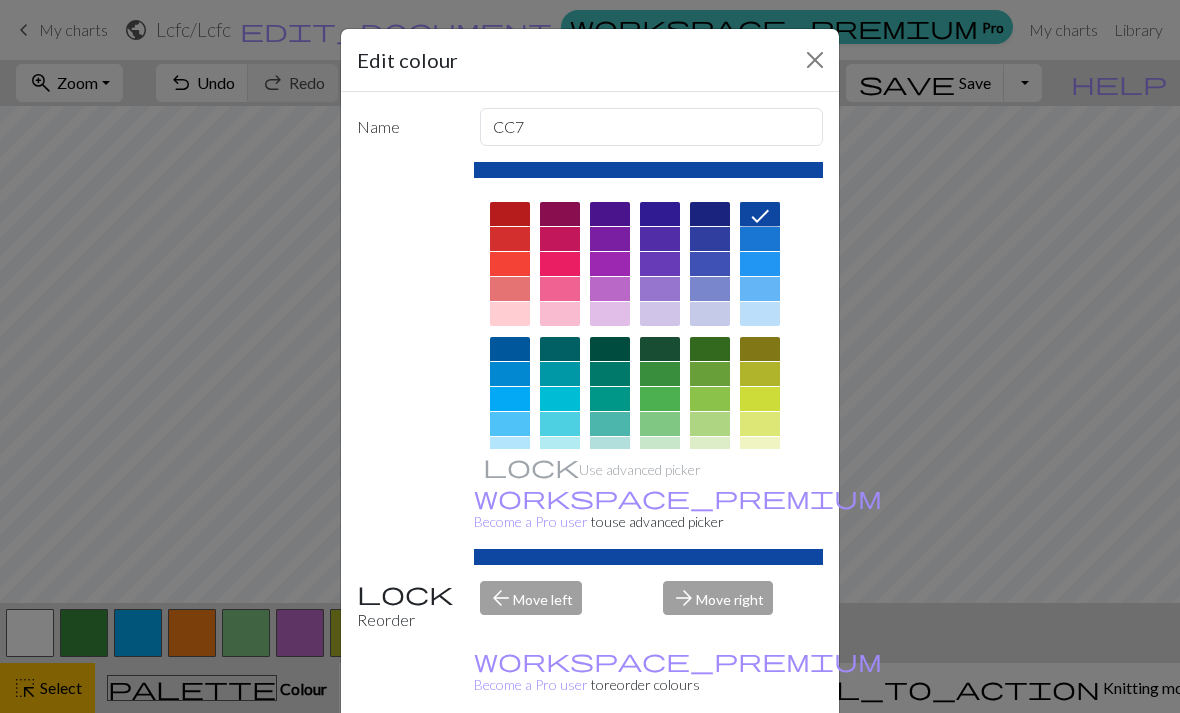 click 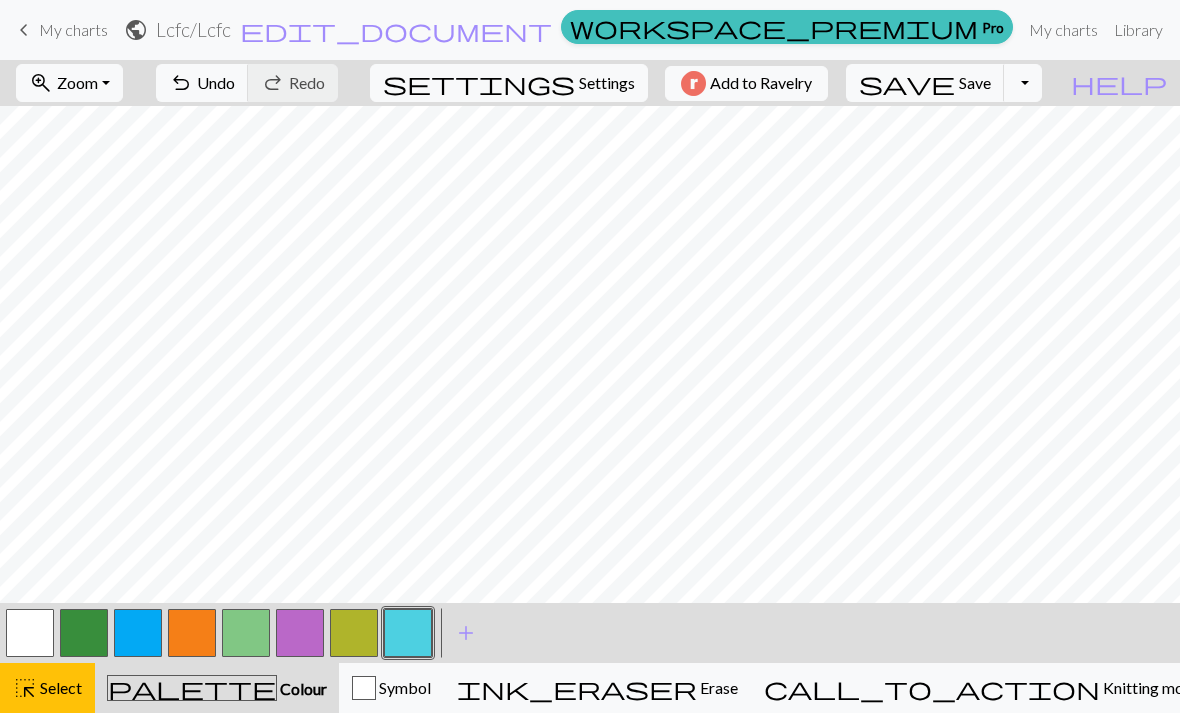 click on "Select" at bounding box center (59, 687) 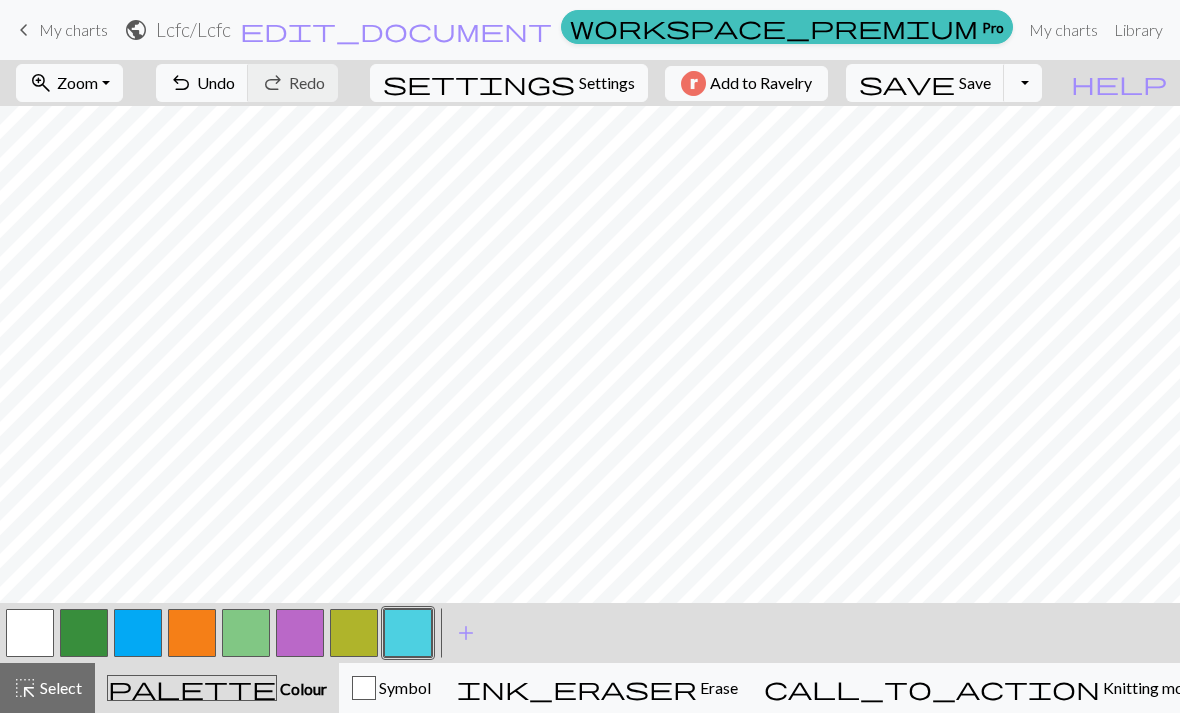 click on "Select" at bounding box center (59, 687) 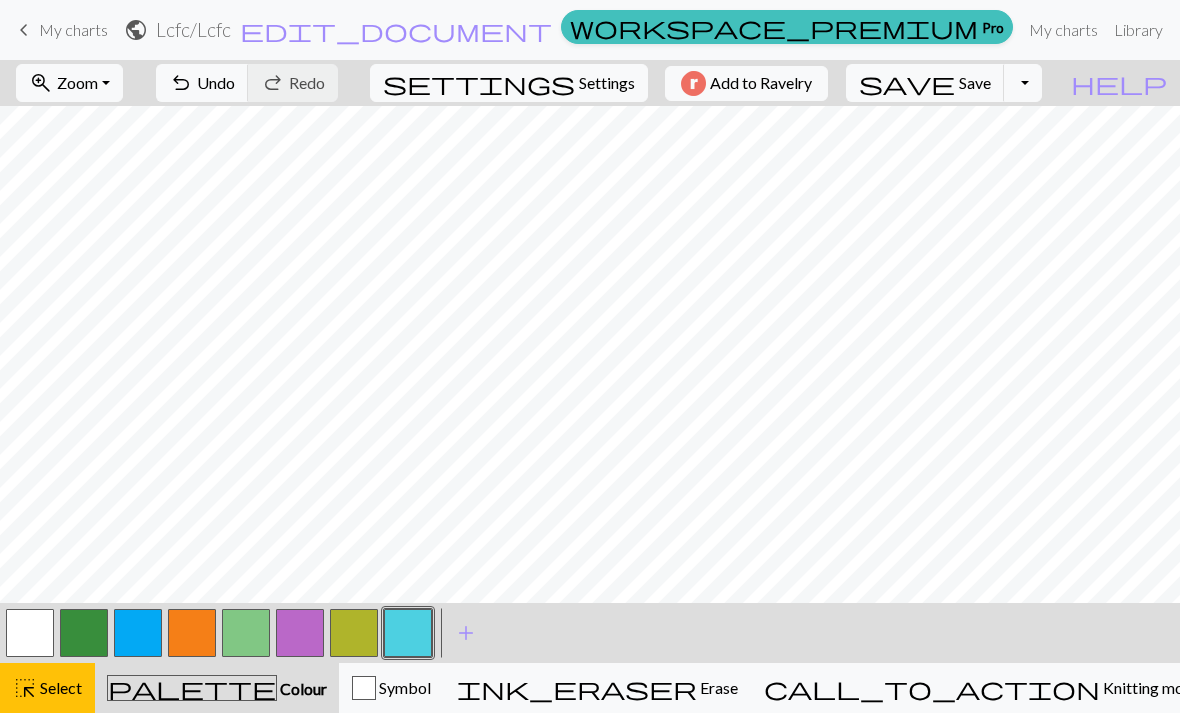 click on "add Add a  colour" at bounding box center [466, 633] 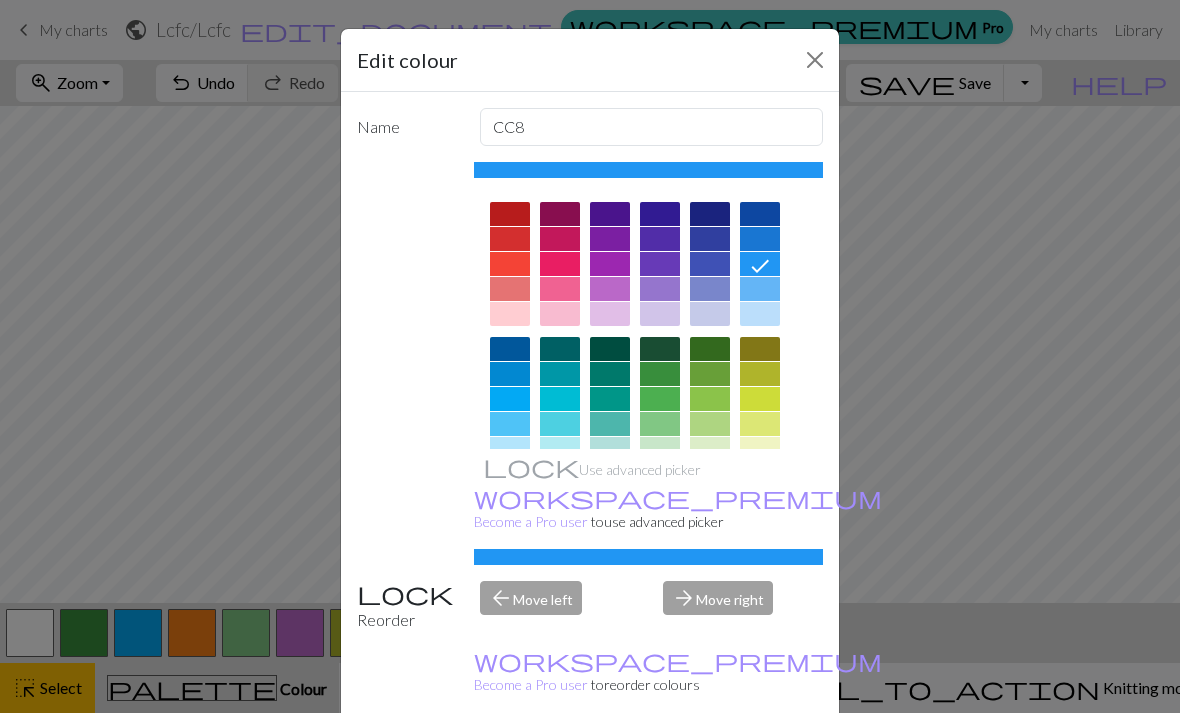 click at bounding box center [760, 239] 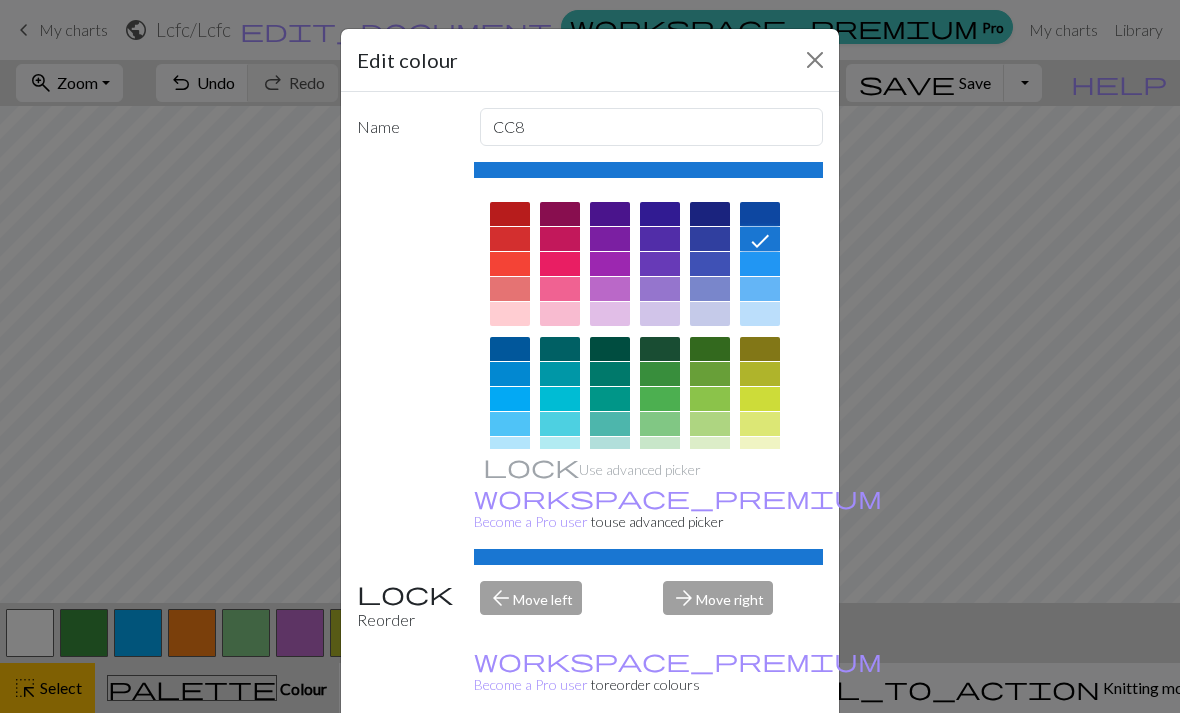 click at bounding box center (760, 214) 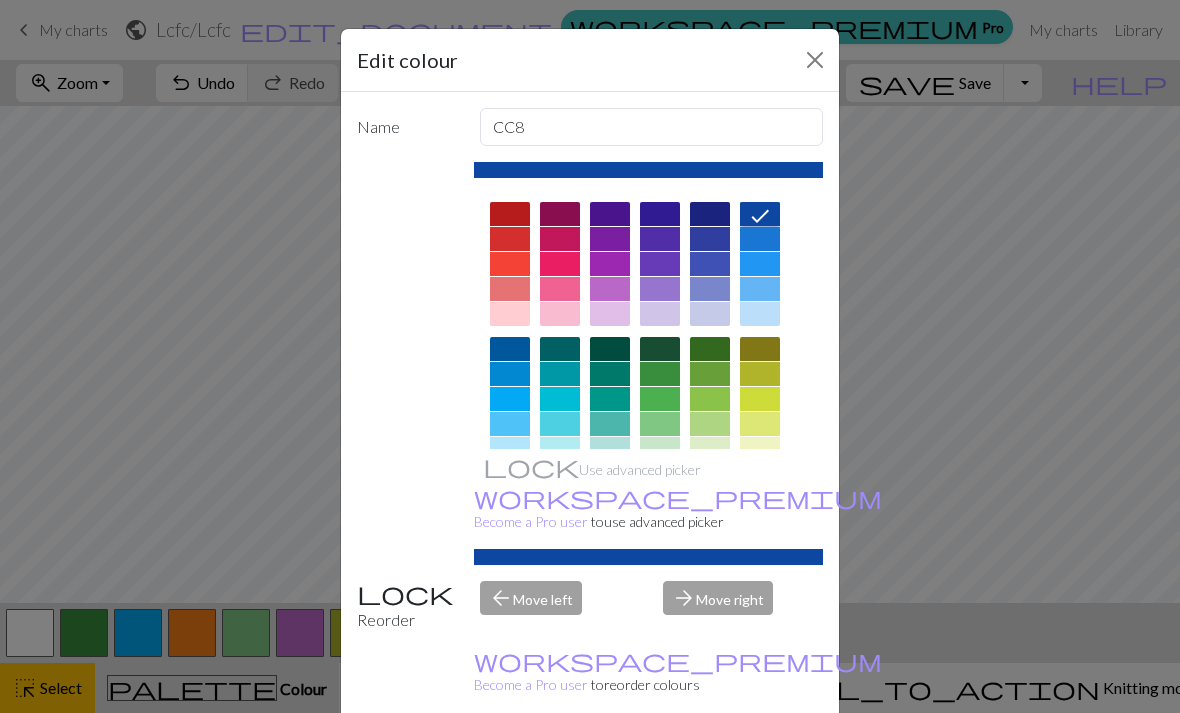 click at bounding box center (815, 60) 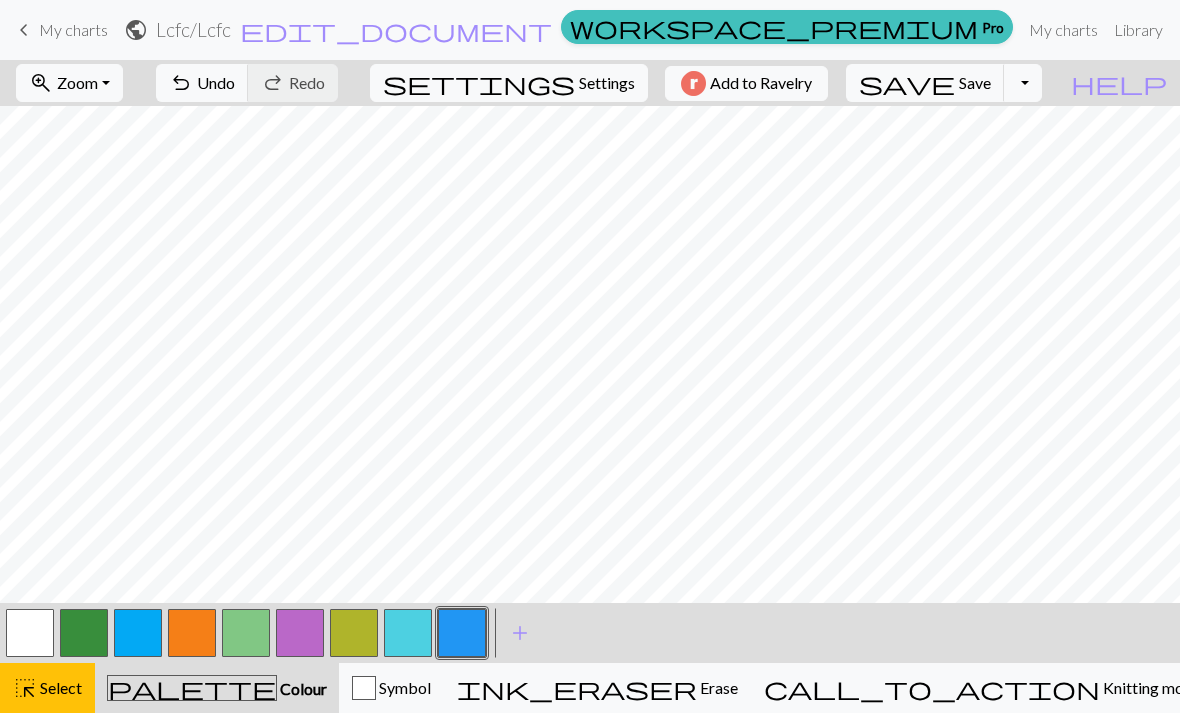 click on "add" at bounding box center [520, 633] 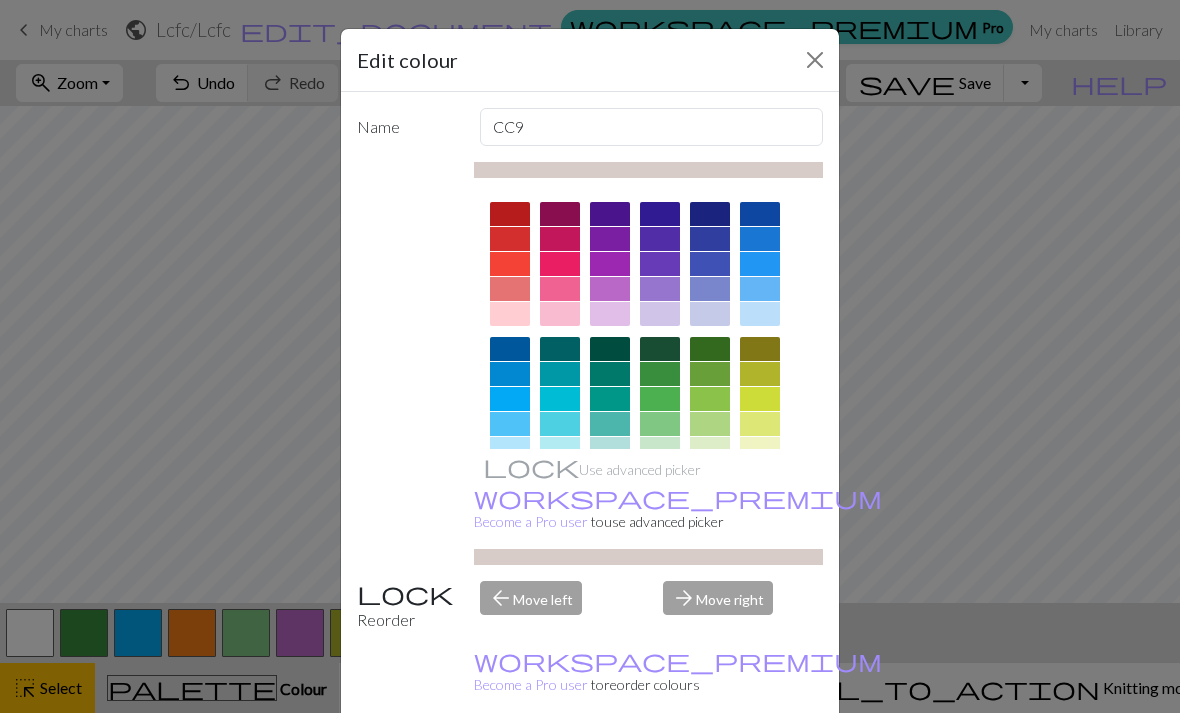 click at bounding box center [815, 60] 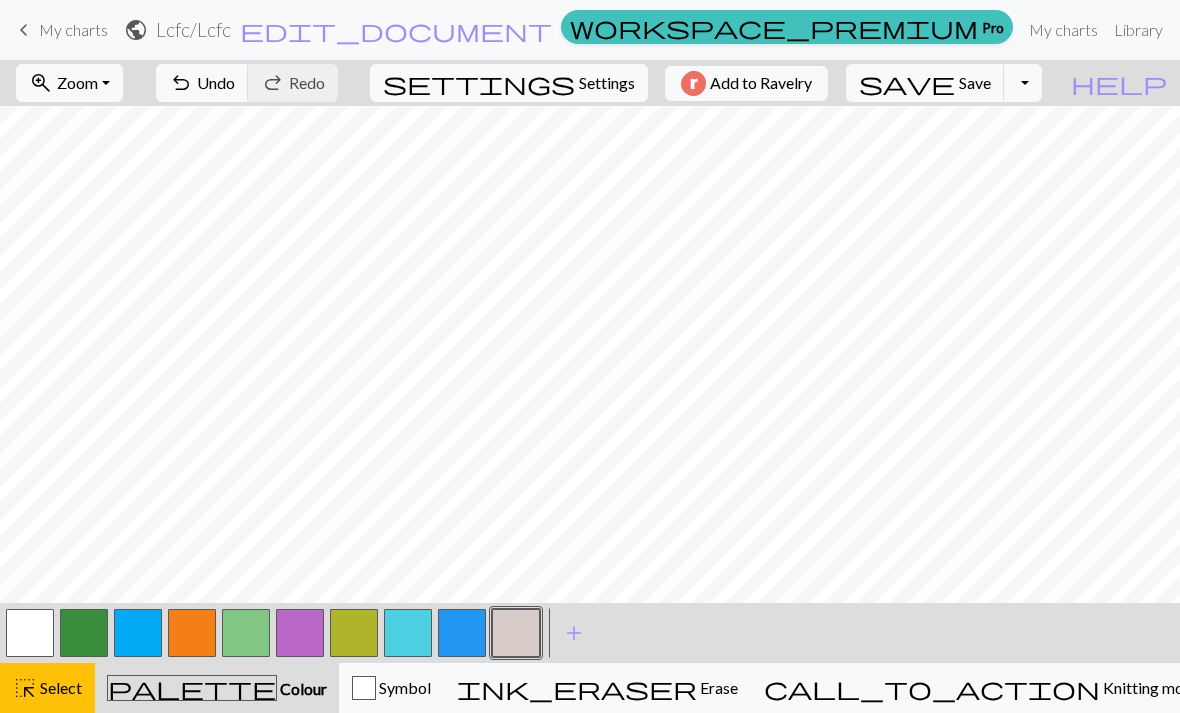 click on "add" at bounding box center [574, 633] 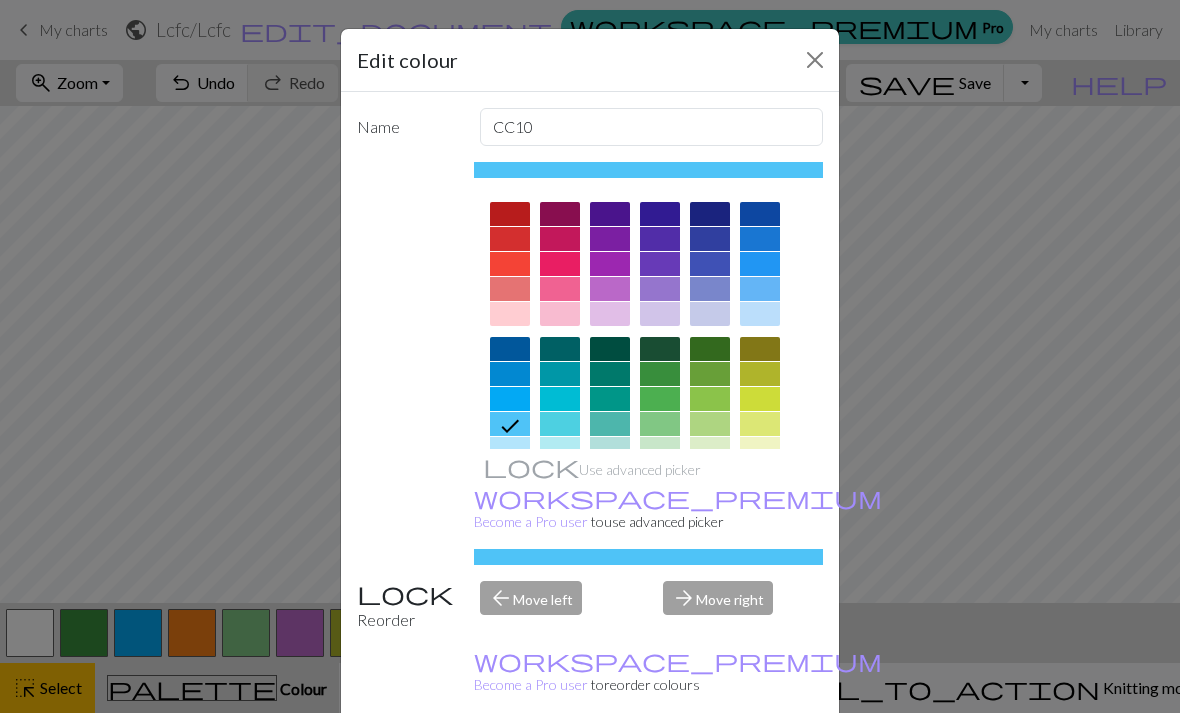 click at bounding box center [815, 60] 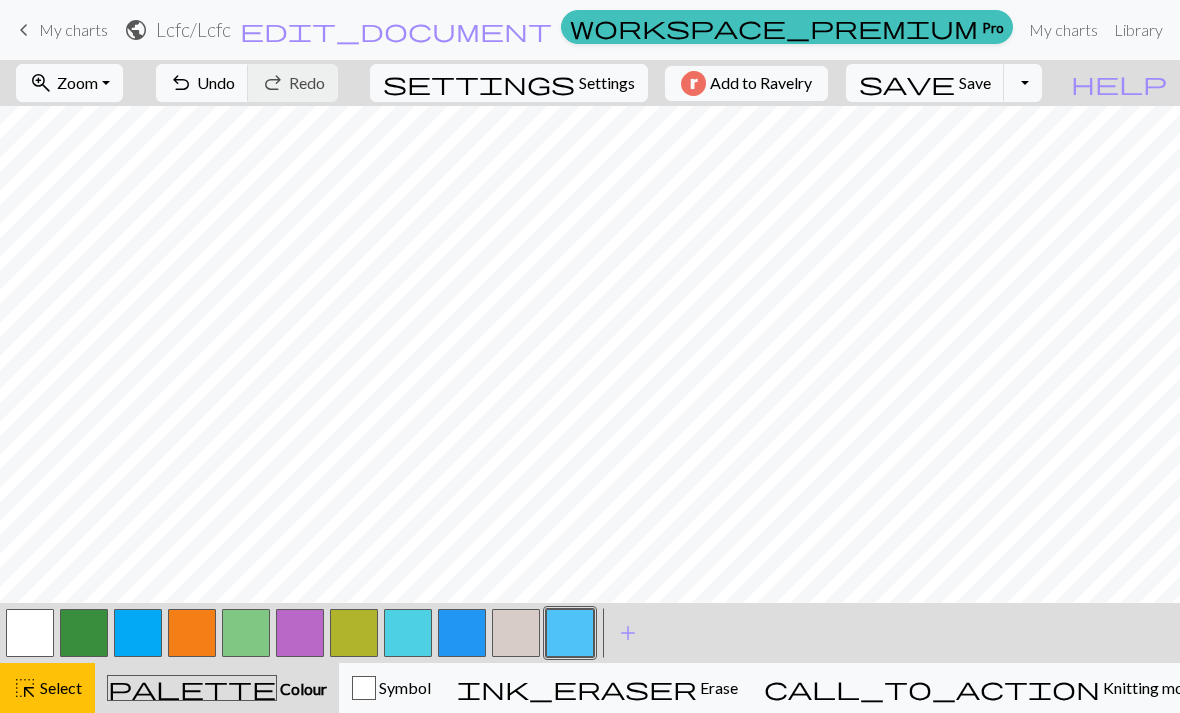 click on "add" at bounding box center (628, 633) 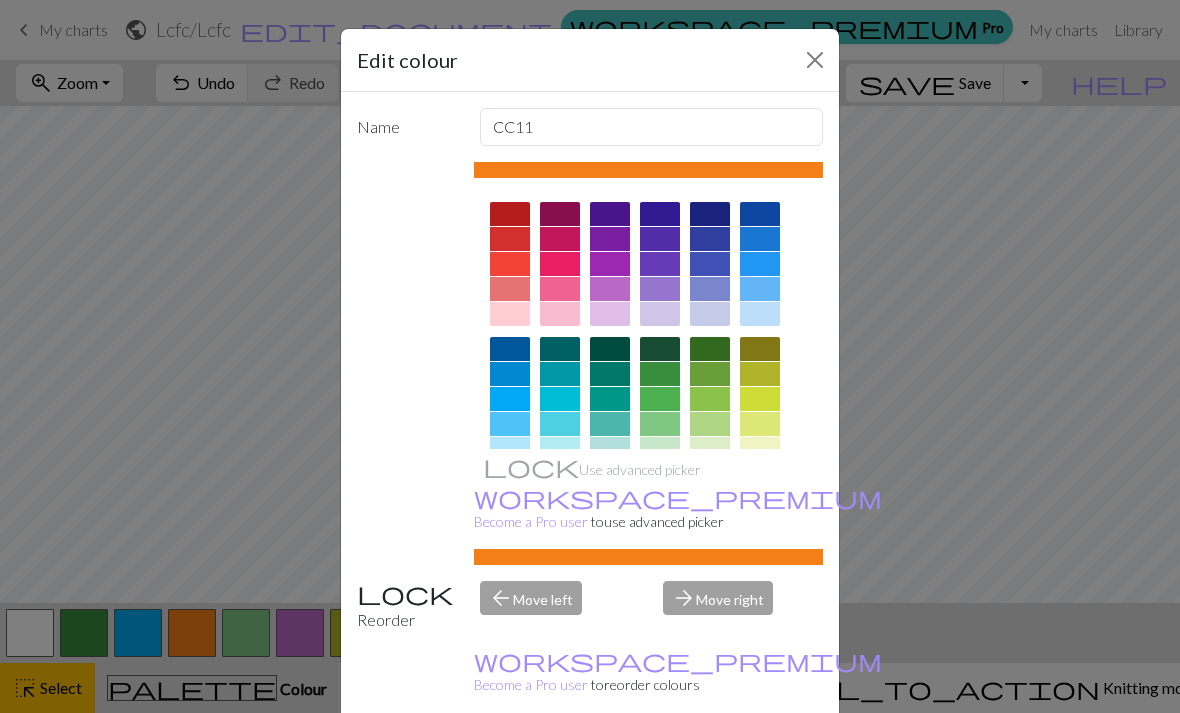 click at bounding box center [815, 60] 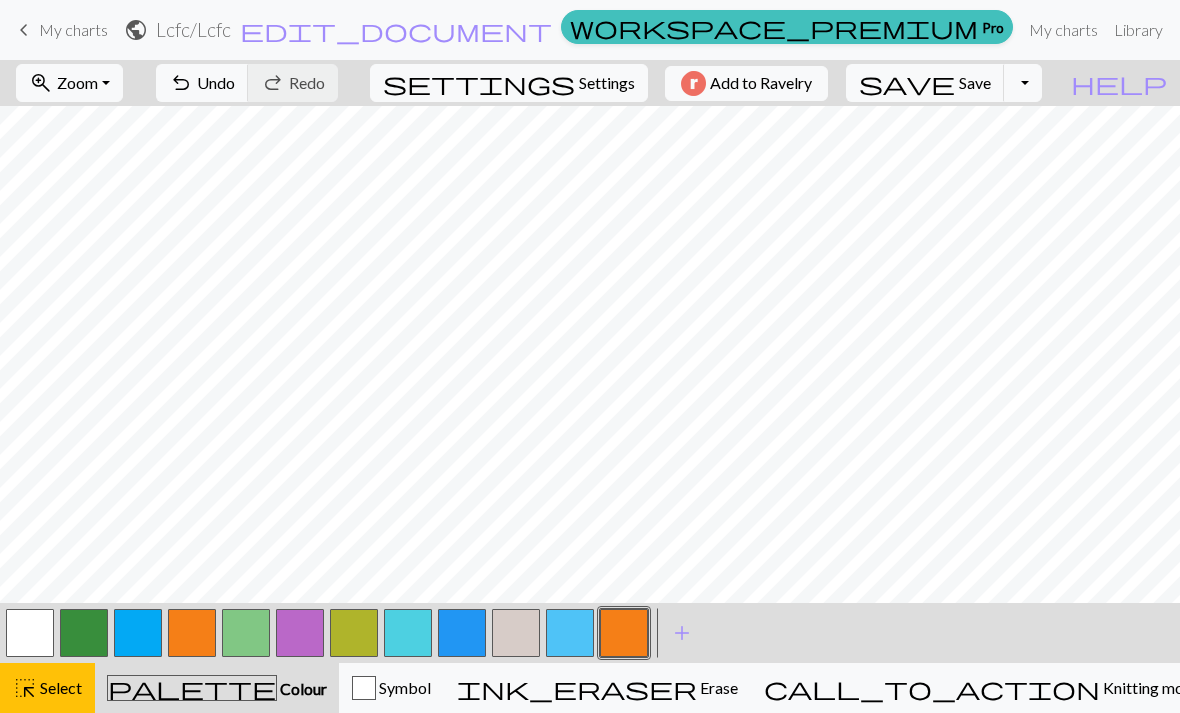 click on "add" at bounding box center [682, 633] 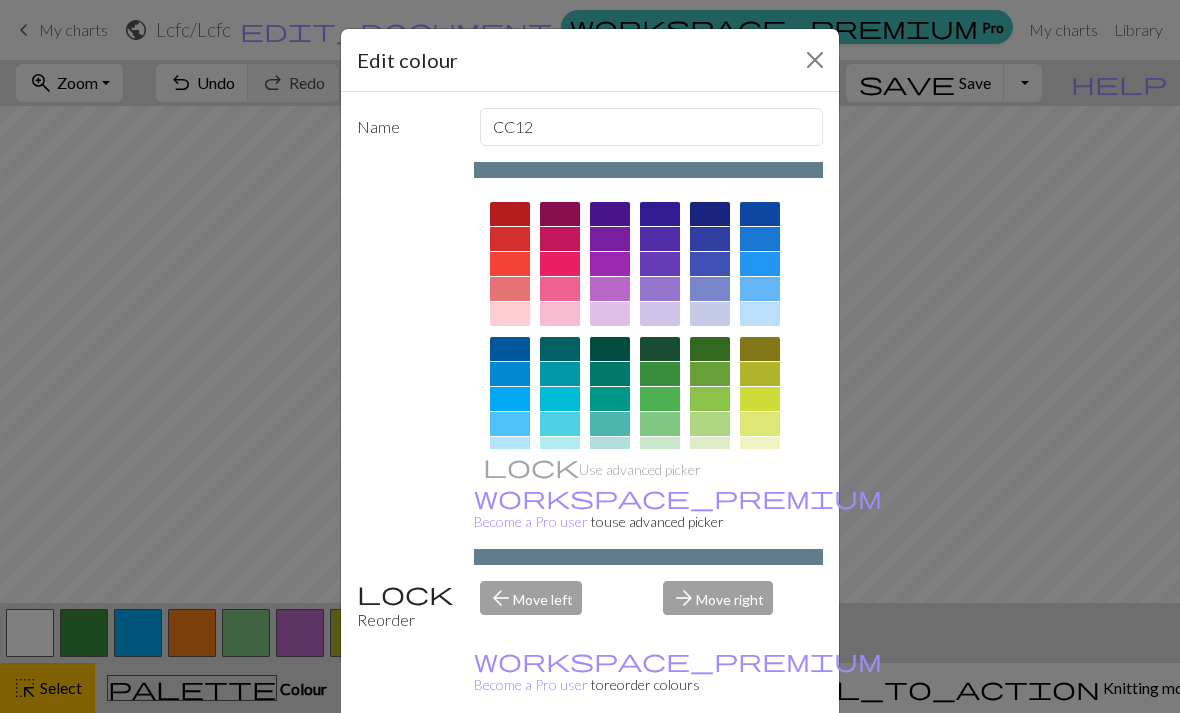 click at bounding box center (815, 60) 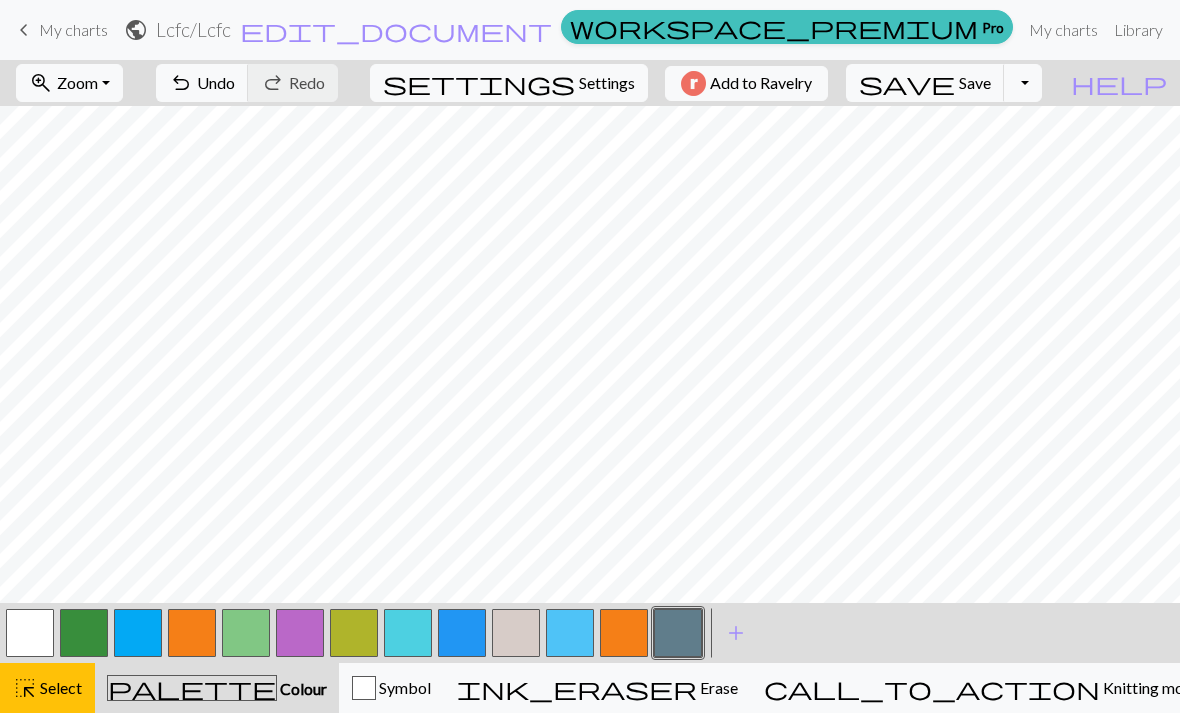 click on "add" at bounding box center [736, 633] 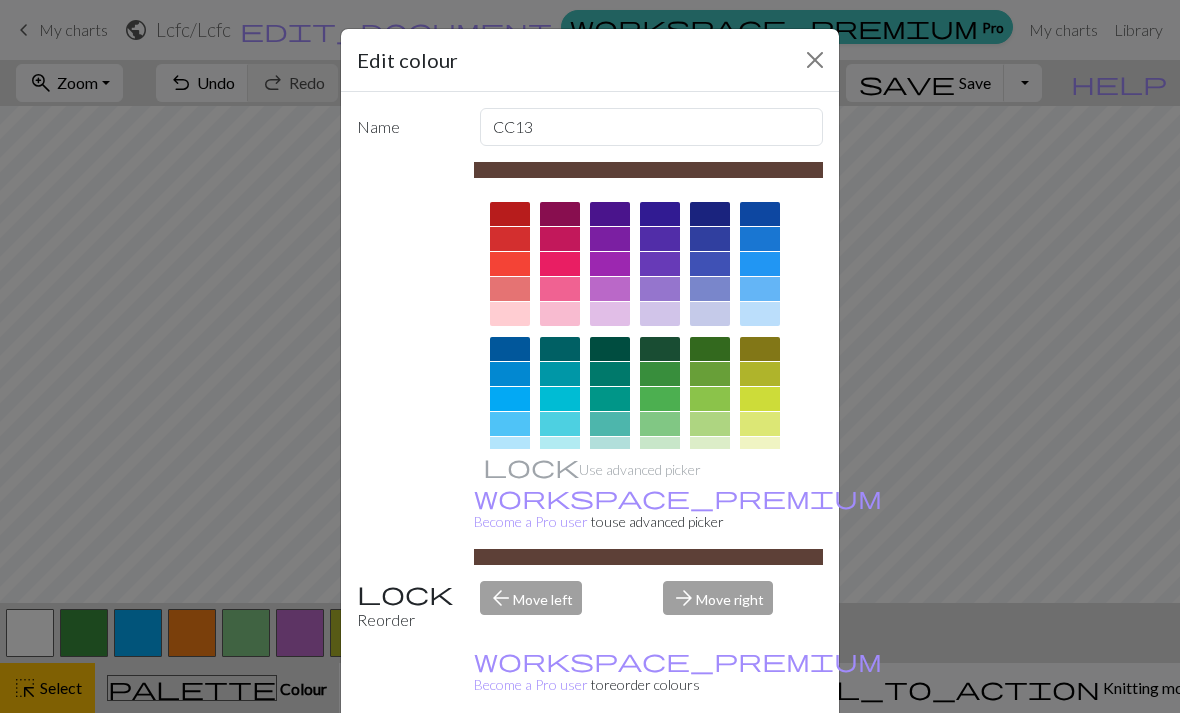 click at bounding box center (815, 60) 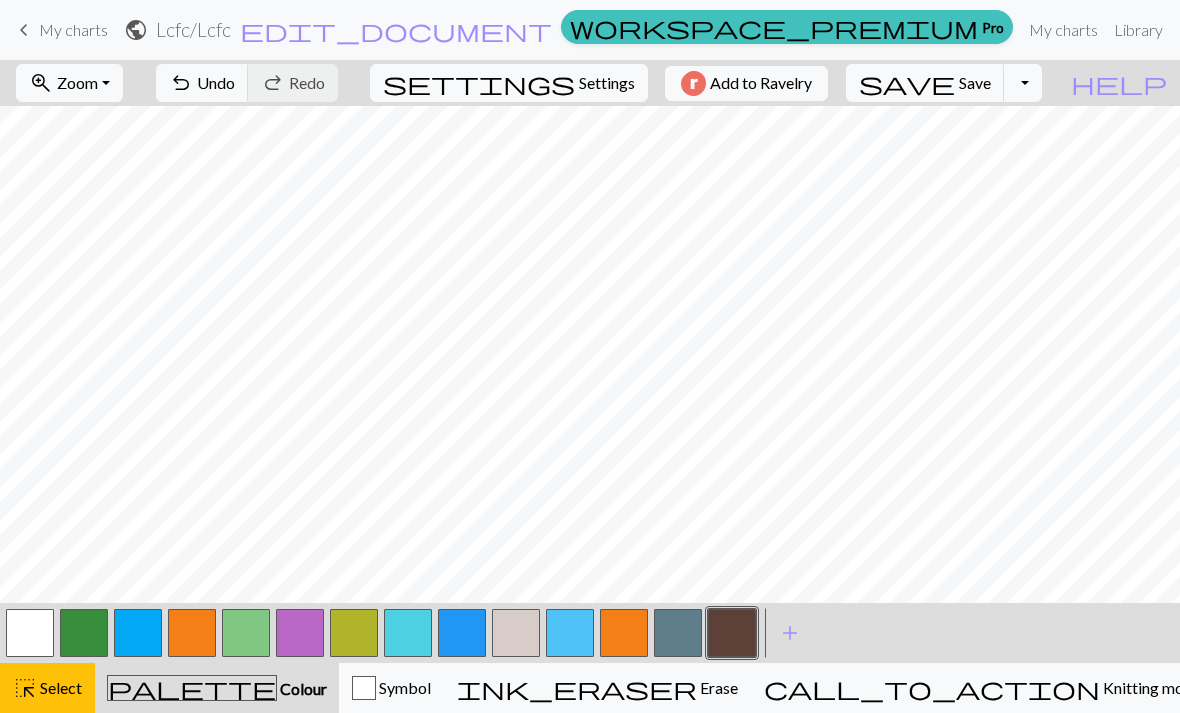 click on "add Add a  colour" at bounding box center (790, 633) 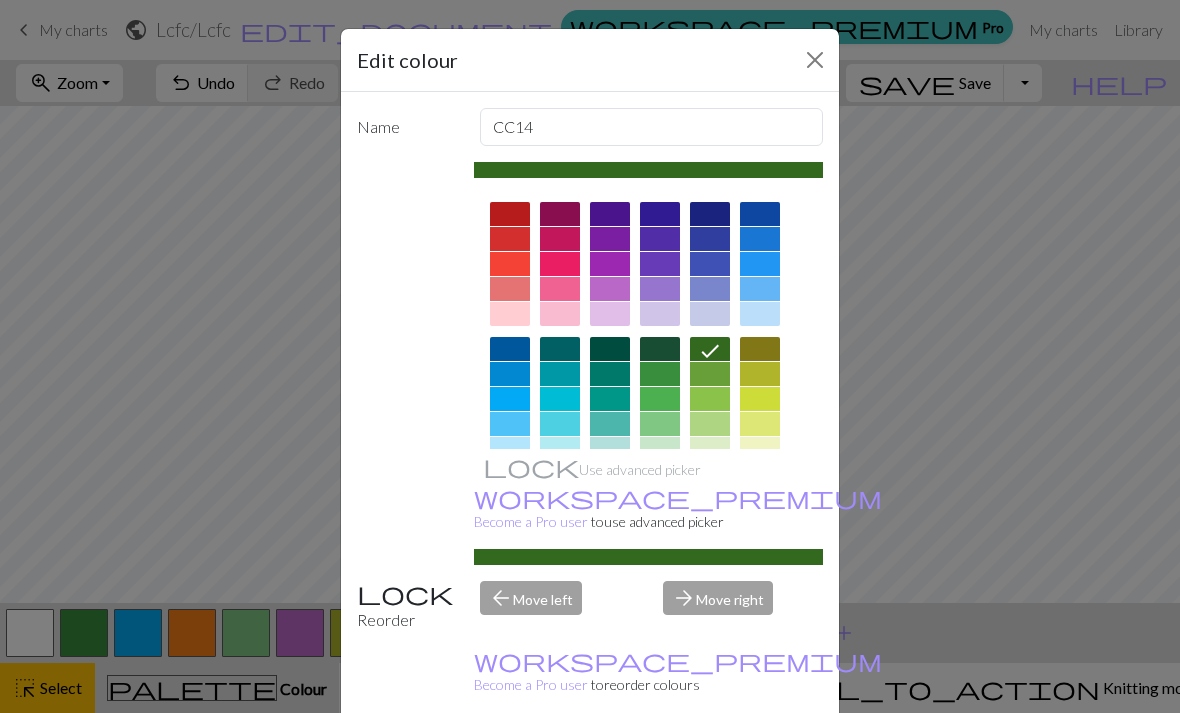 click at bounding box center (815, 60) 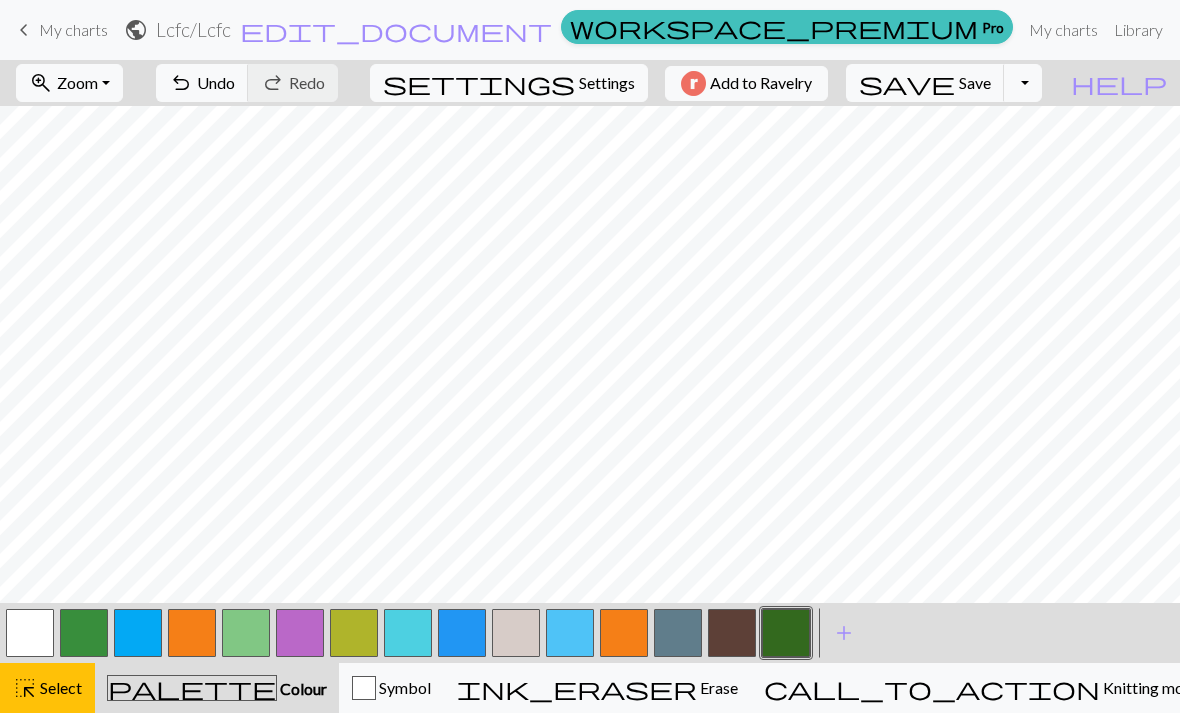 click on "add Add a  colour" at bounding box center (844, 633) 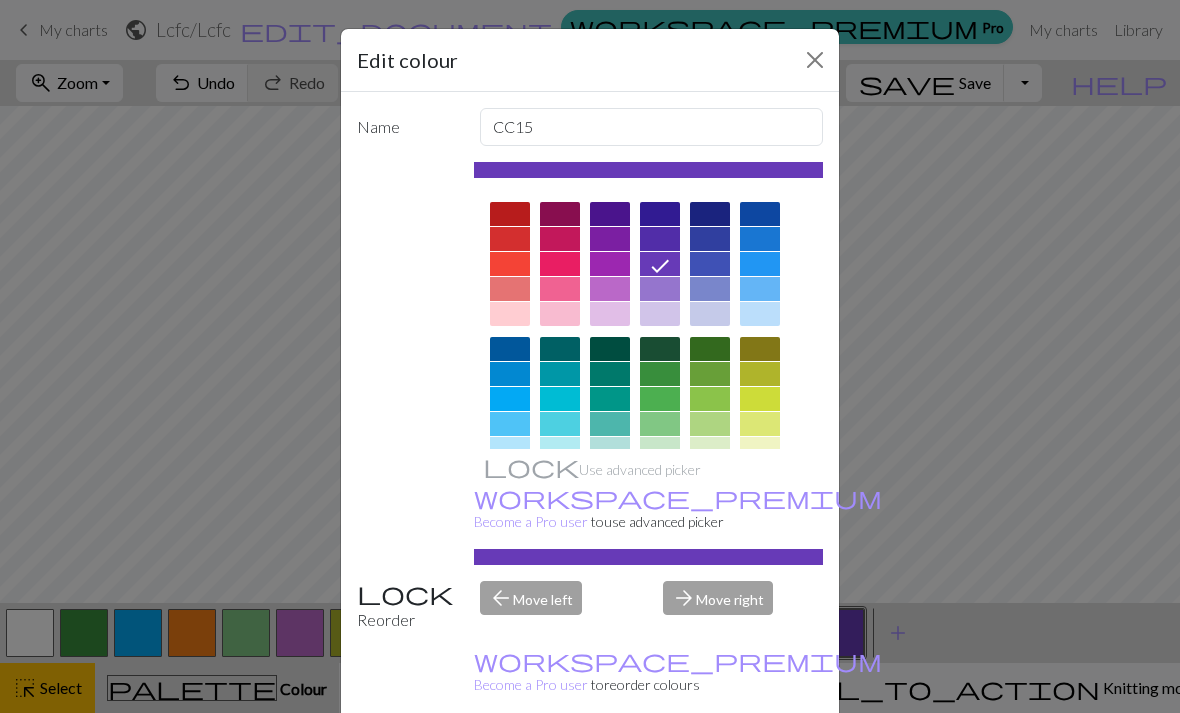 click at bounding box center [815, 60] 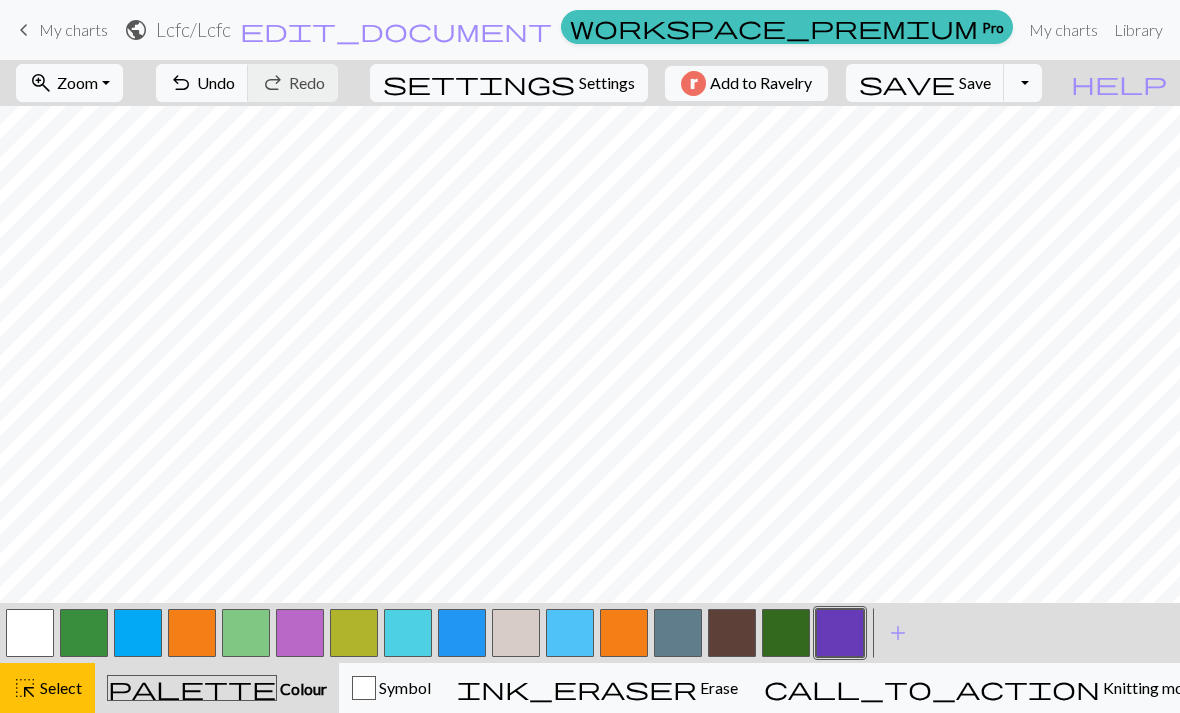 click on "add" at bounding box center (898, 633) 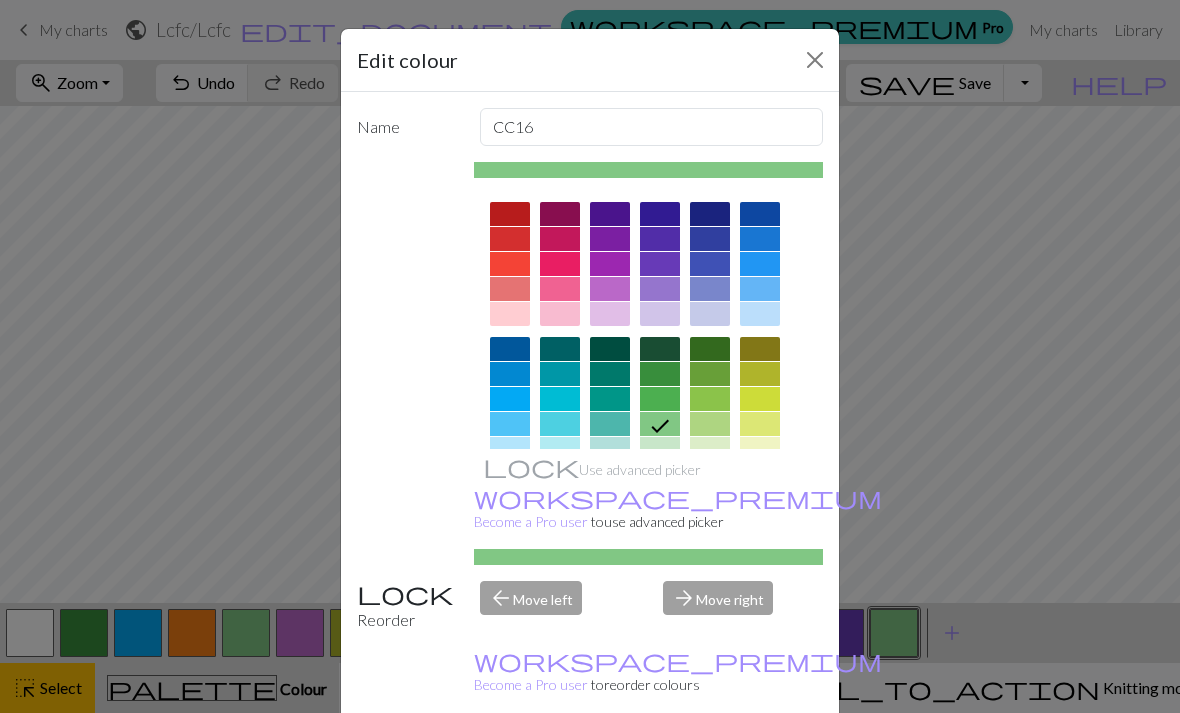 click at bounding box center (815, 60) 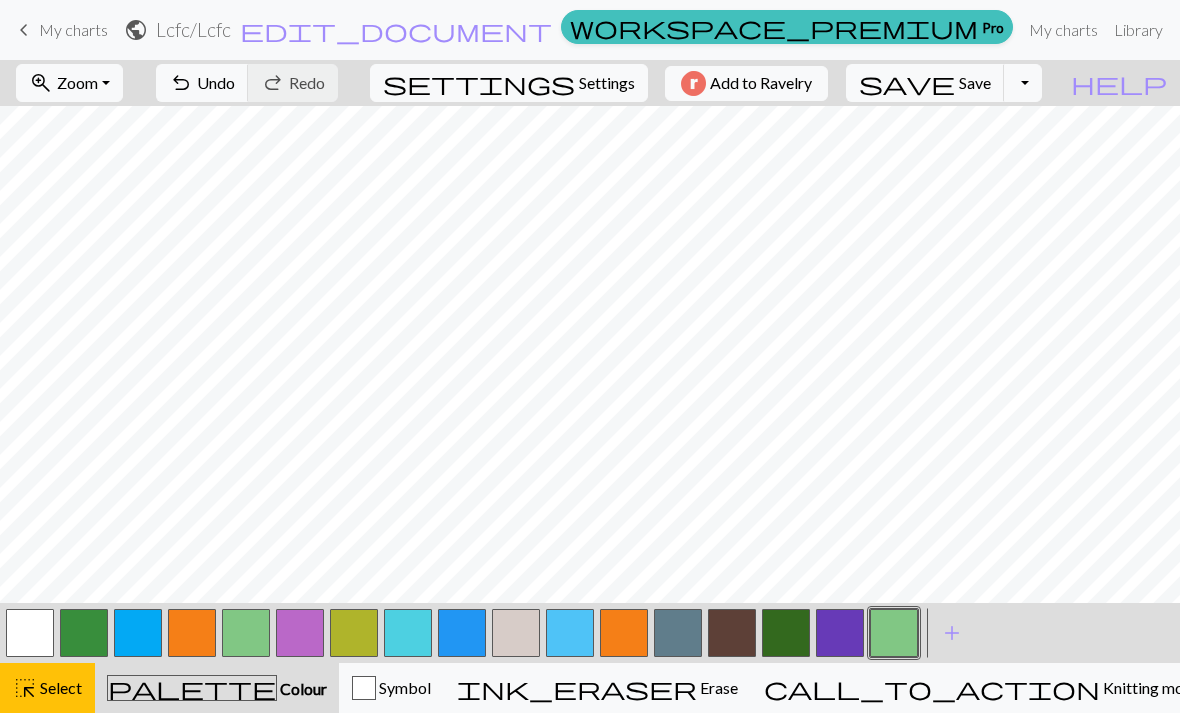 click on "add" at bounding box center [952, 633] 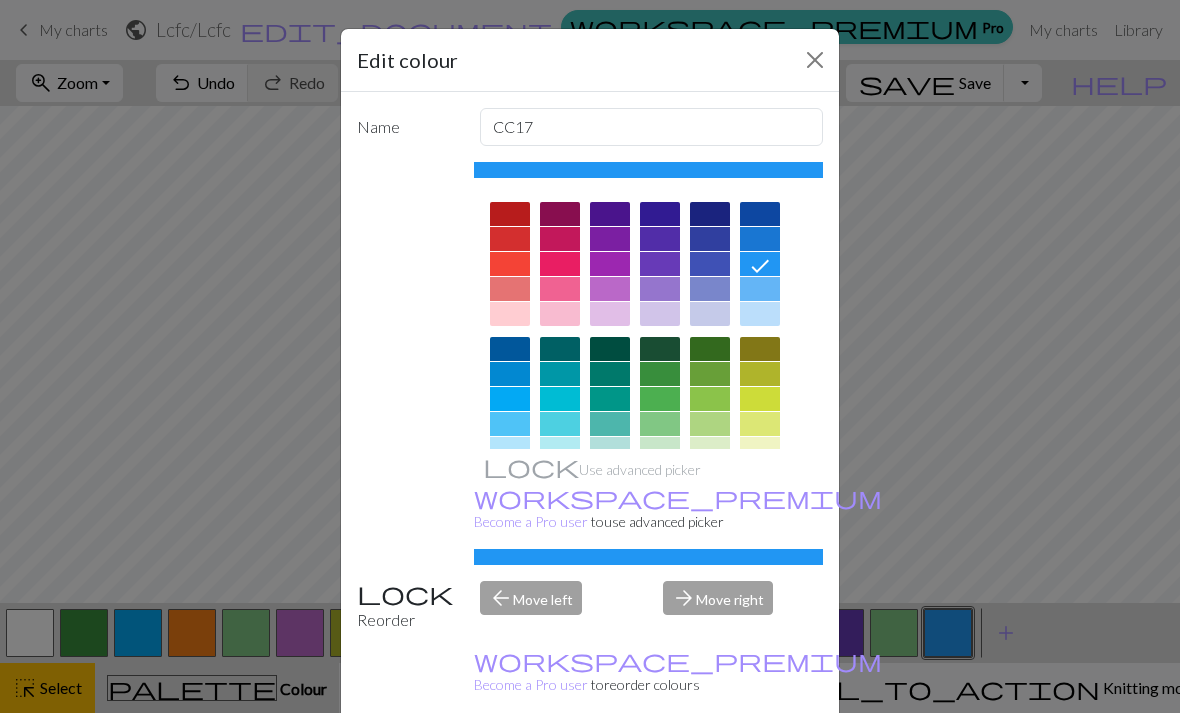 click at bounding box center [815, 60] 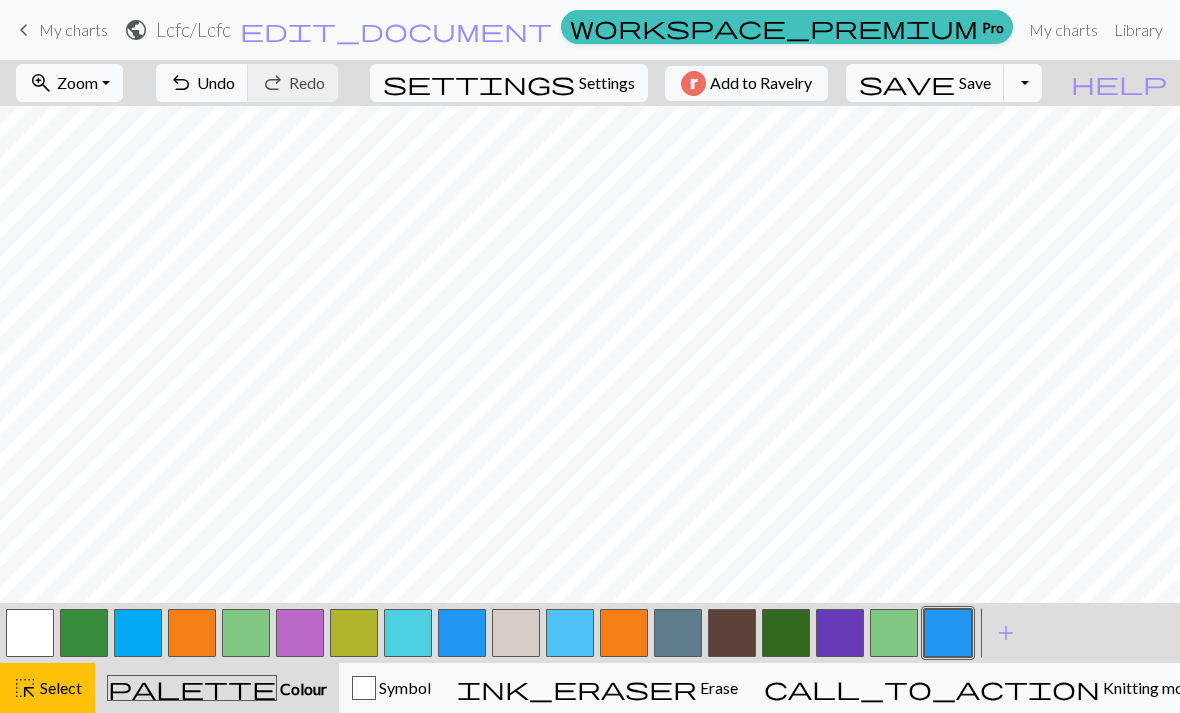 click on "add" at bounding box center (1006, 633) 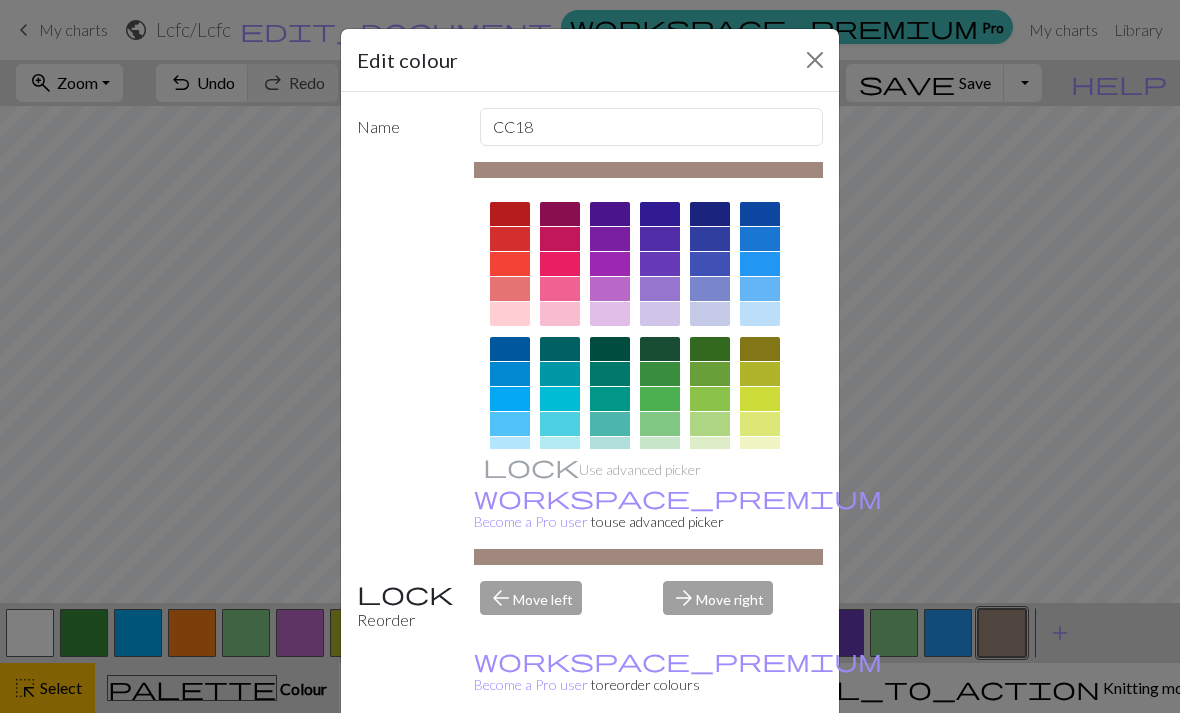 click on "Edit colour Name CC18 Use advanced picker workspace_premium Become a Pro user   to  use advanced picker Reorder arrow_back Move left arrow_forward Move right workspace_premium Become a Pro user   to  reorder colours Delete Done Cancel" at bounding box center (590, 356) 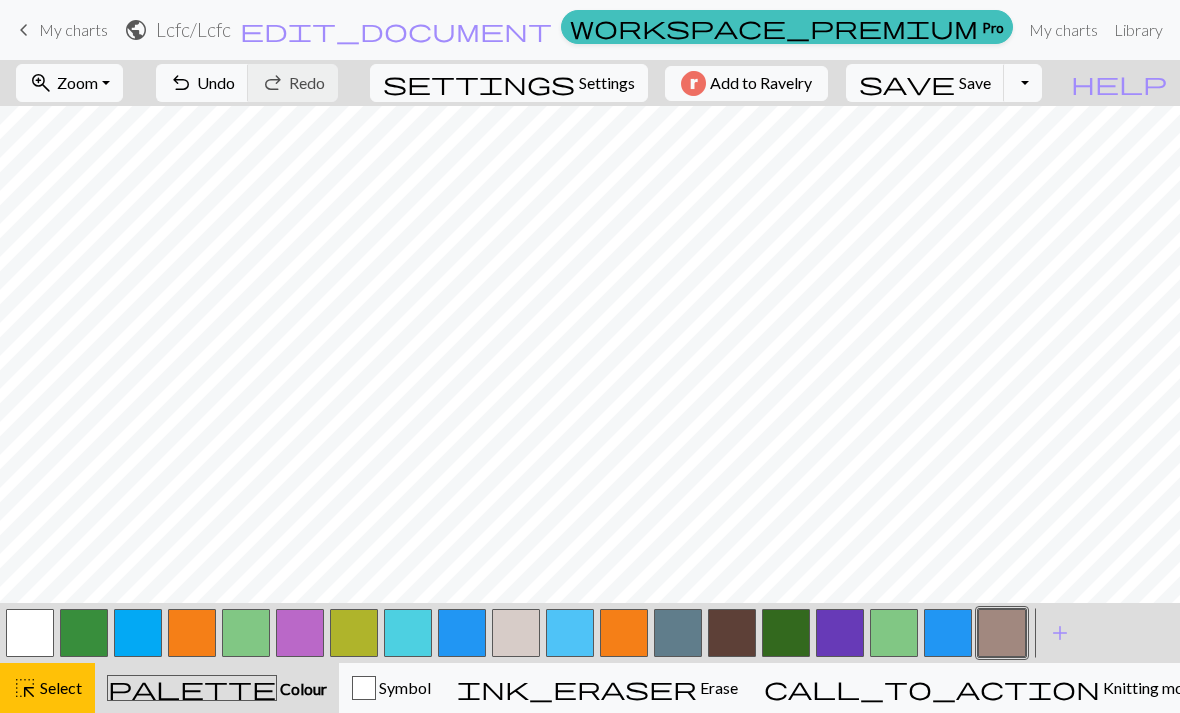click on "add" at bounding box center (1060, 633) 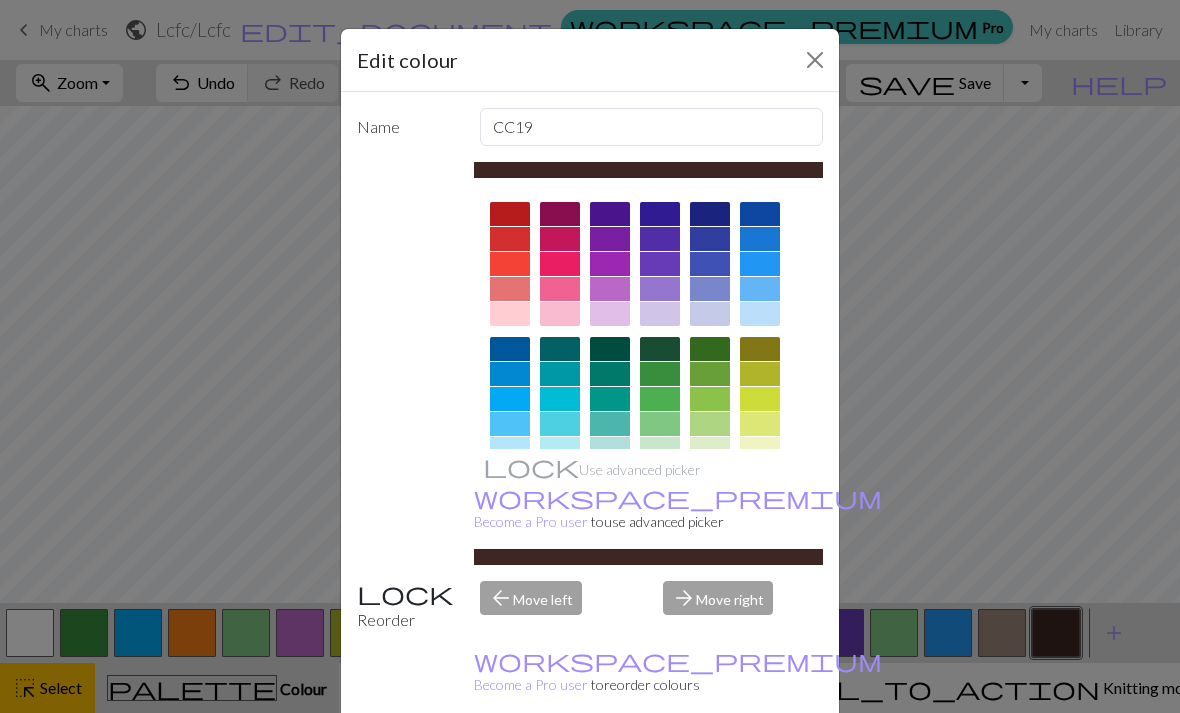 click at bounding box center (710, 214) 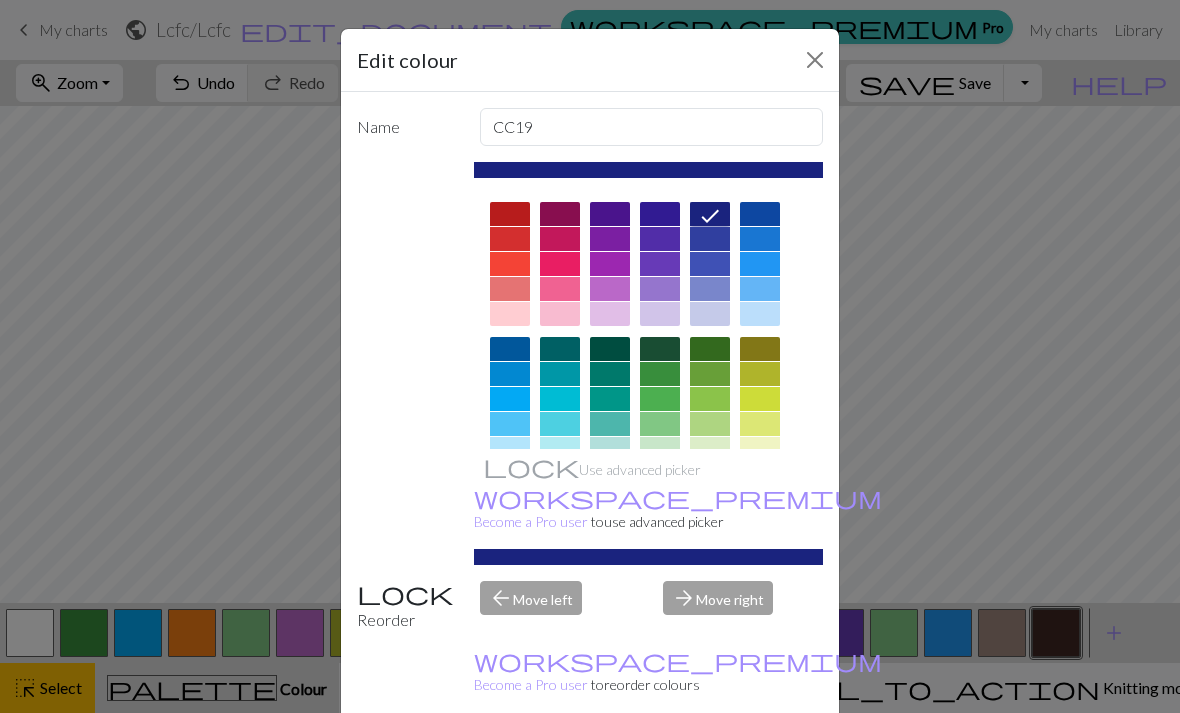 click on "Edit colour Name CC19 Use advanced picker workspace_premium Become a Pro user   to  use advanced picker Reorder arrow_back Move left arrow_forward Move right workspace_premium Become a Pro user   to  reorder colours Delete Done Cancel" at bounding box center [590, 356] 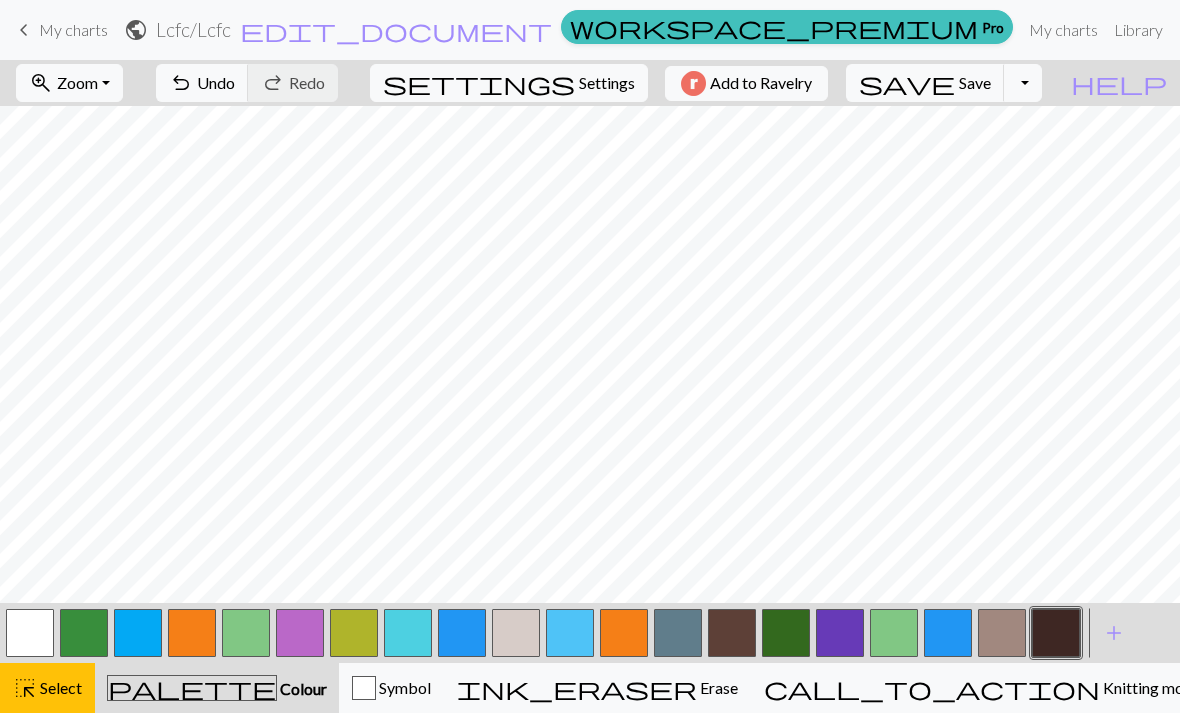 click at bounding box center [462, 633] 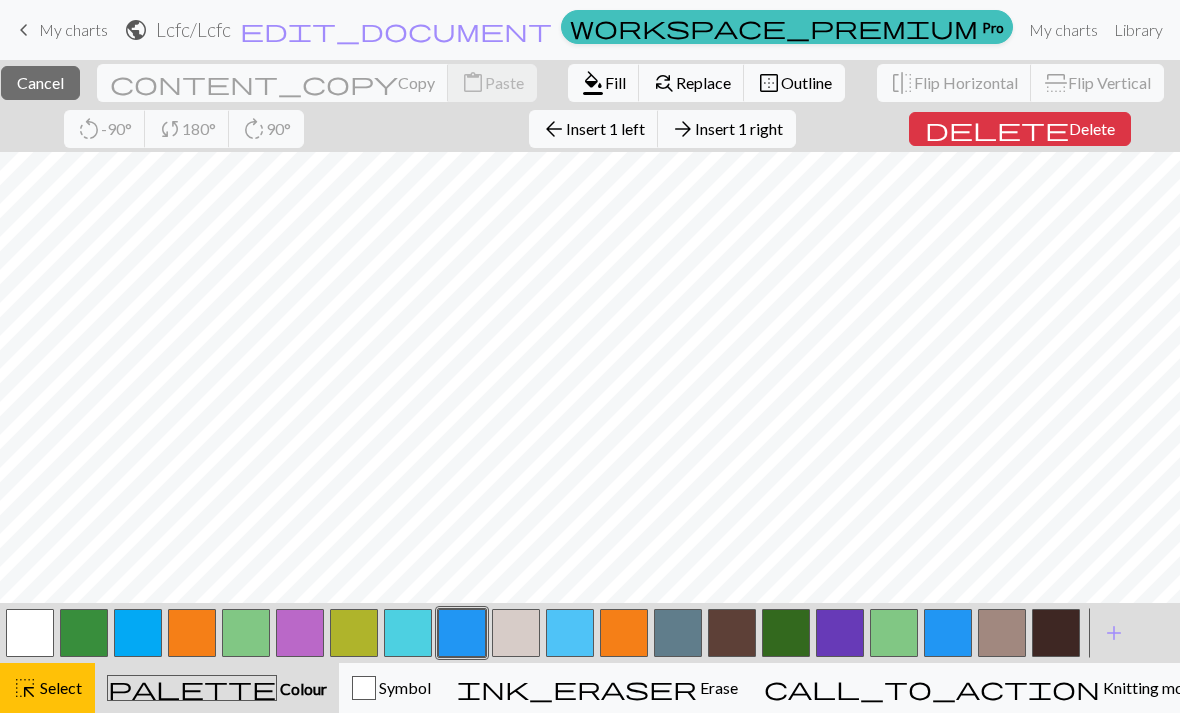 click on "Cancel" at bounding box center [40, 82] 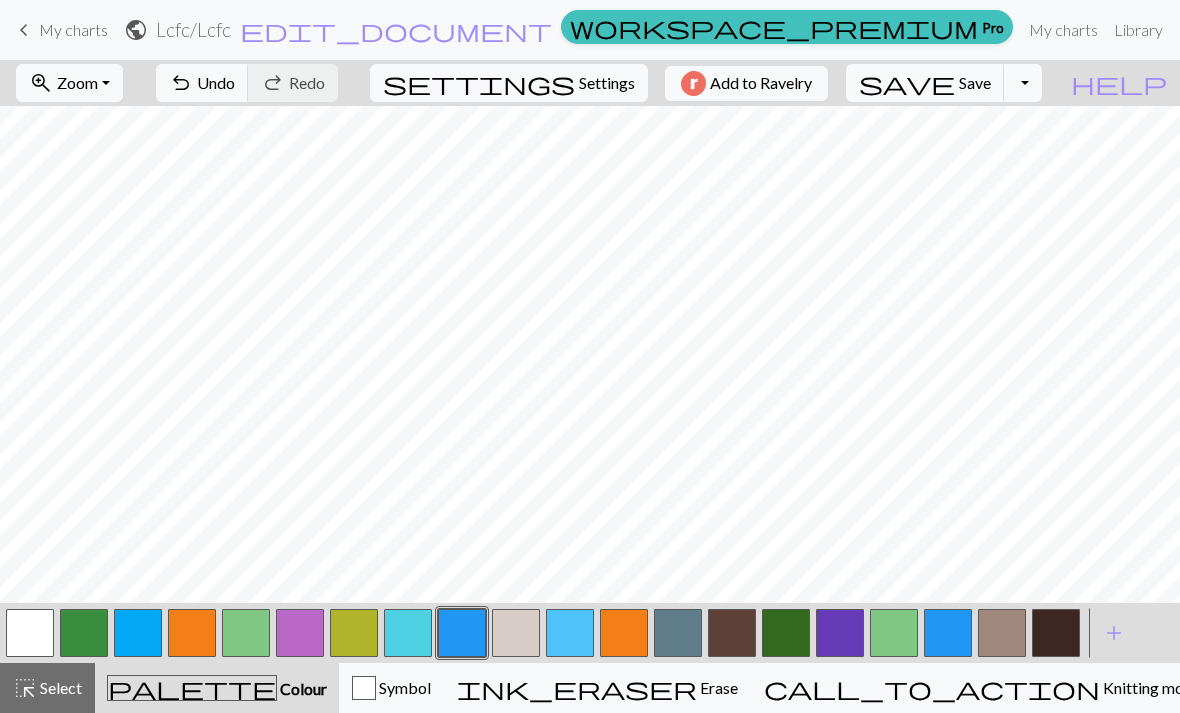 click on "Select" at bounding box center [59, 687] 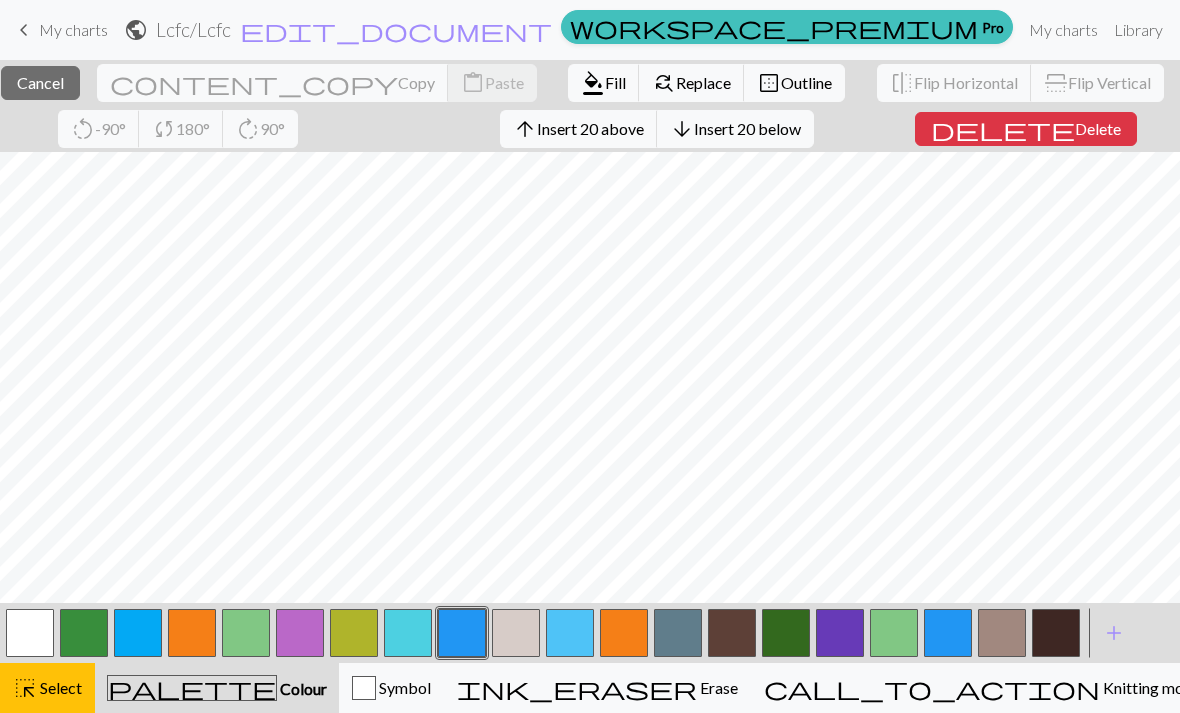 click at bounding box center (408, 633) 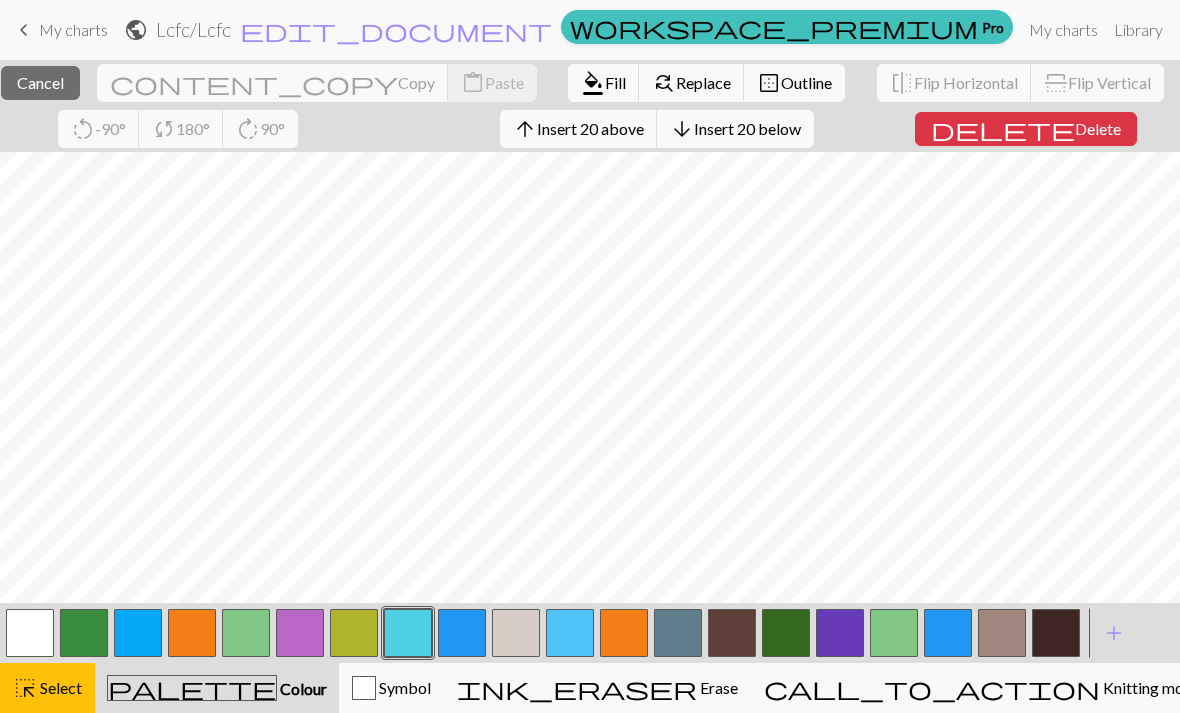click at bounding box center [462, 633] 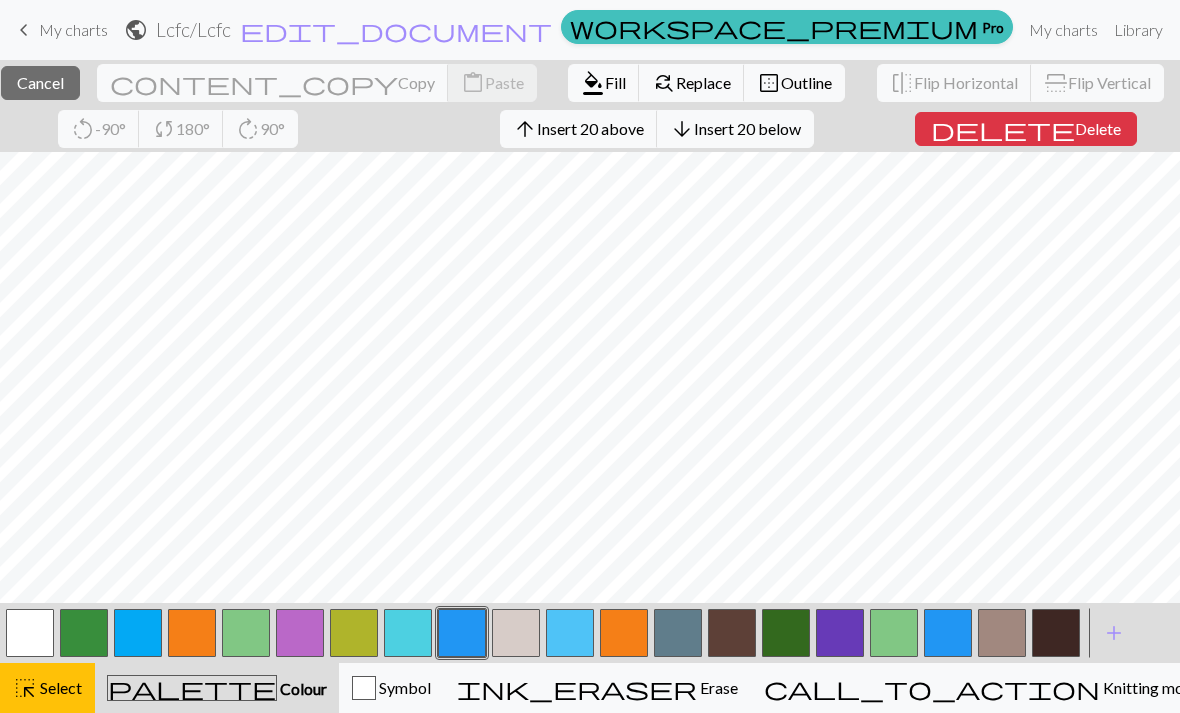 click on "Fill" at bounding box center (615, 82) 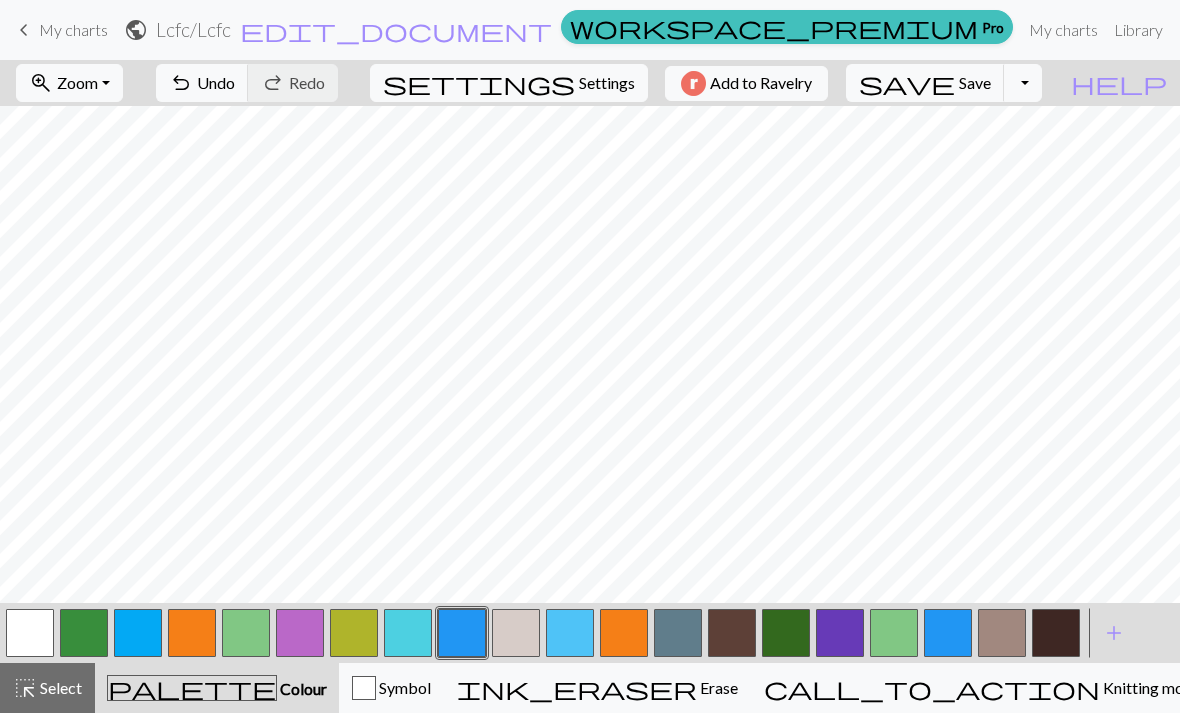 click at bounding box center (30, 633) 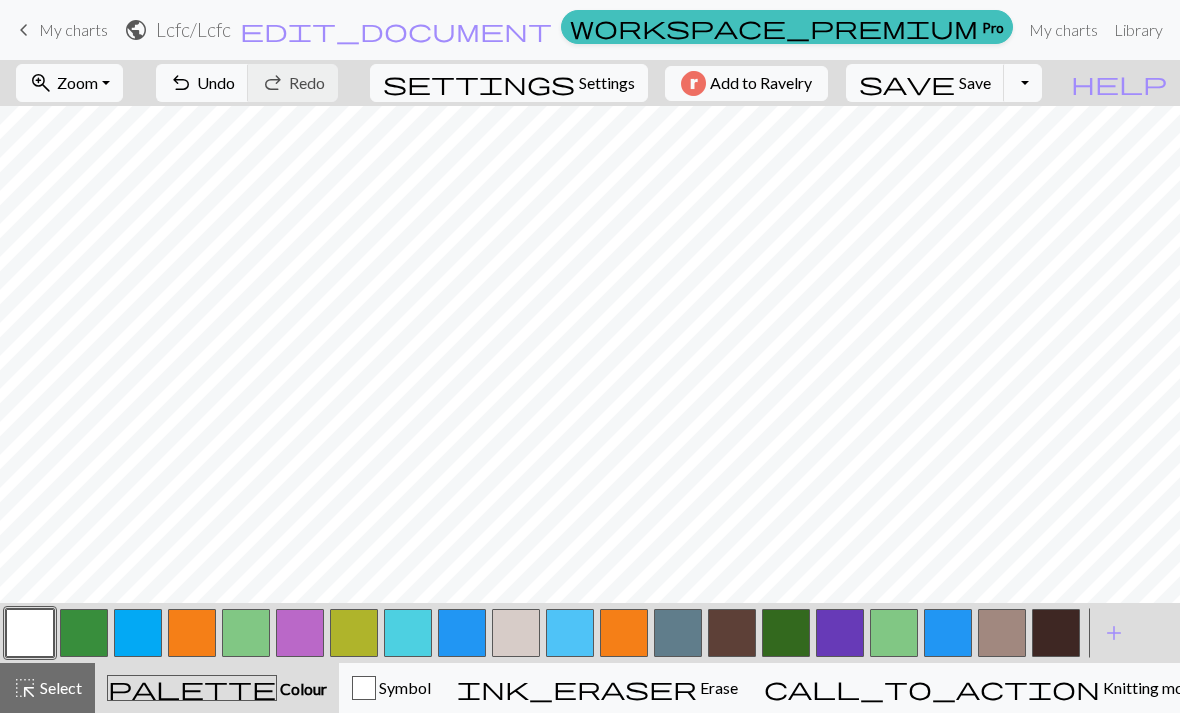 click at bounding box center (462, 633) 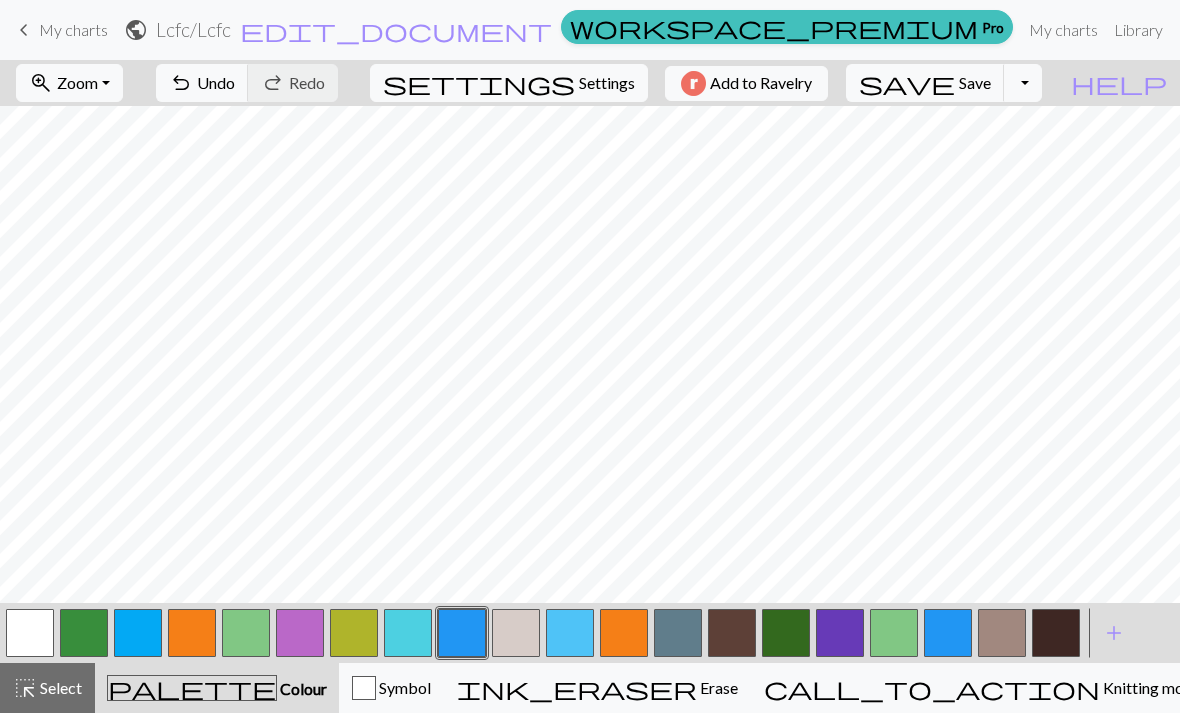 click at bounding box center [30, 633] 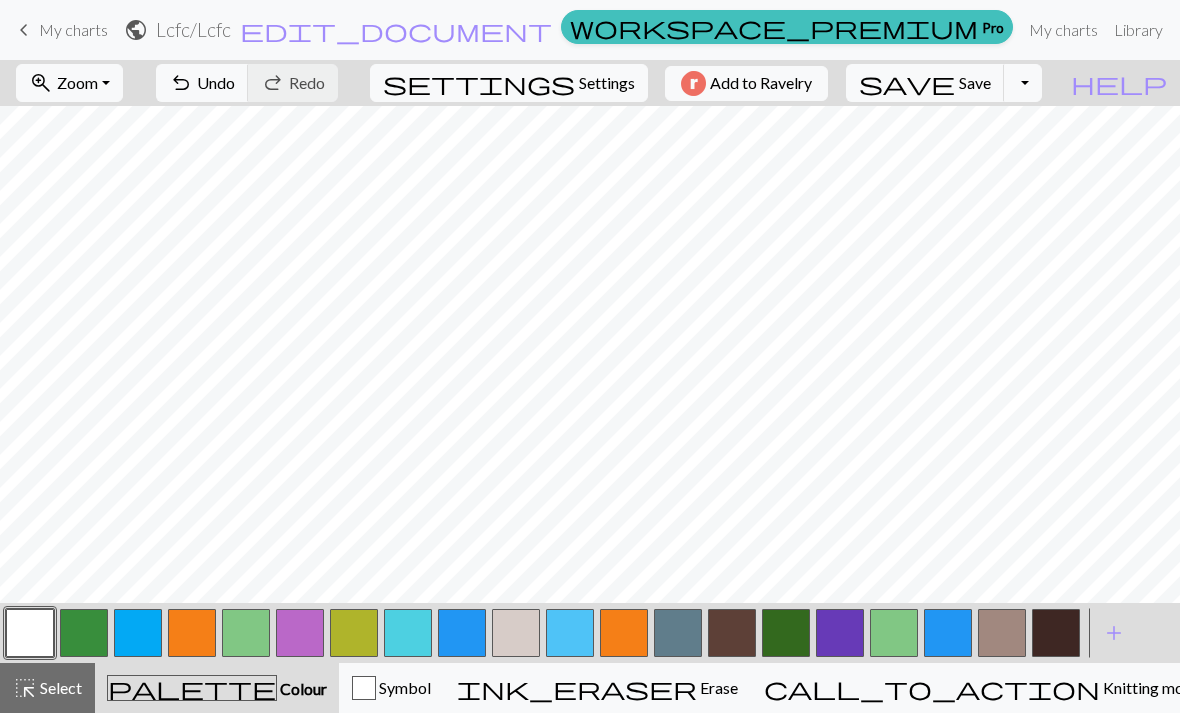 click at bounding box center (138, 633) 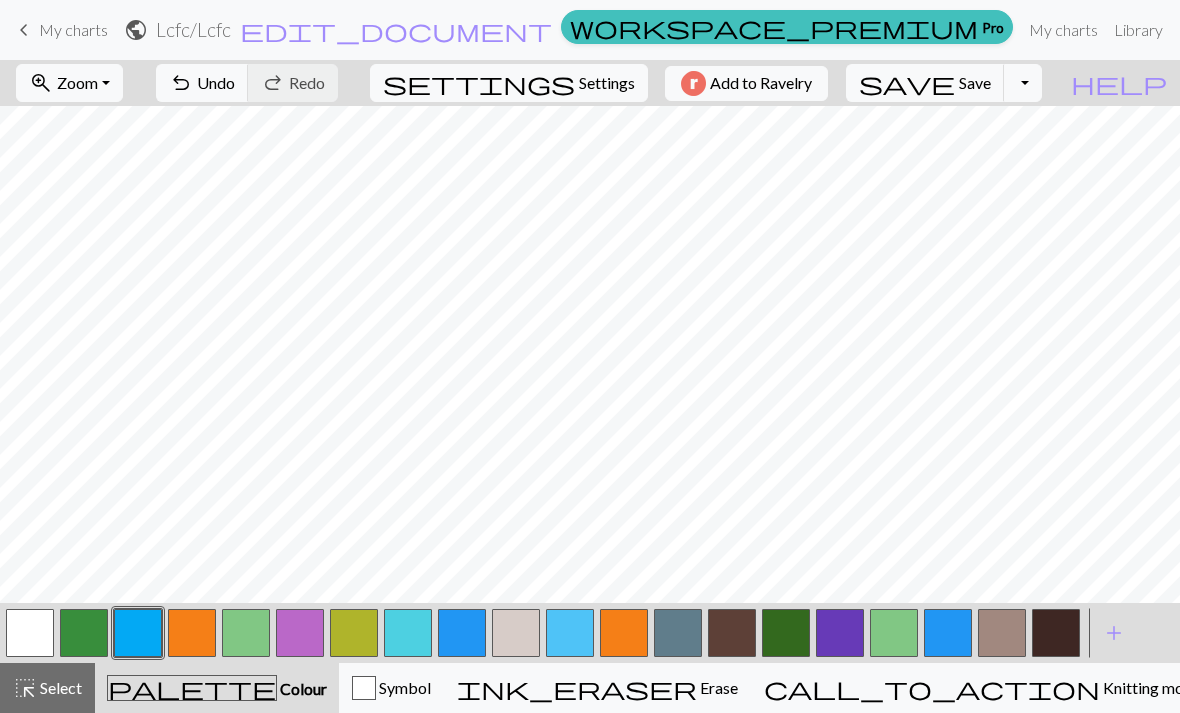 click at bounding box center (462, 633) 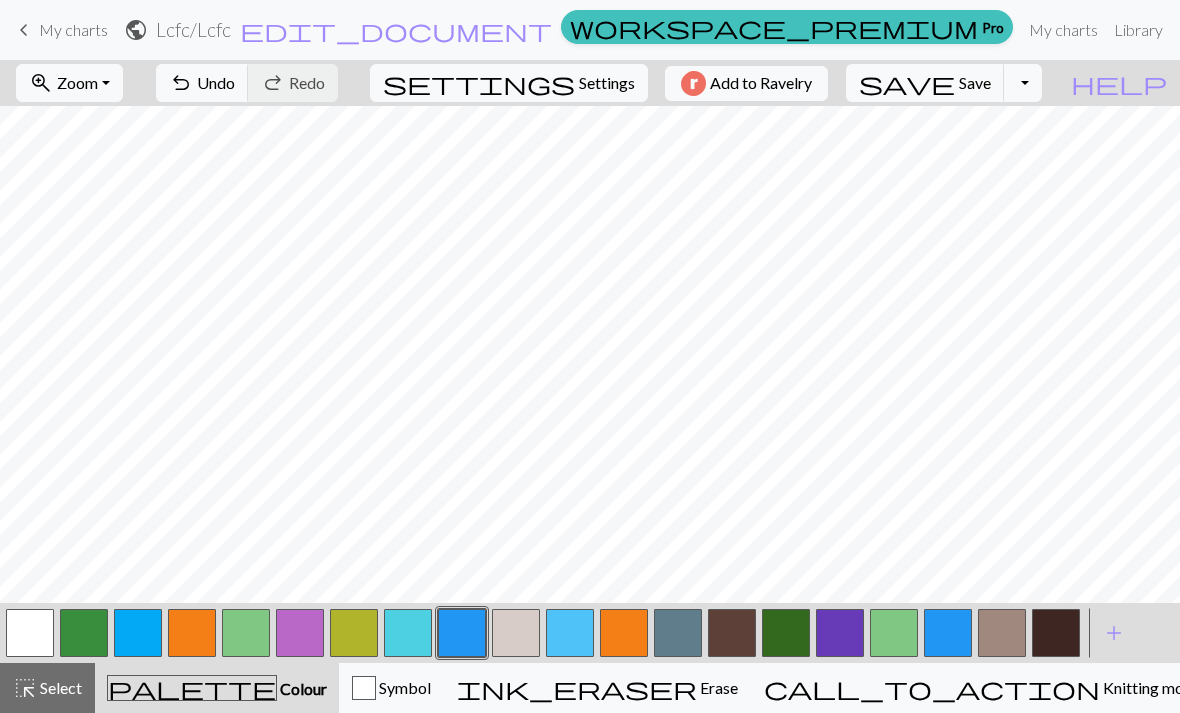 click at bounding box center [30, 633] 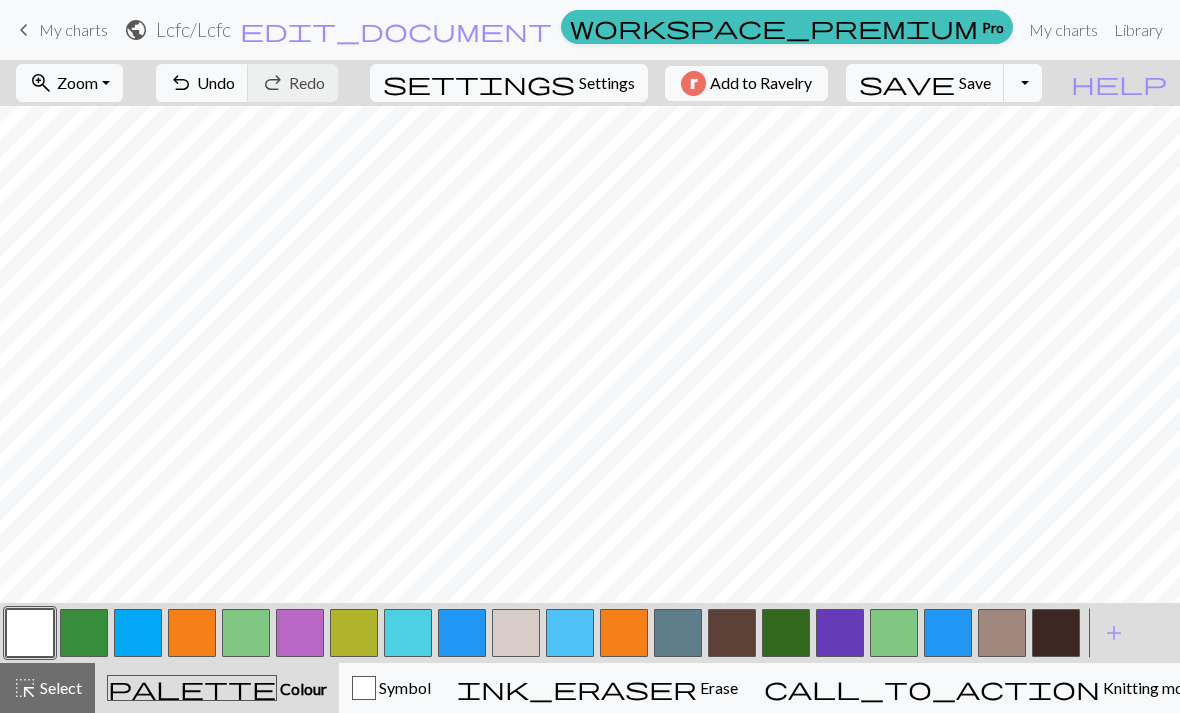 click at bounding box center (462, 633) 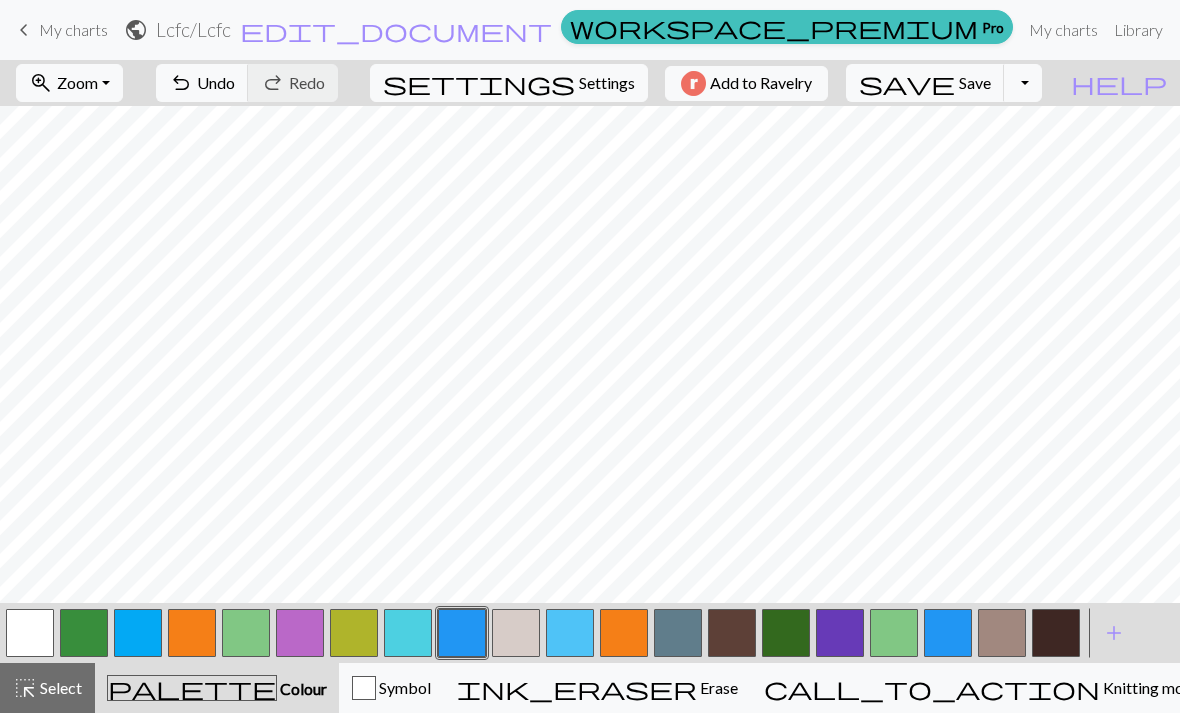 click at bounding box center (30, 633) 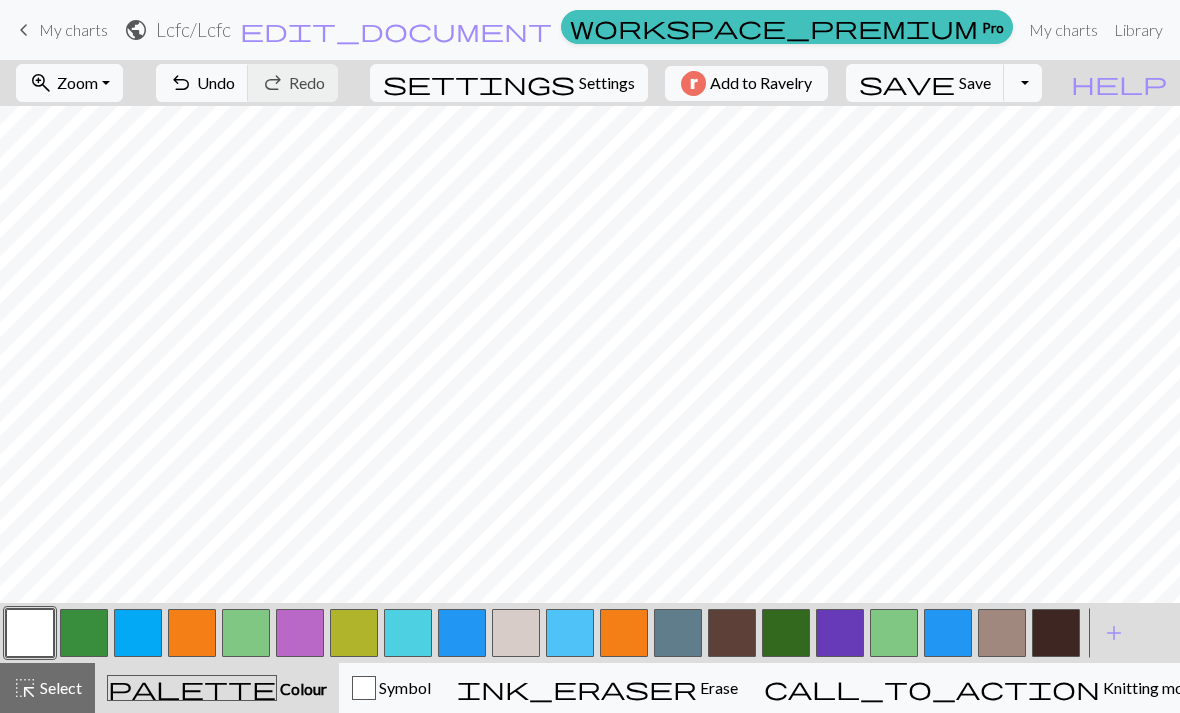 click on "keyboard_arrow_left" at bounding box center (24, 30) 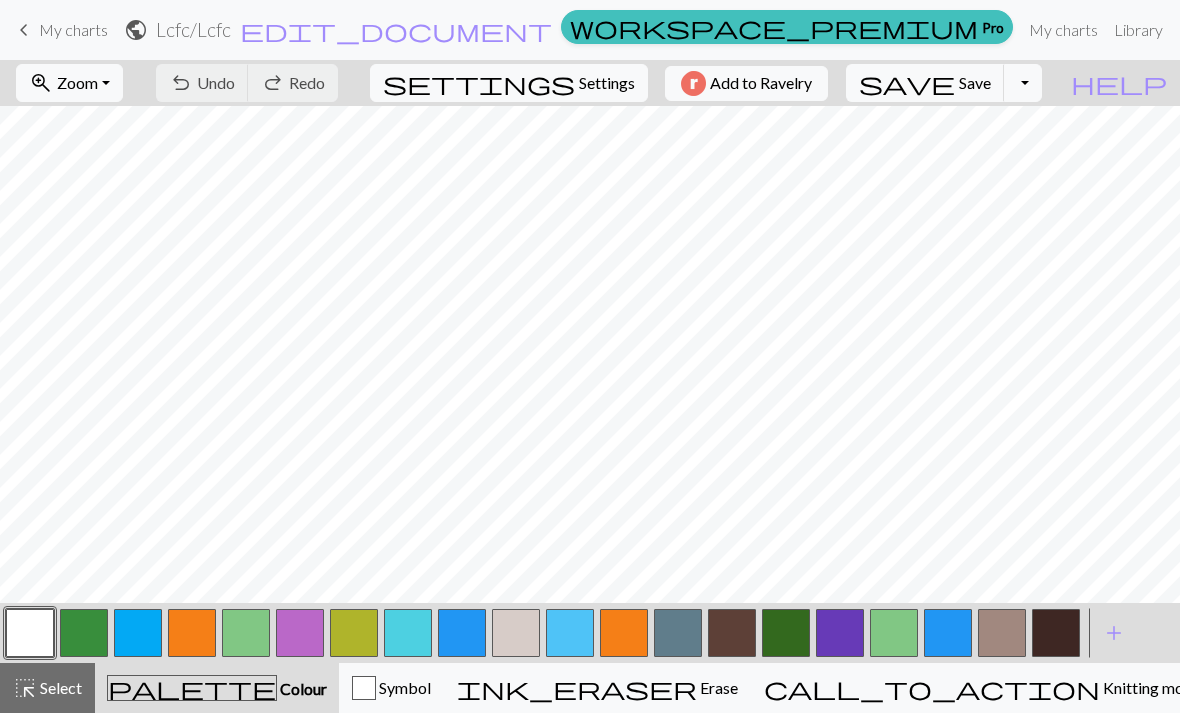 click on "My charts" at bounding box center (73, 29) 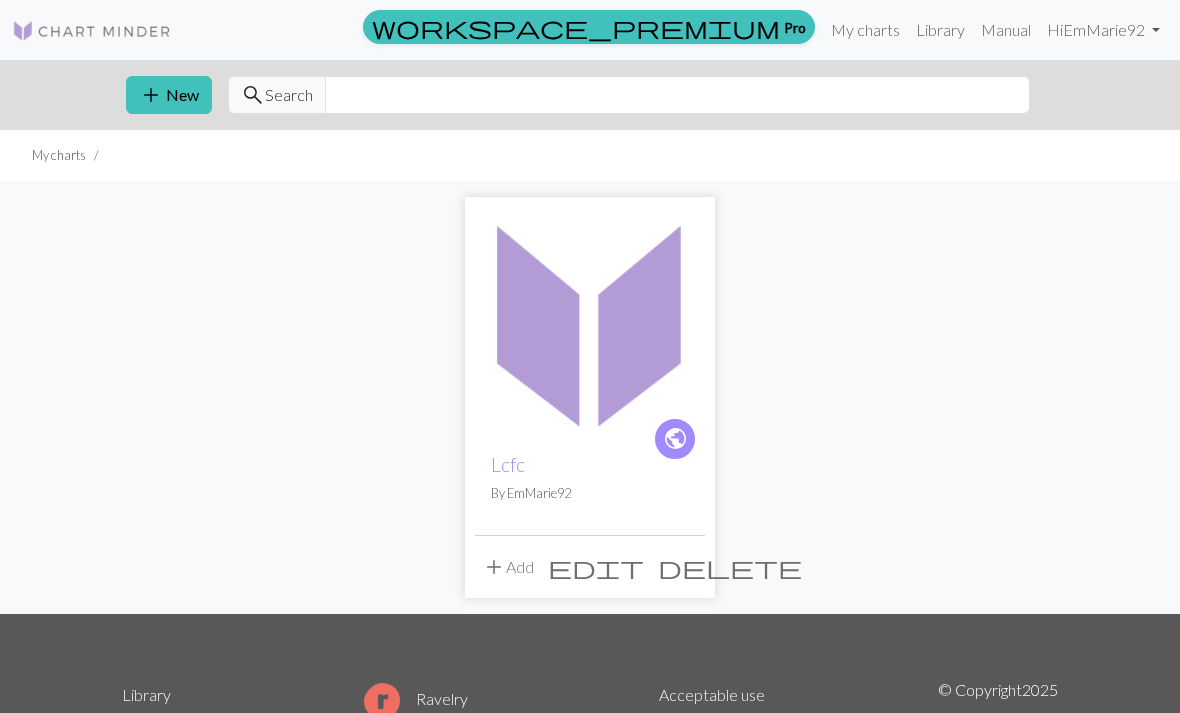 click on "My charts" at bounding box center (865, 30) 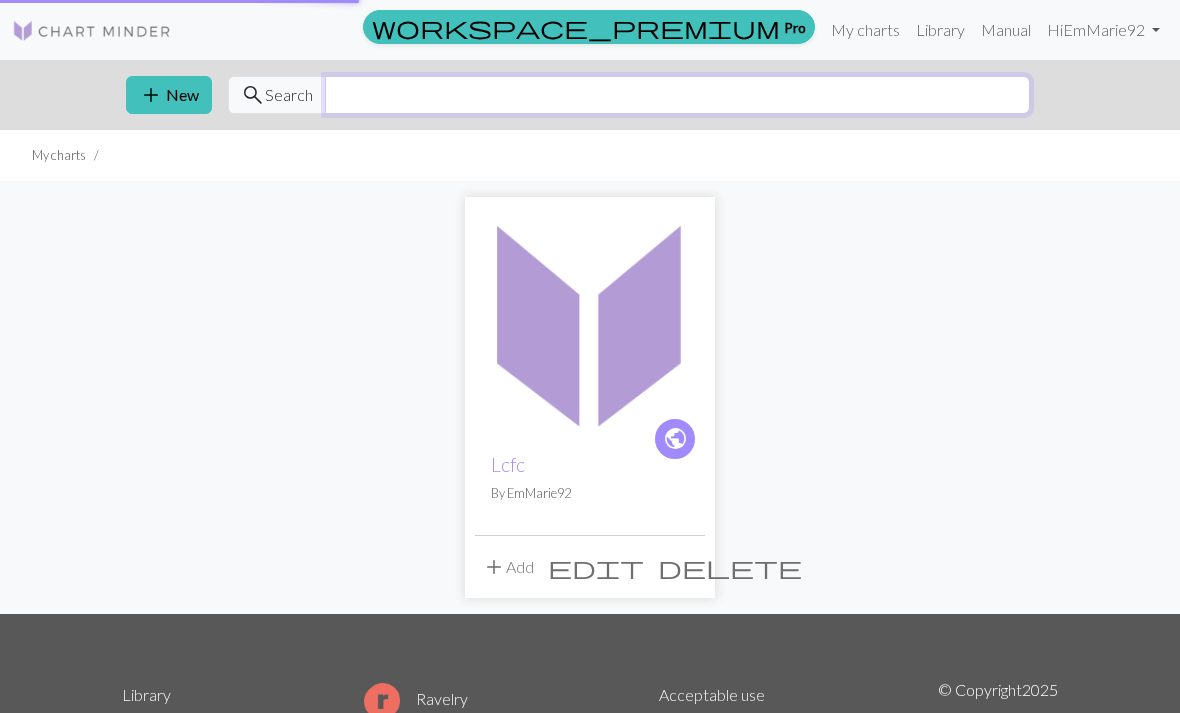 click at bounding box center [677, 95] 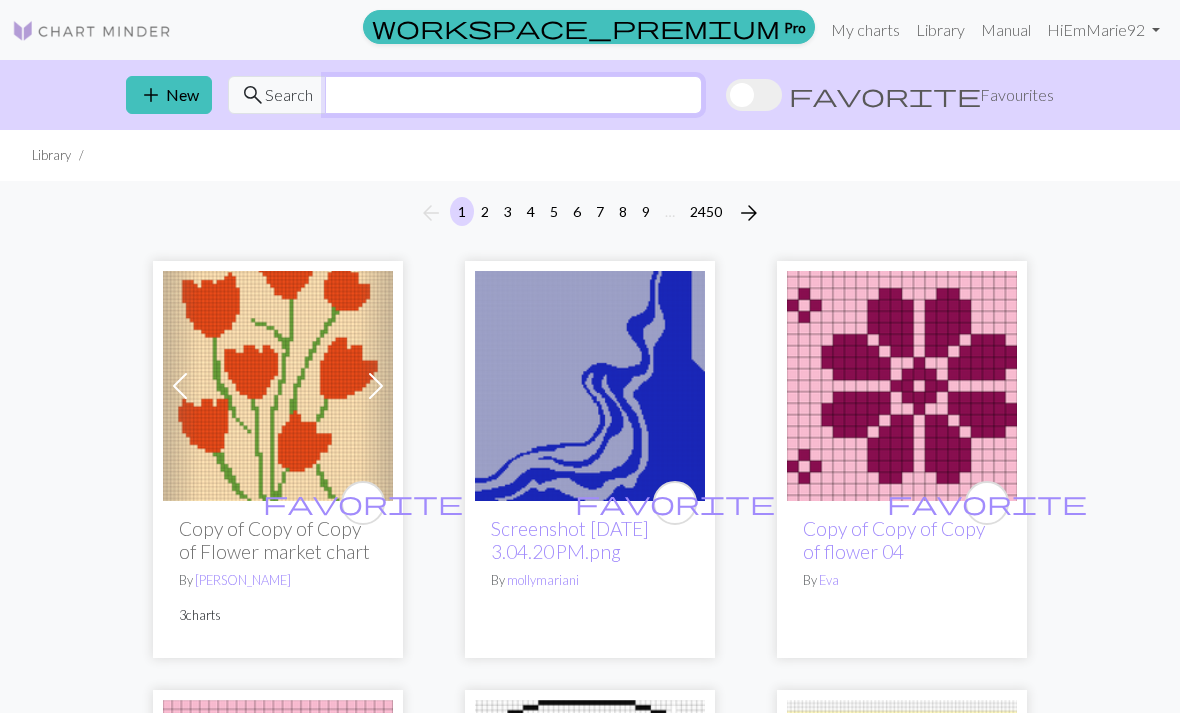 click at bounding box center (513, 95) 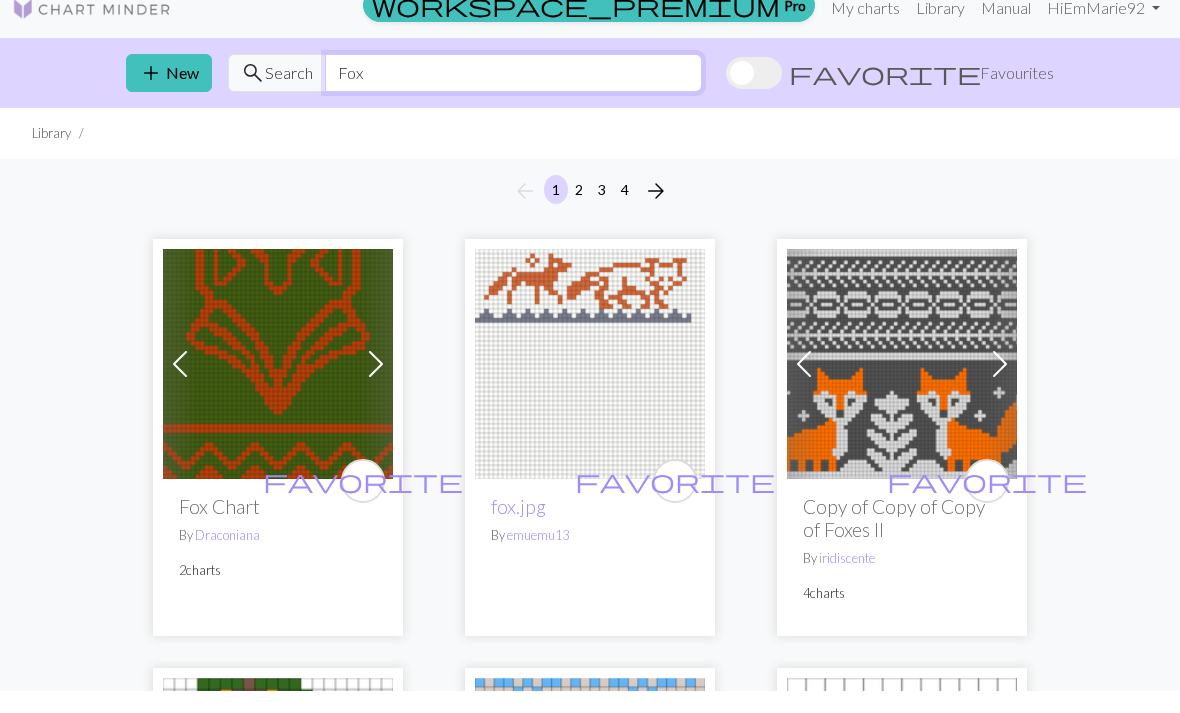type on "Fox" 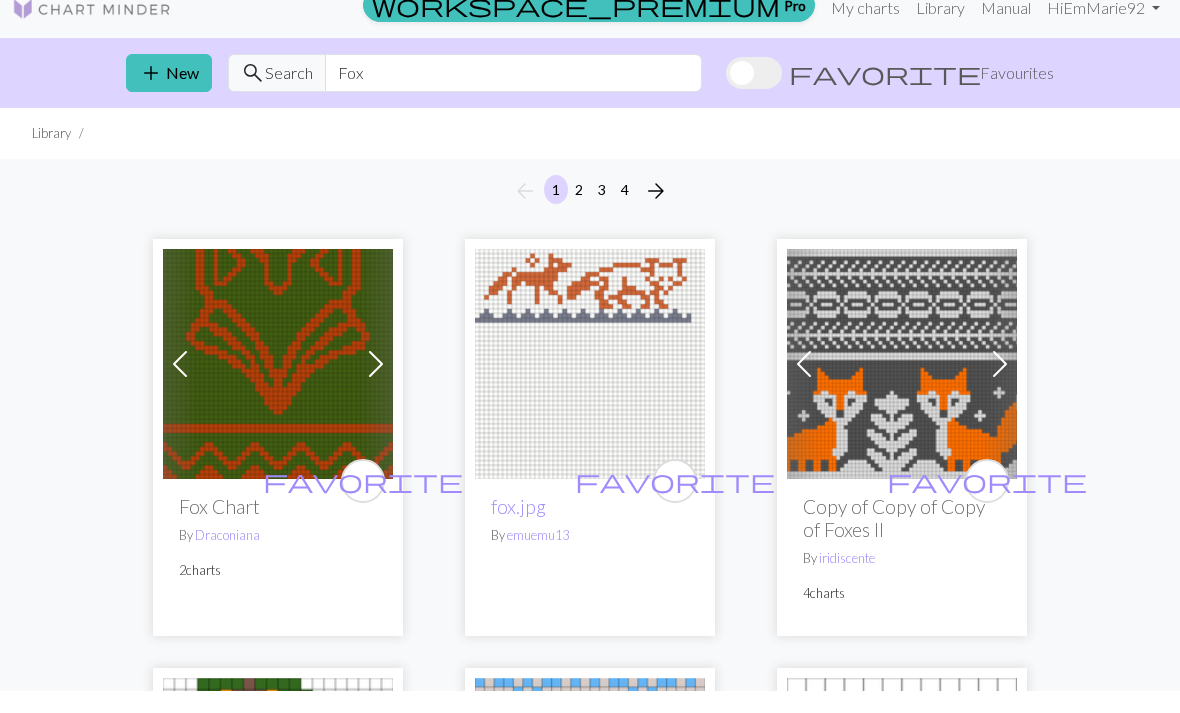 click on "arrow_back 1 2 3 4 arrow_forward" at bounding box center (590, 213) 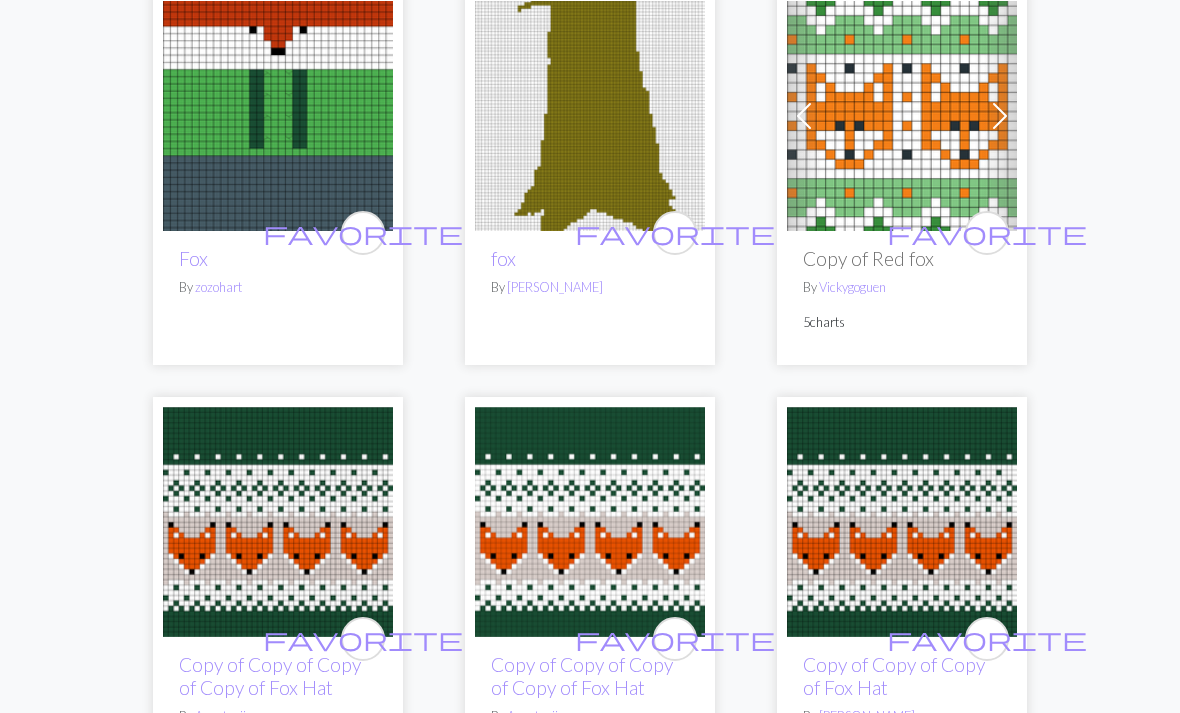 click at bounding box center [590, 117] 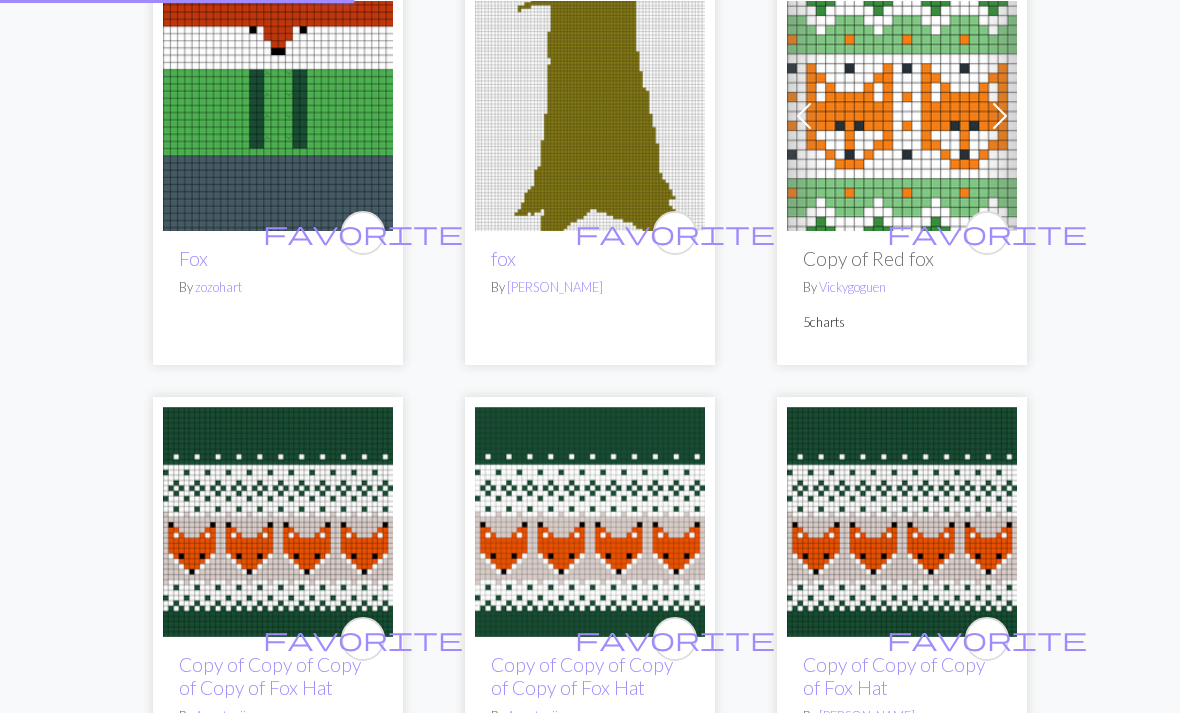 scroll, scrollTop: 5885, scrollLeft: 0, axis: vertical 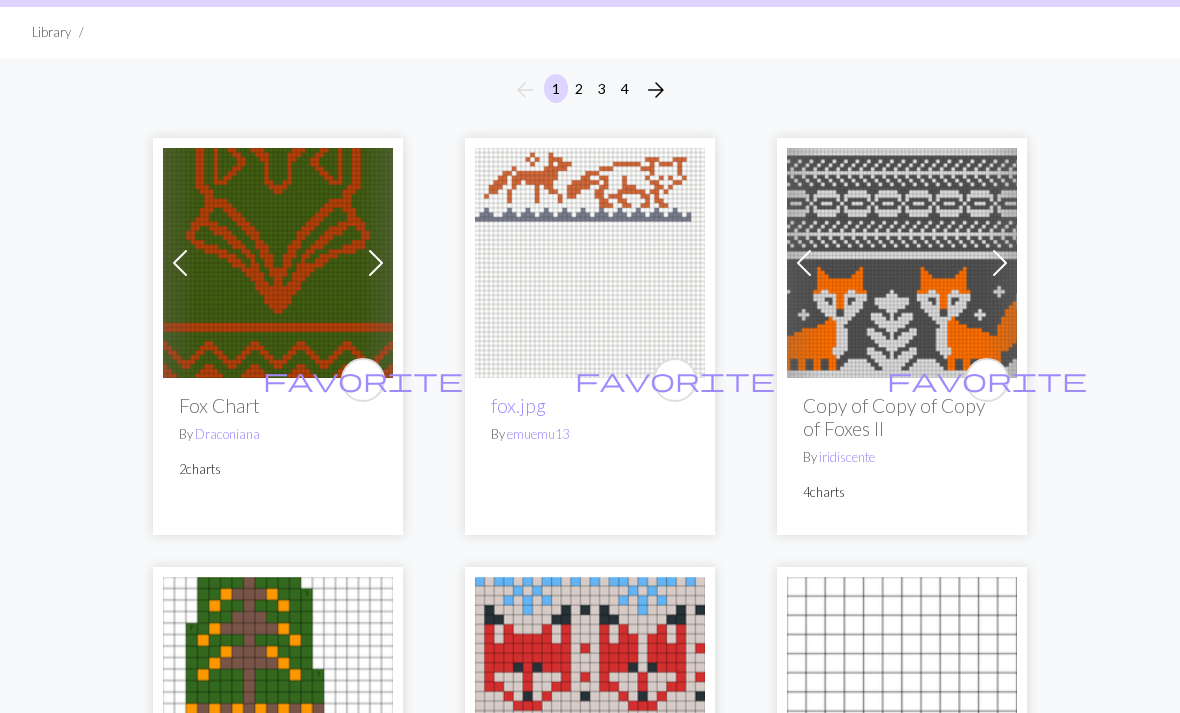 click at bounding box center (590, 263) 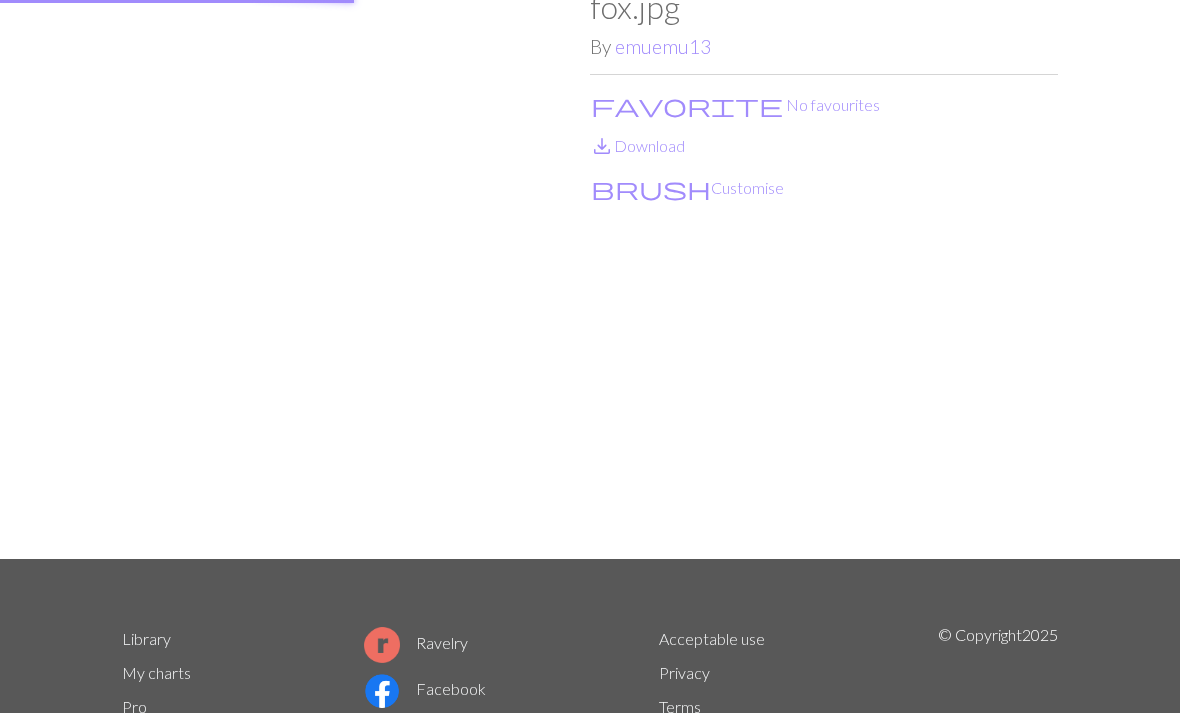 scroll, scrollTop: 0, scrollLeft: 0, axis: both 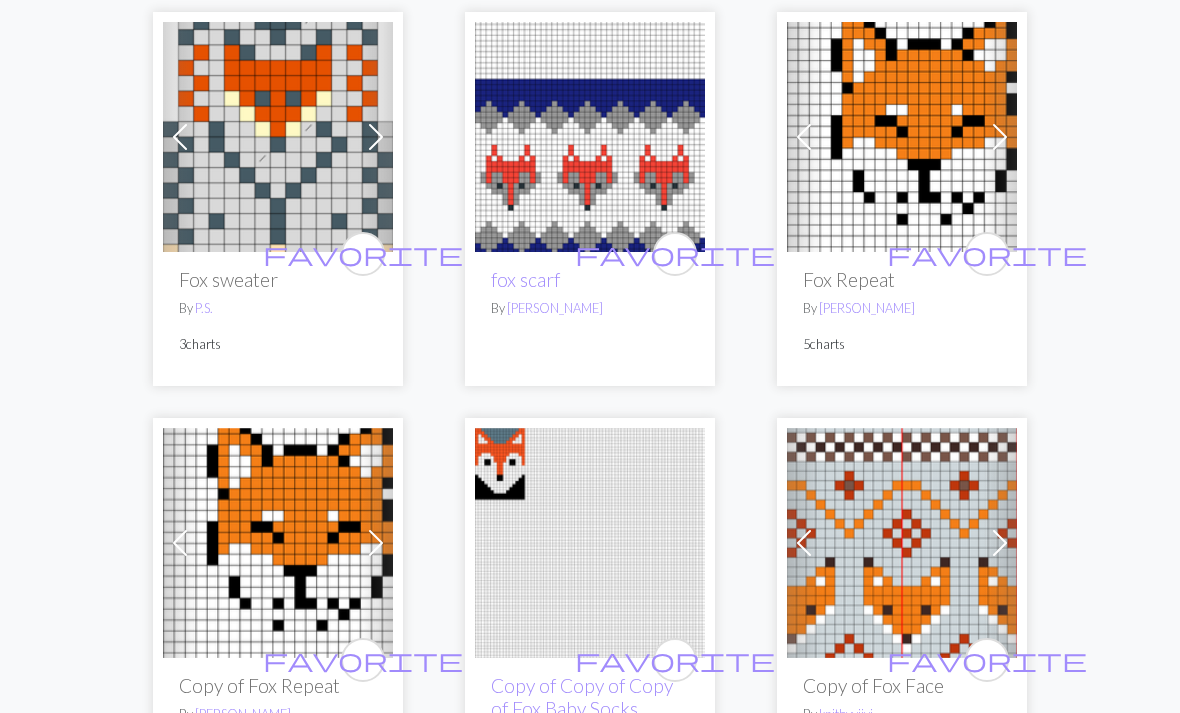 click at bounding box center [902, 138] 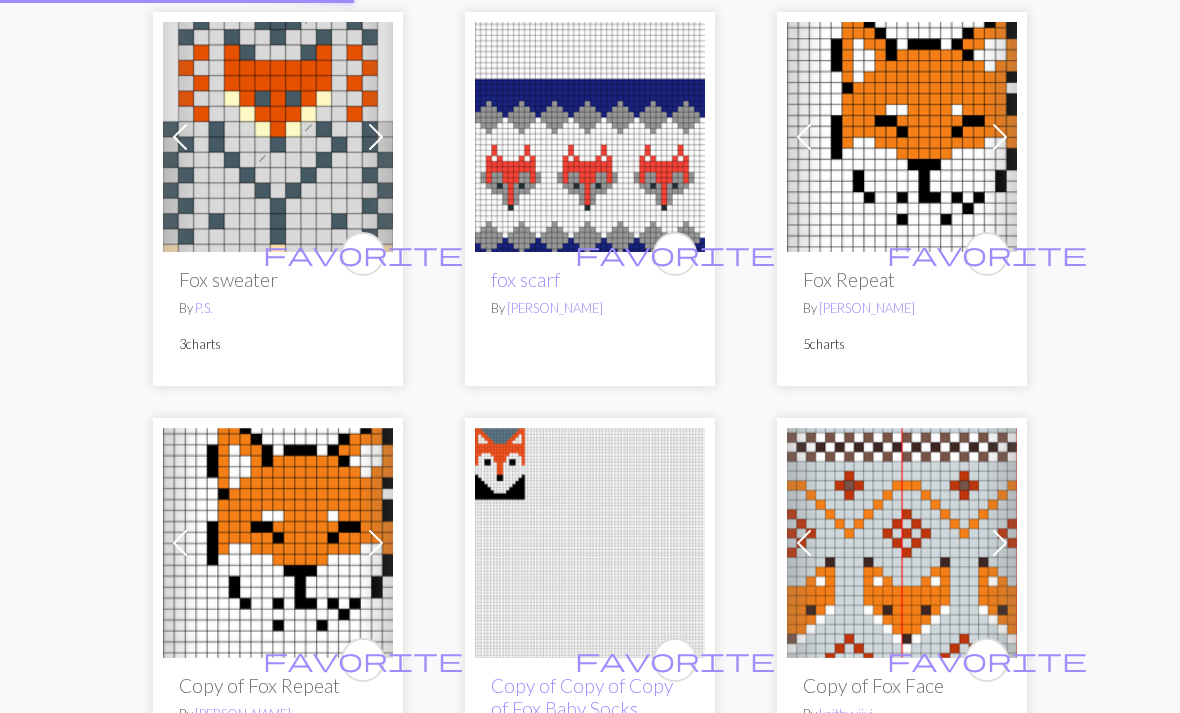 scroll, scrollTop: 3884, scrollLeft: 0, axis: vertical 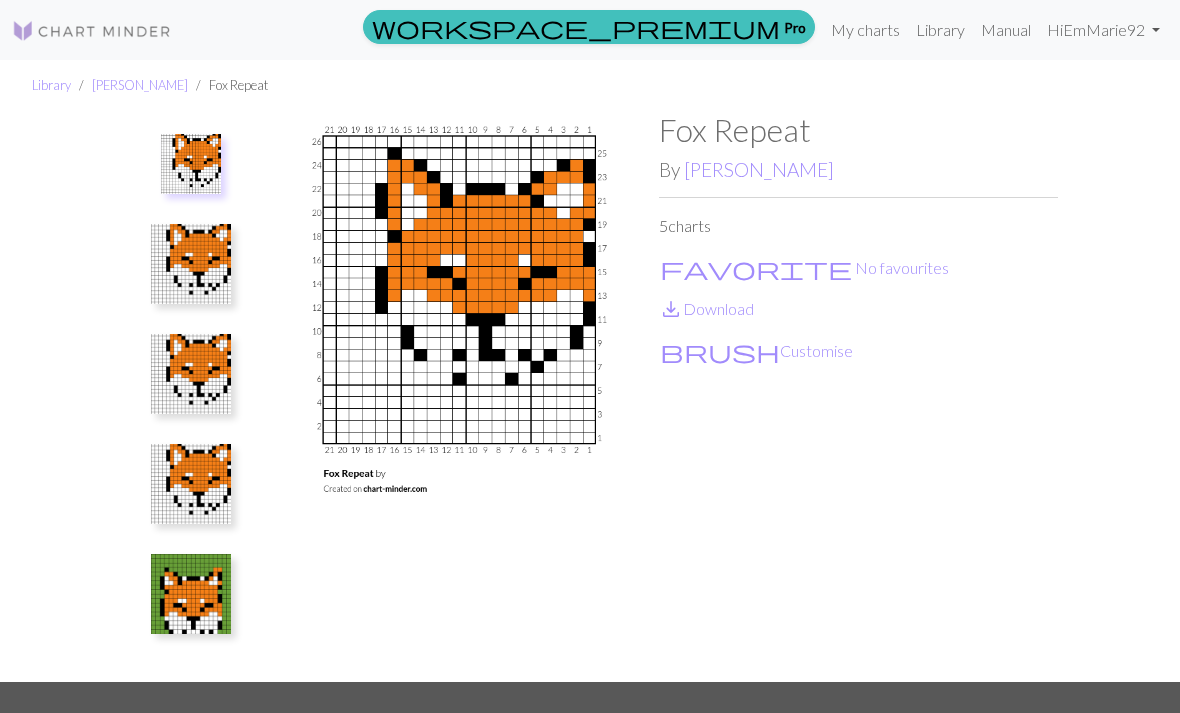 click at bounding box center (191, 594) 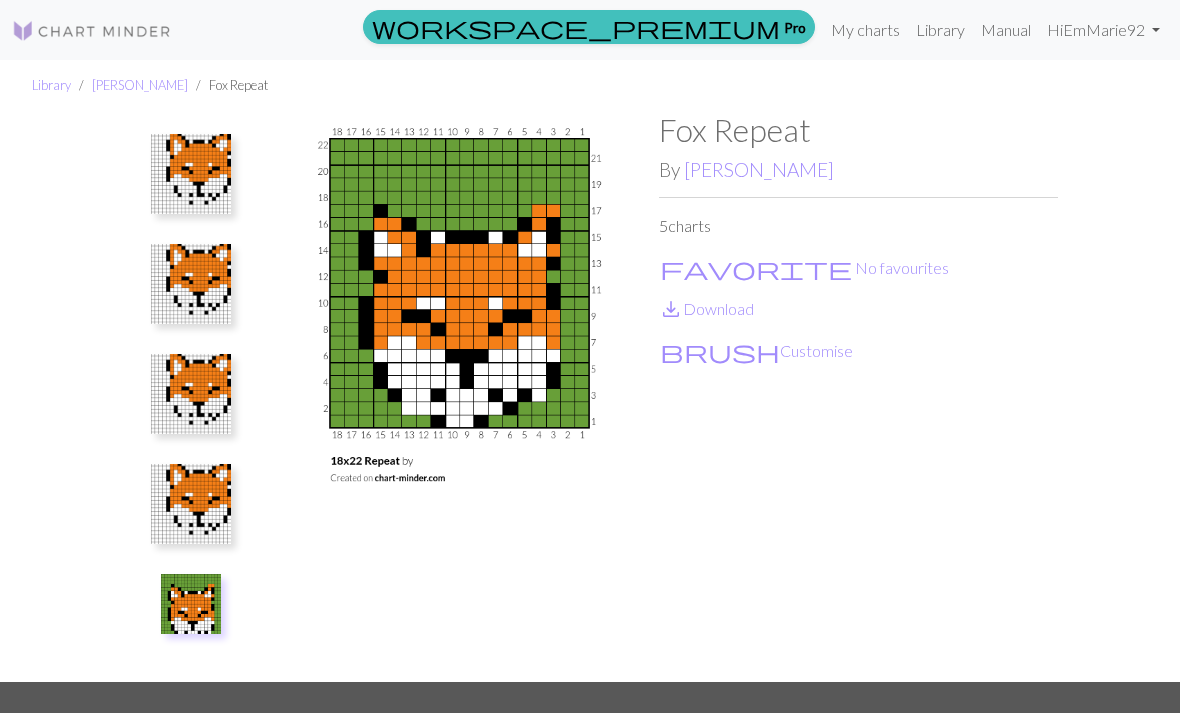 click at bounding box center (191, 504) 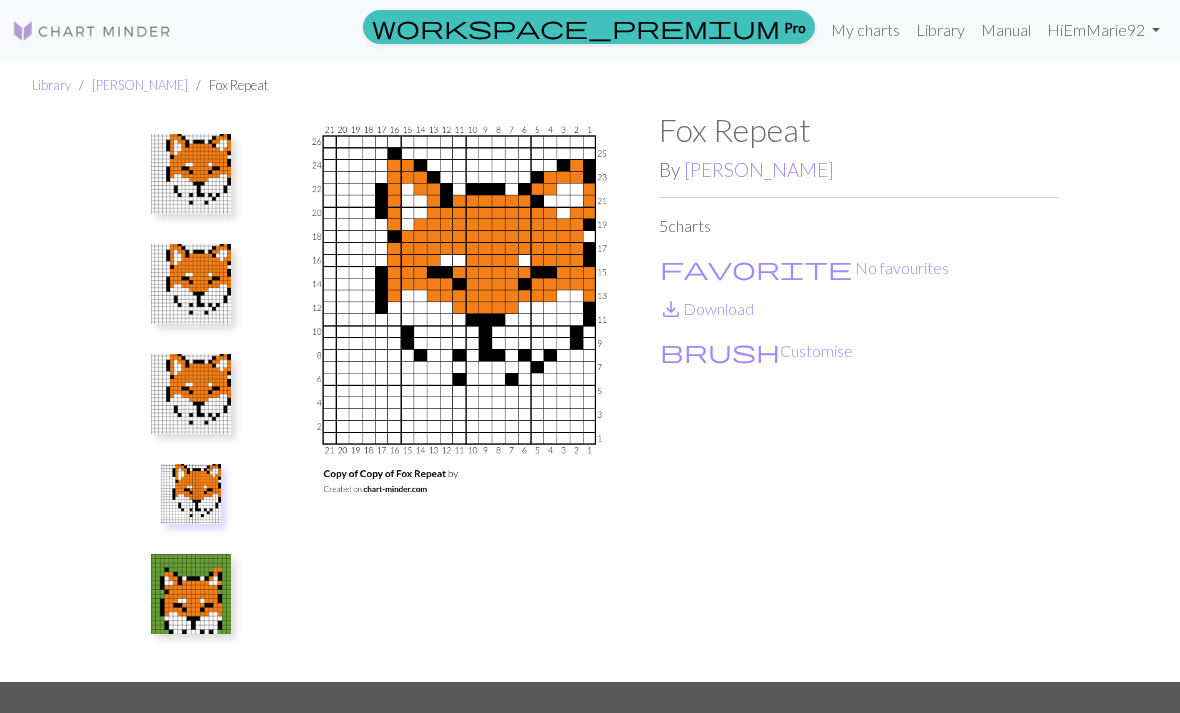 click at bounding box center (191, 394) 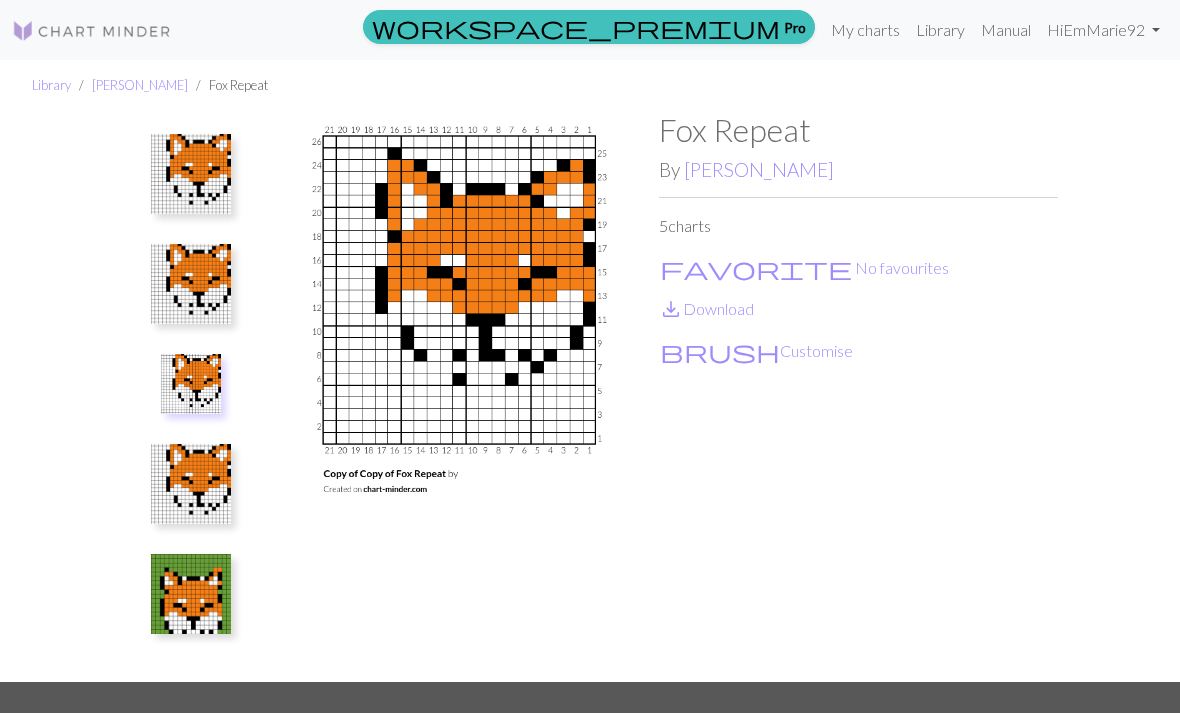 click at bounding box center (191, 284) 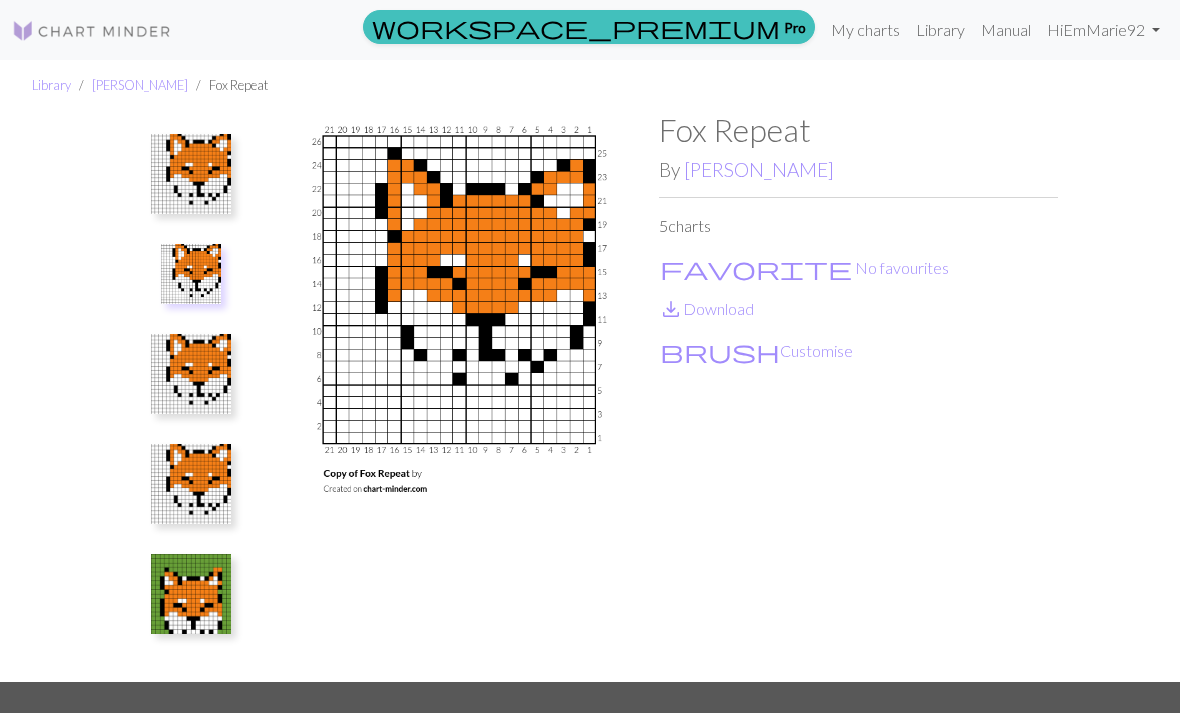 click at bounding box center (191, 174) 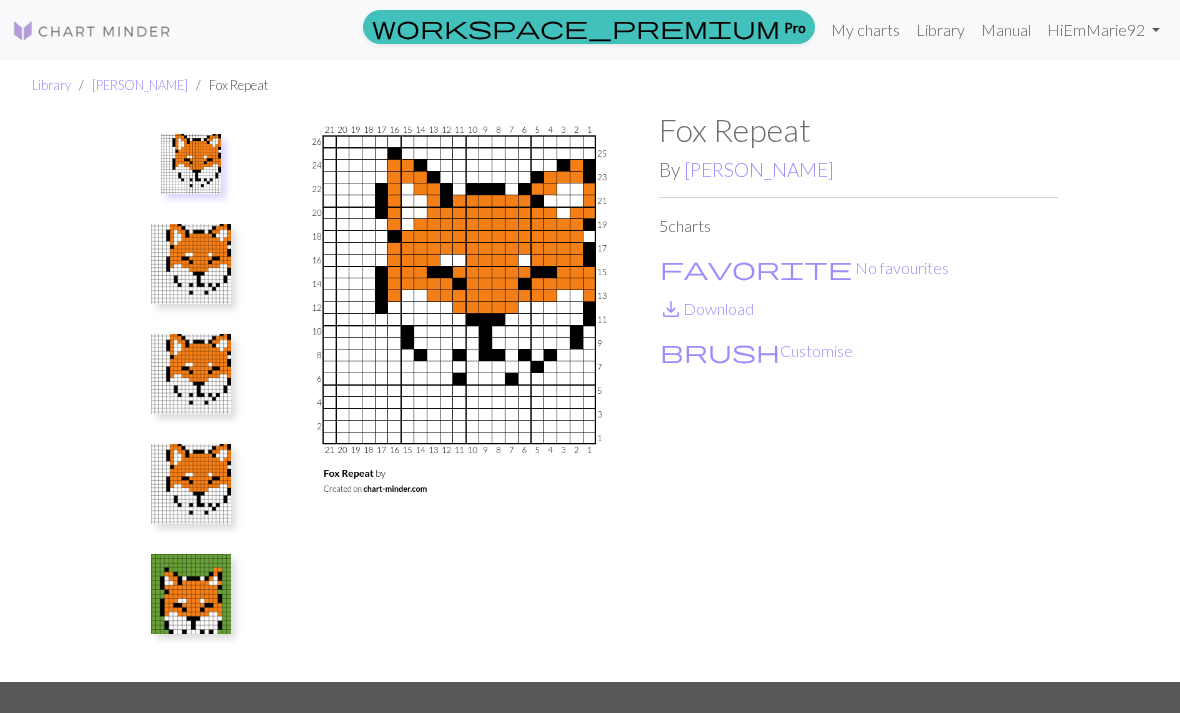 click at bounding box center [191, 374] 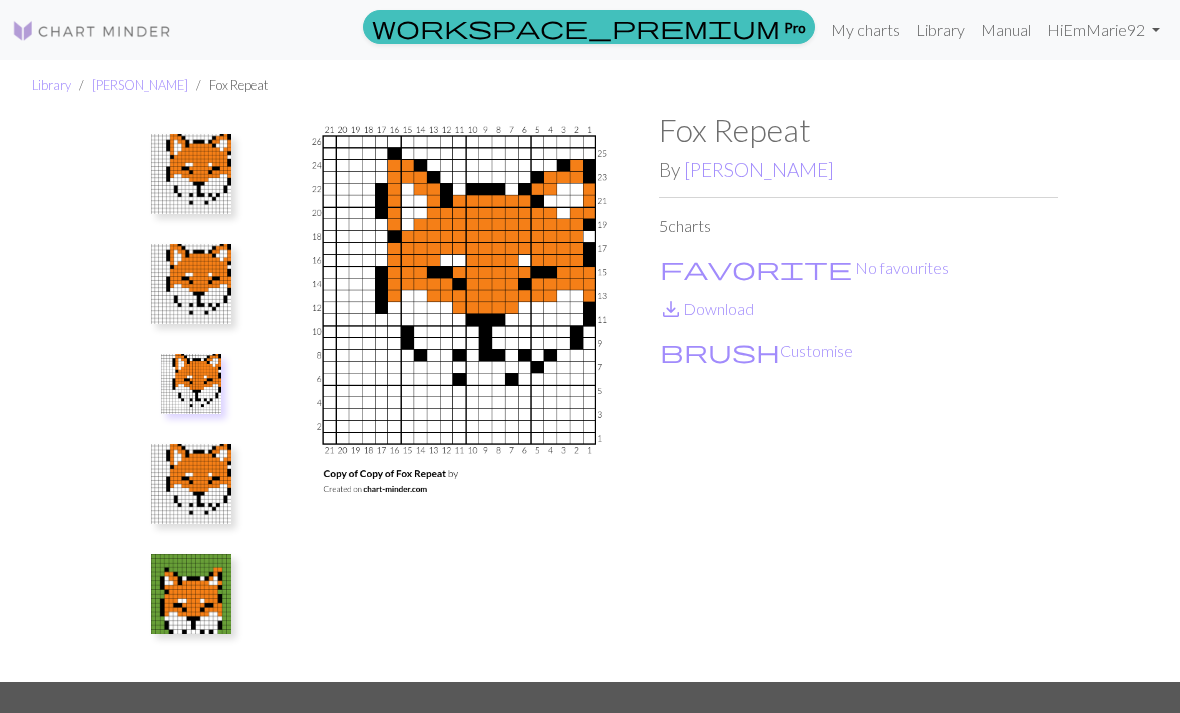 click at bounding box center (191, 484) 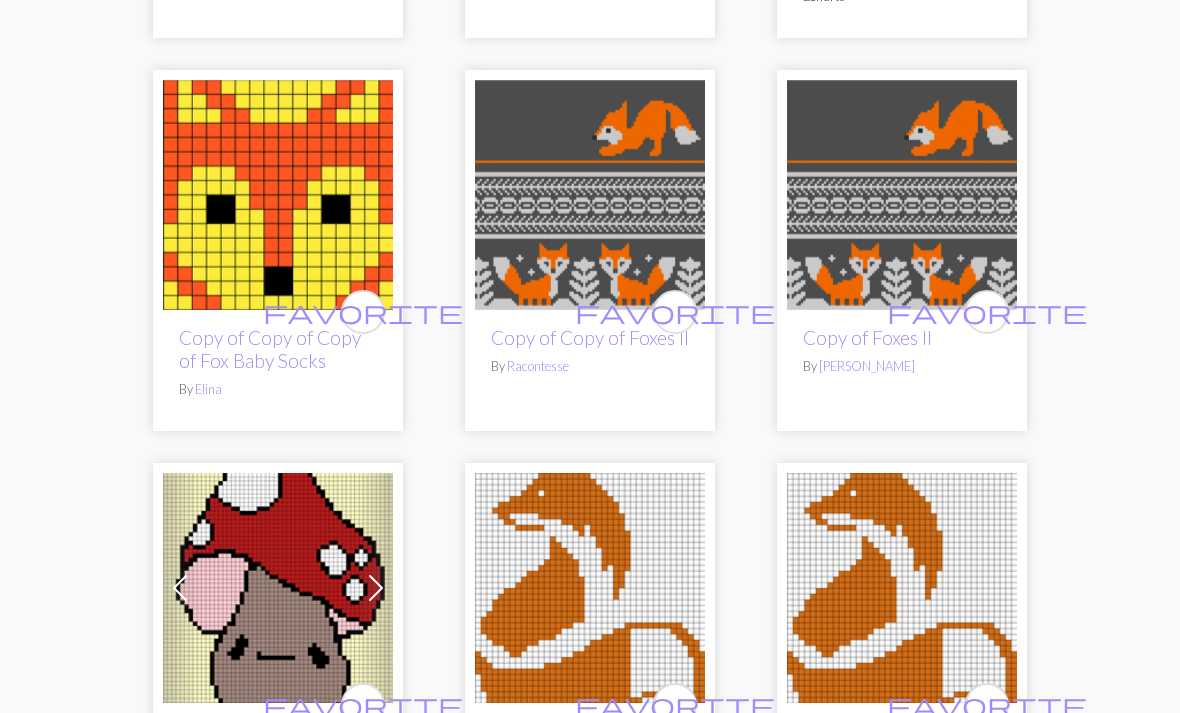 scroll, scrollTop: 3028, scrollLeft: 0, axis: vertical 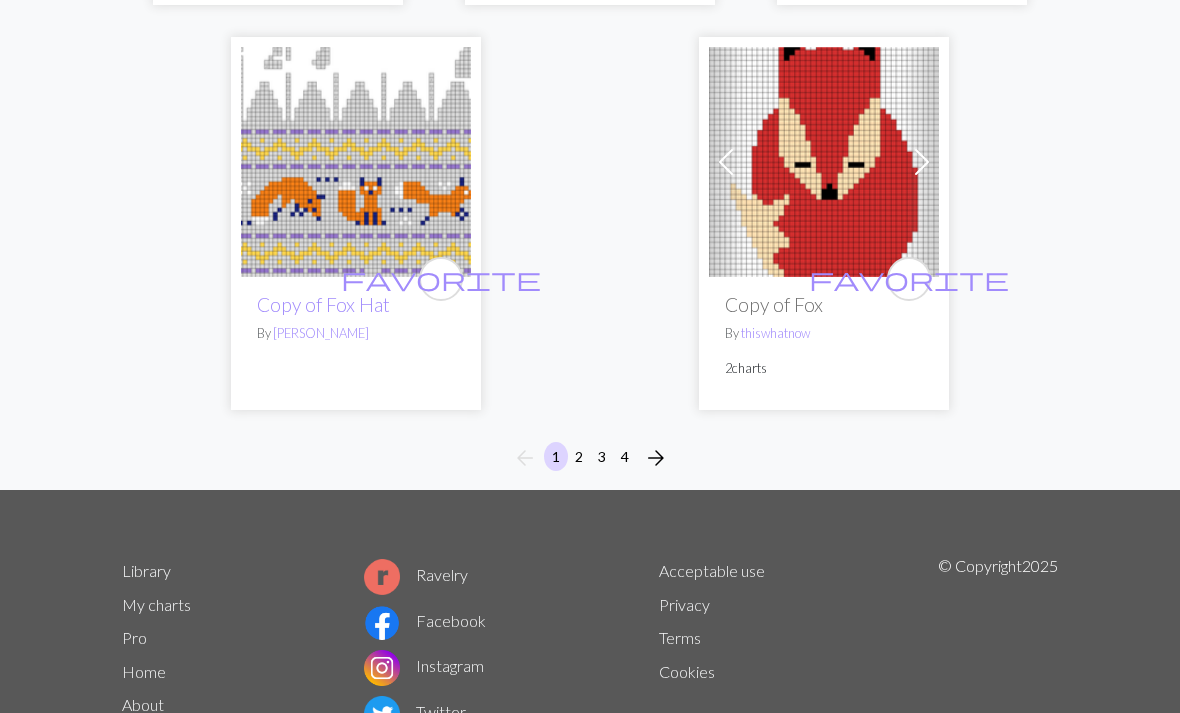 click on "arrow_forward" at bounding box center (656, 458) 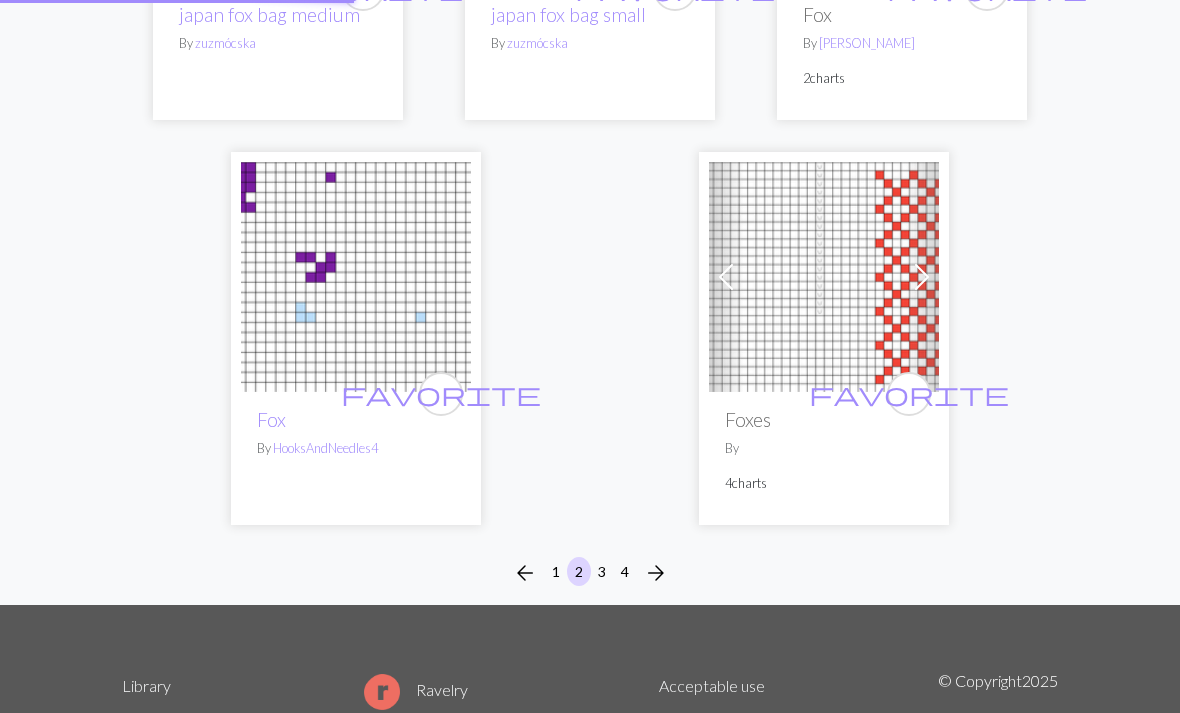 scroll, scrollTop: 0, scrollLeft: 0, axis: both 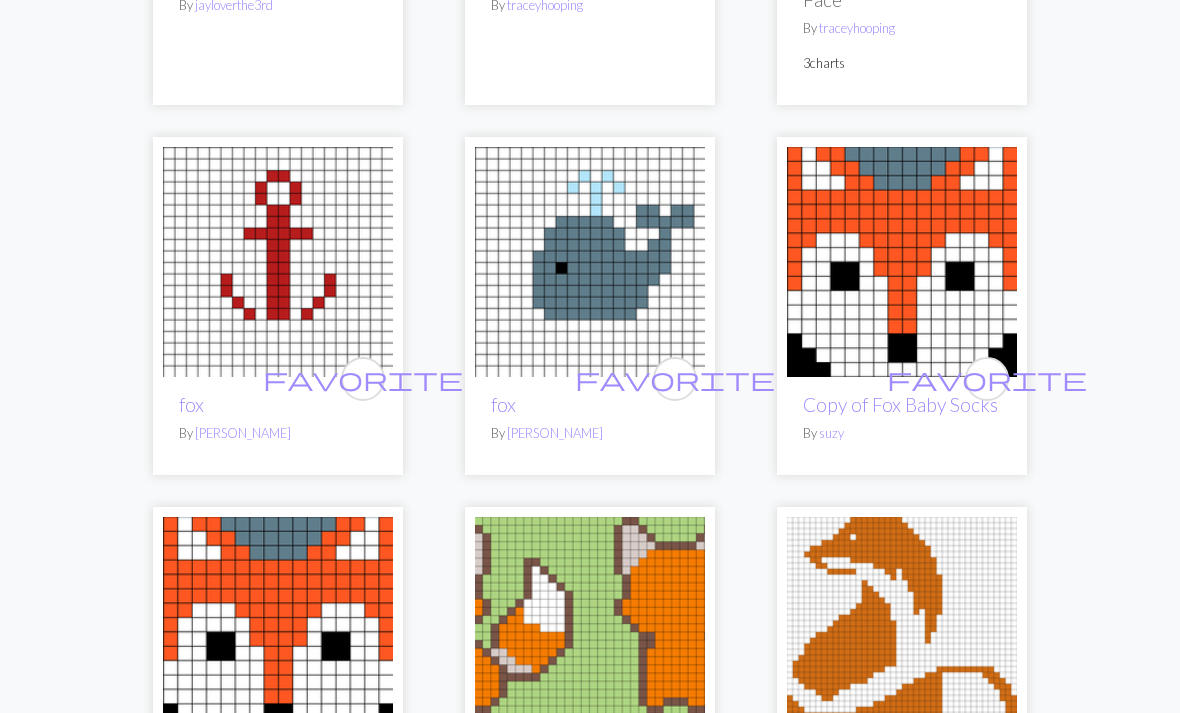 click at bounding box center (902, 263) 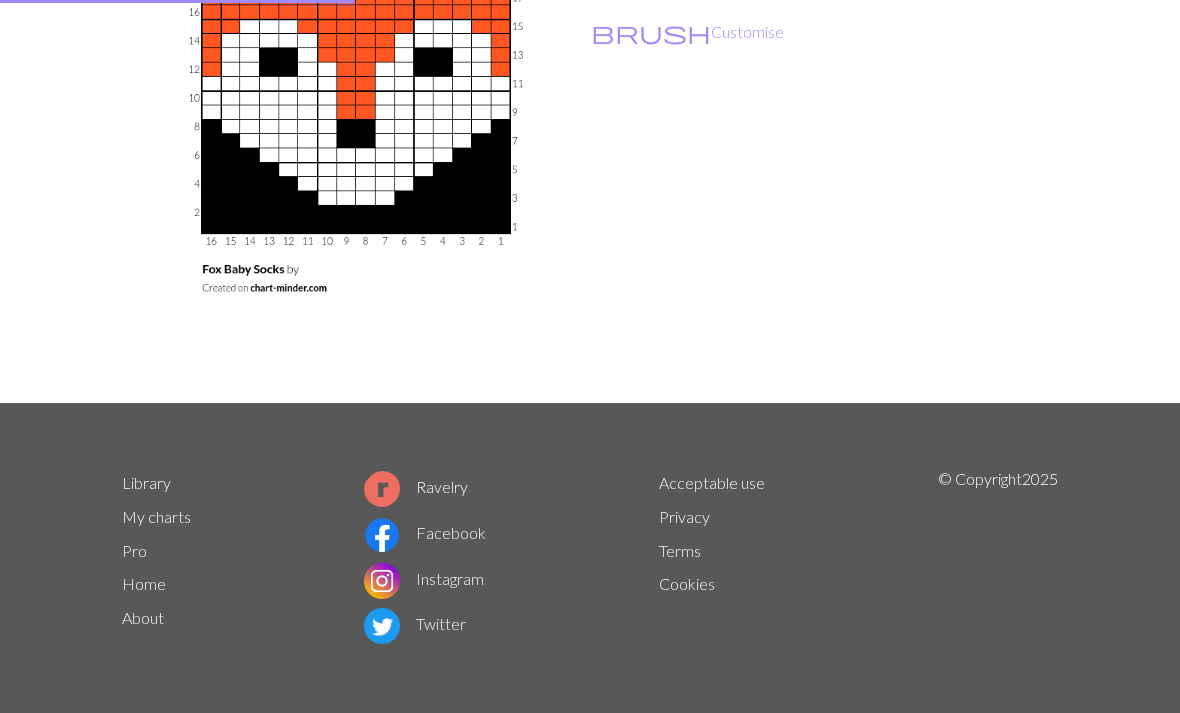 scroll, scrollTop: 0, scrollLeft: 0, axis: both 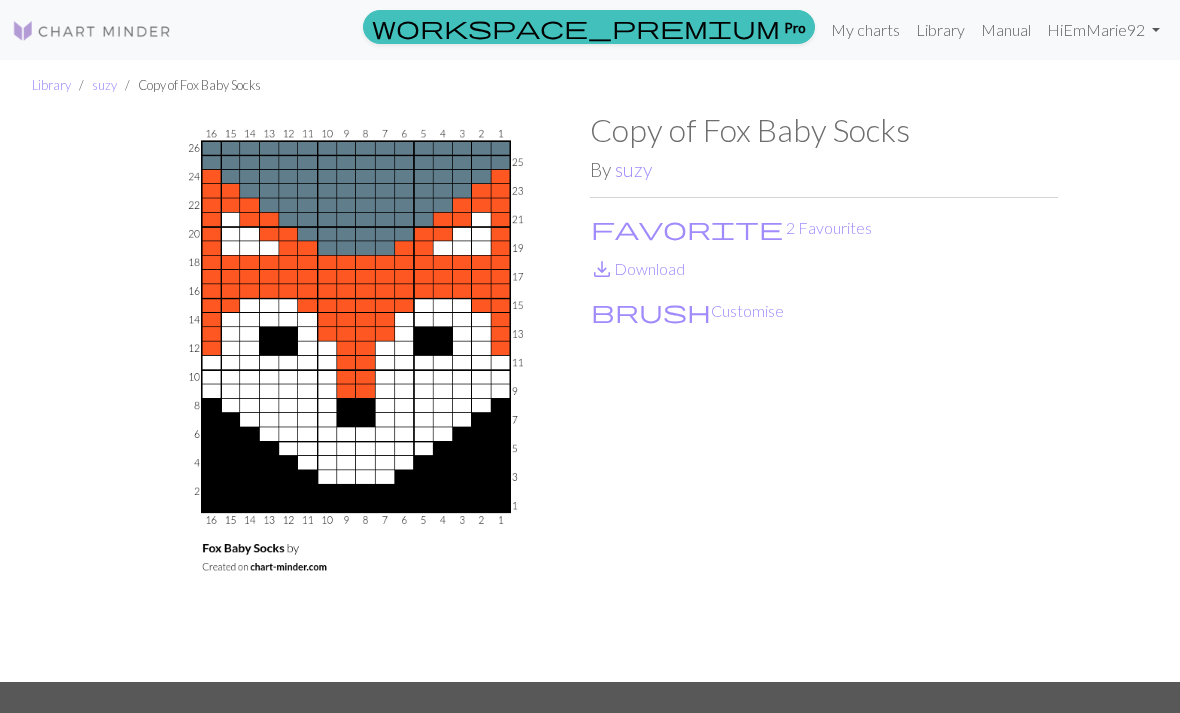 click at bounding box center (356, 396) 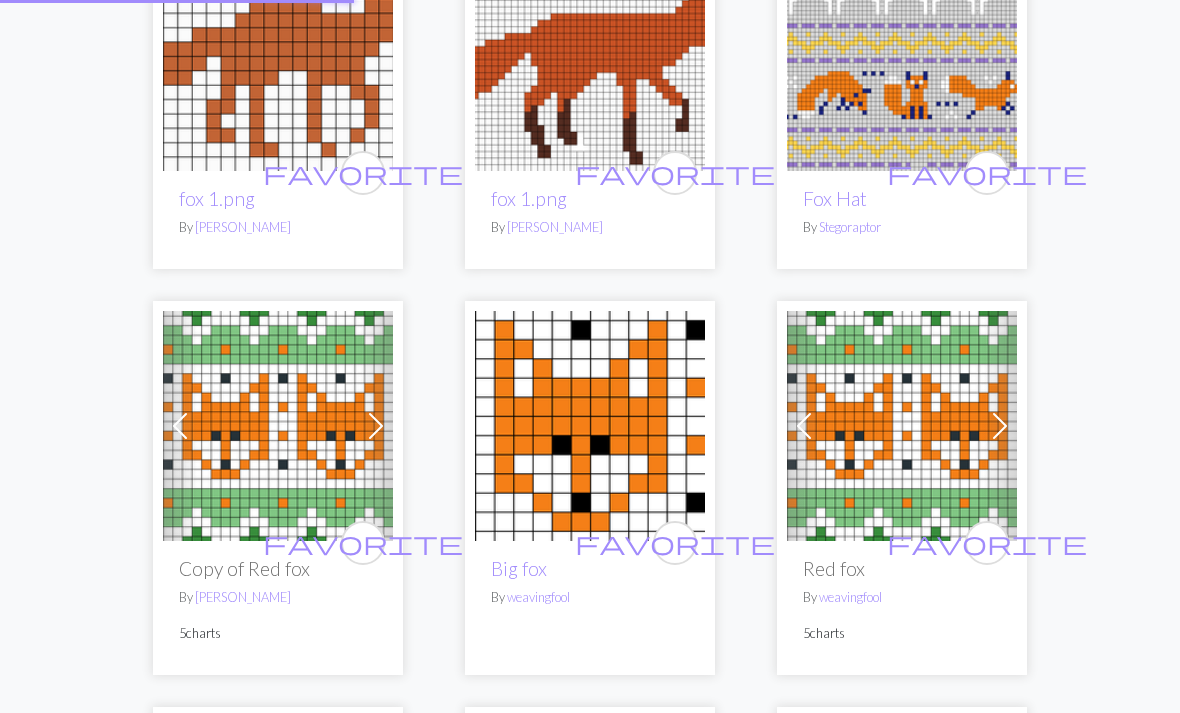 scroll, scrollTop: 0, scrollLeft: 0, axis: both 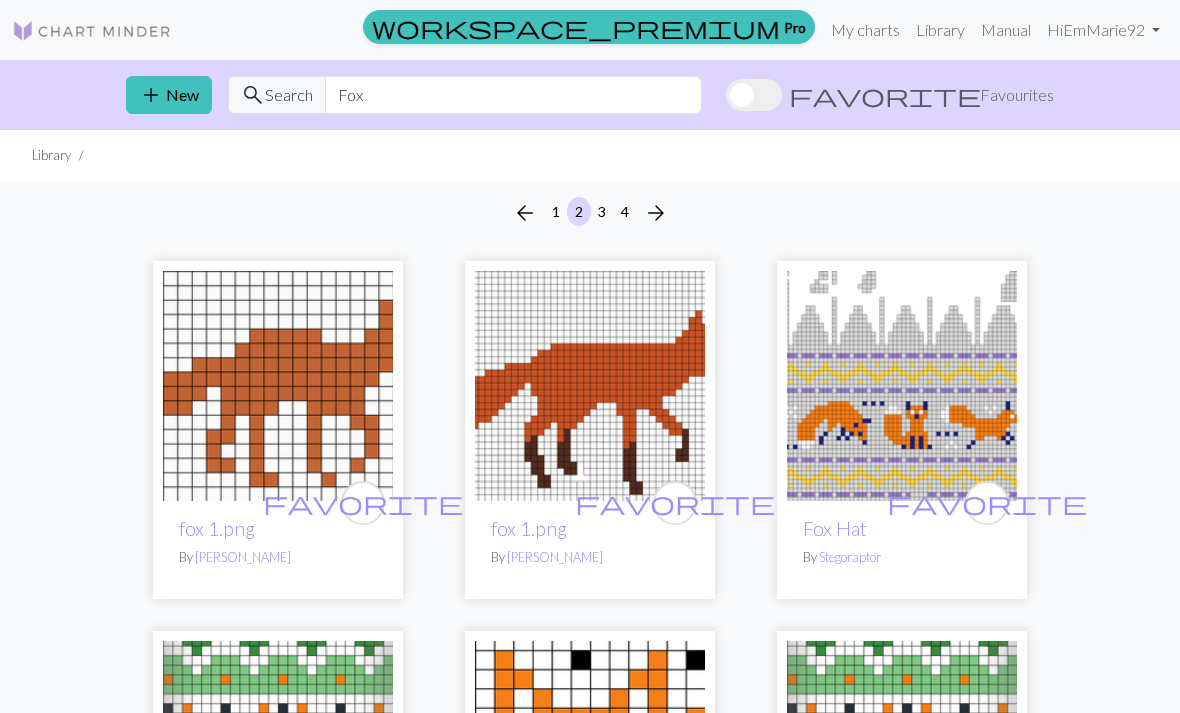 click on "Hi  EmMarie92" at bounding box center [1103, 30] 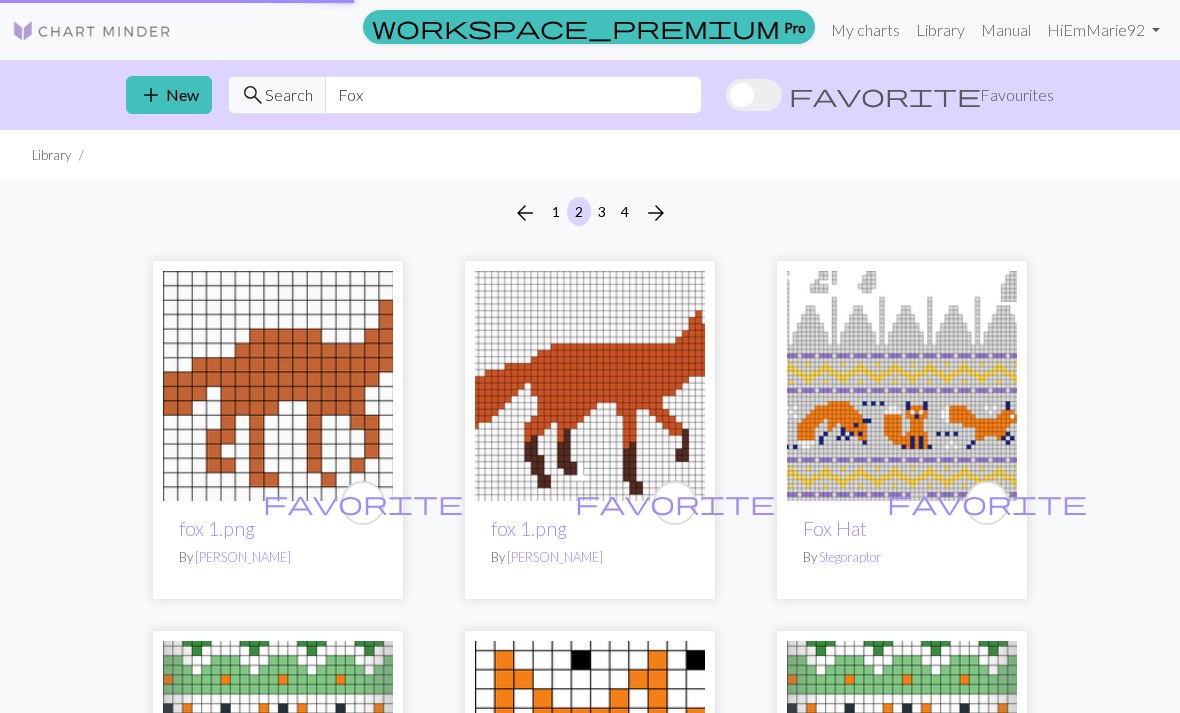 click on "Library" at bounding box center [940, 30] 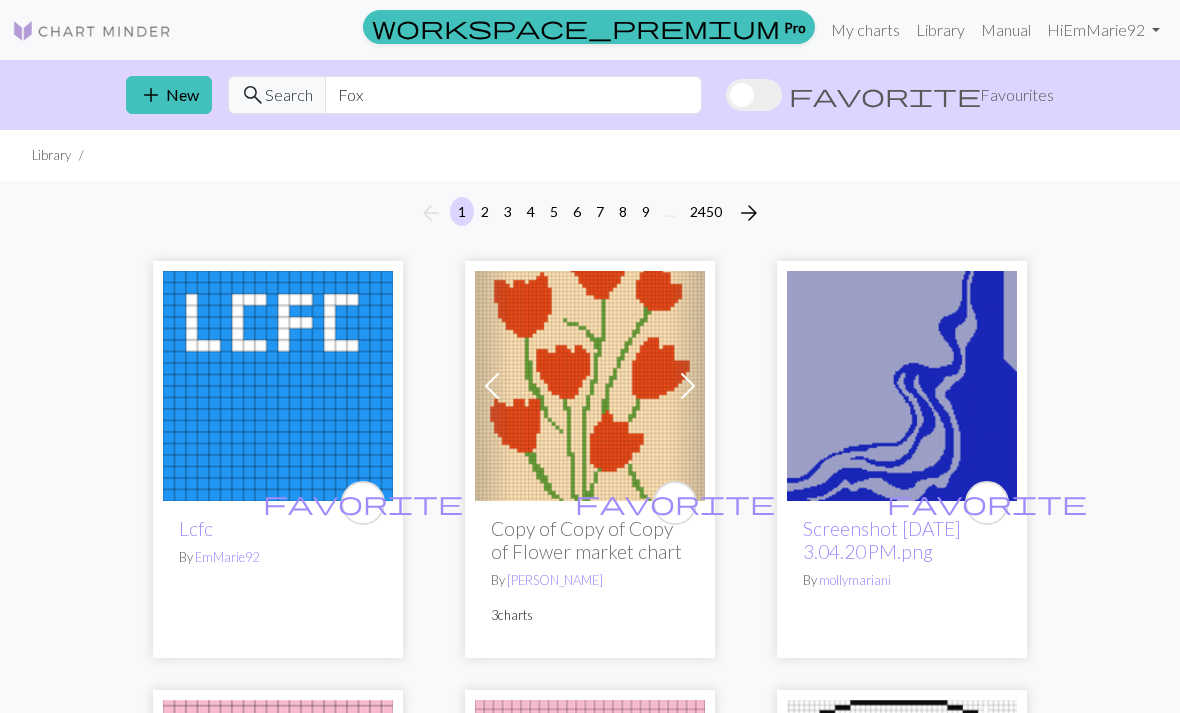 click on "Library" at bounding box center [940, 30] 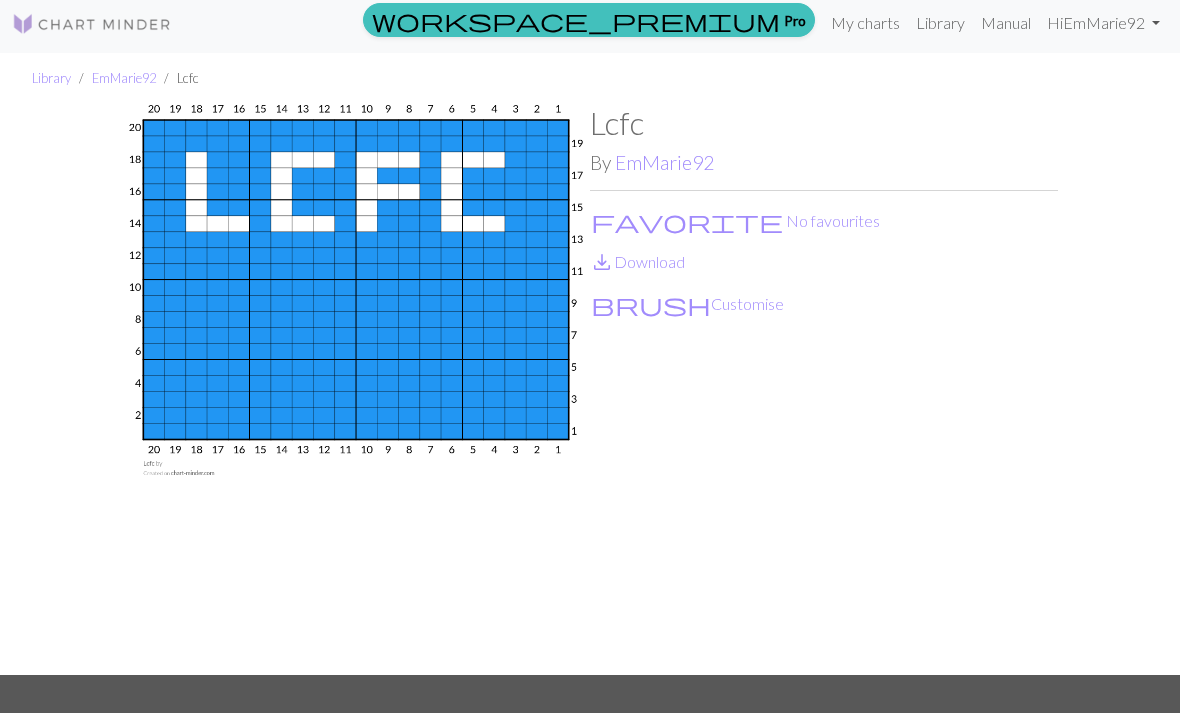 scroll, scrollTop: 0, scrollLeft: 0, axis: both 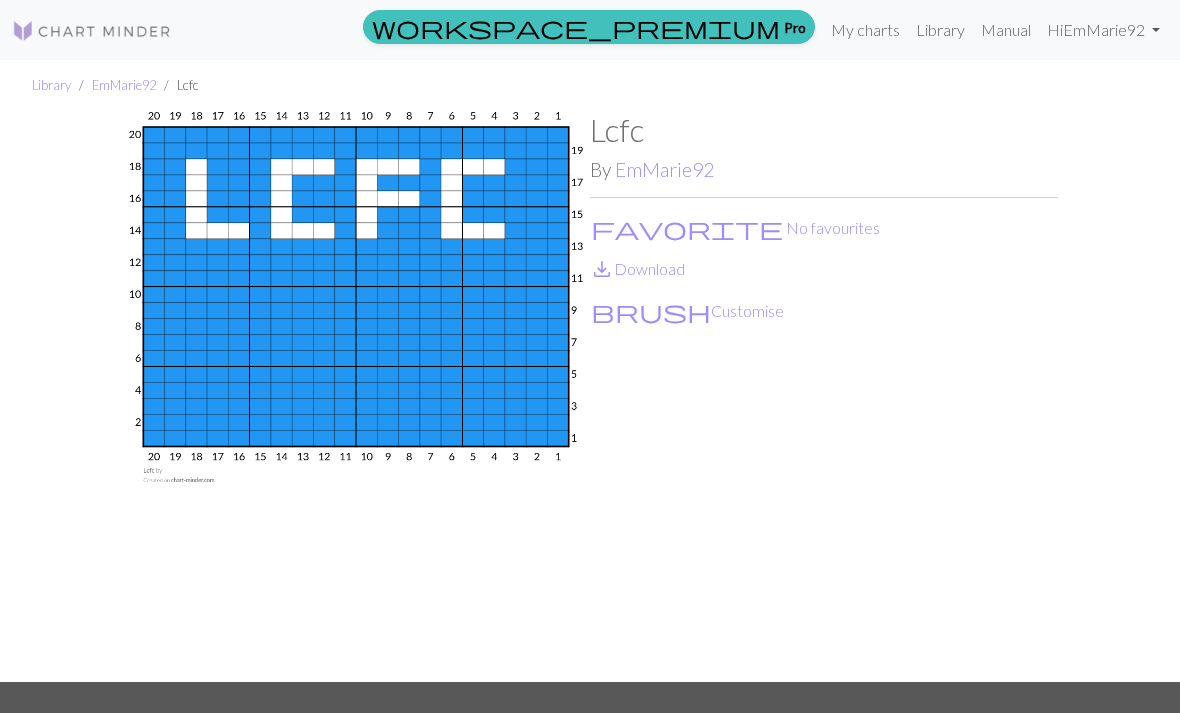click on "brush Customise" at bounding box center [687, 311] 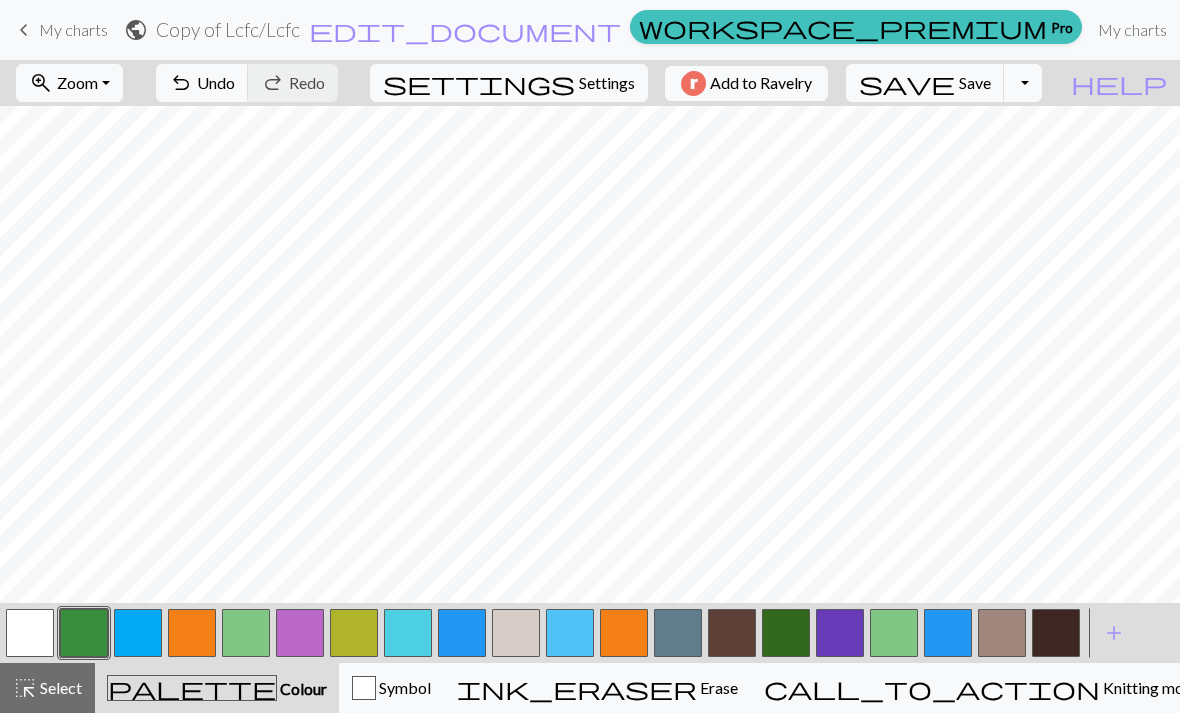 click on "Settings" at bounding box center (607, 83) 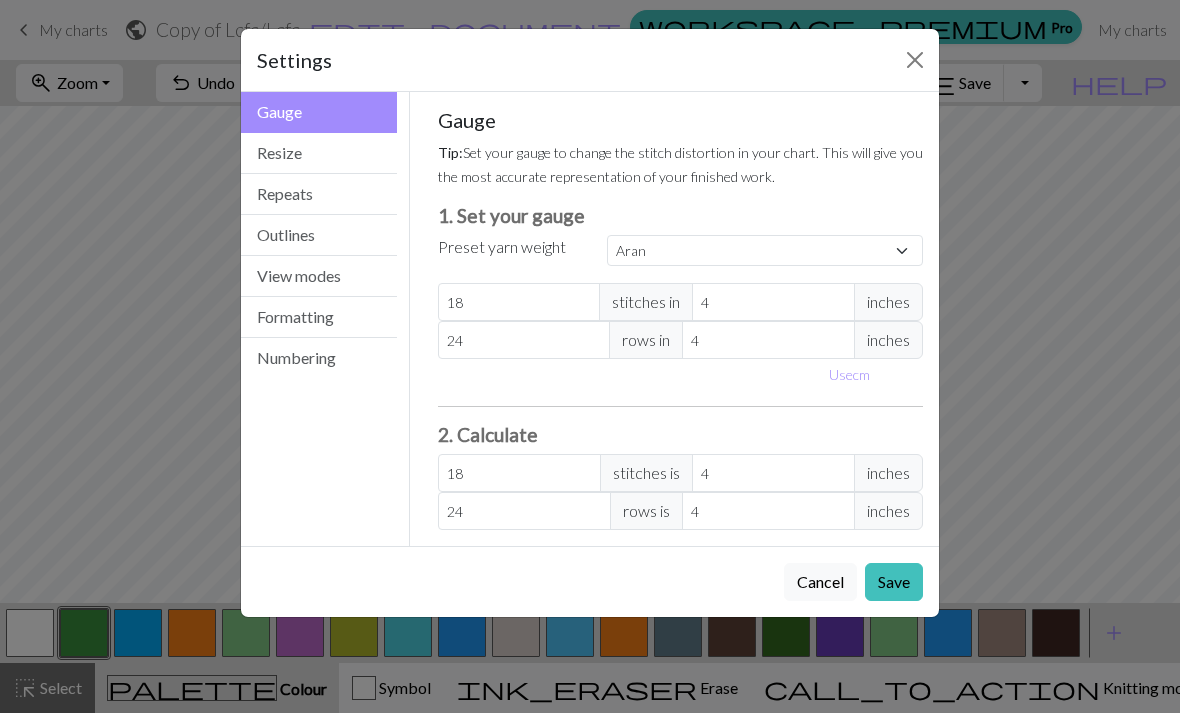 click on "Resize" at bounding box center [319, 153] 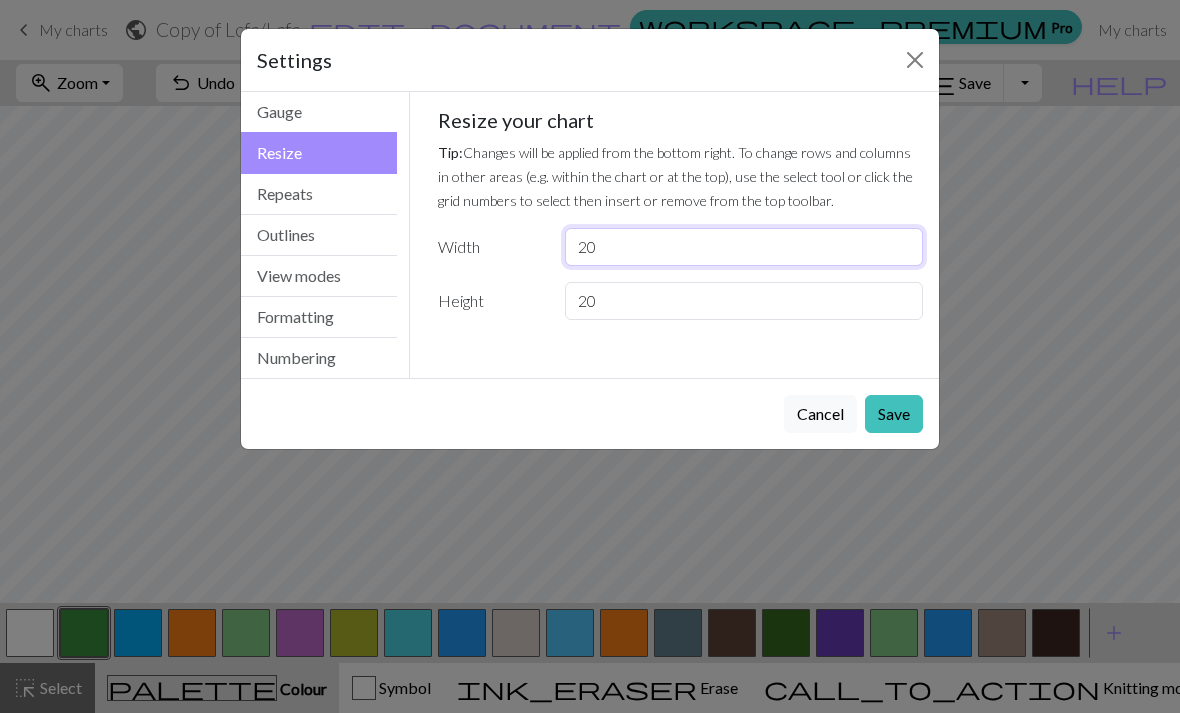 click on "20" at bounding box center [744, 247] 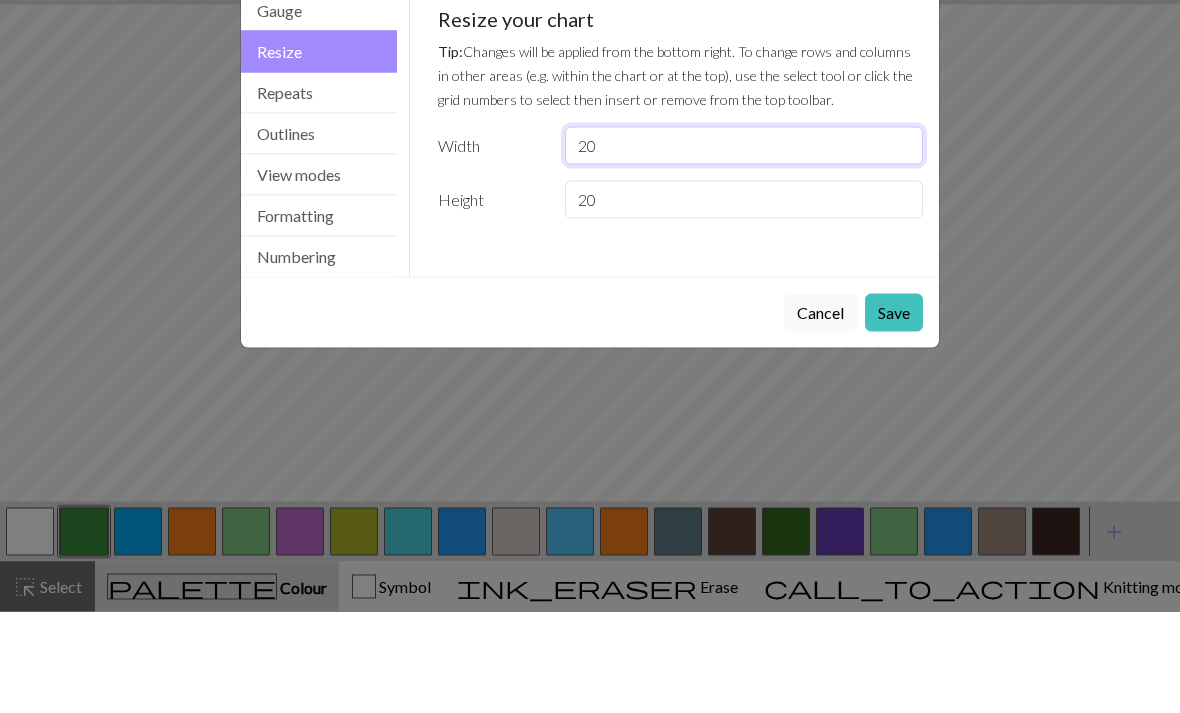 type on "2" 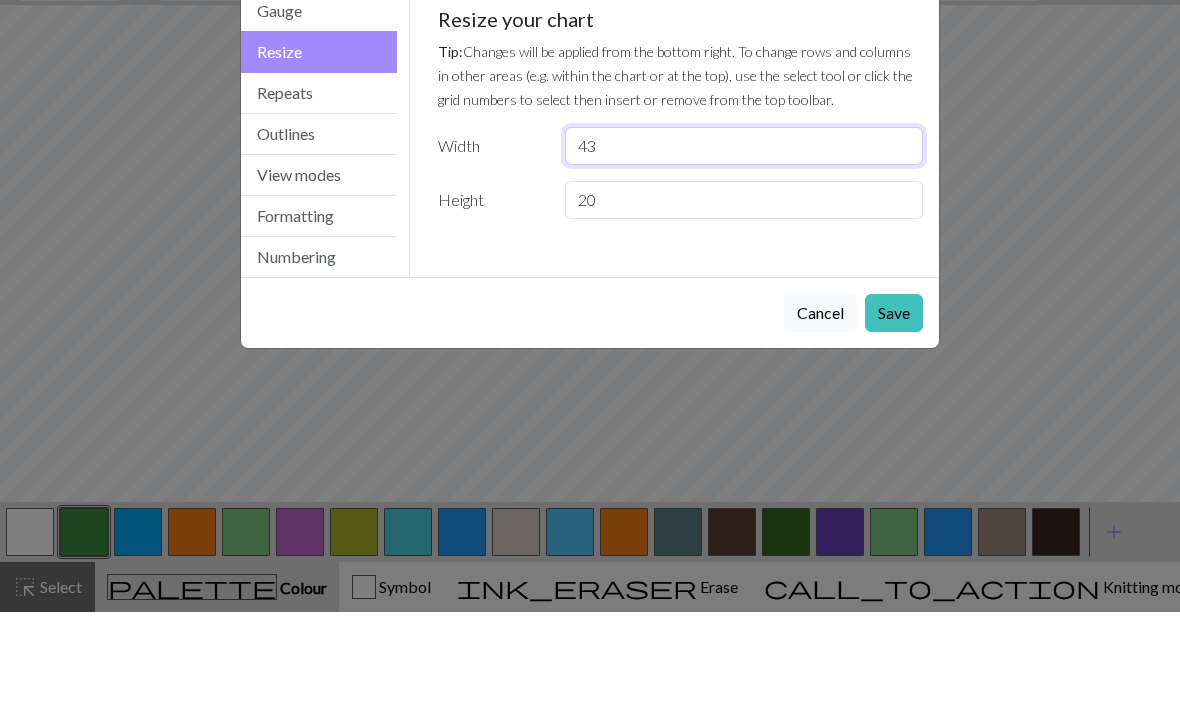 type on "43" 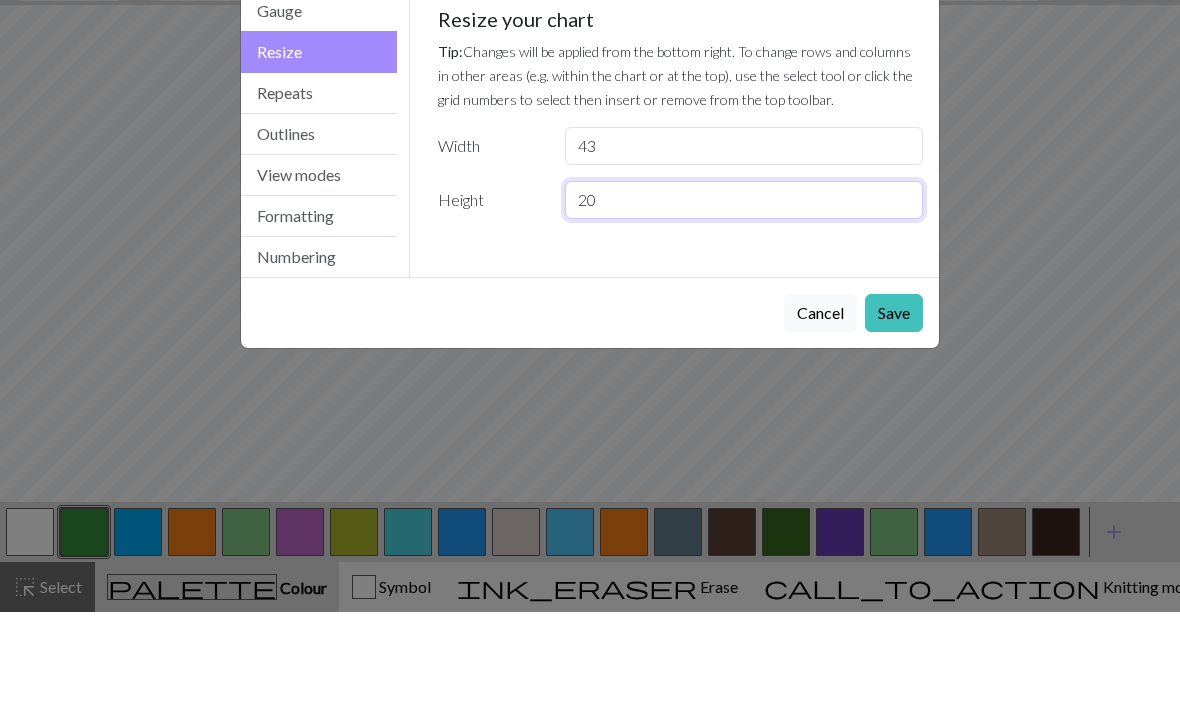 click on "20" at bounding box center (744, 301) 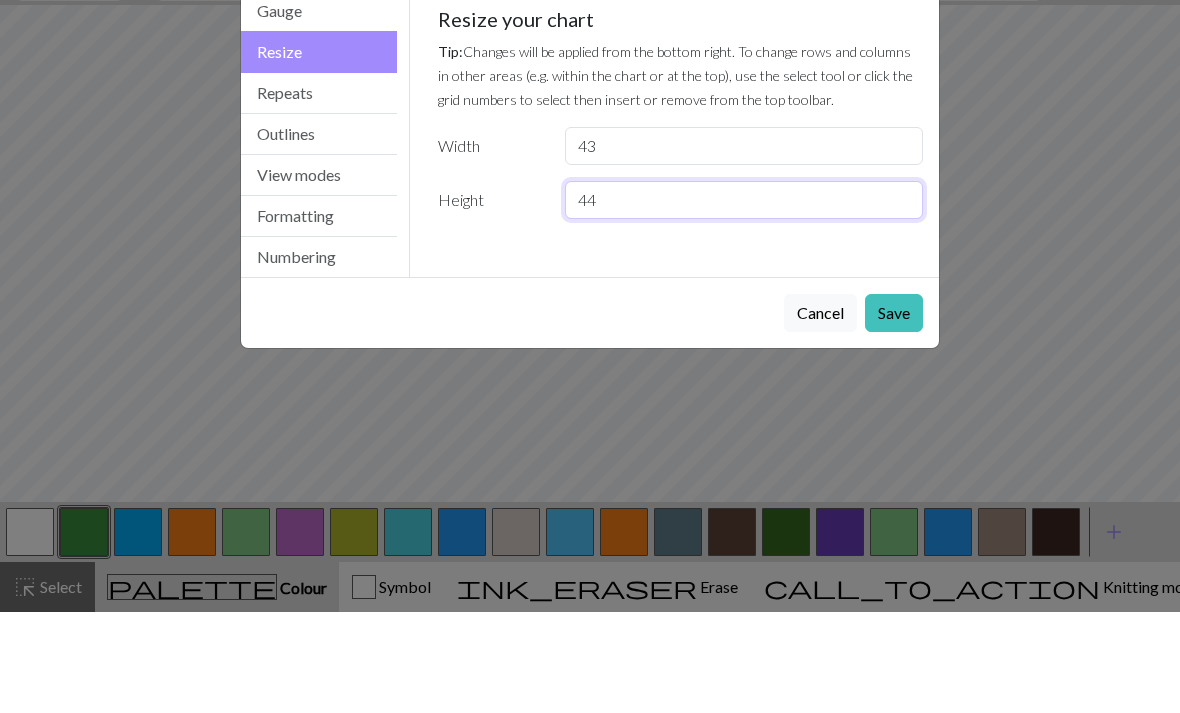 type on "44" 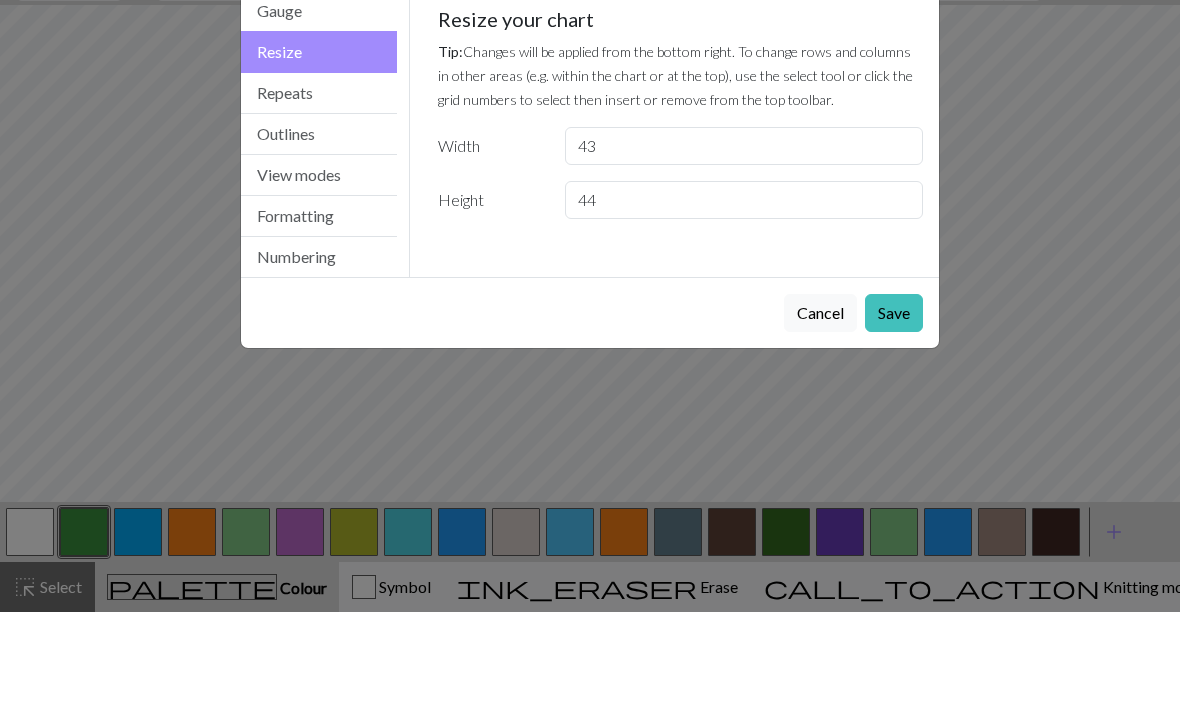 click on "Settings Resize Gauge Resize Repeats Outlines View modes Formatting Numbering Gauge Resize Repeats Outlines View modes Formatting Numbering Gauge Tip:  Set your gauge to change the stitch distortion in your chart. This will give you the most accurate representation of your finished work. 1. Set your gauge Preset yarn weight Custom Square Lace Light Fingering Fingering Sport Double knit Worsted Aran Bulky Super Bulky 18 stitches in  4 inches 24 rows in  4 inches Use  cm 2. Calculate 18 stitches is 4 inches 24 rows is 4 inches Resize your chart Tip:  Changes will be applied from the bottom right. To change rows and columns in other areas (e.g. within the chart or at the top), use the select tool or click the grid numbers to select then insert or remove from the top toolbar. Width 43 Height 44 Repeats workspace_premium Become a Pro user   to  visualise repeats Tip:   This will show your entire chart repeated, so you can preview what joining panels look like together. arrow_forward  Horizontal 1 arrow_downward 1" at bounding box center (590, 356) 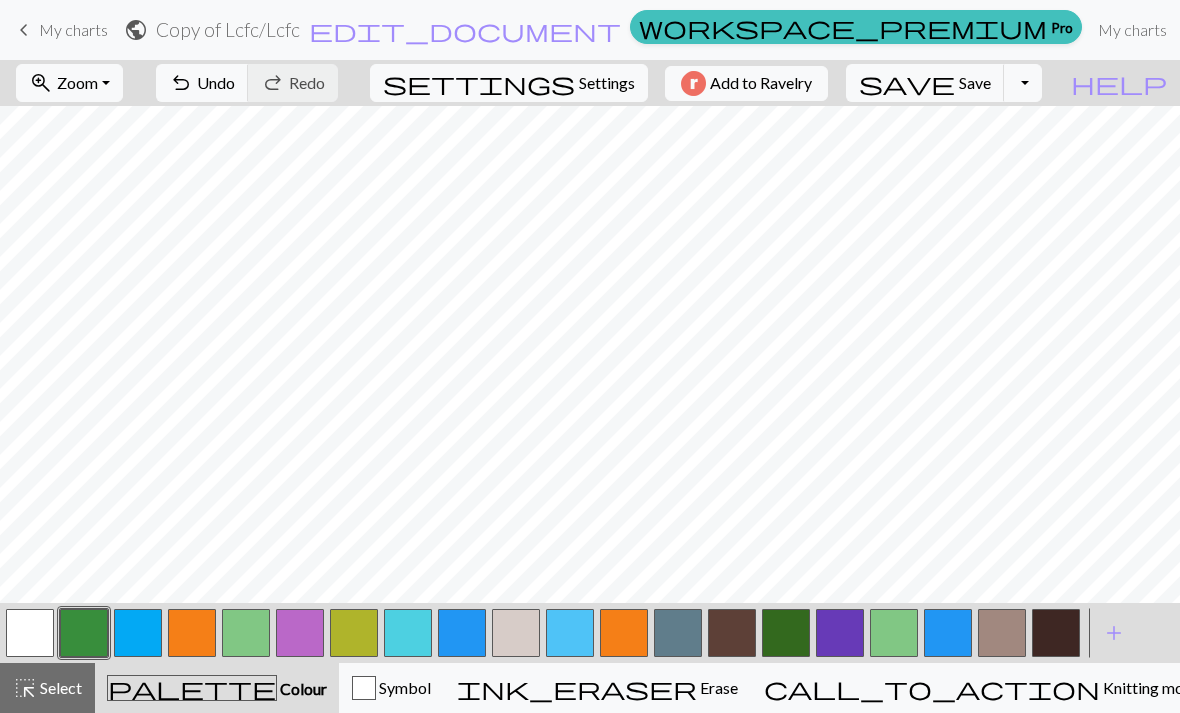 click on "Settings" at bounding box center [607, 83] 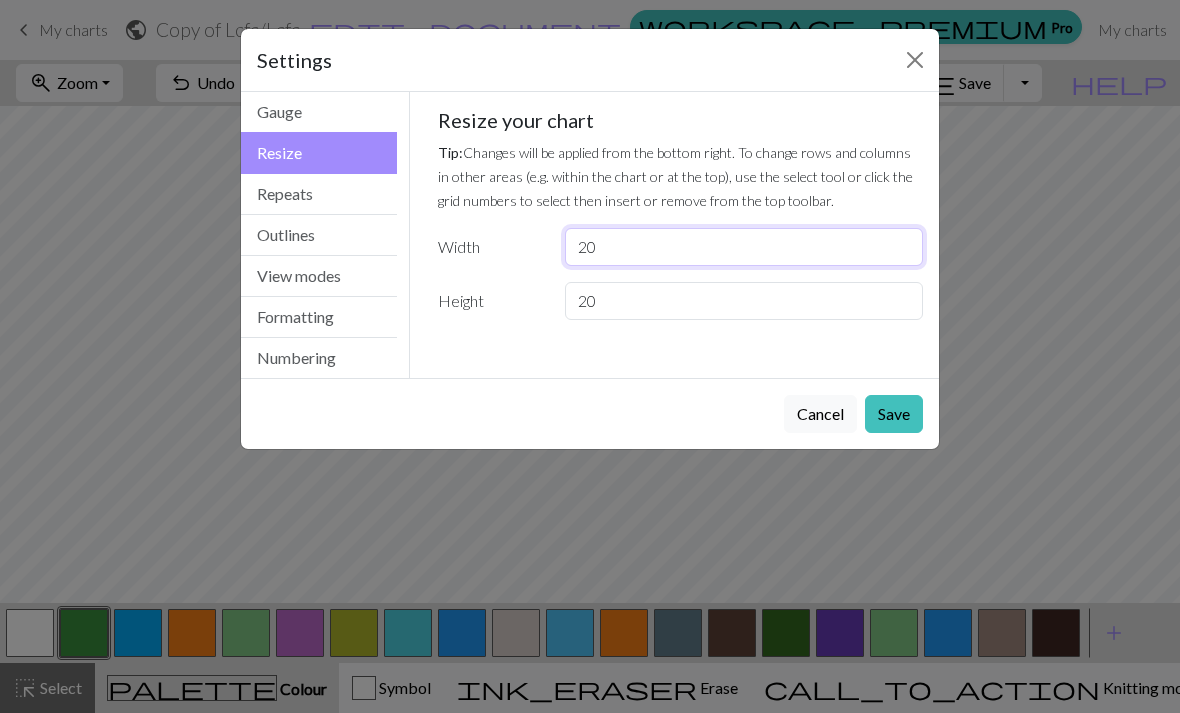 click on "20" at bounding box center [744, 247] 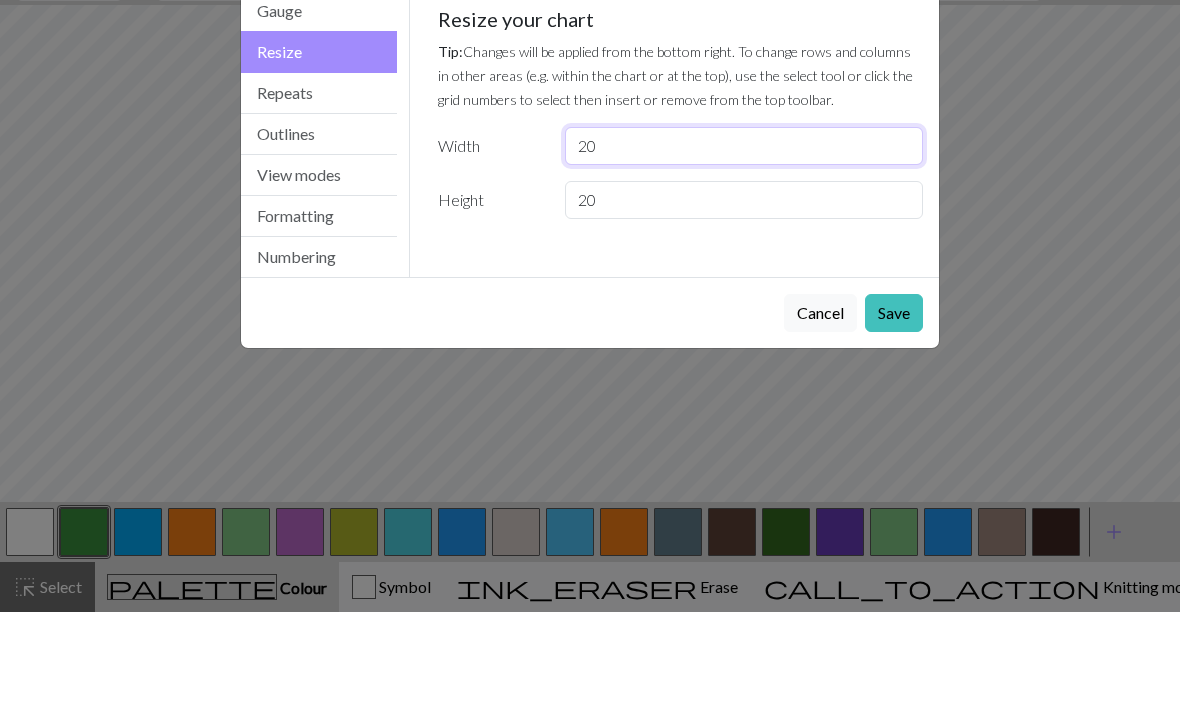 click on "20" at bounding box center [744, 247] 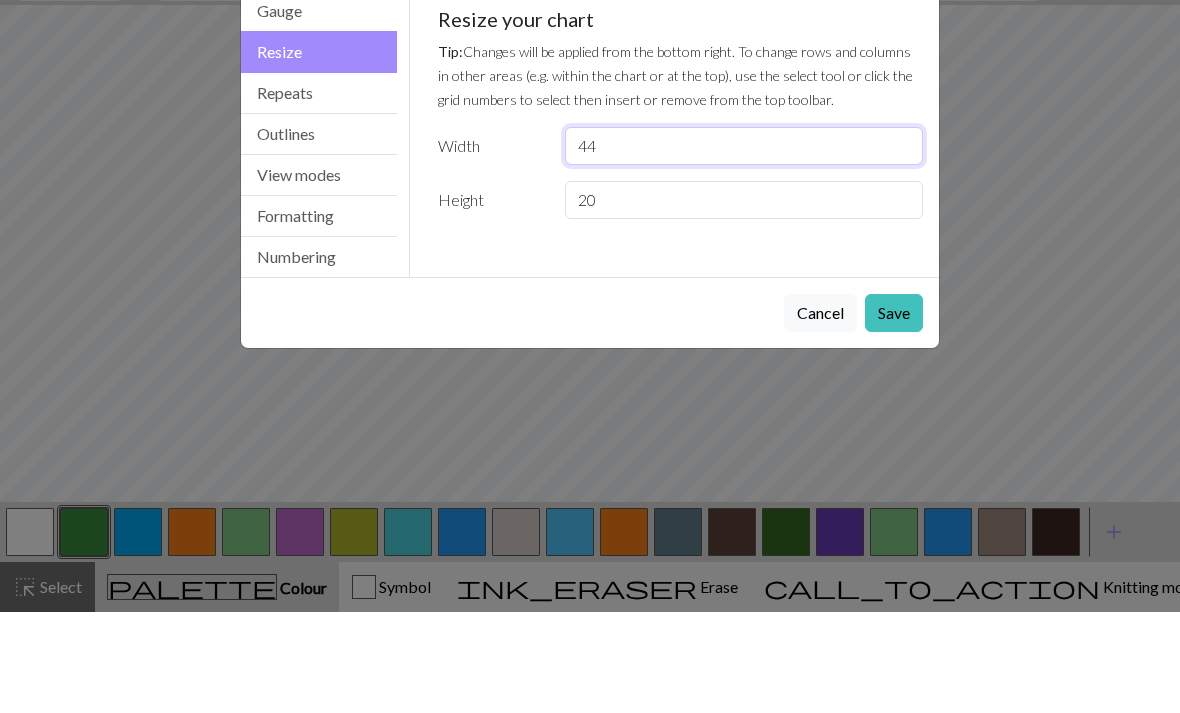 type on "44" 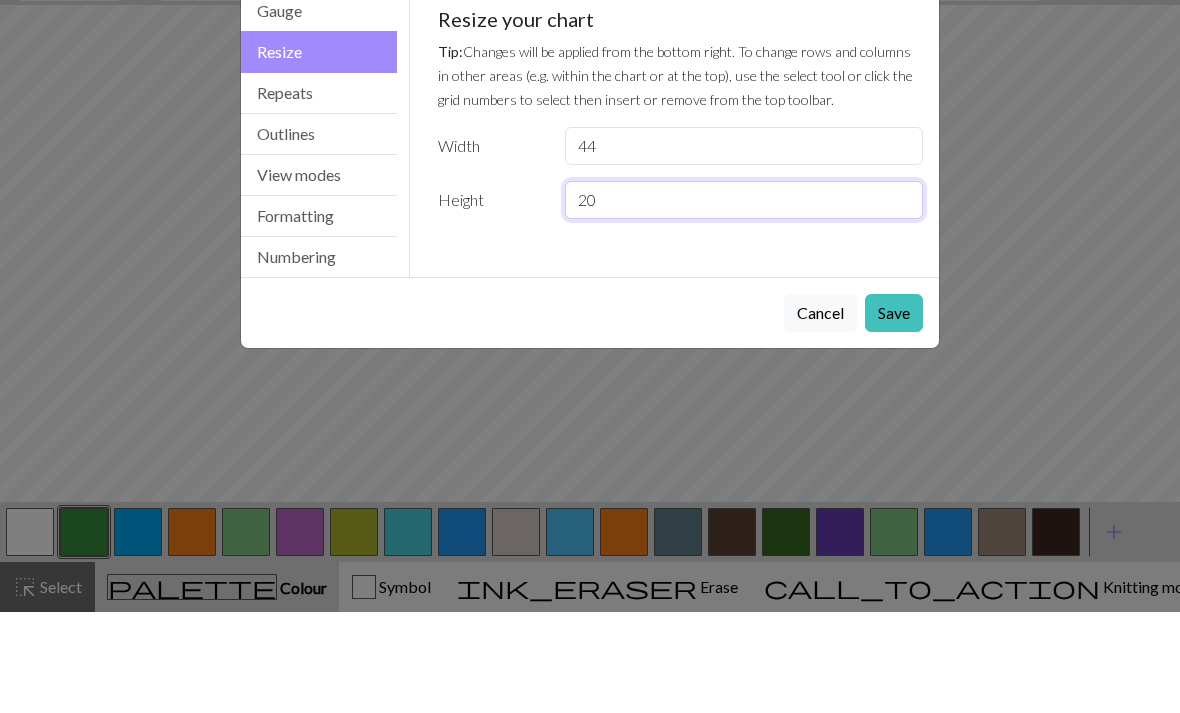 click on "20" at bounding box center [744, 301] 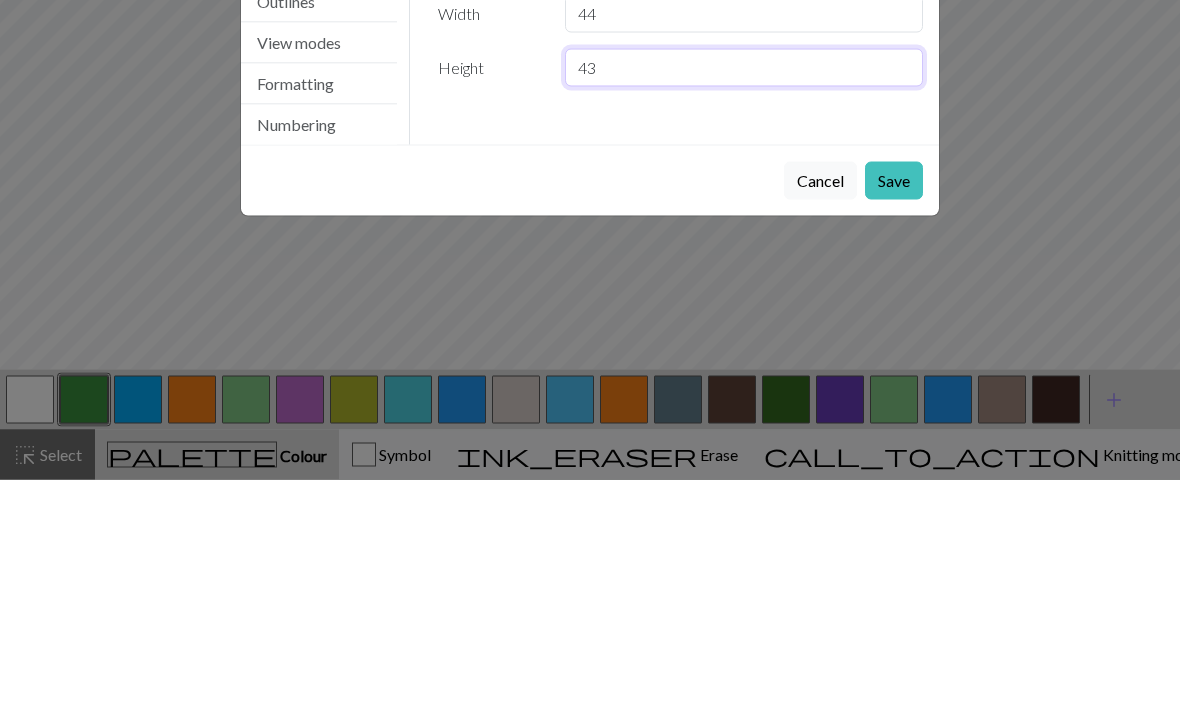 type on "43" 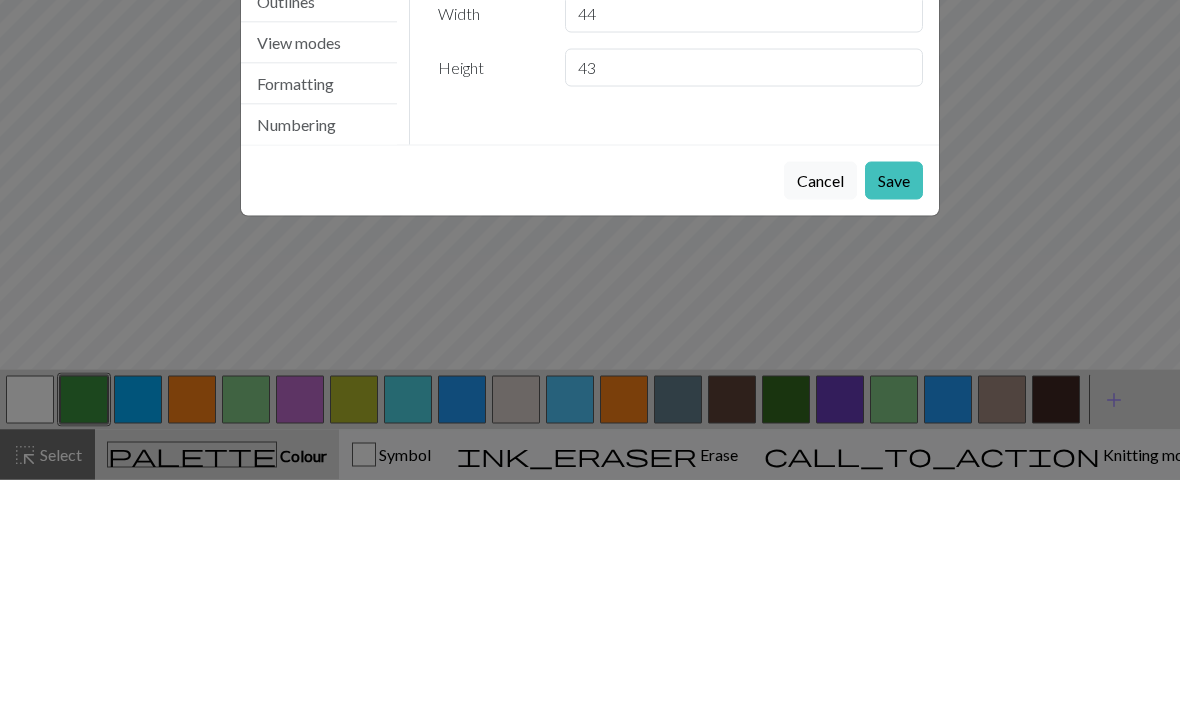 click on "Save" at bounding box center (894, 414) 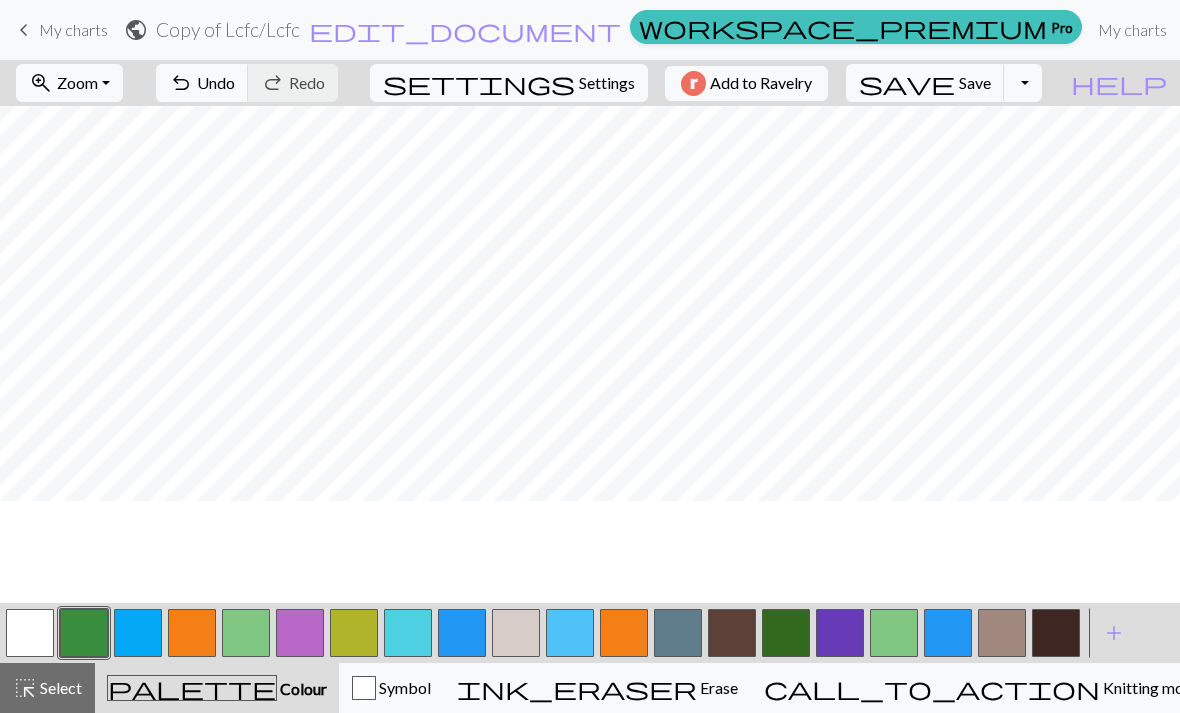 scroll, scrollTop: 0, scrollLeft: 0, axis: both 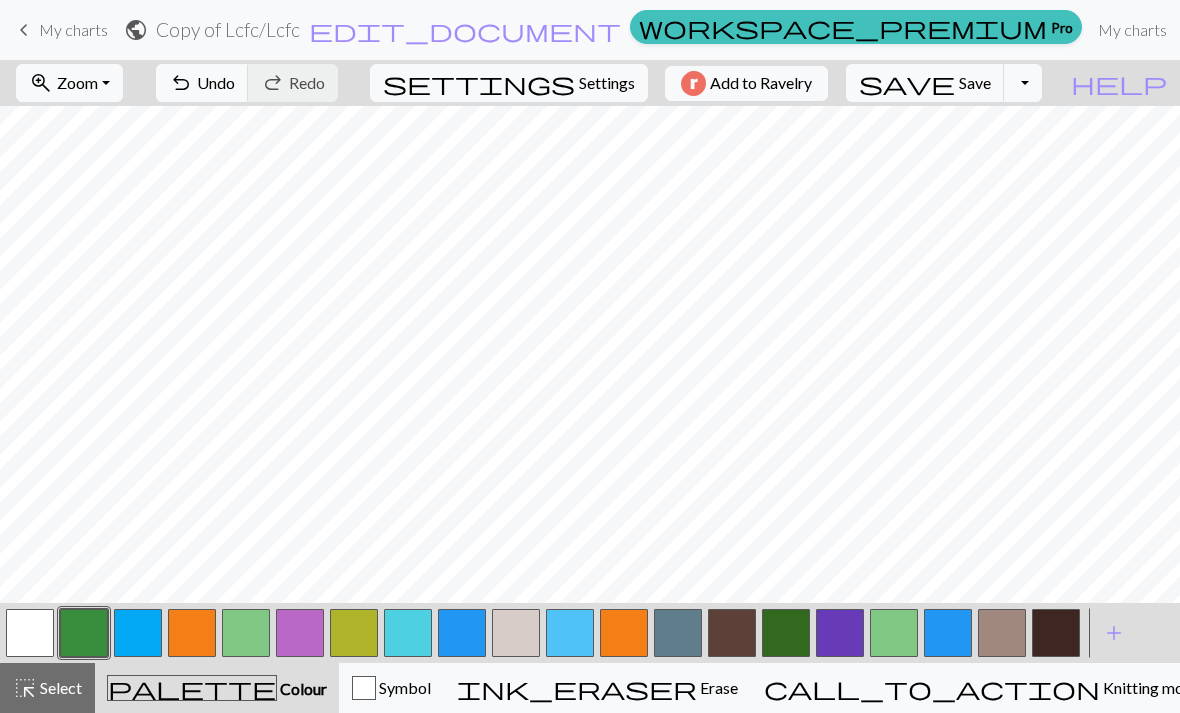 click on "Settings" at bounding box center [607, 83] 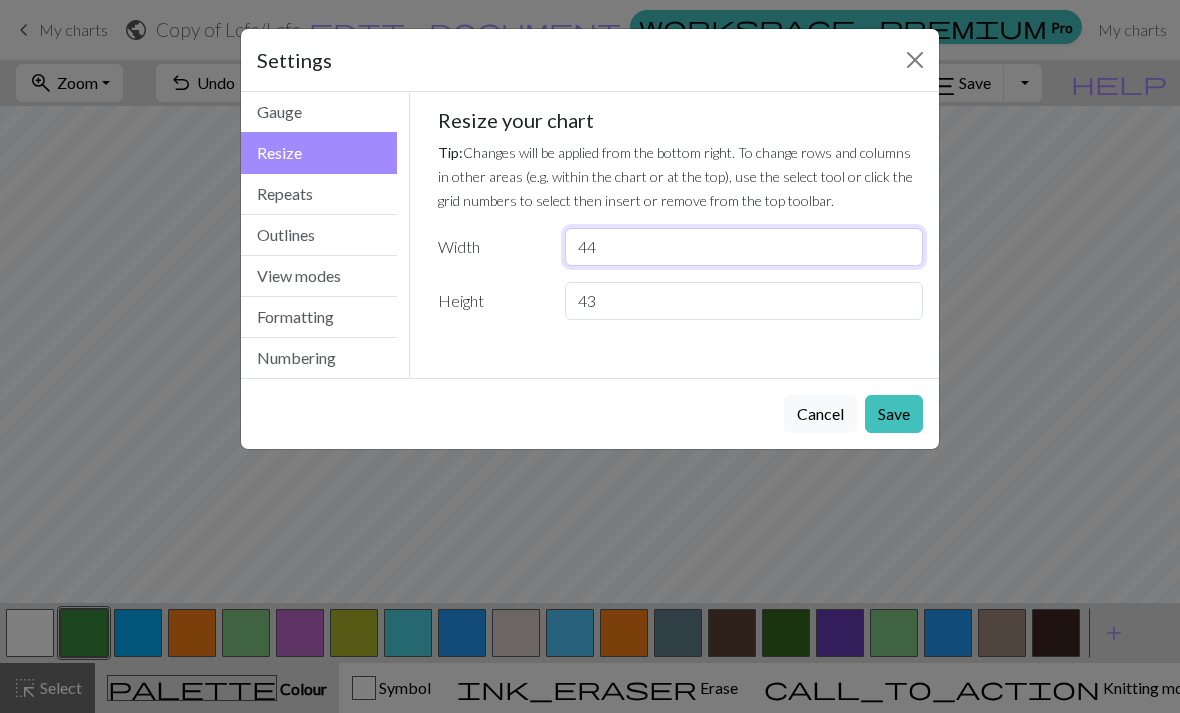 click on "44" at bounding box center [744, 247] 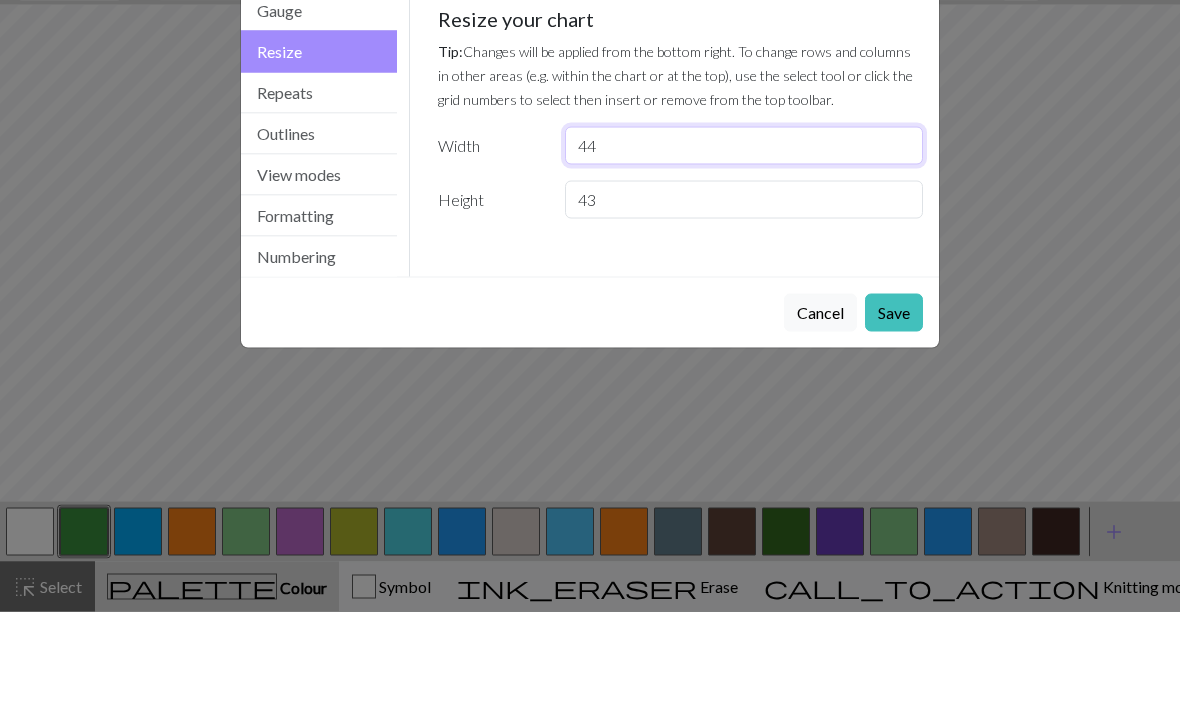 click on "44" at bounding box center (744, 247) 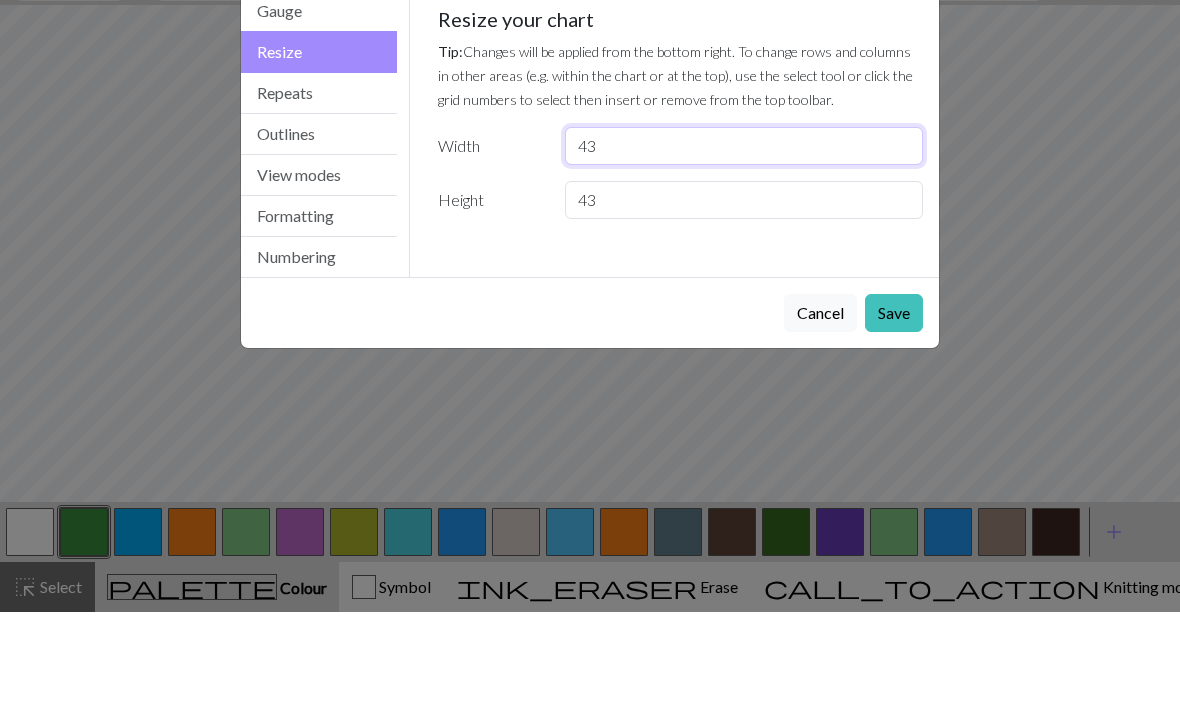 type on "43" 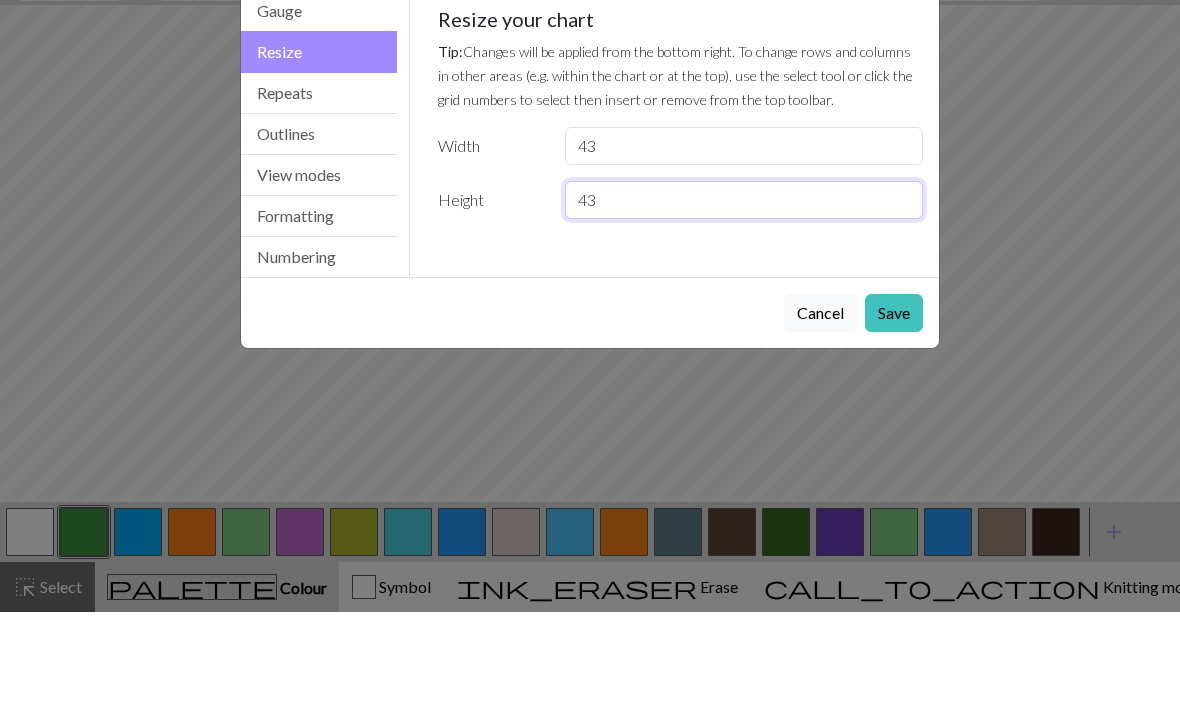 click on "43" at bounding box center [744, 301] 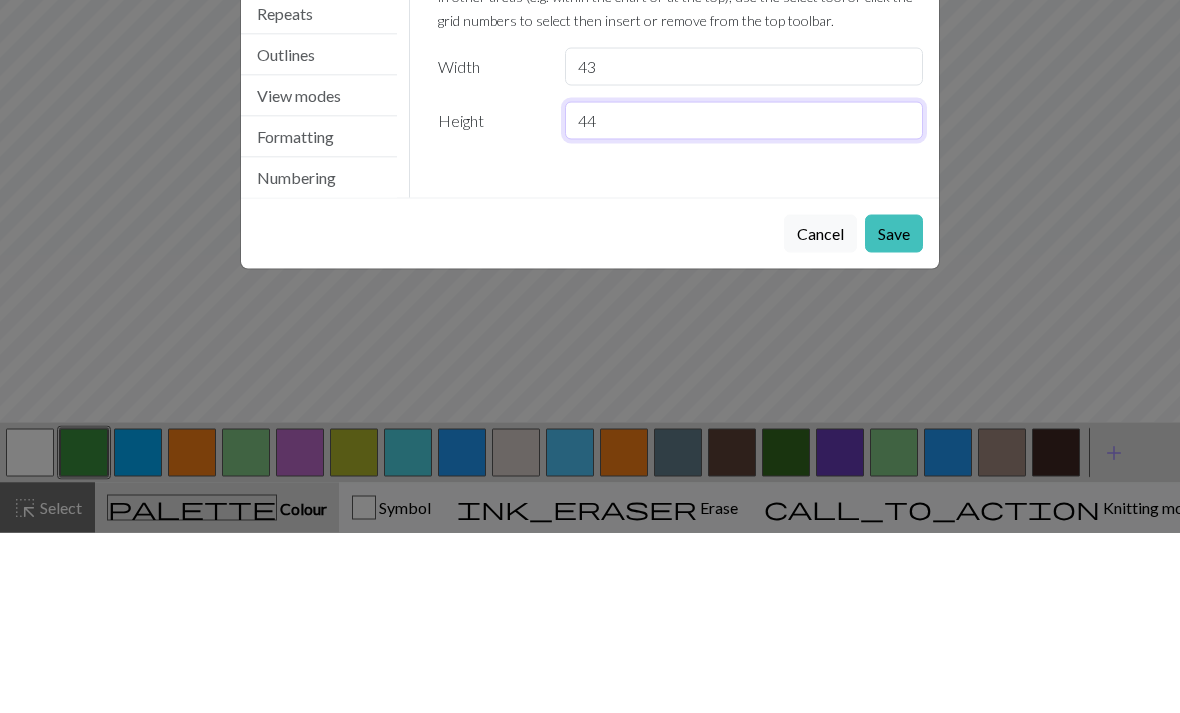type on "44" 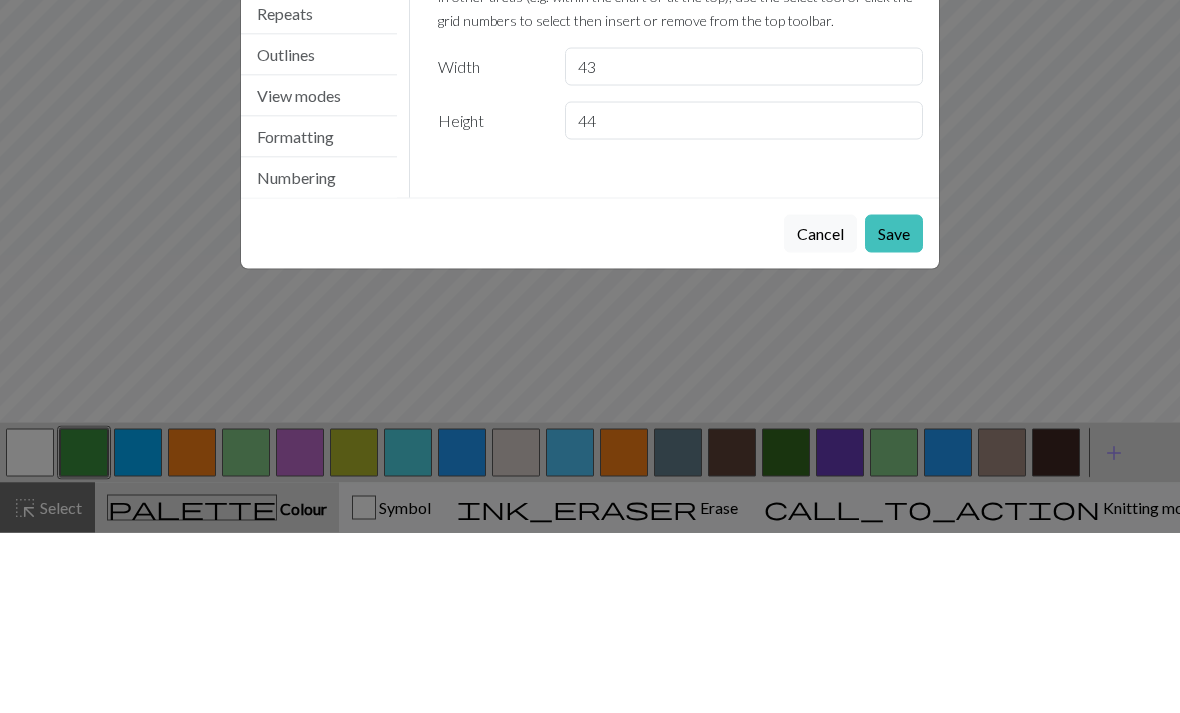 click on "Save" at bounding box center (894, 414) 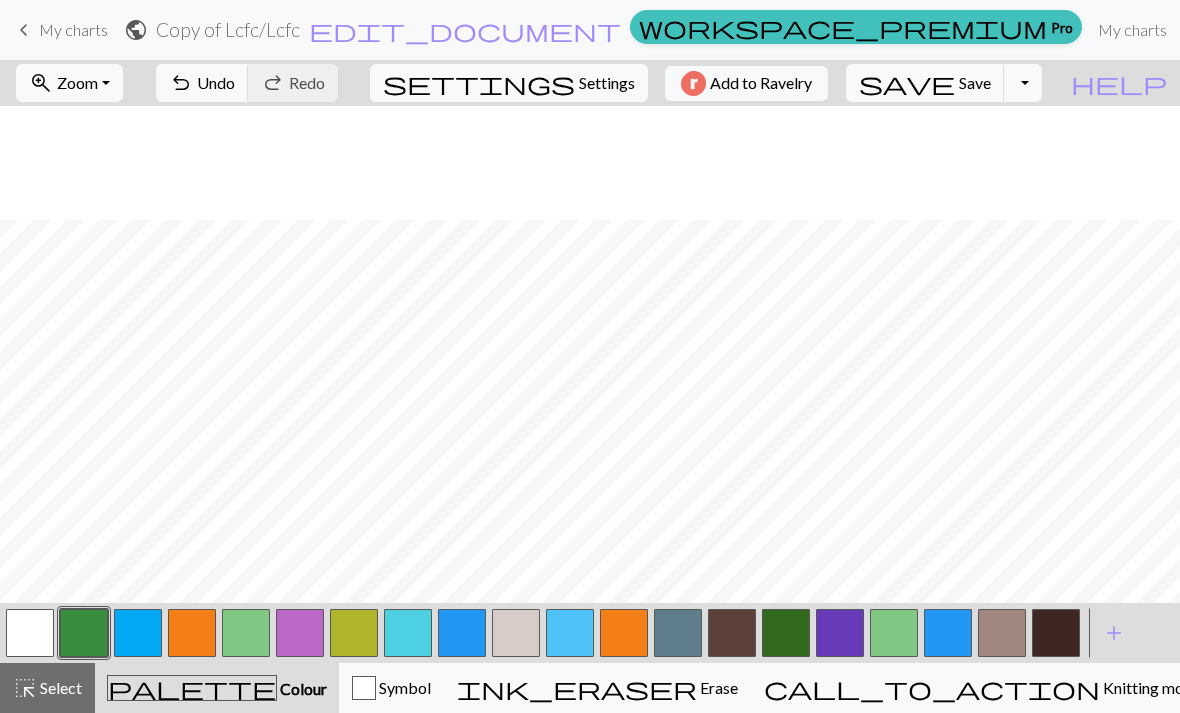 scroll, scrollTop: 114, scrollLeft: 0, axis: vertical 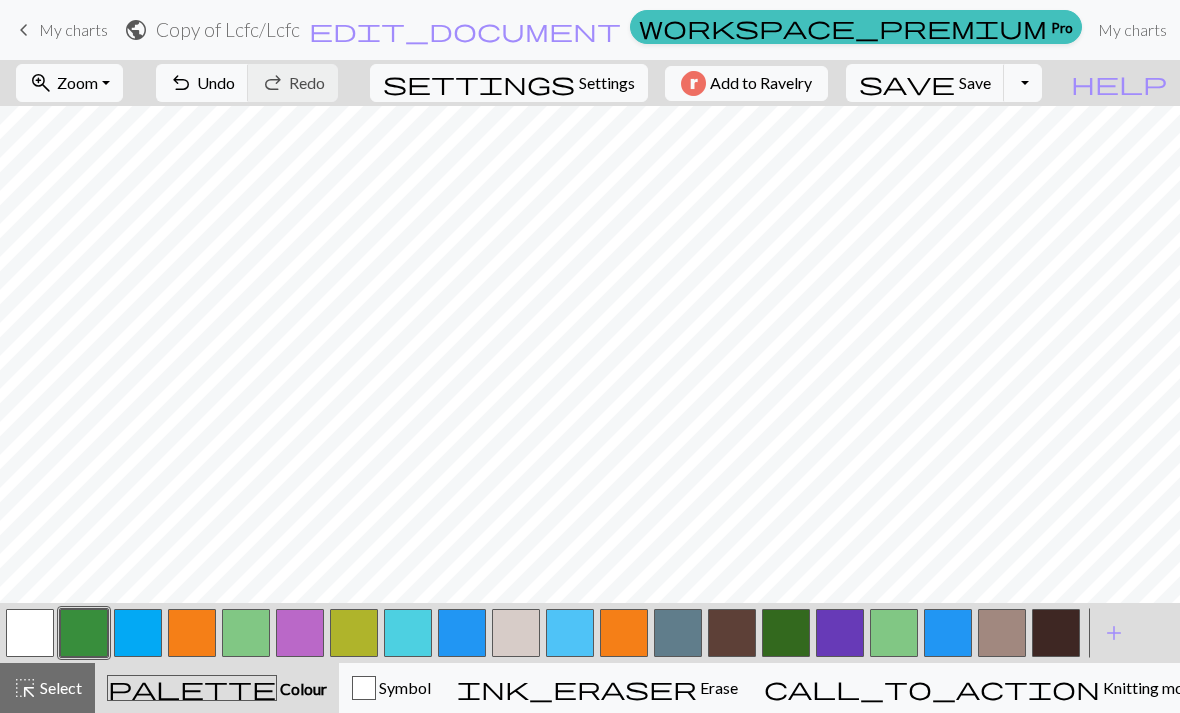 click at bounding box center (30, 633) 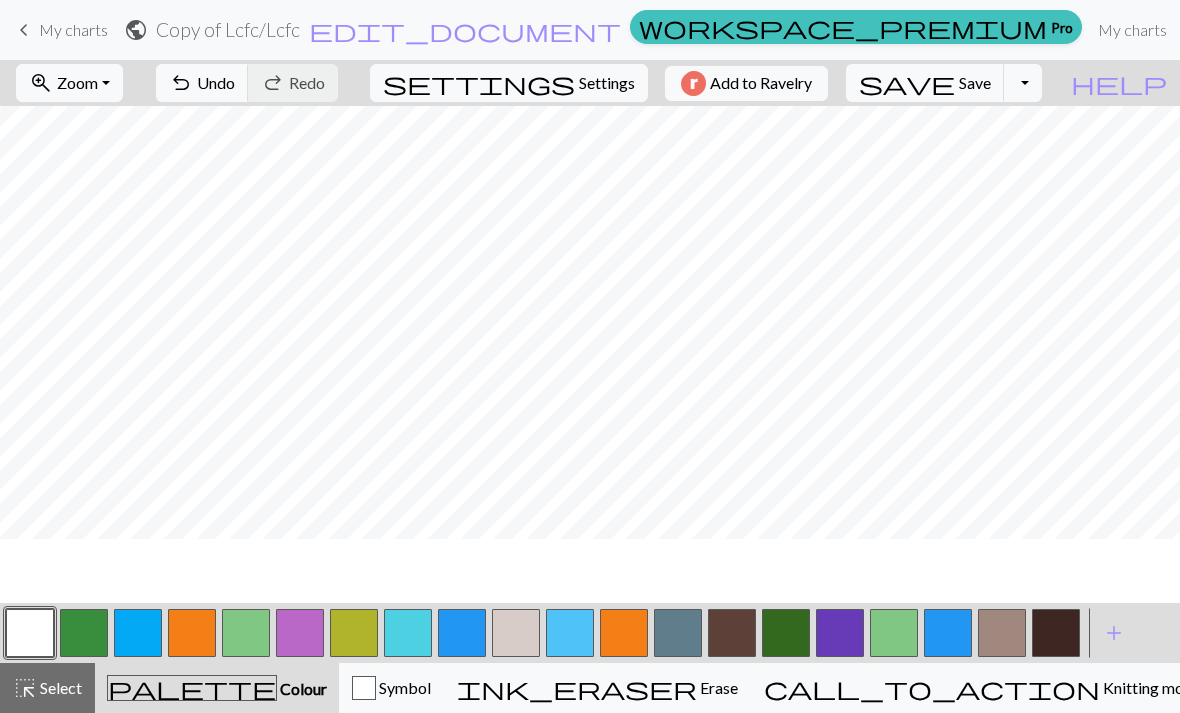 scroll, scrollTop: 0, scrollLeft: 0, axis: both 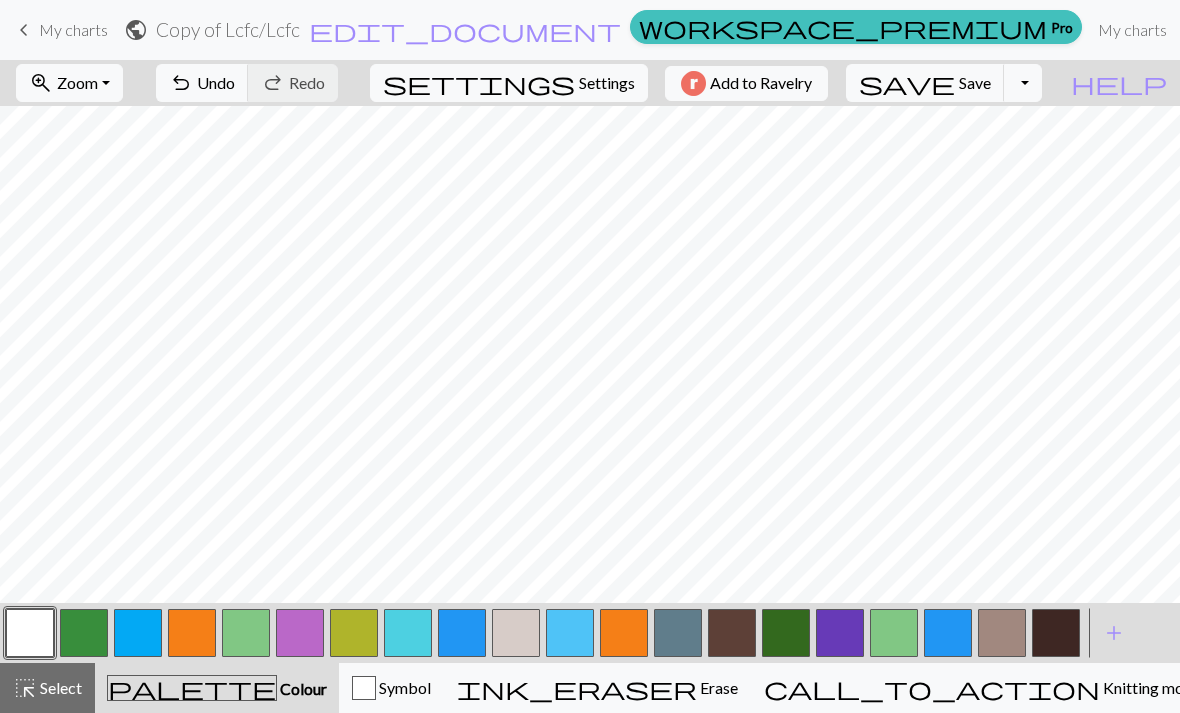 click on "settings  Settings" at bounding box center [509, 83] 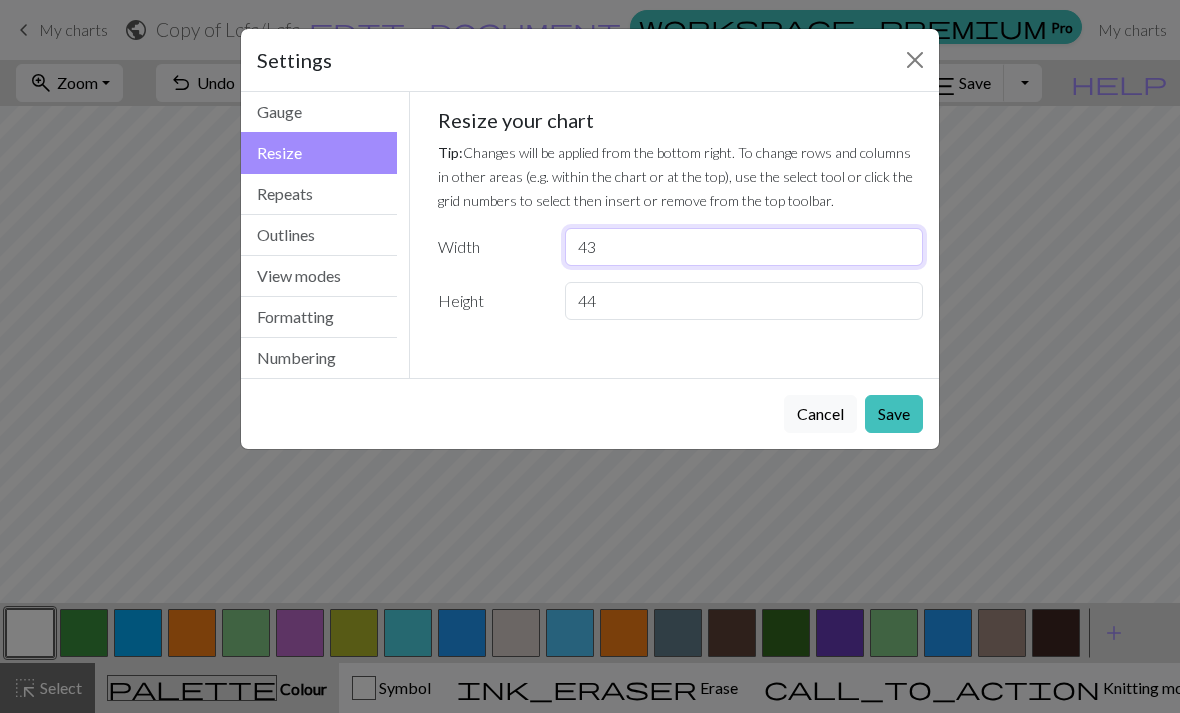 click on "43" at bounding box center (744, 247) 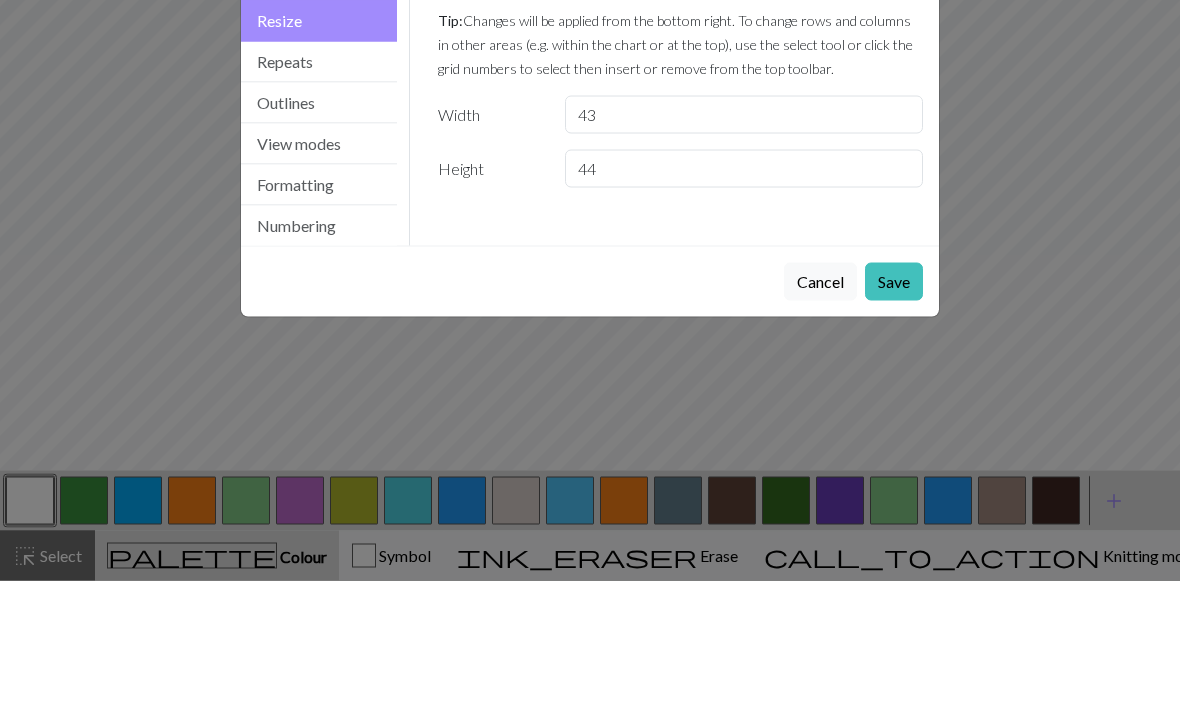 click on "Save" at bounding box center [894, 414] 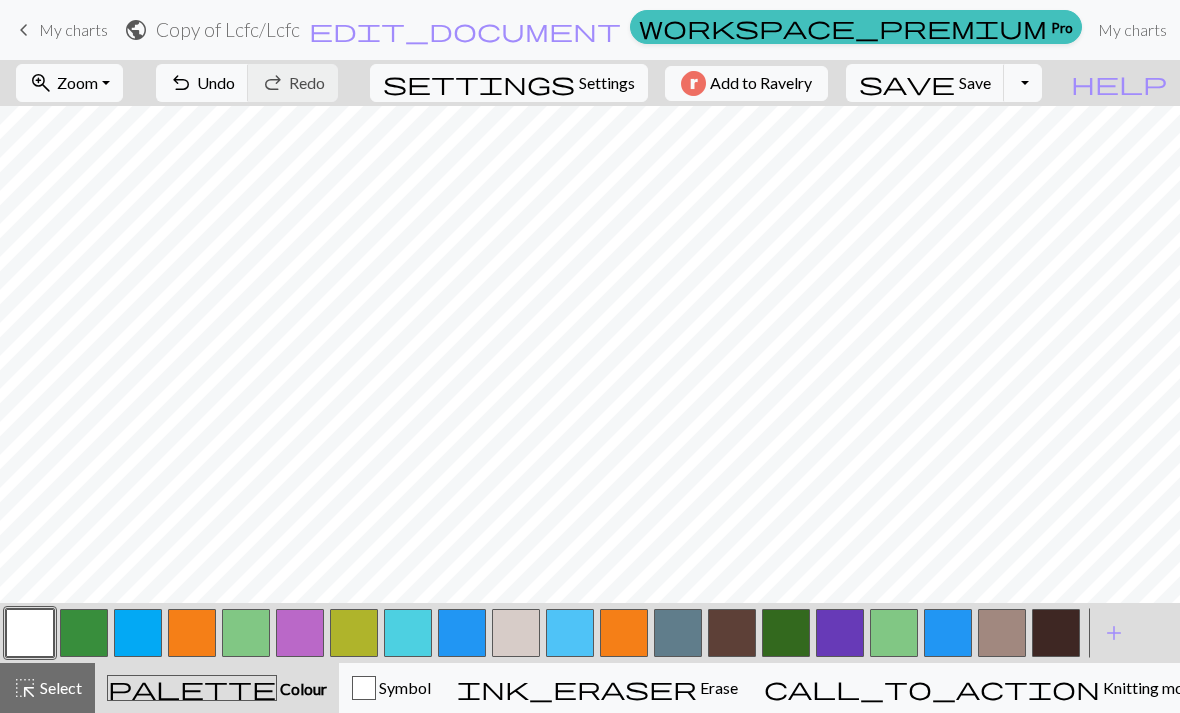 click on "Settings" at bounding box center (607, 83) 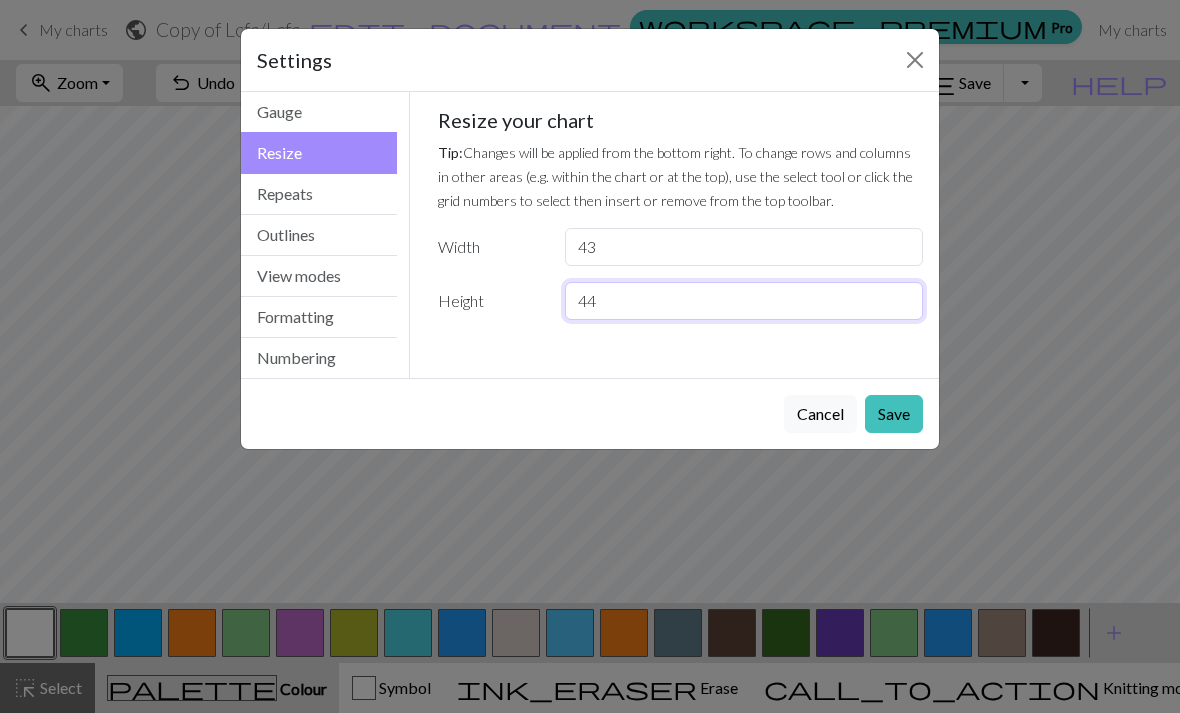 click on "44" at bounding box center (744, 301) 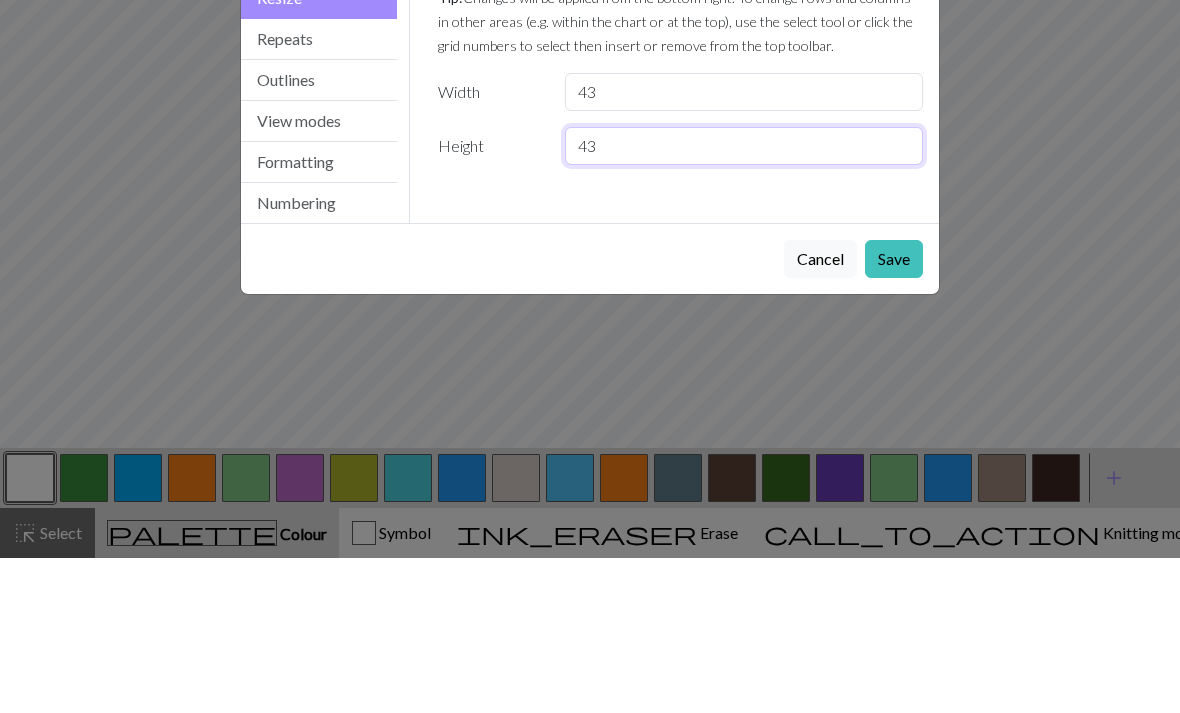 type on "43" 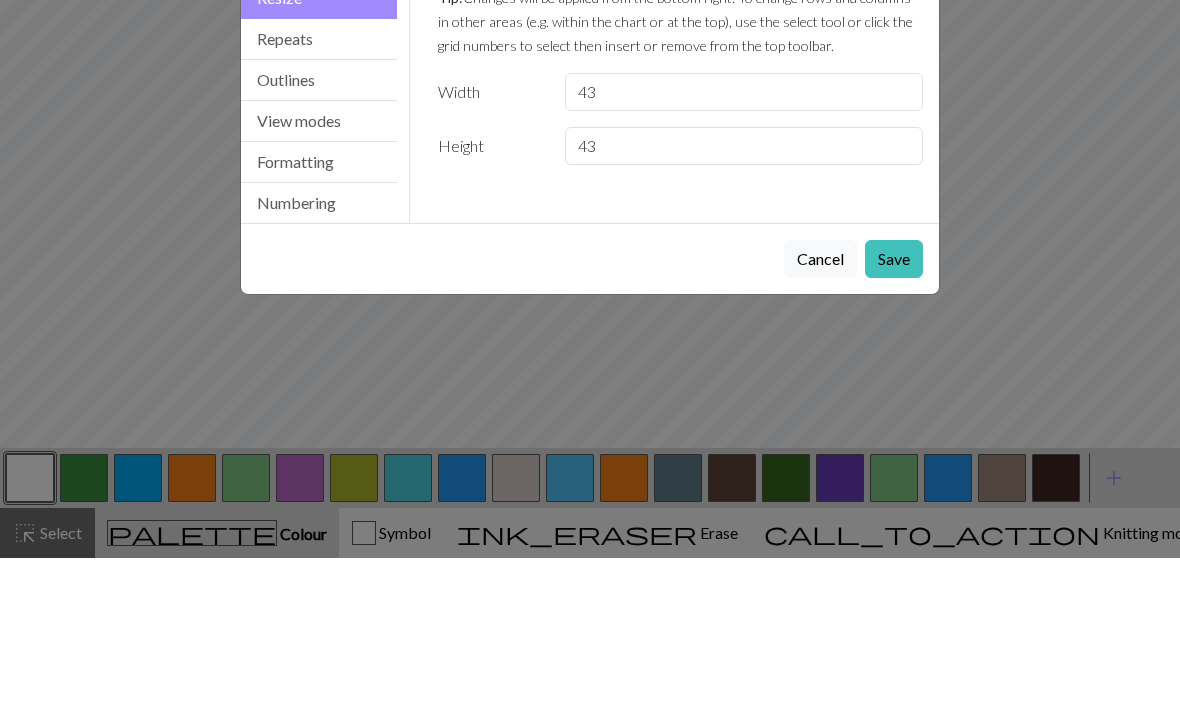 click on "Save" at bounding box center (894, 414) 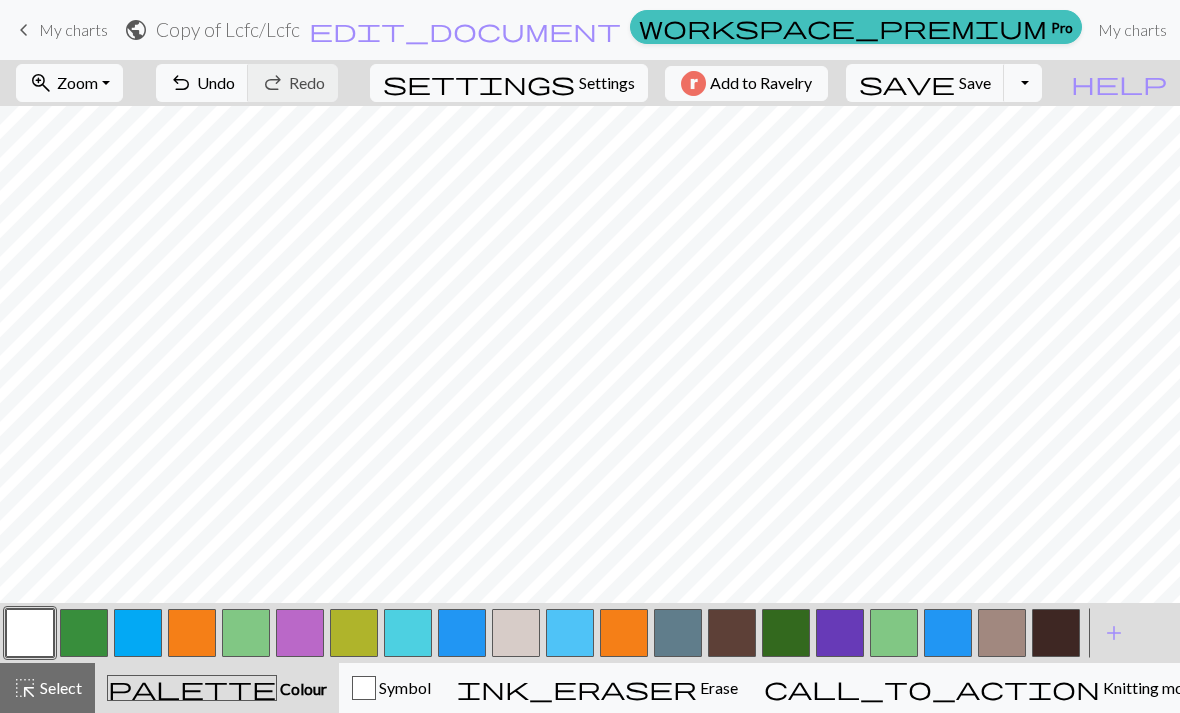 click on "Settings" at bounding box center [607, 83] 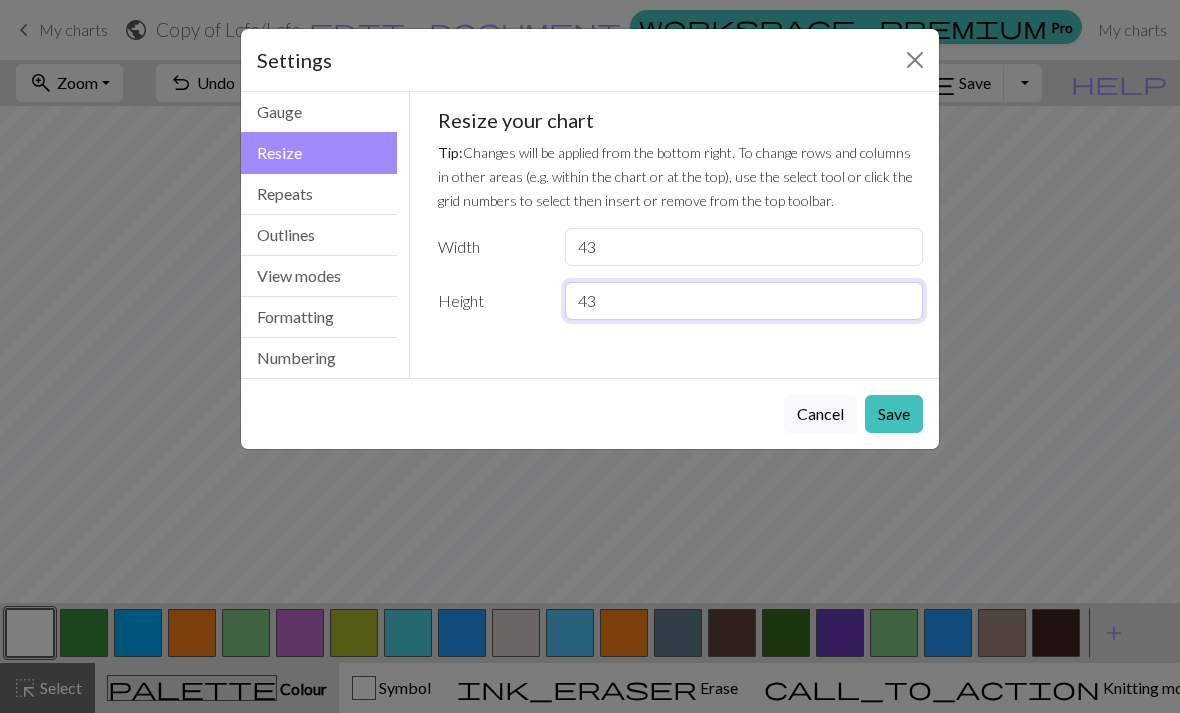 click on "43" at bounding box center (744, 301) 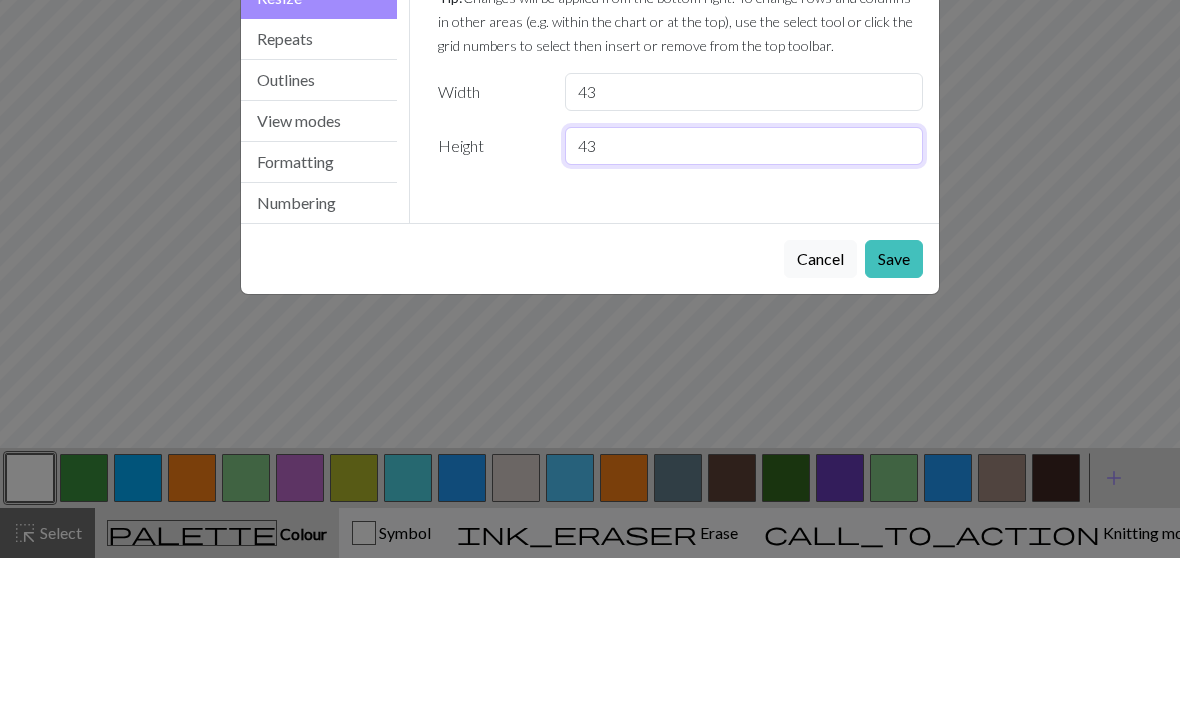 click on "43" at bounding box center [744, 301] 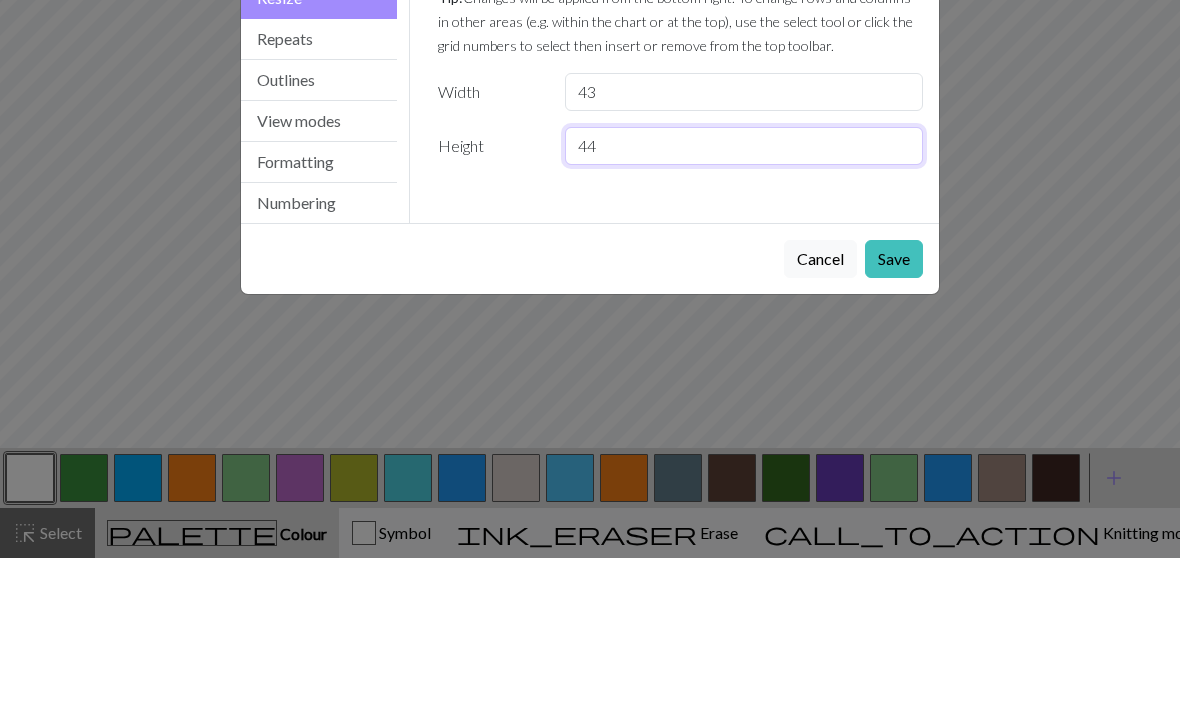 type on "44" 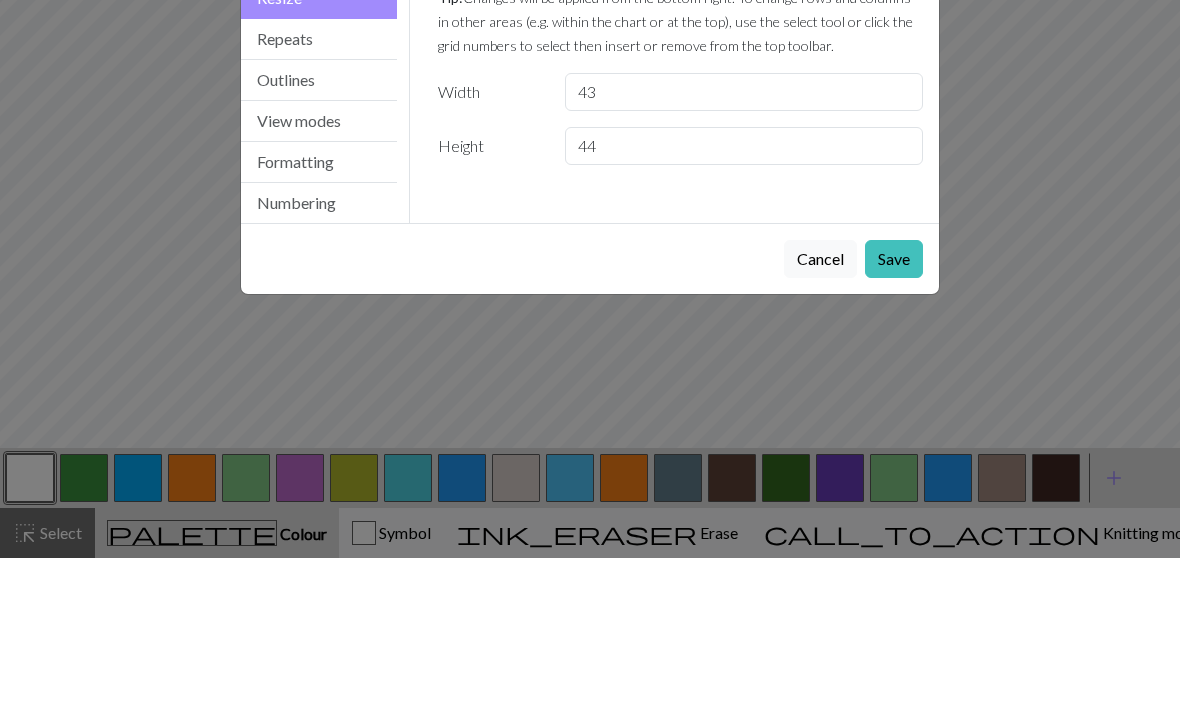 click on "Save" at bounding box center (894, 414) 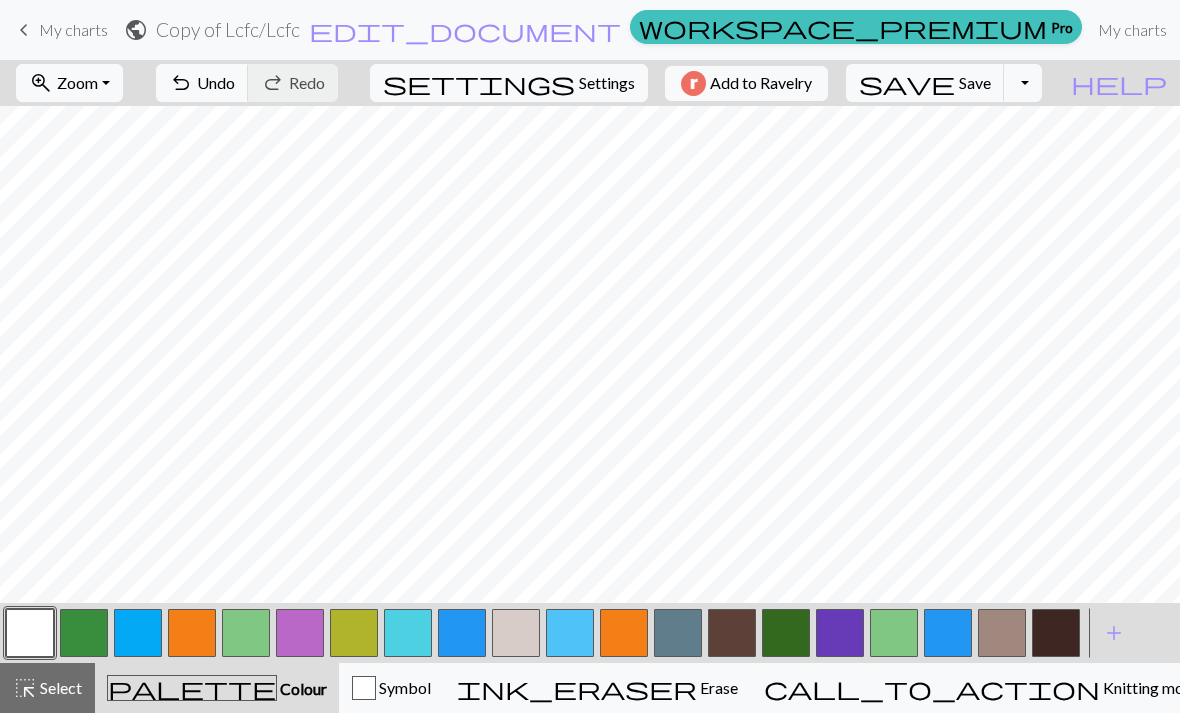 click on "Settings" at bounding box center [607, 83] 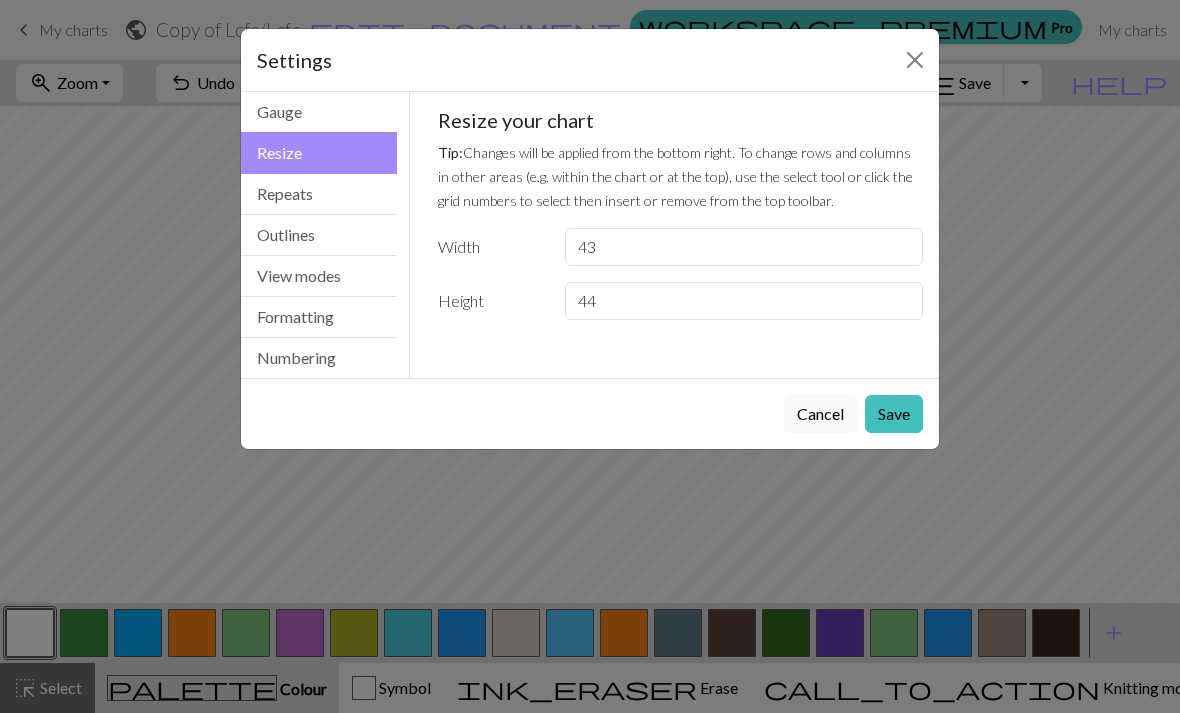 click on "Gauge" at bounding box center [319, 112] 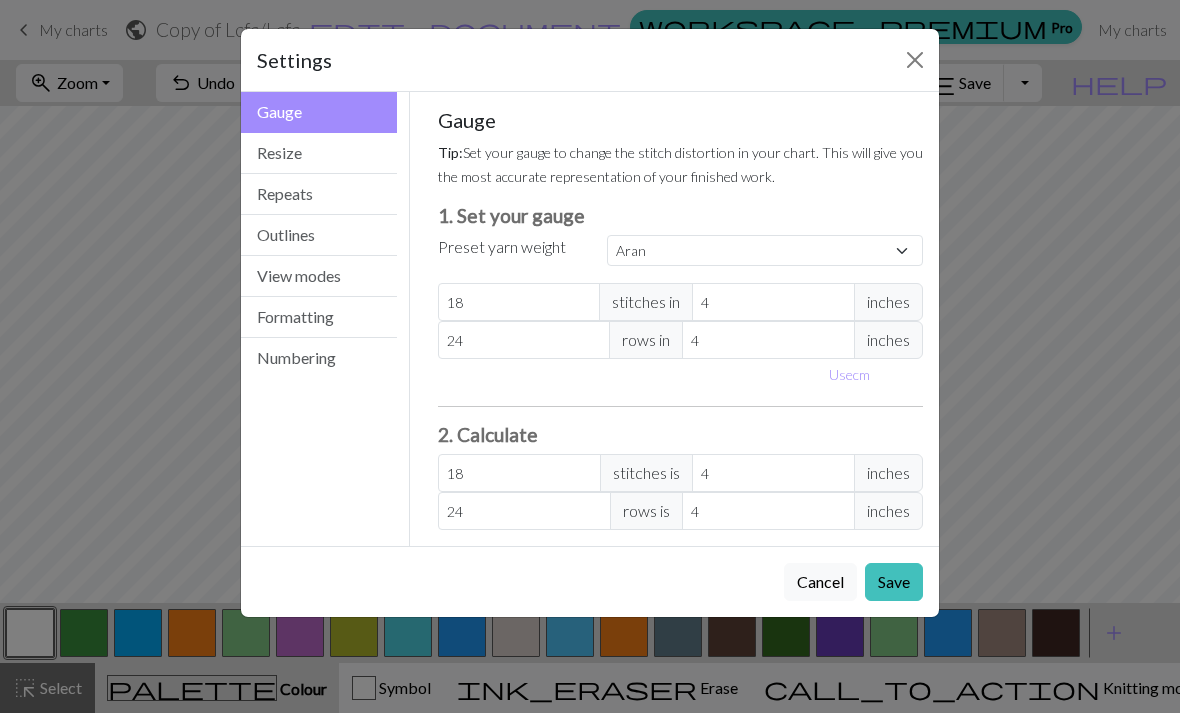 click on "Gauge Tip:  Set your gauge to change the stitch distortion in your chart. This will give you the most accurate representation of your finished work. 1. Set your gauge Preset yarn weight Custom Square Lace Light Fingering Fingering Sport Double knit Worsted Aran Bulky Super Bulky 18 stitches in  4 inches 24 rows in  4 inches Use  cm 2. Calculate 18 stitches is 4 inches 24 rows is 4 inches" at bounding box center [681, 319] 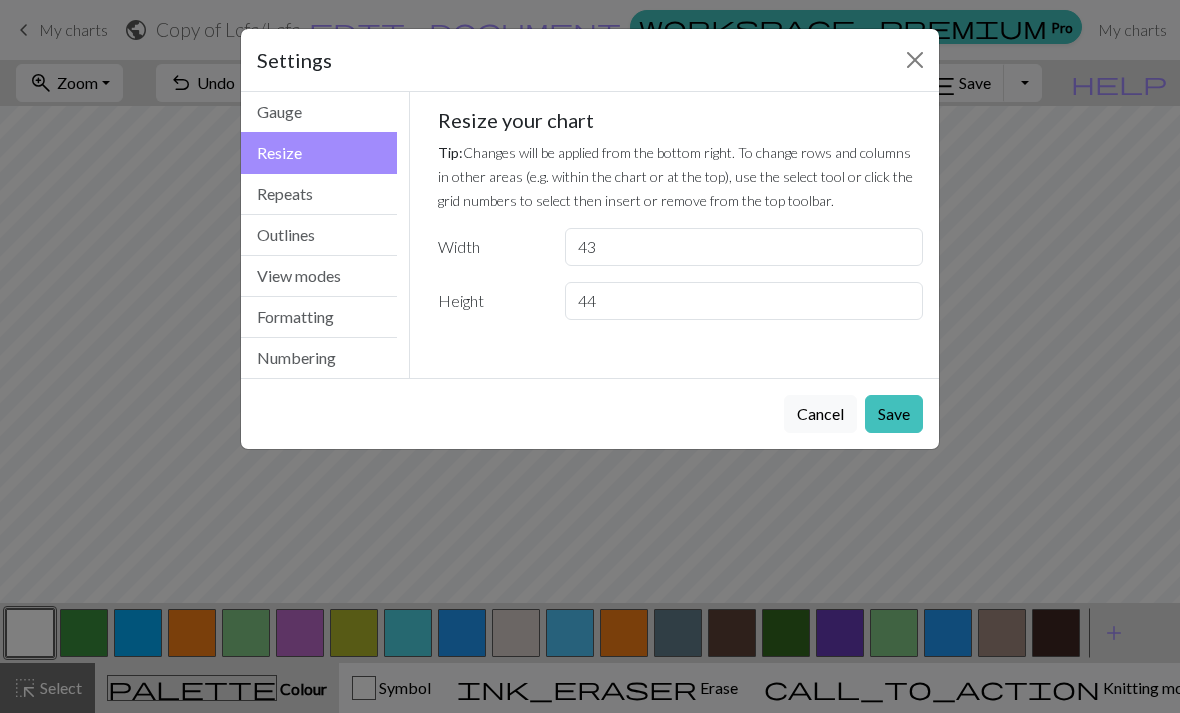 click on "Repeats" at bounding box center [319, 194] 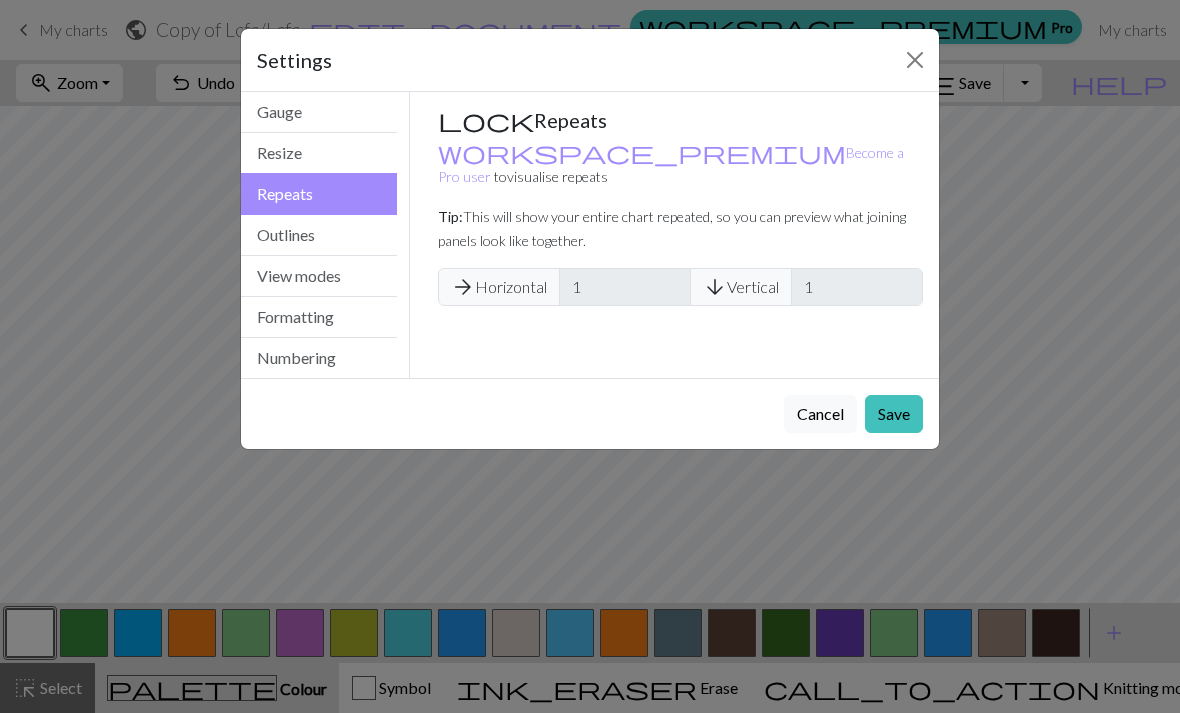 click on "Outlines" at bounding box center (319, 235) 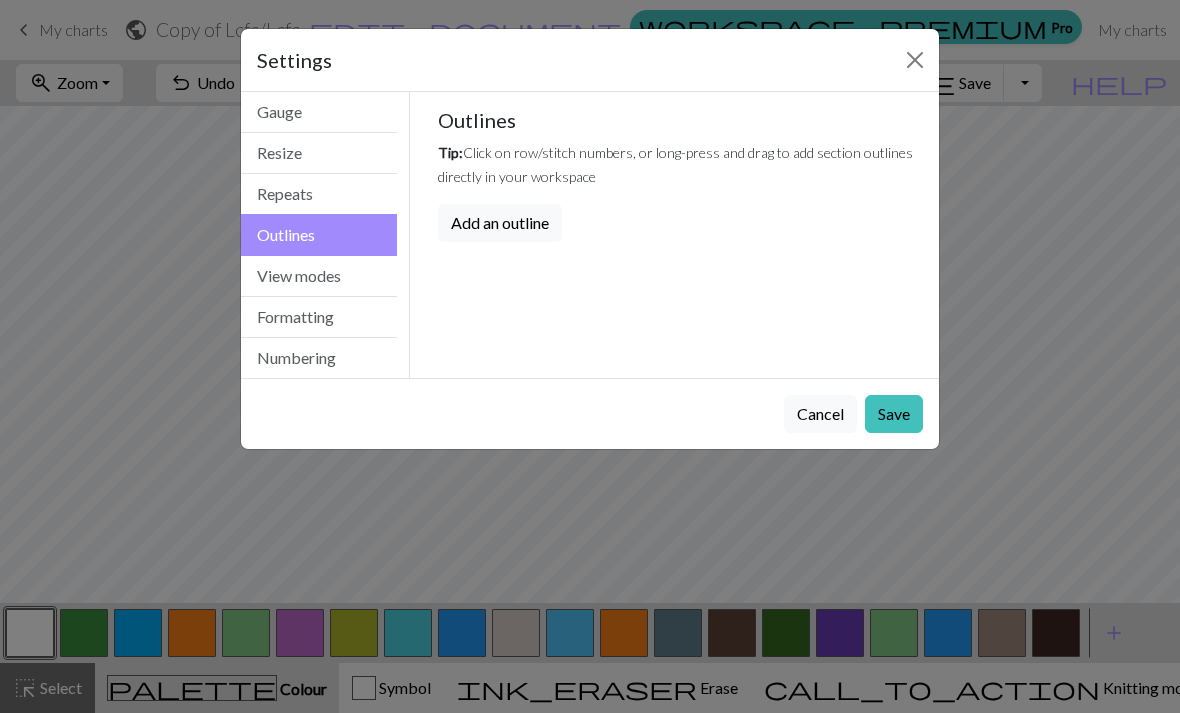 click on "View modes" at bounding box center (319, 276) 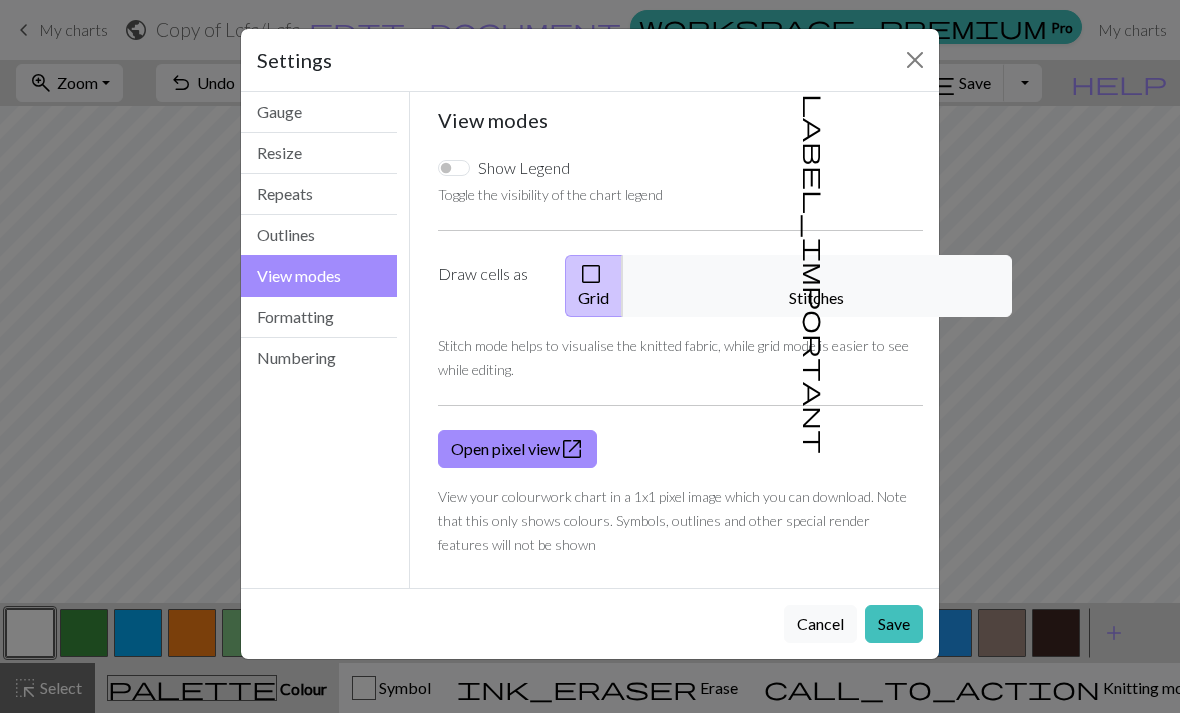 click on "Show Legend" at bounding box center (454, 168) 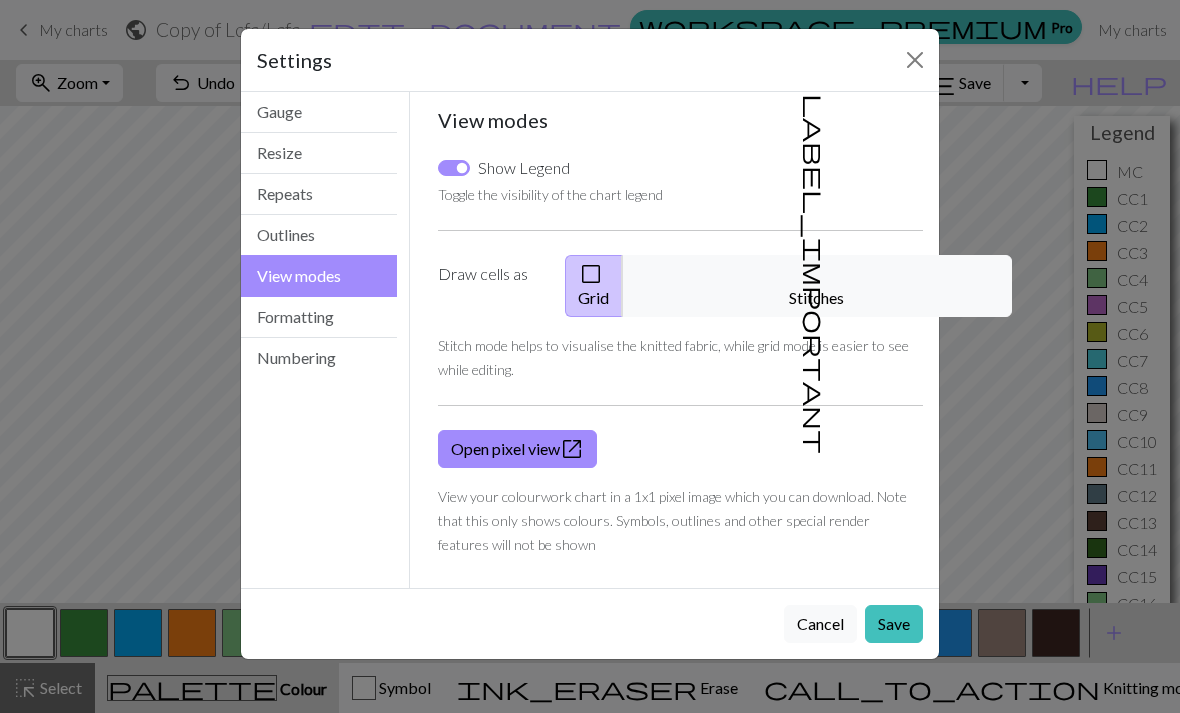 click on "Show Legend" at bounding box center [454, 168] 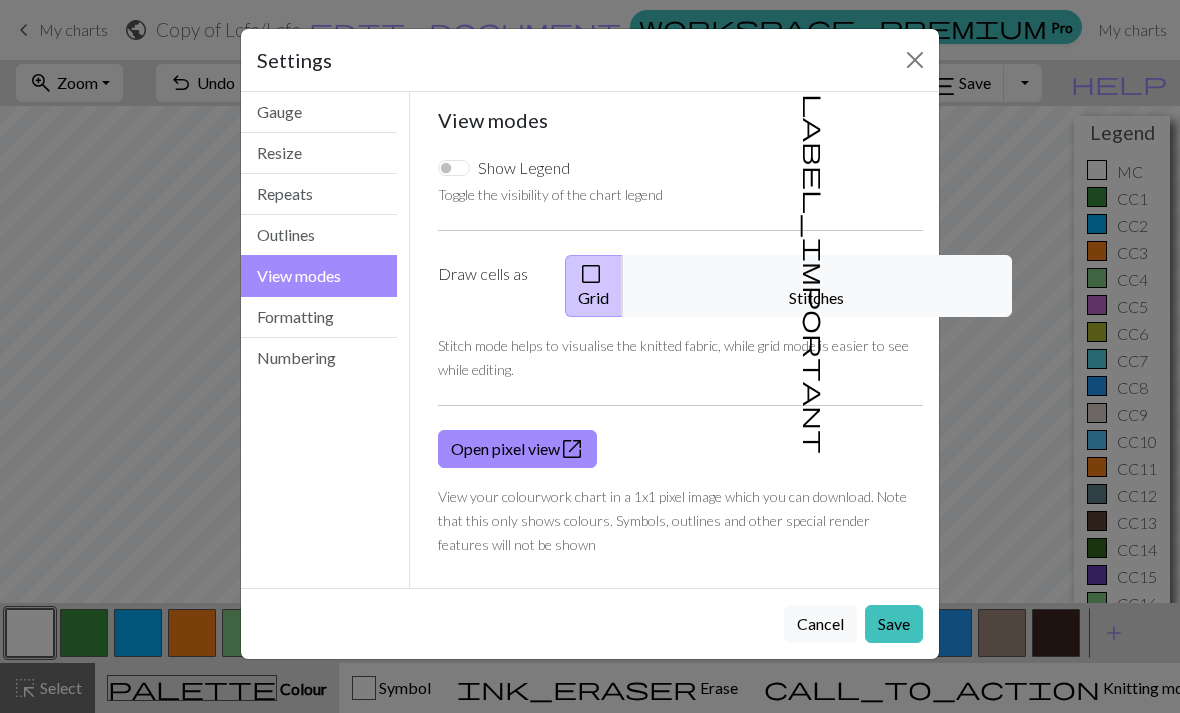 checkbox on "false" 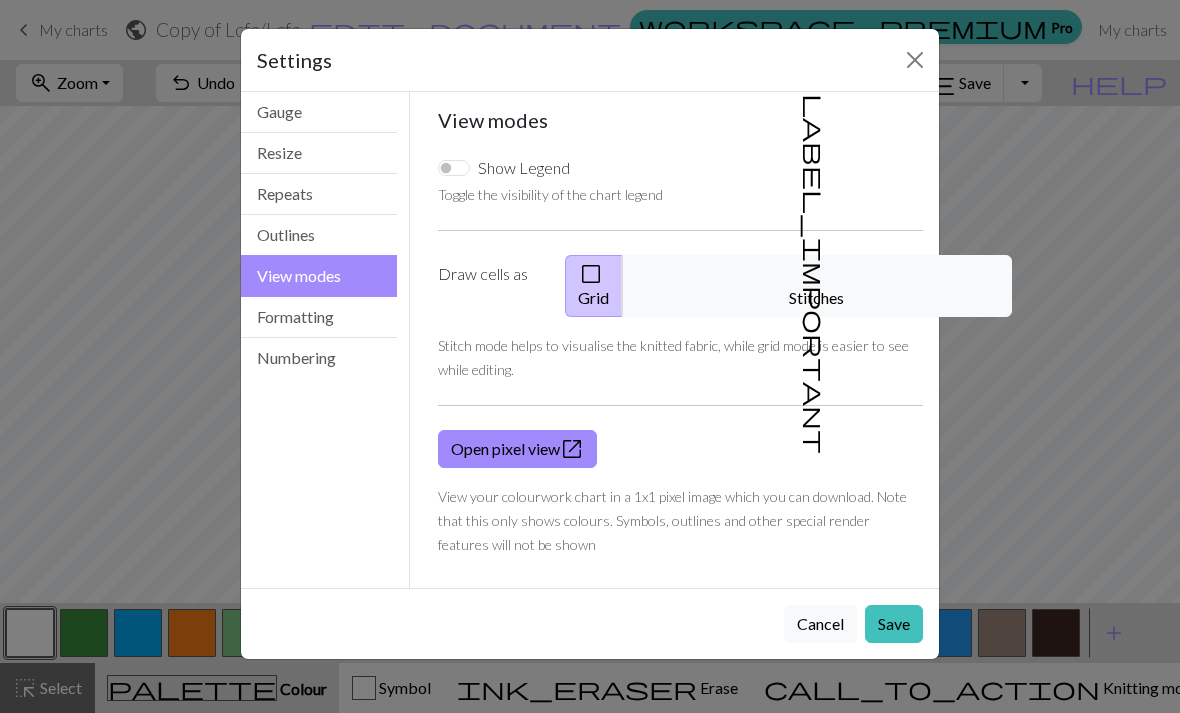 click on "label_important Stitches" at bounding box center (817, 286) 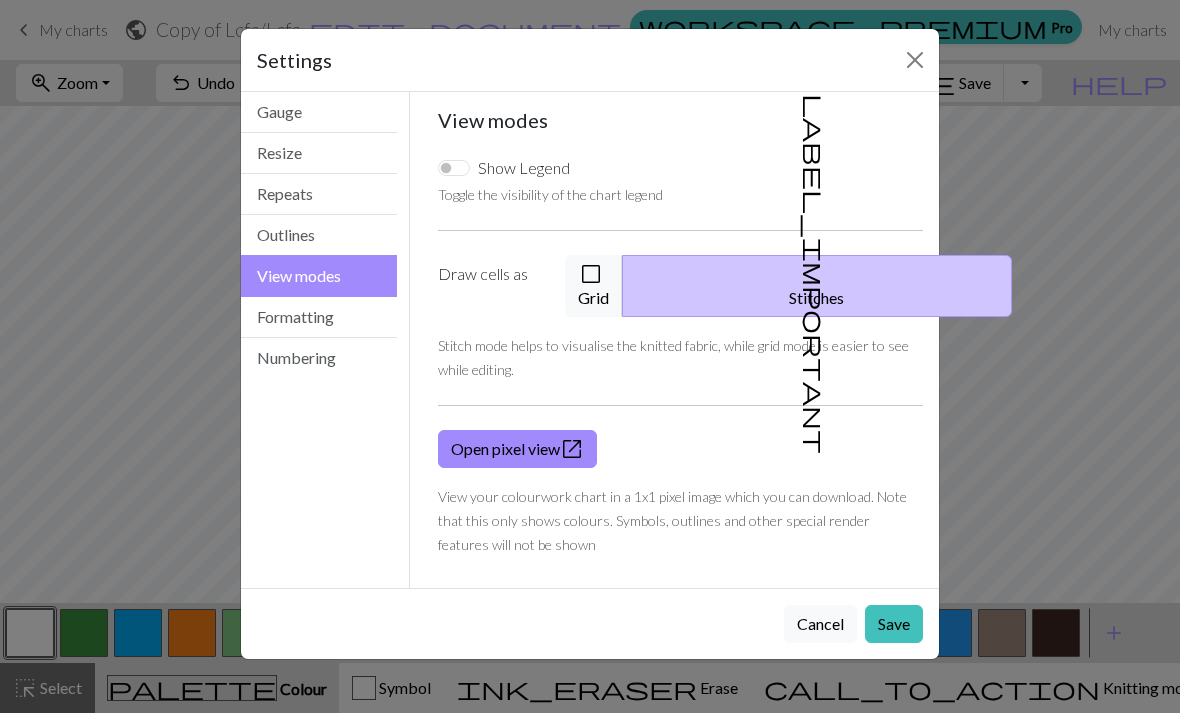 click on "Save" at bounding box center [894, 624] 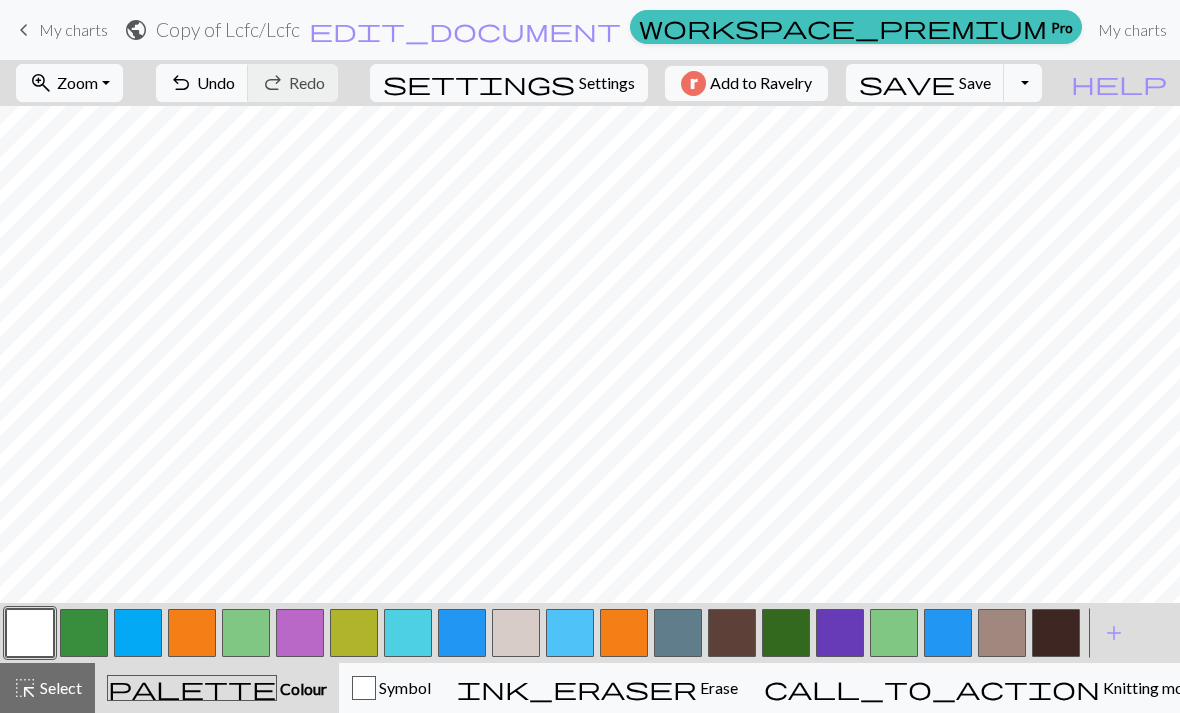 click at bounding box center (462, 633) 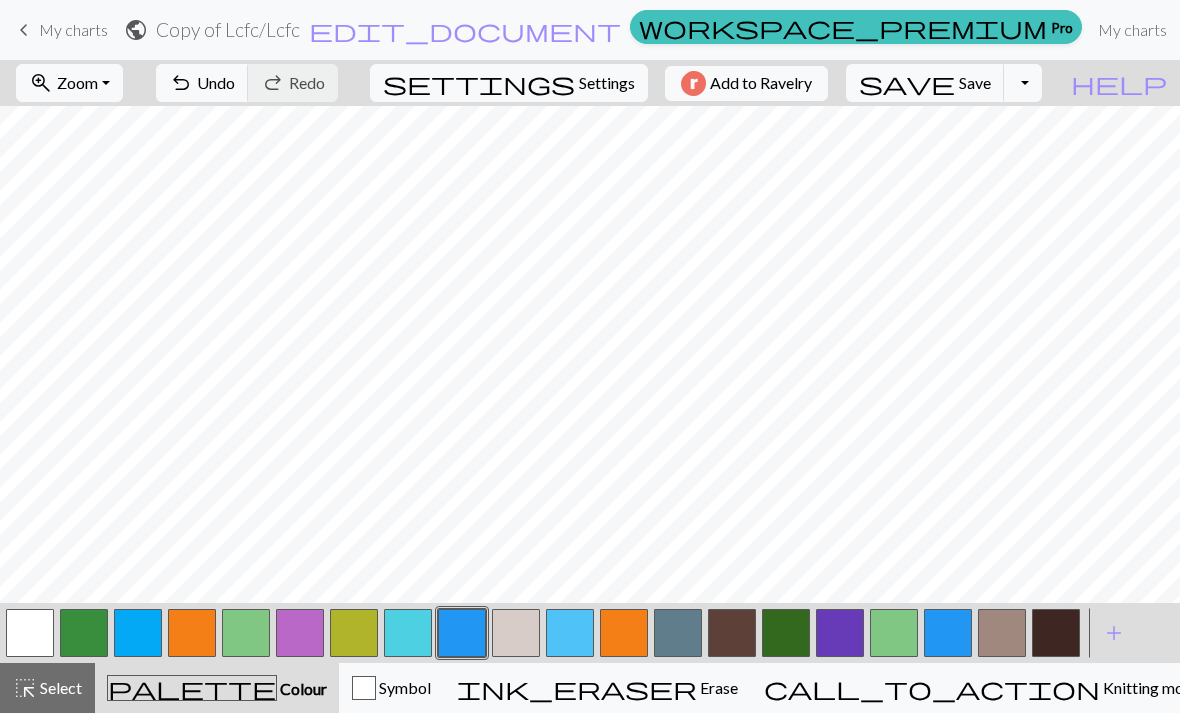 click on "add" at bounding box center [1114, 633] 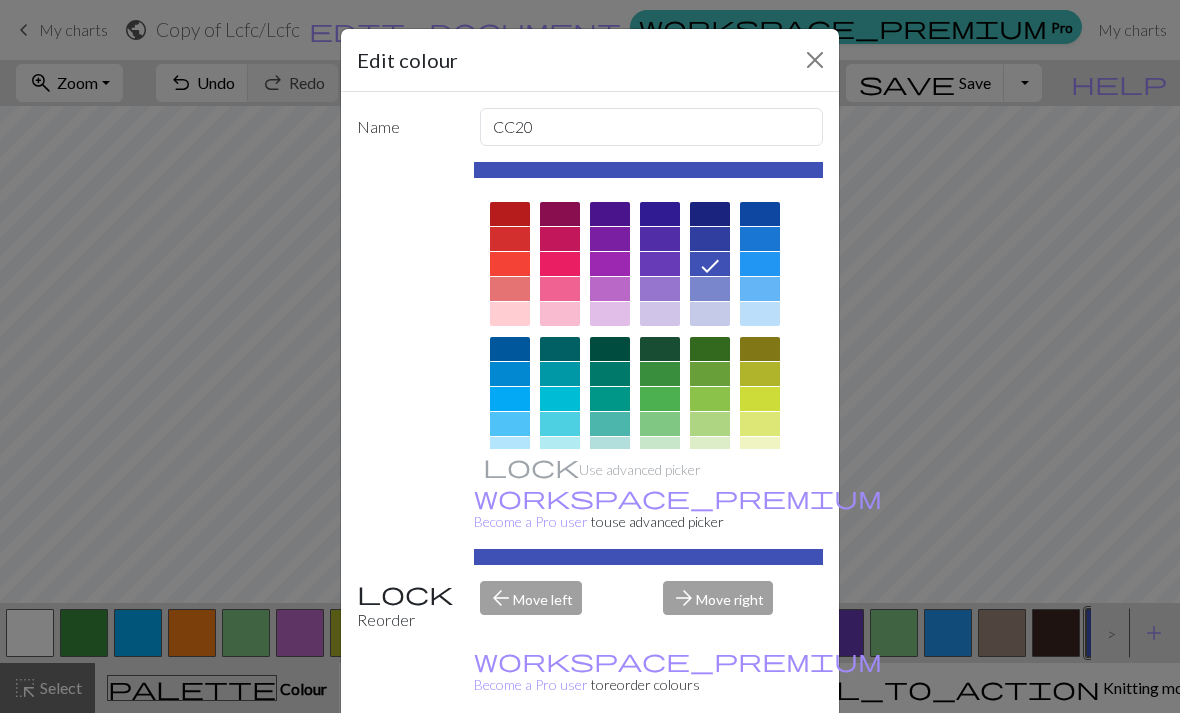 scroll, scrollTop: 0, scrollLeft: 0, axis: both 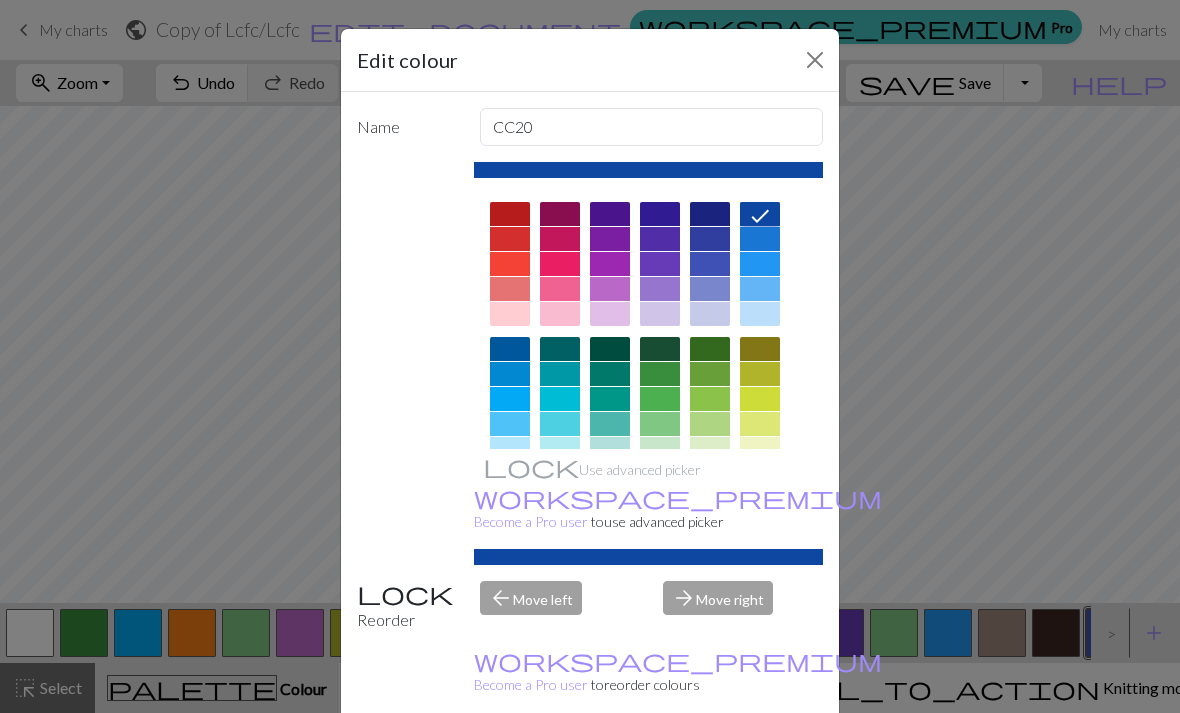 click at bounding box center (815, 60) 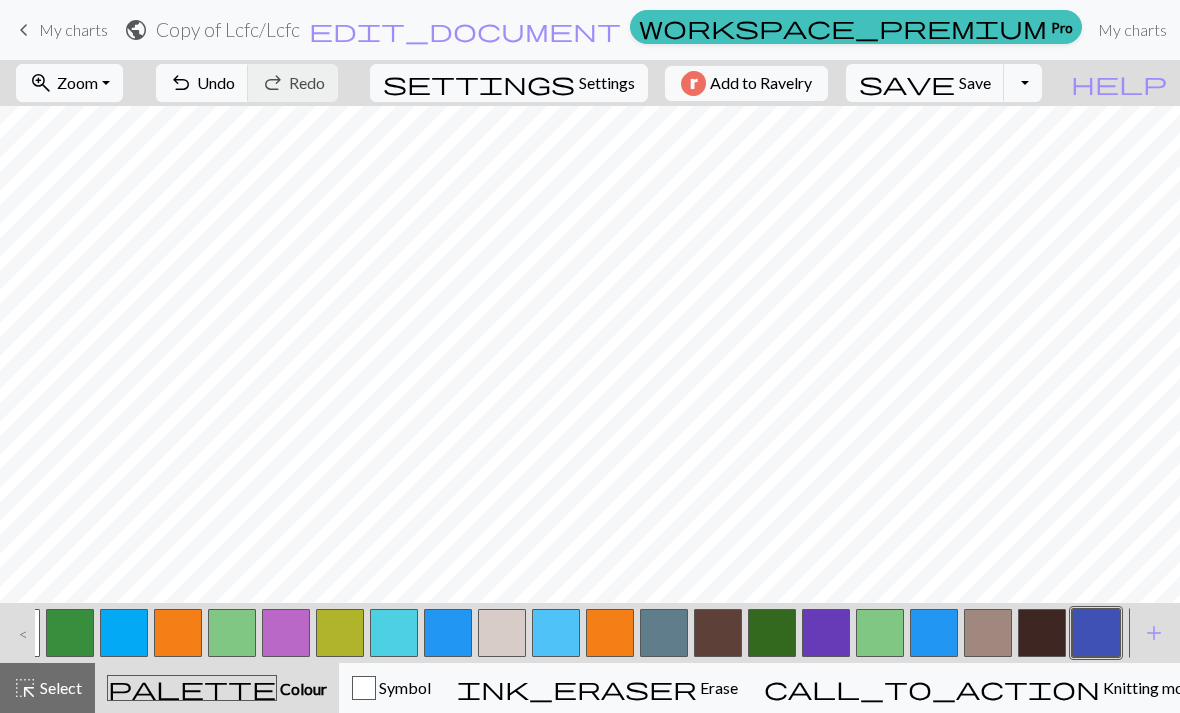 scroll, scrollTop: 0, scrollLeft: 14, axis: horizontal 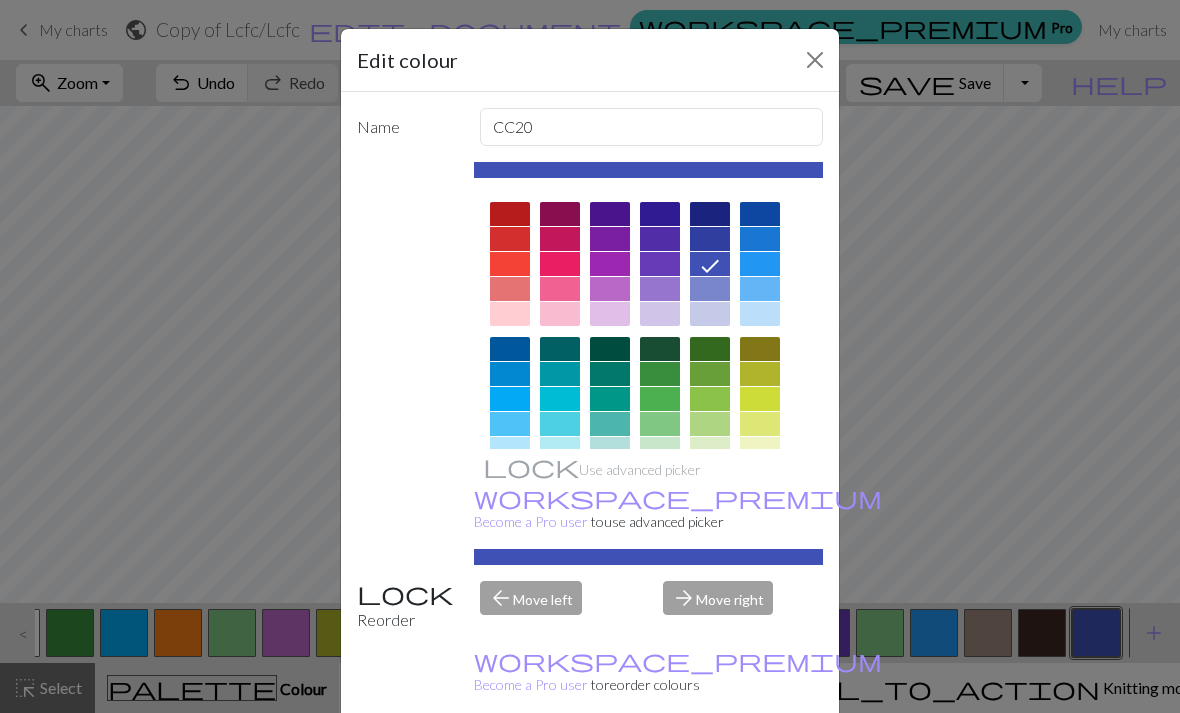 click on "Edit colour Name CC20 Use advanced picker workspace_premium Become a Pro user   to  use advanced picker Reorder arrow_back Move left arrow_forward Move right workspace_premium Become a Pro user   to  reorder colours Delete Done Cancel" at bounding box center (590, 356) 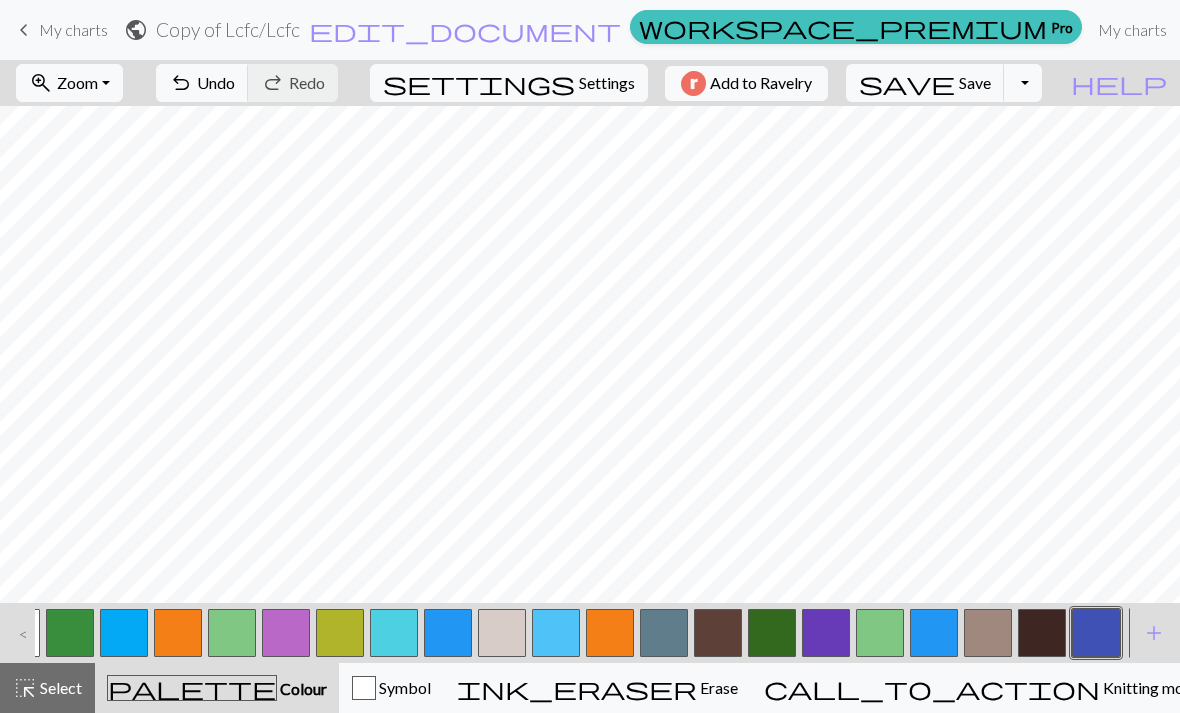 click on "highlight_alt" at bounding box center [25, 688] 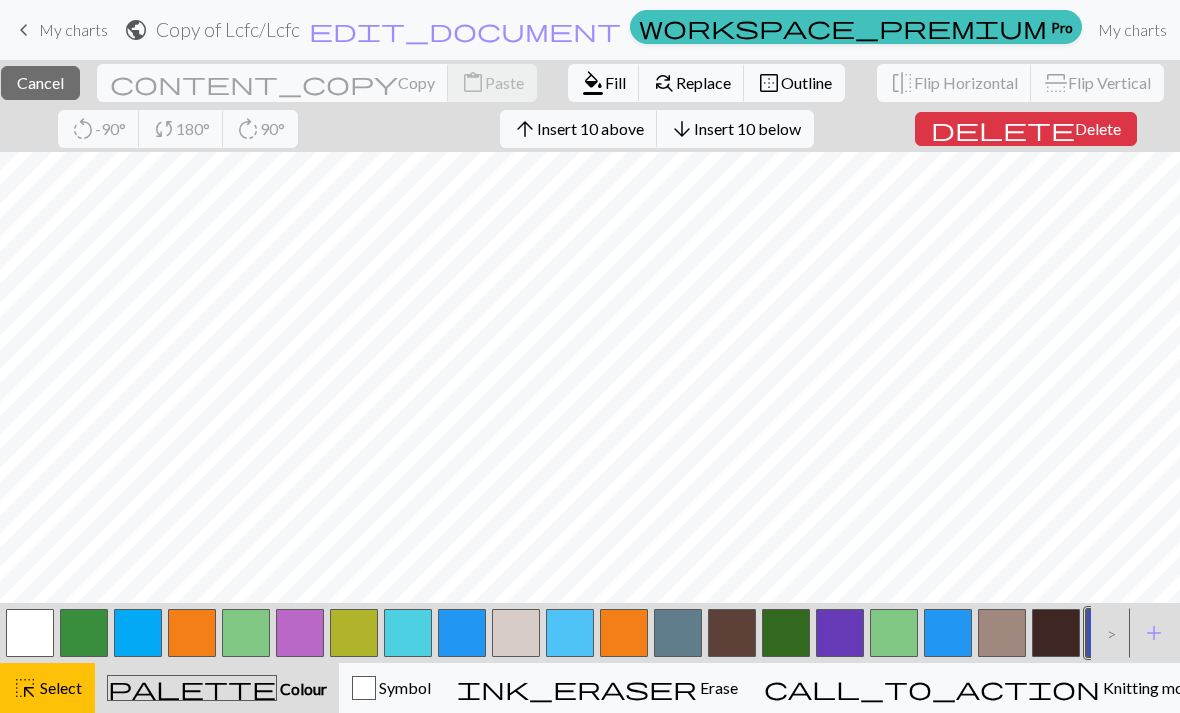 scroll, scrollTop: 0, scrollLeft: 0, axis: both 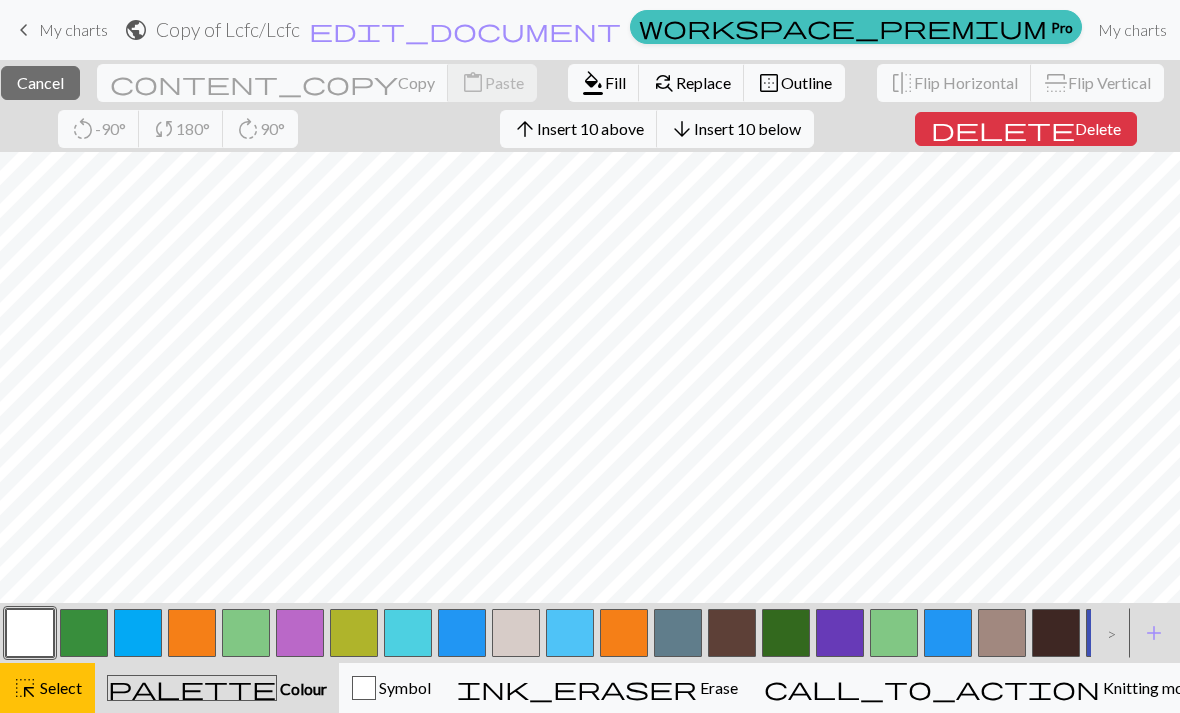 click at bounding box center [30, 633] 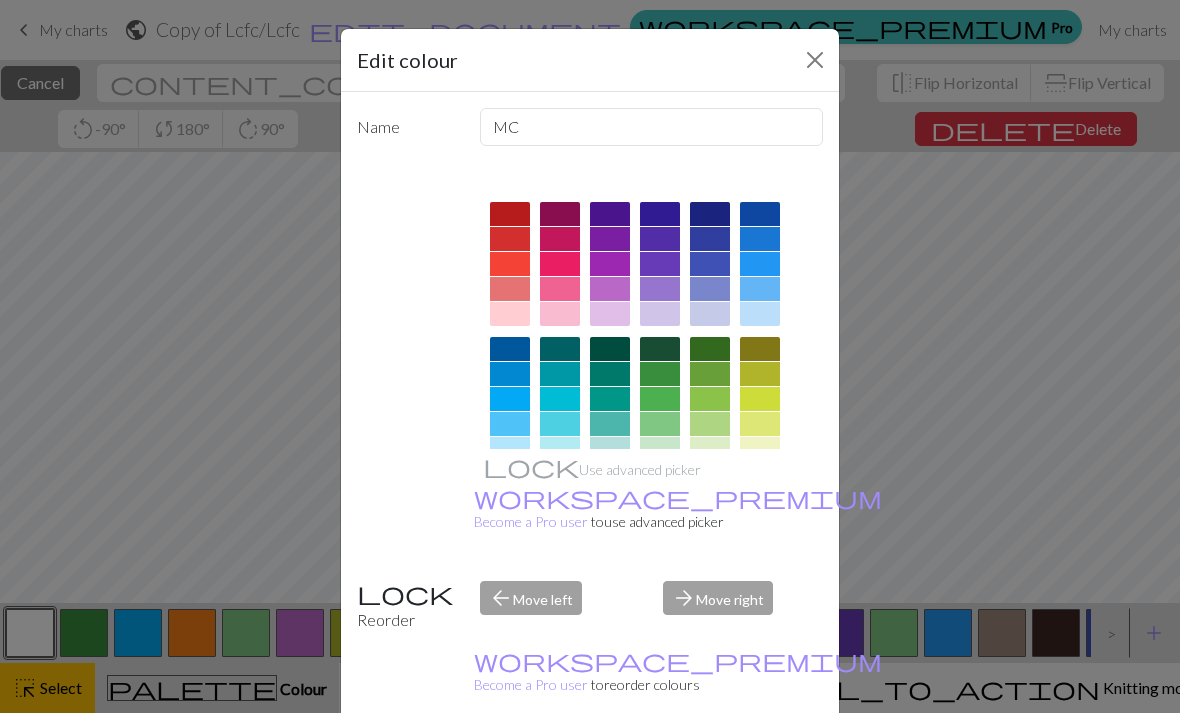 click at bounding box center [815, 60] 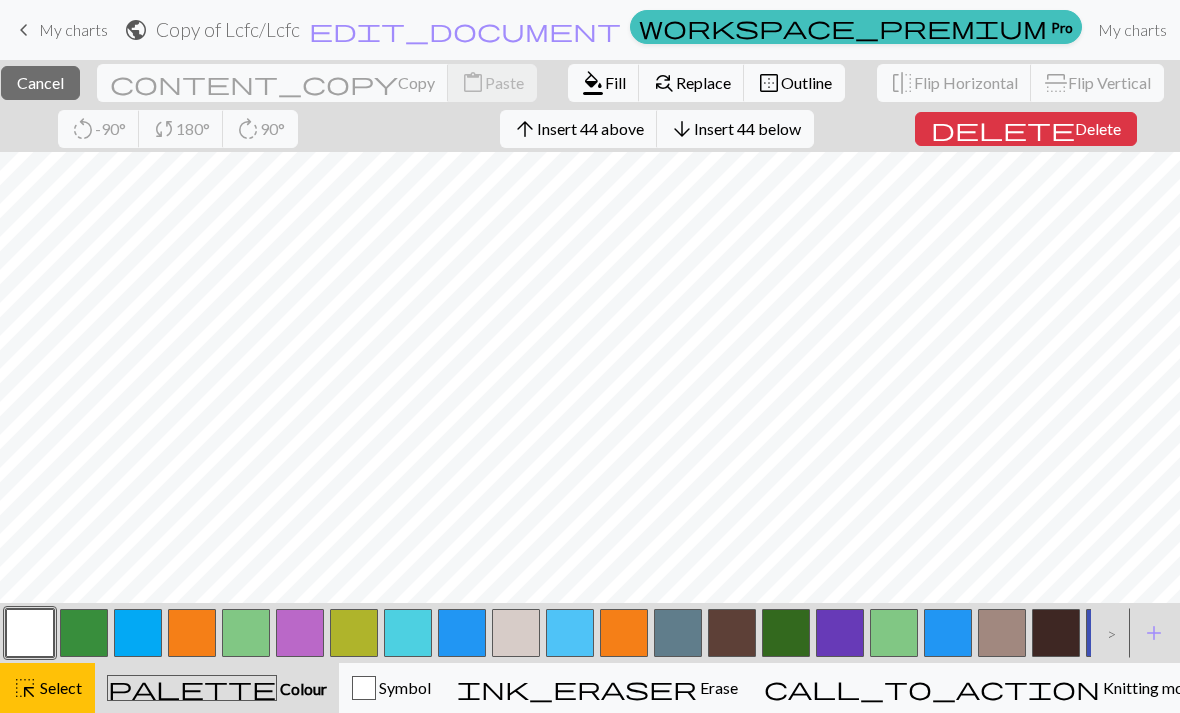 click at bounding box center (30, 633) 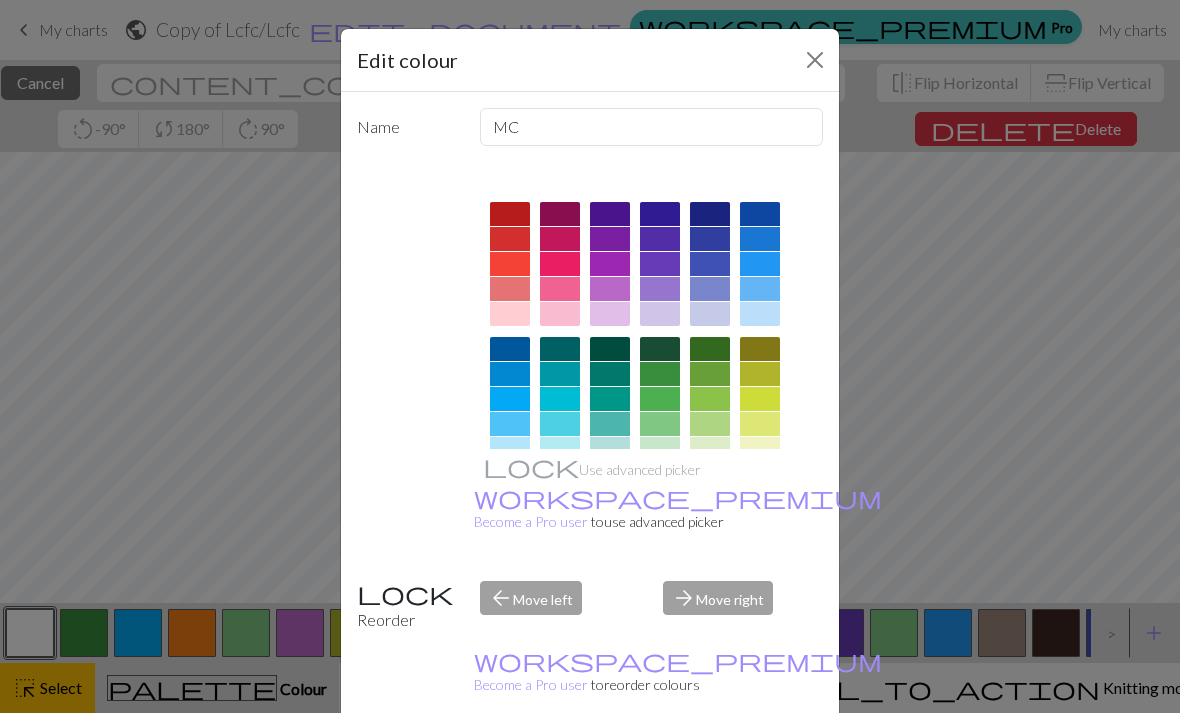 click on "Edit colour Name MC Use advanced picker workspace_premium Become a Pro user   to  use advanced picker Reorder arrow_back Move left arrow_forward Move right workspace_premium Become a Pro user   to  reorder colours Delete Done Cancel" at bounding box center (590, 356) 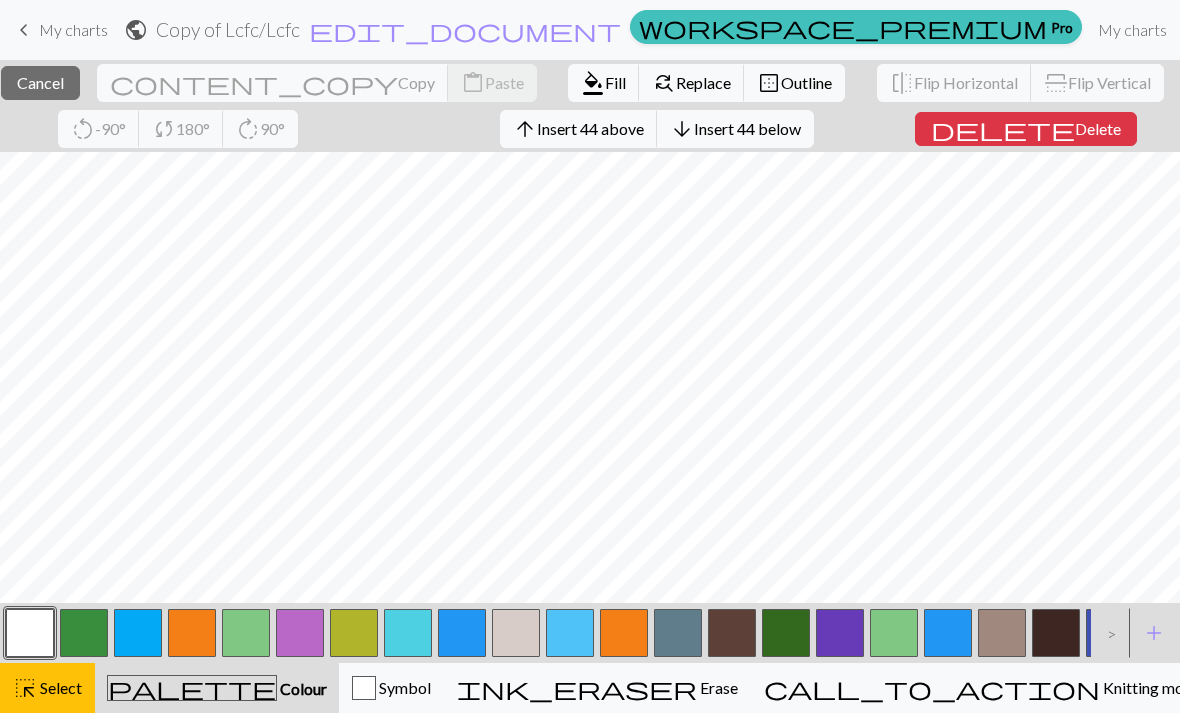 click on "Fill" at bounding box center [615, 82] 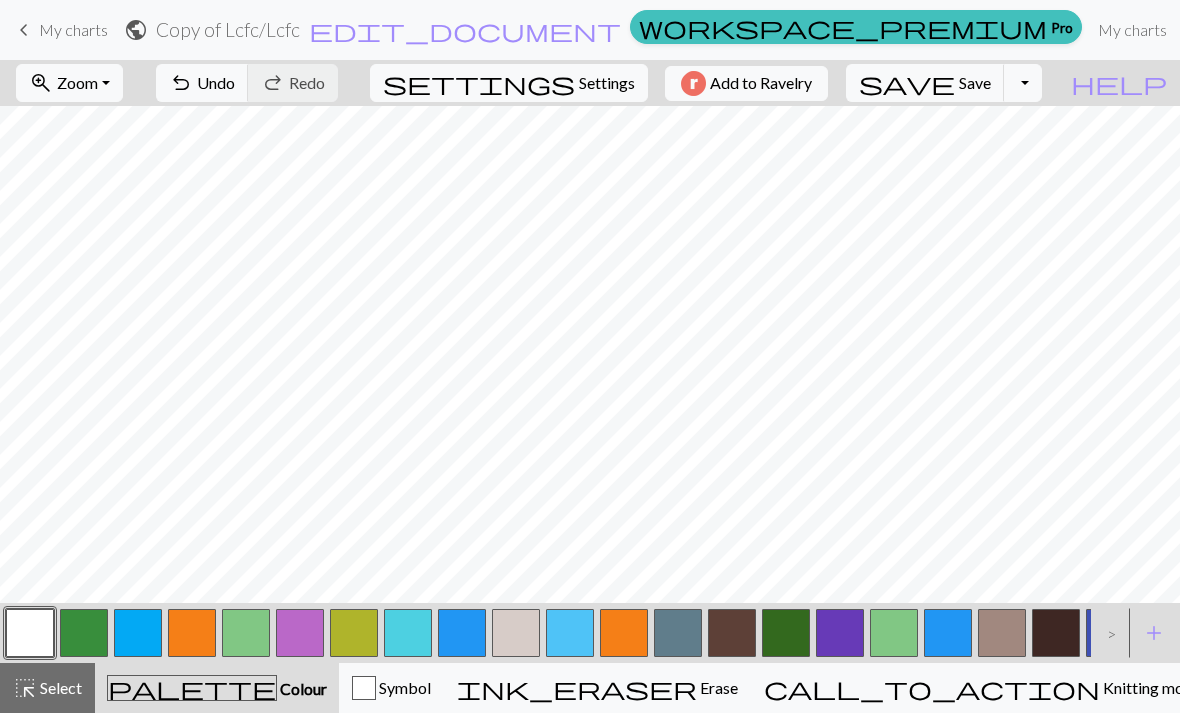 click on "Select" at bounding box center [59, 687] 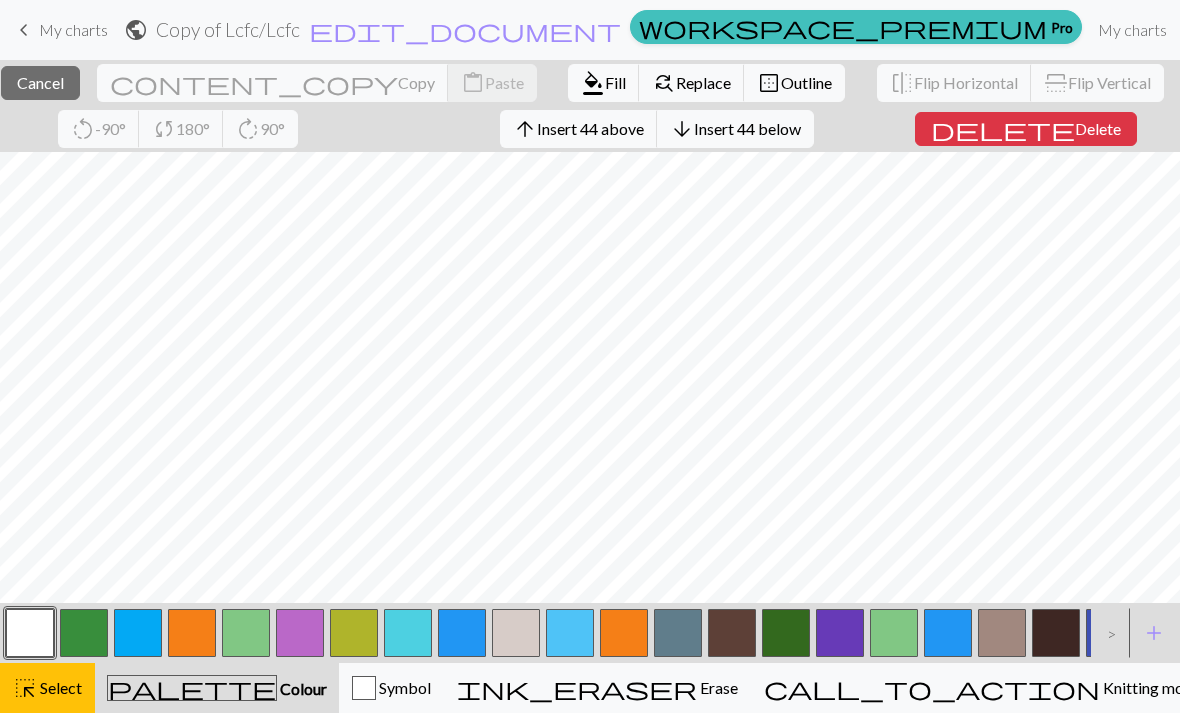 click on "Fill" at bounding box center [615, 82] 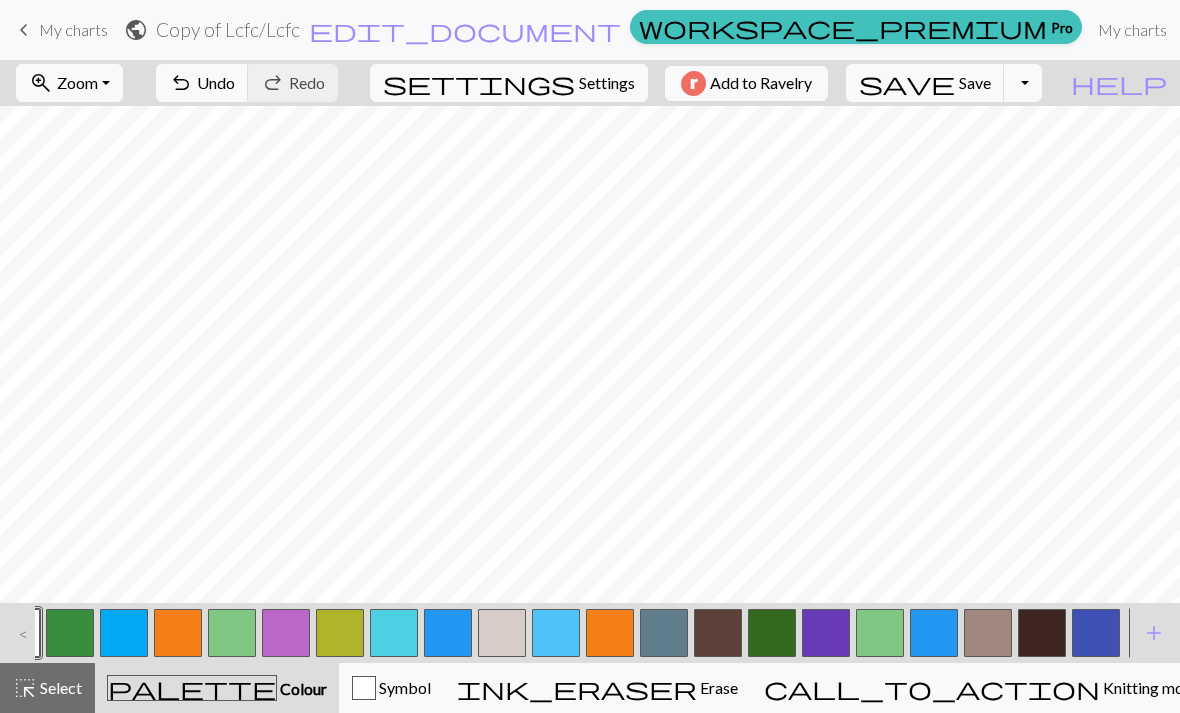 scroll, scrollTop: 0, scrollLeft: 14, axis: horizontal 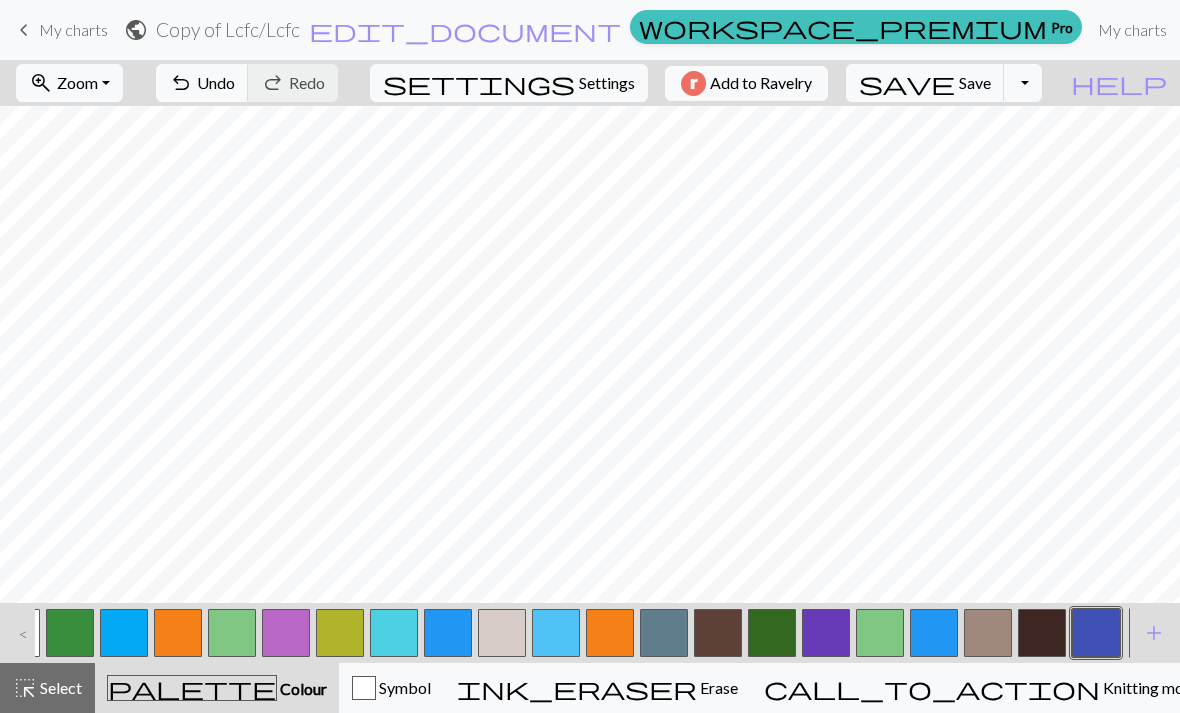 click at bounding box center [1096, 633] 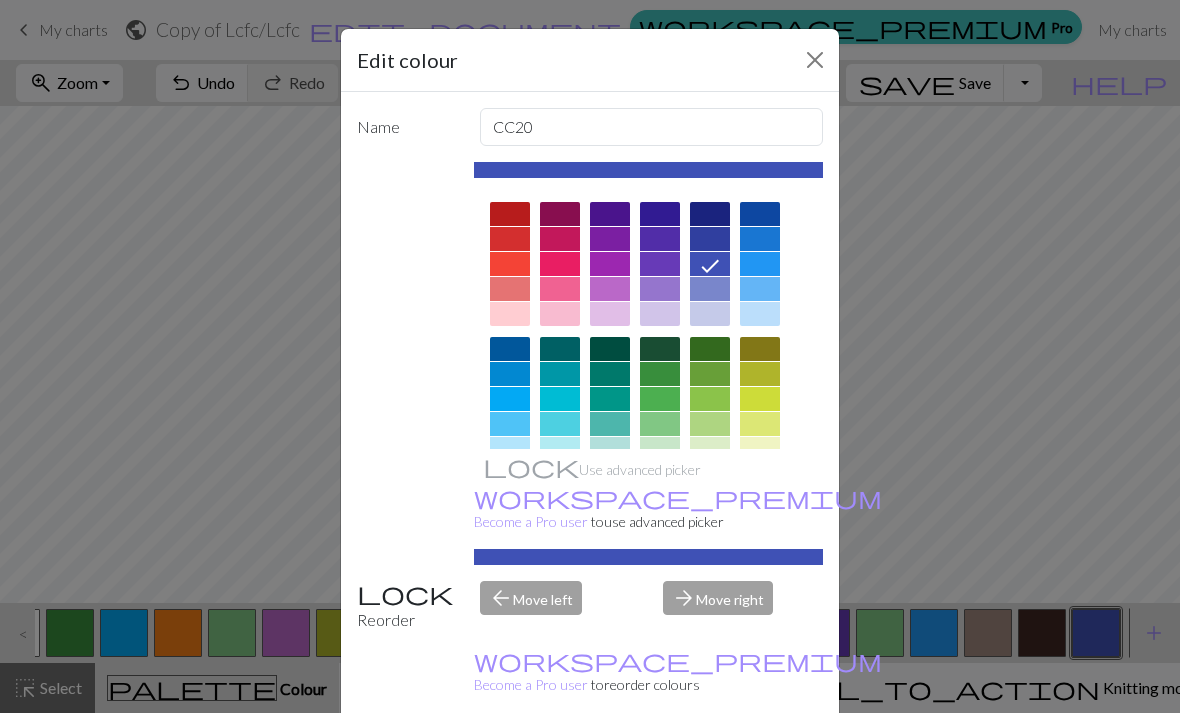 click on "Edit colour Name CC20 Use advanced picker workspace_premium Become a Pro user   to  use advanced picker Reorder arrow_back Move left arrow_forward Move right workspace_premium Become a Pro user   to  reorder colours Delete Done Cancel" at bounding box center (590, 356) 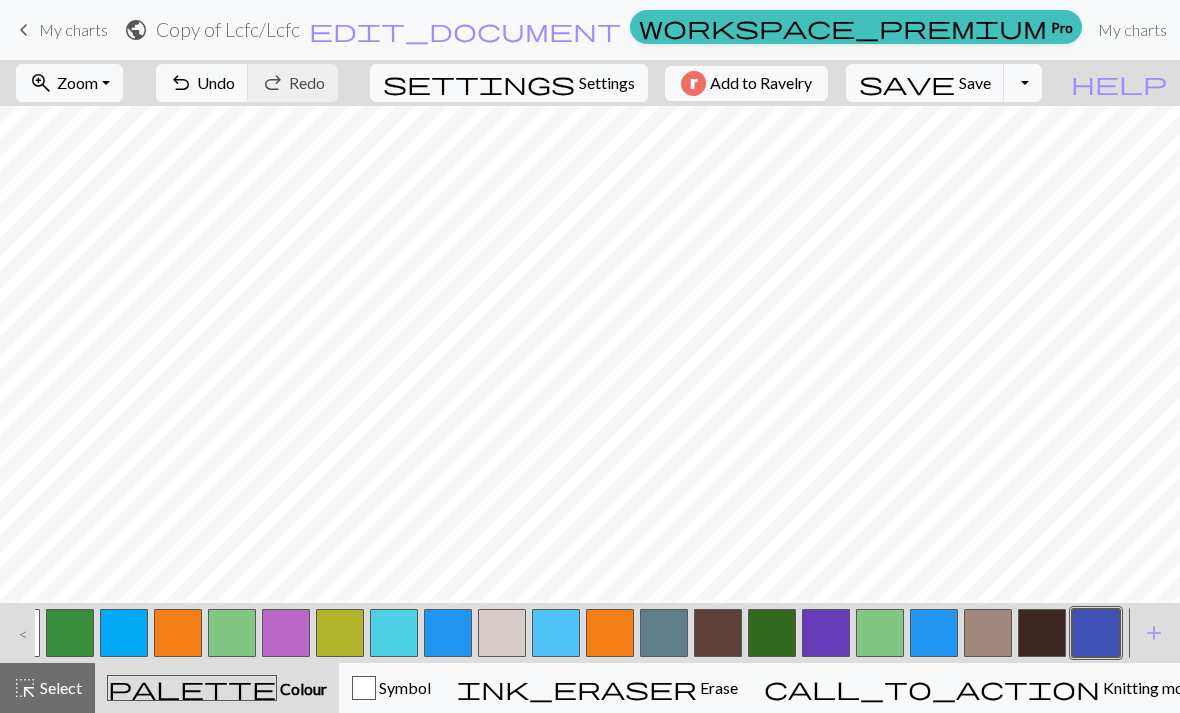 click on "Select" at bounding box center (59, 687) 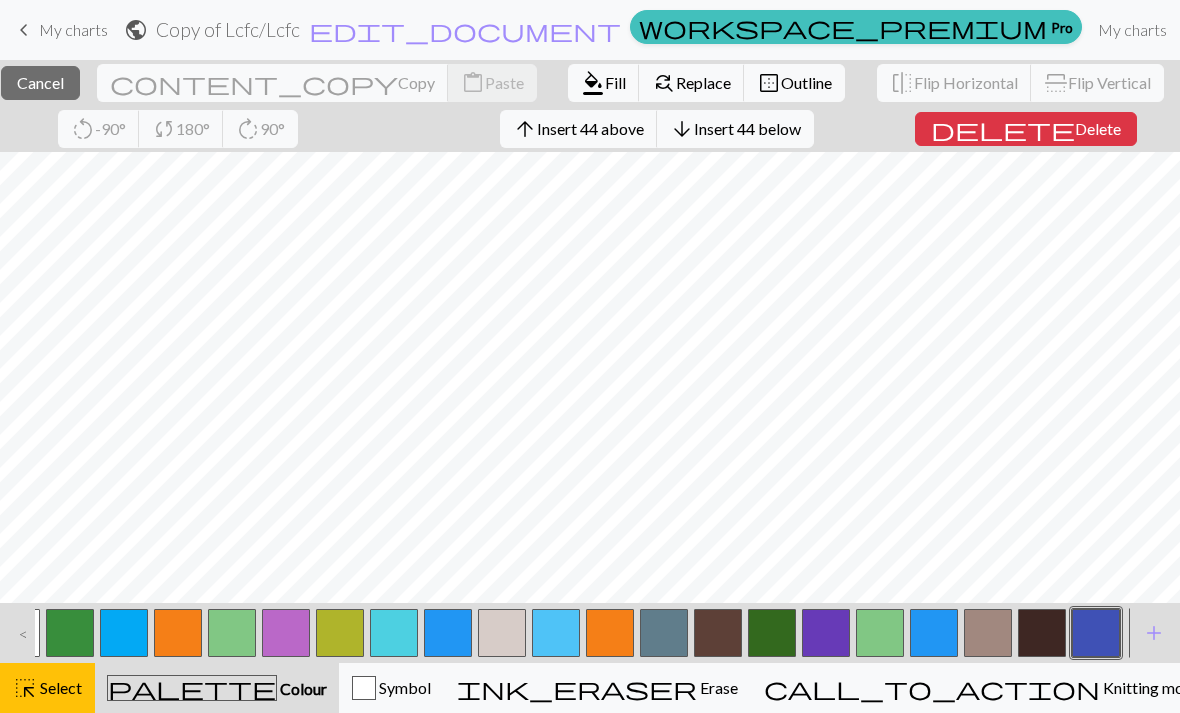 click at bounding box center (1096, 633) 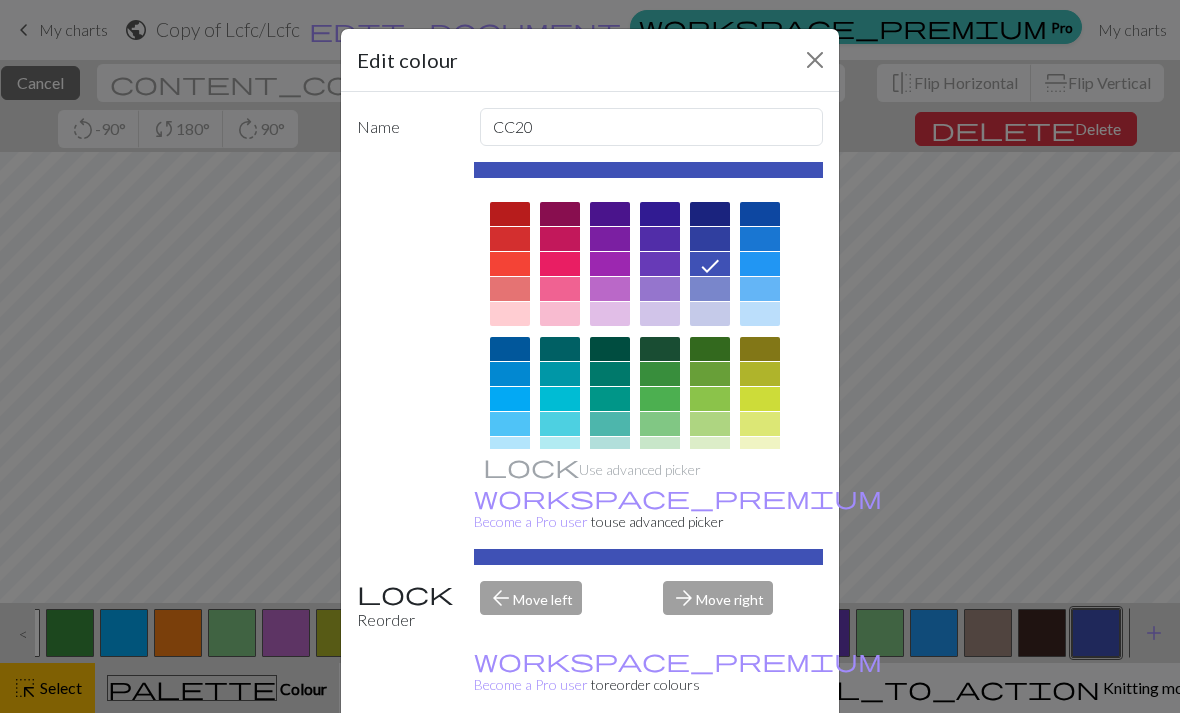 click at bounding box center [815, 60] 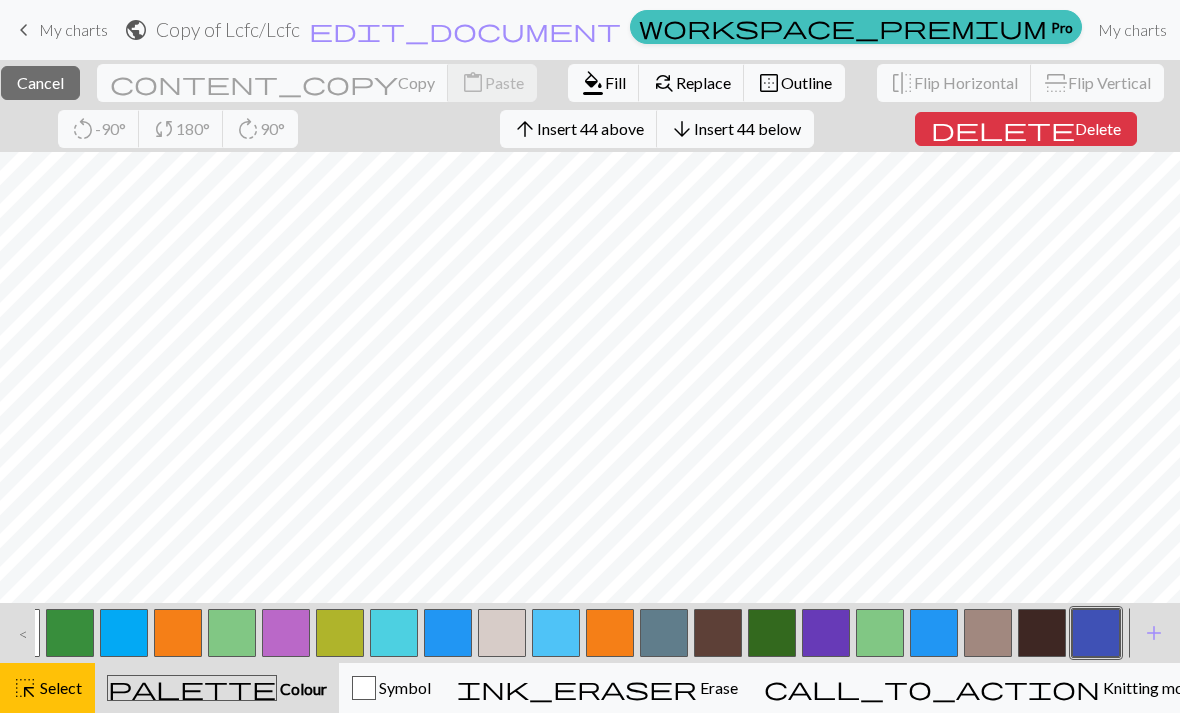 click on "Fill" at bounding box center (615, 82) 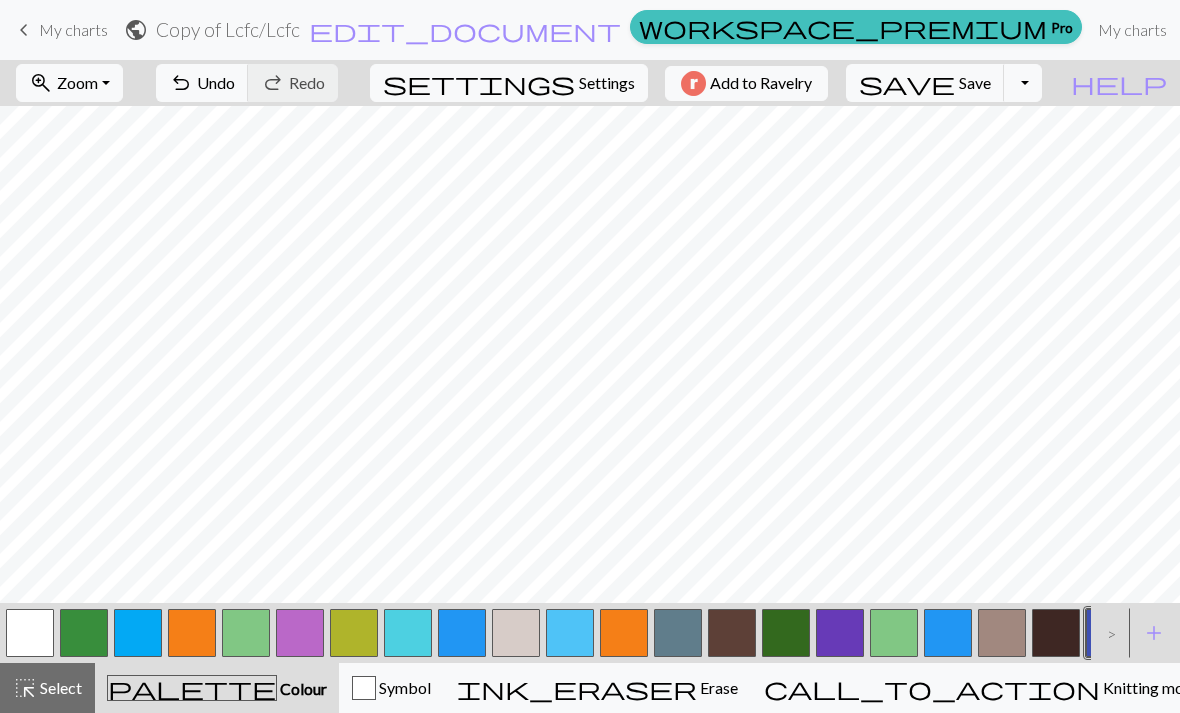 scroll, scrollTop: 0, scrollLeft: 0, axis: both 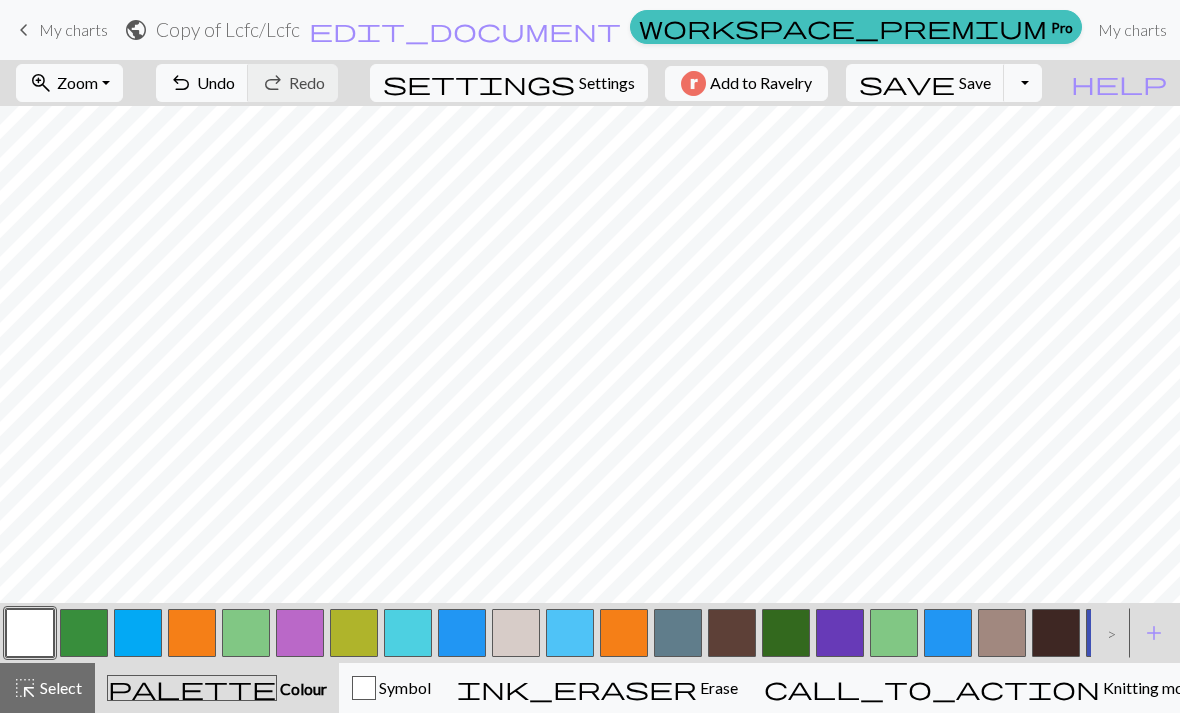 click at bounding box center [1056, 633] 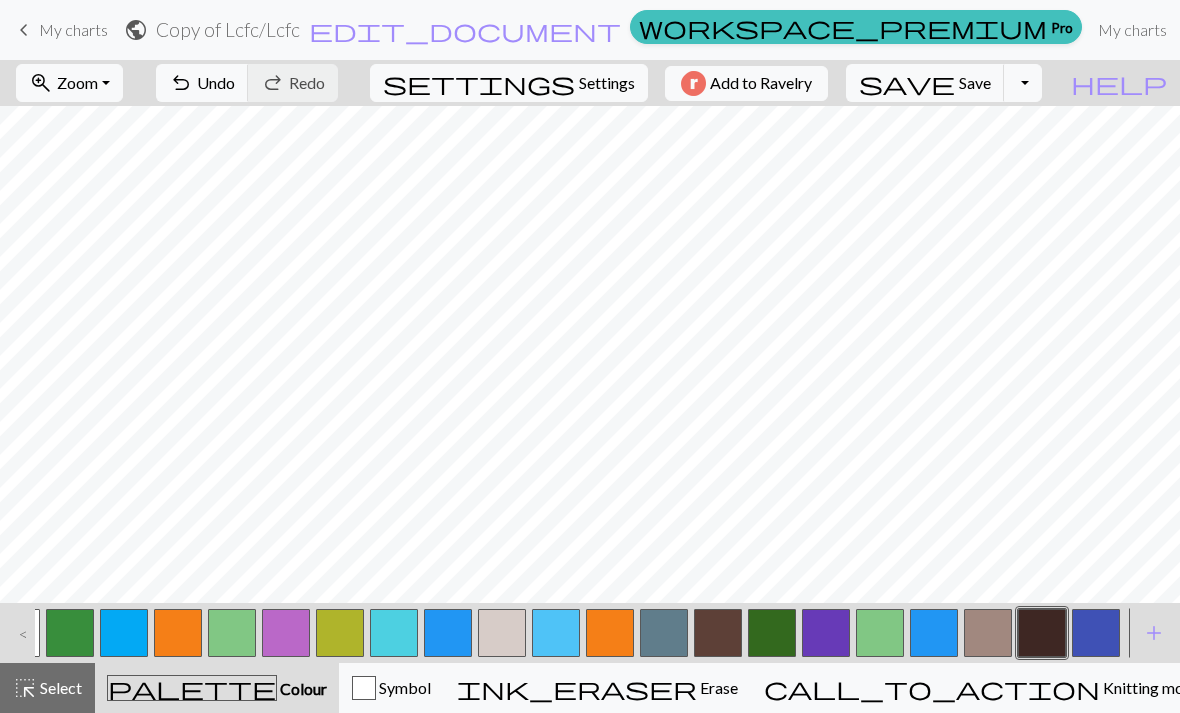 scroll, scrollTop: 0, scrollLeft: 14, axis: horizontal 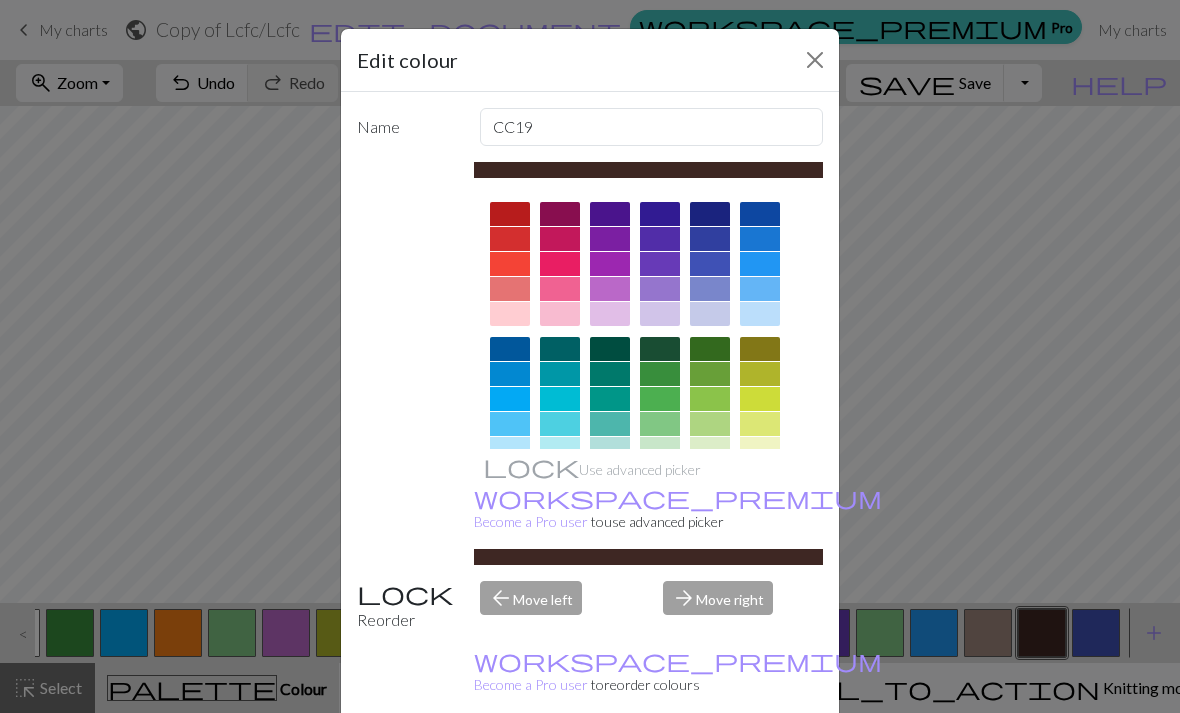 click on "Edit colour Name CC19 Use advanced picker workspace_premium Become a Pro user   to  use advanced picker Reorder arrow_back Move left arrow_forward Move right workspace_premium Become a Pro user   to  reorder colours Delete Done Cancel" at bounding box center [590, 356] 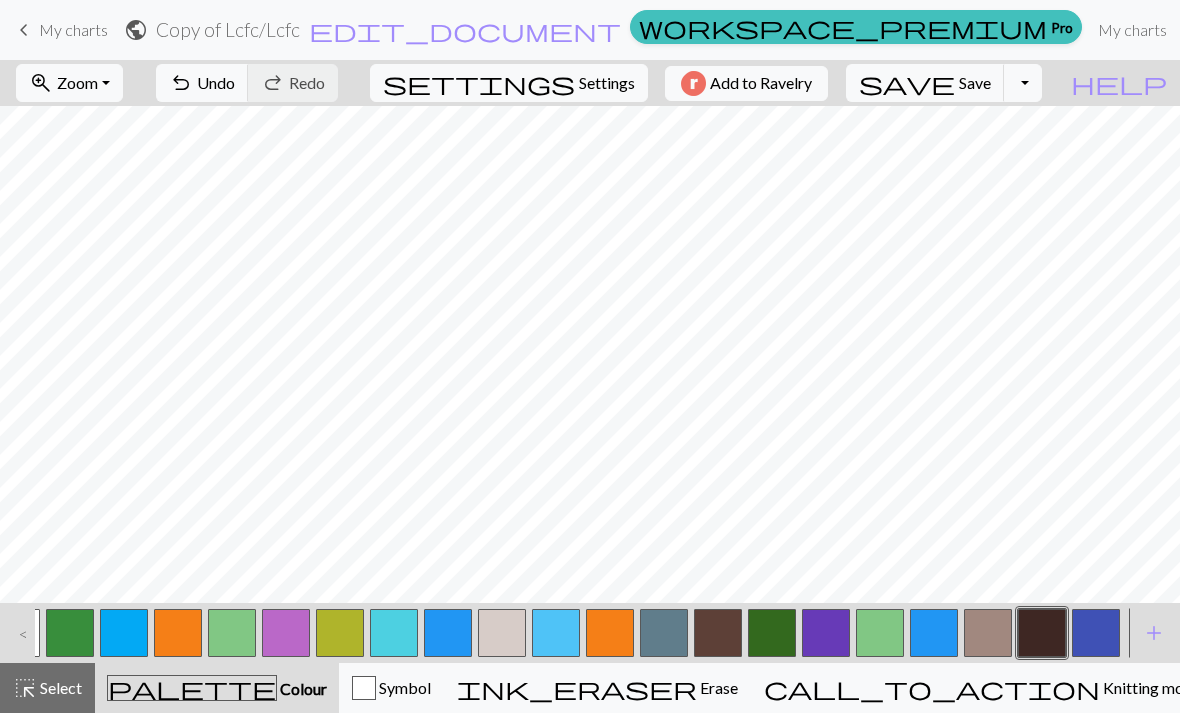 click at bounding box center (1096, 633) 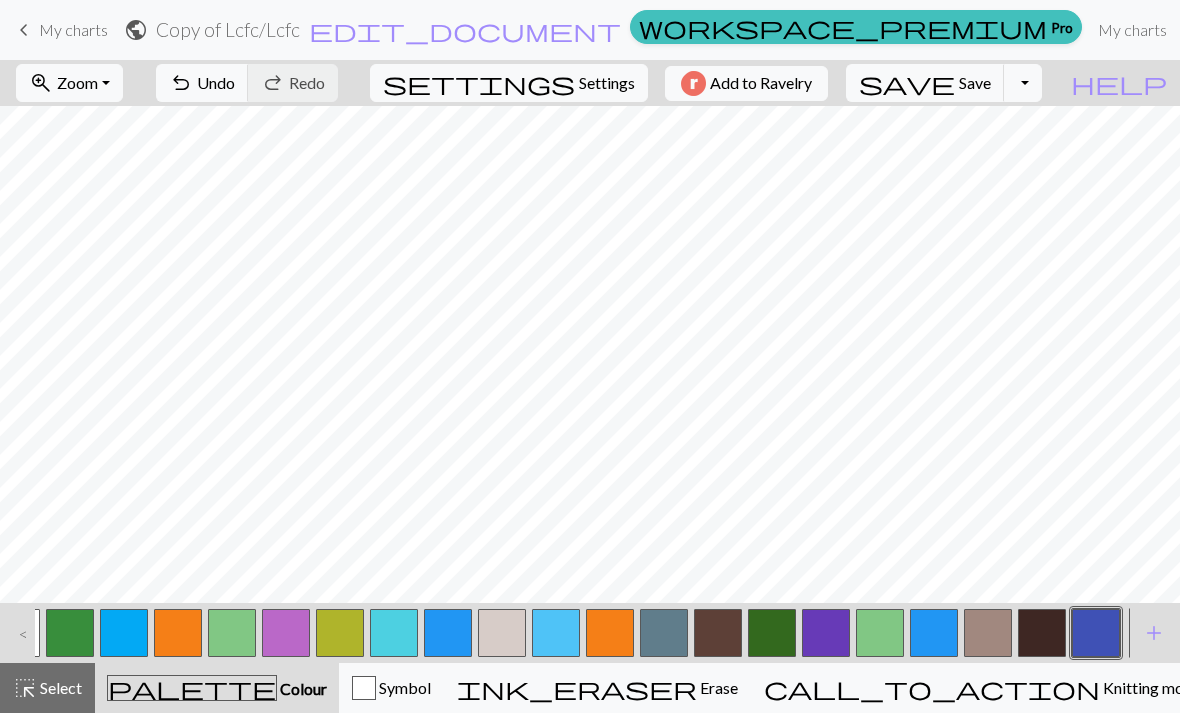click at bounding box center (1042, 633) 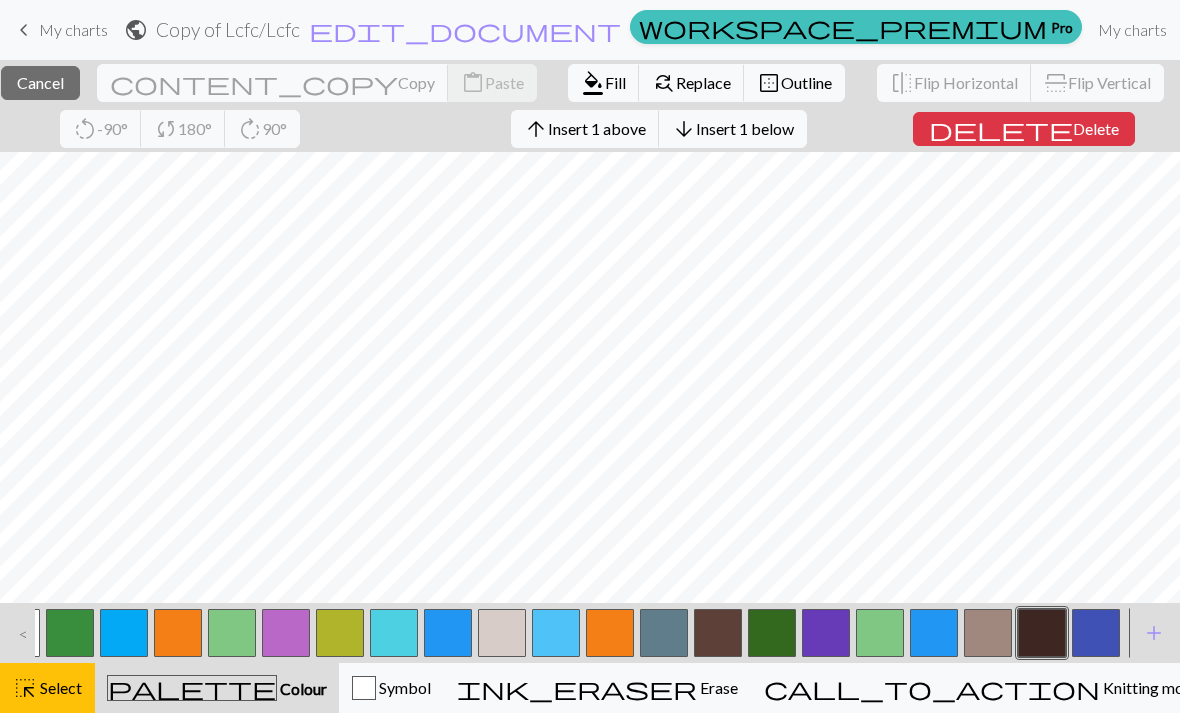 click on "Cancel" at bounding box center (40, 82) 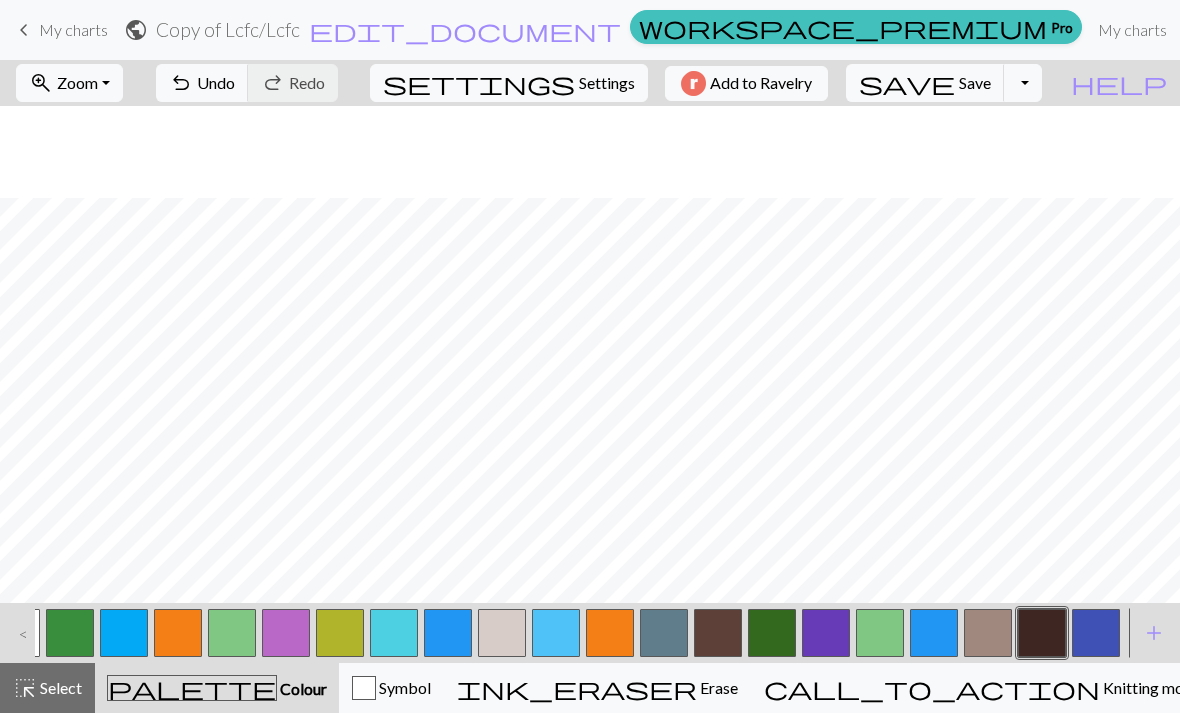 scroll, scrollTop: 94, scrollLeft: 0, axis: vertical 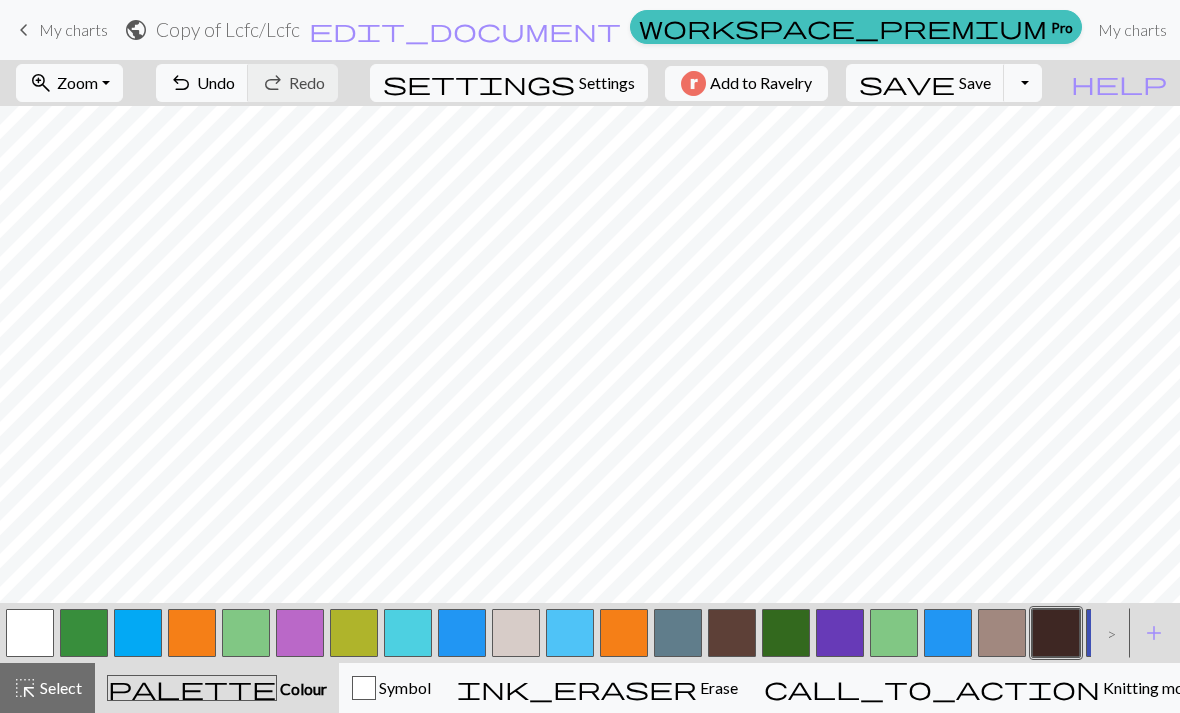 click on "highlight_alt" at bounding box center (25, 688) 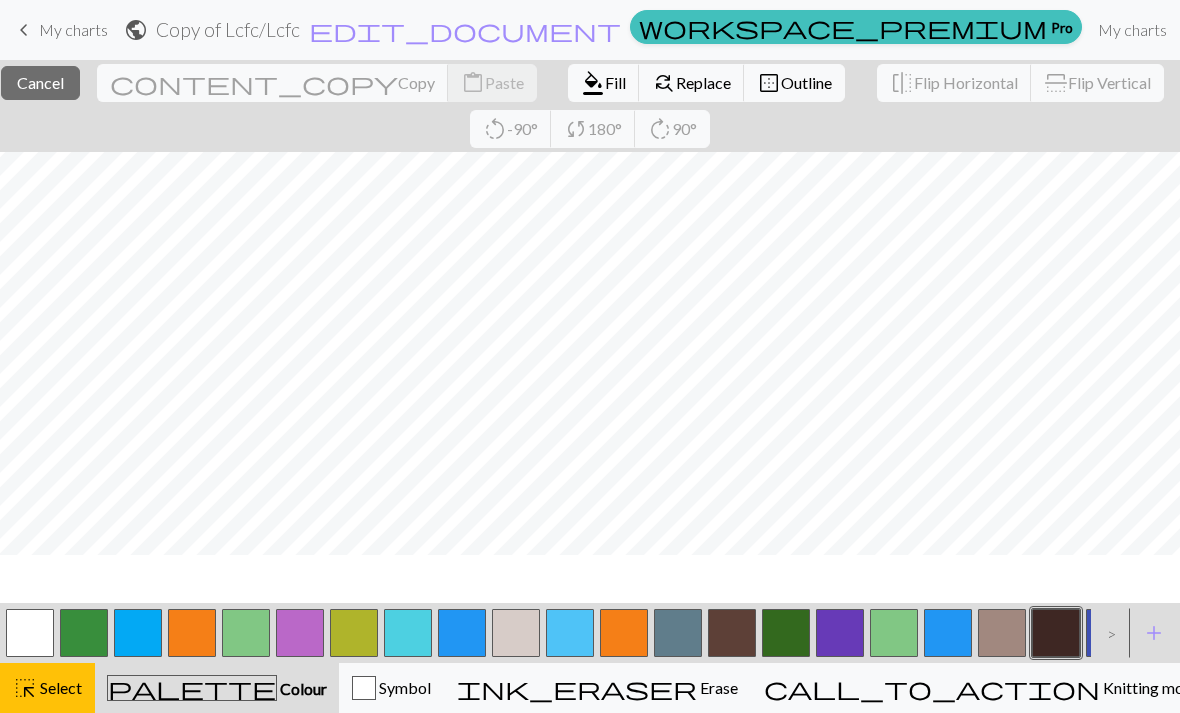 scroll, scrollTop: 0, scrollLeft: 0, axis: both 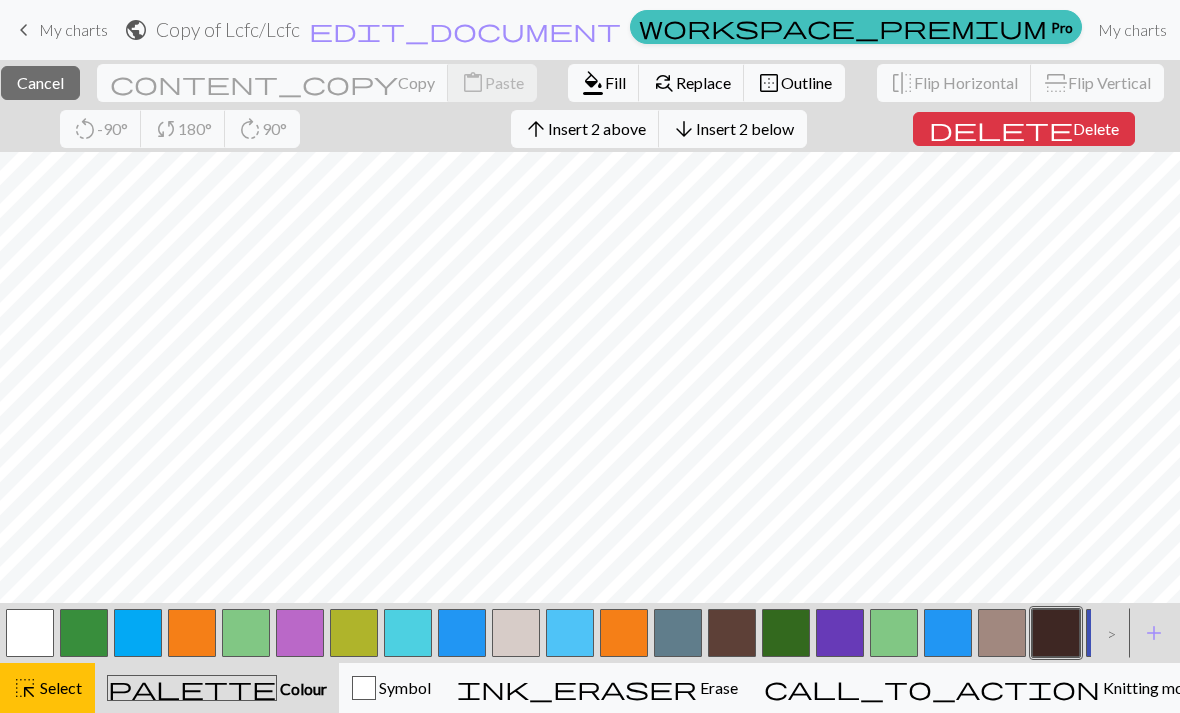 click on "Cancel" at bounding box center (40, 82) 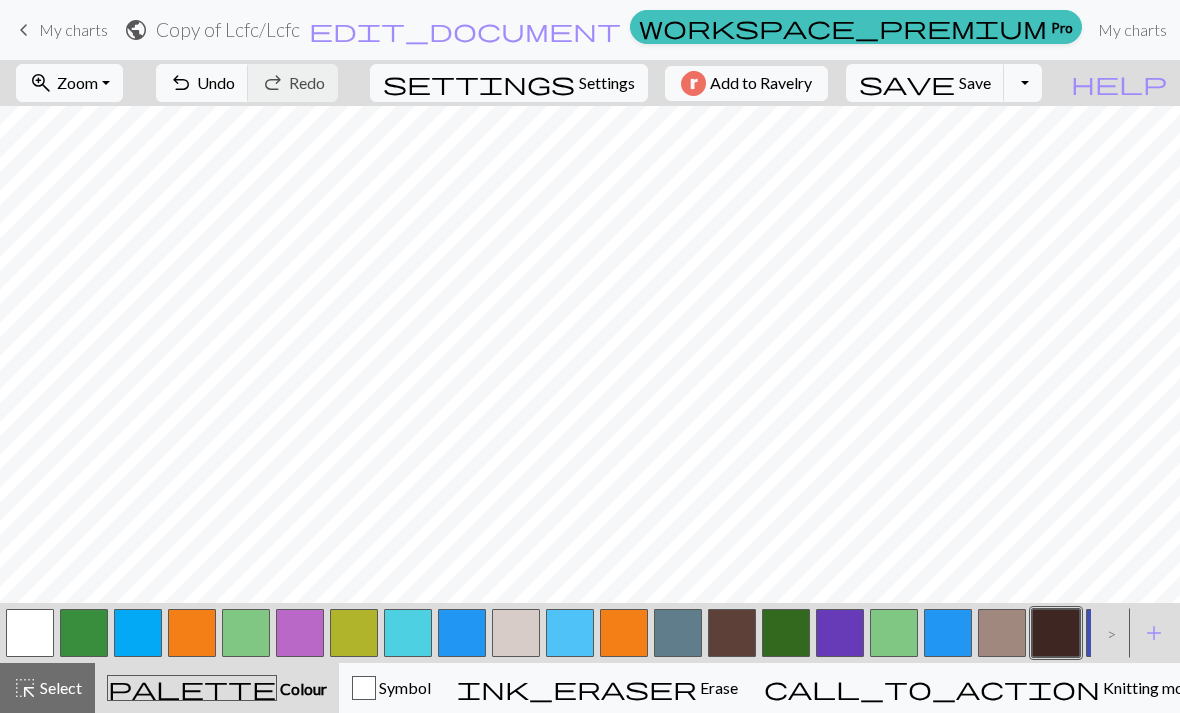 click at bounding box center (948, 633) 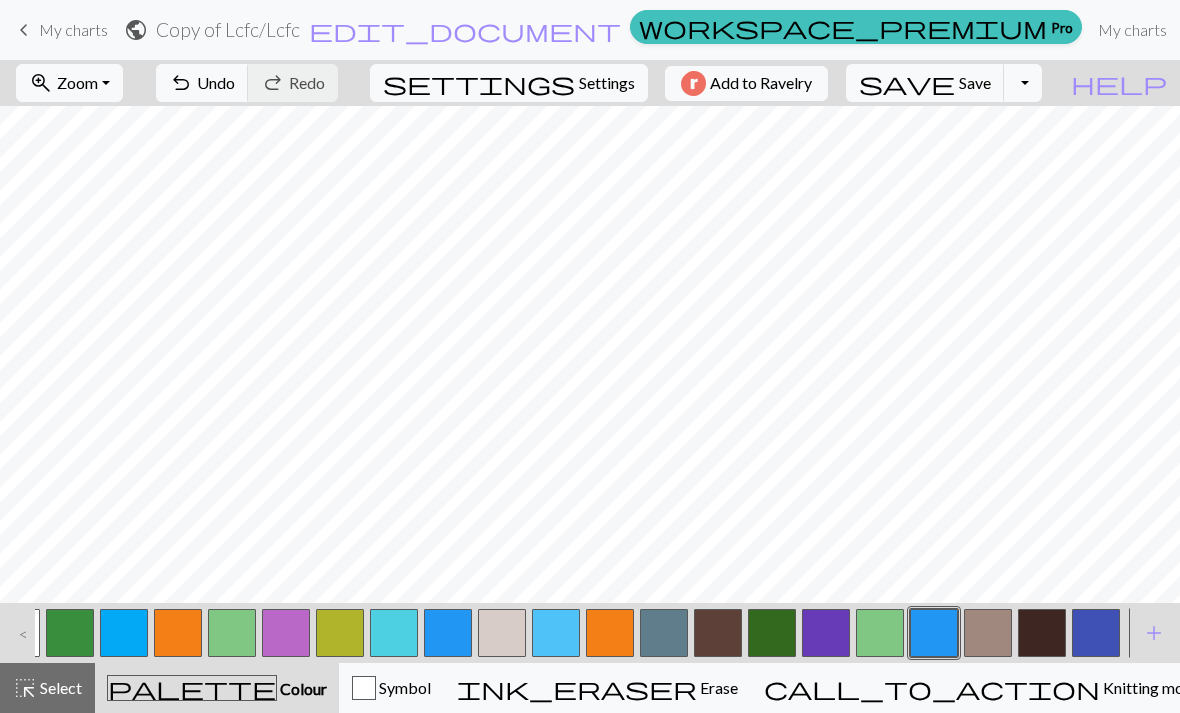 scroll, scrollTop: 0, scrollLeft: 14, axis: horizontal 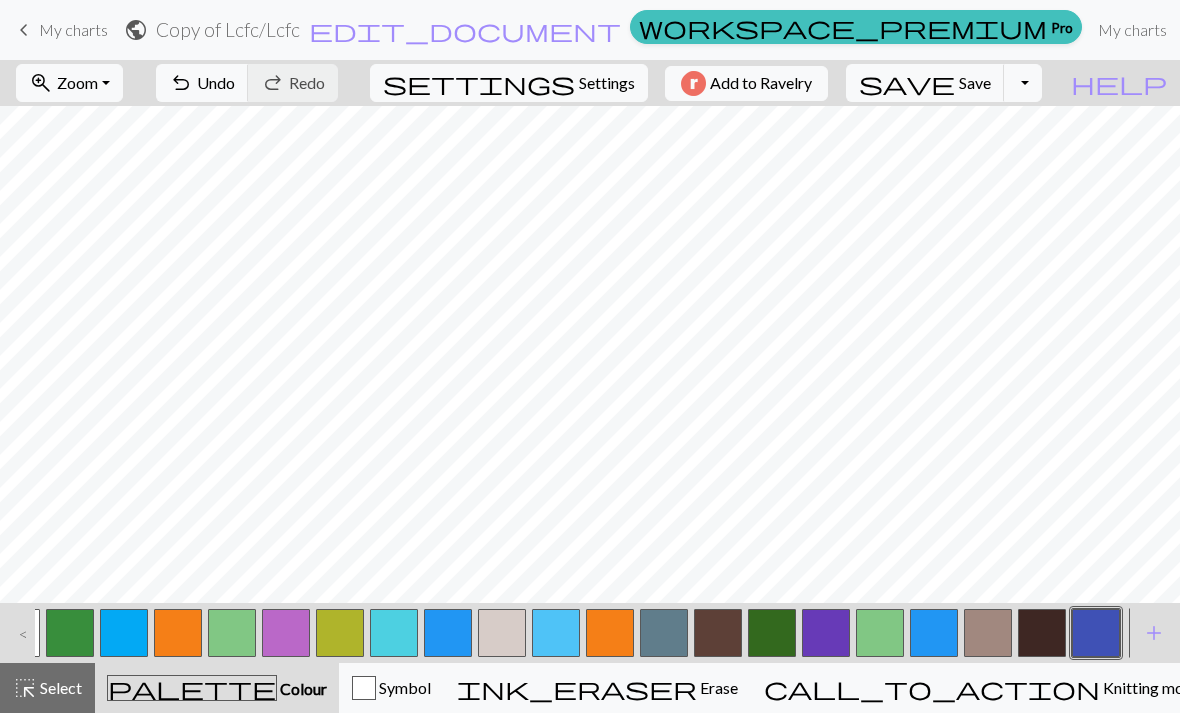 click at bounding box center [1042, 633] 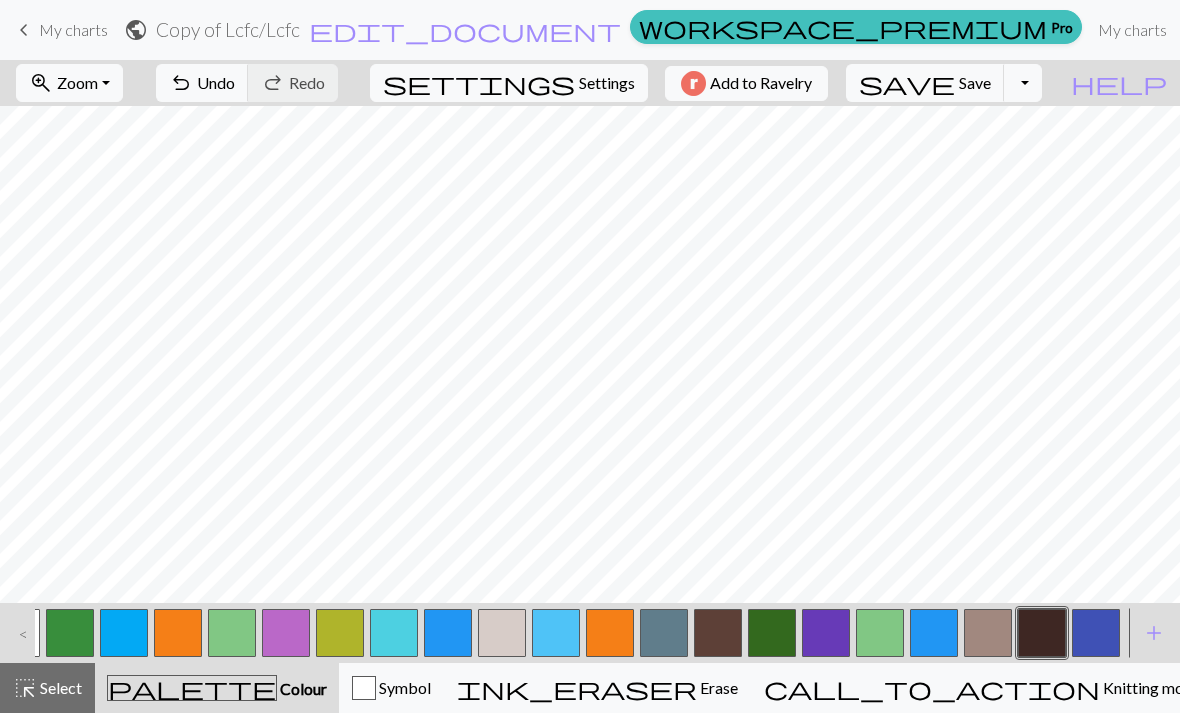 click at bounding box center [1096, 633] 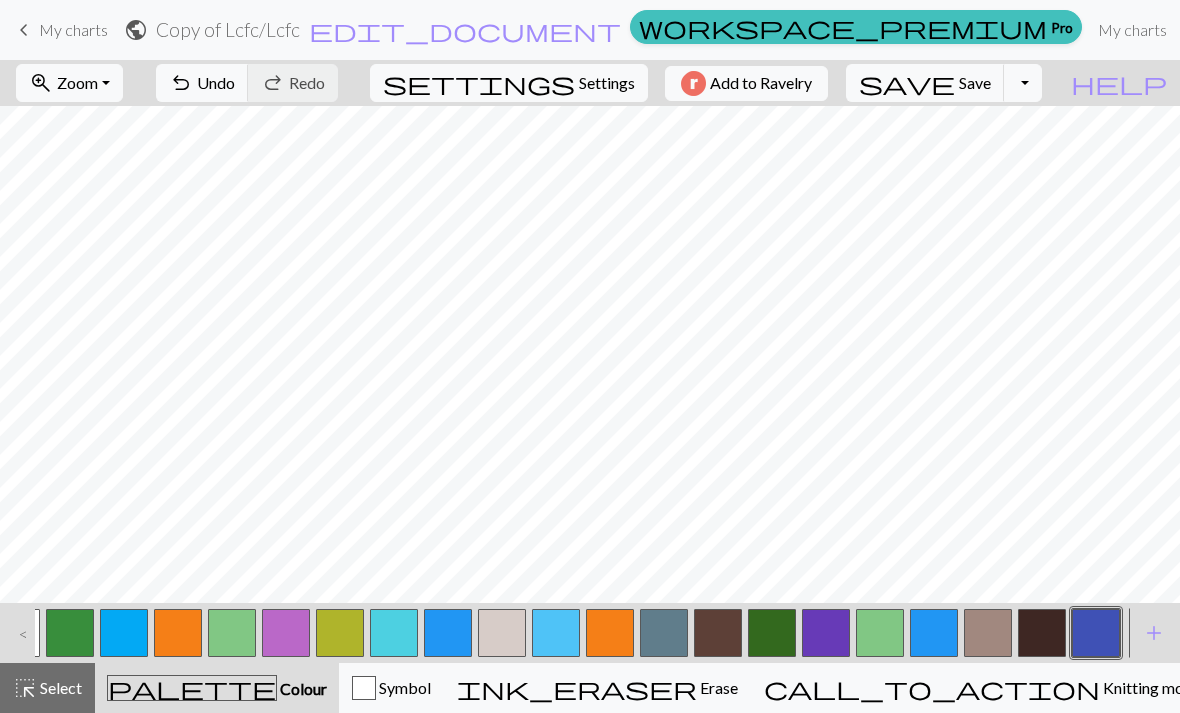 click at bounding box center [1042, 633] 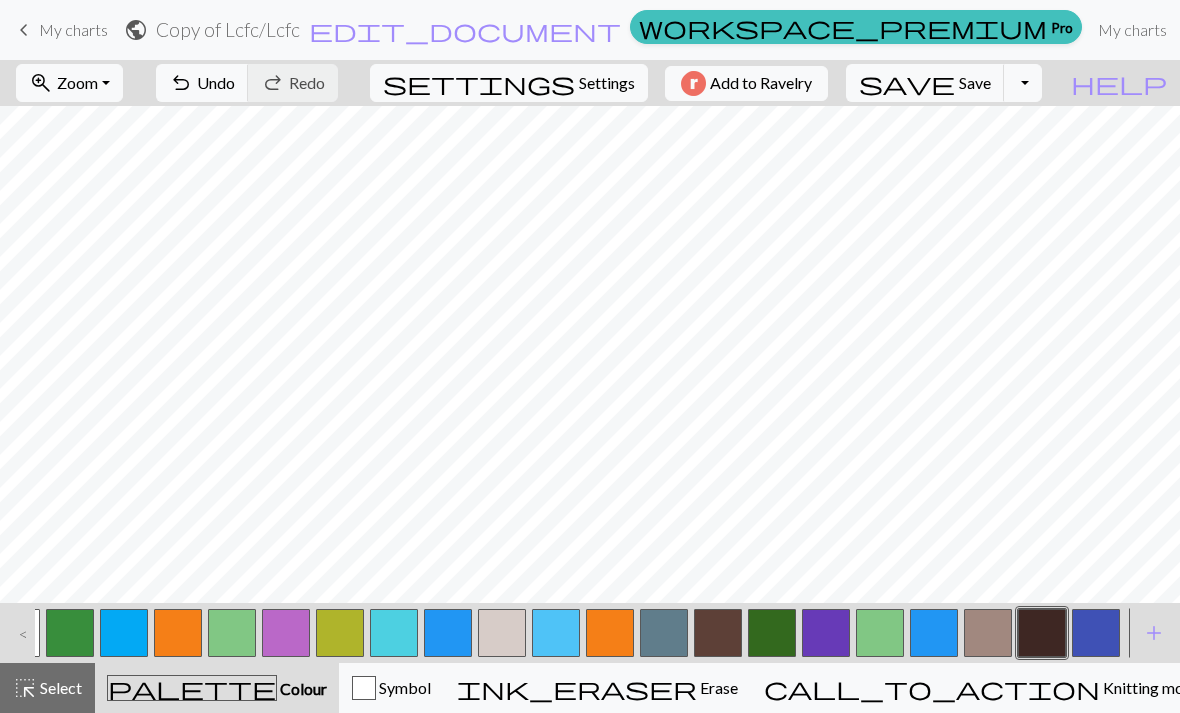 click at bounding box center (1096, 633) 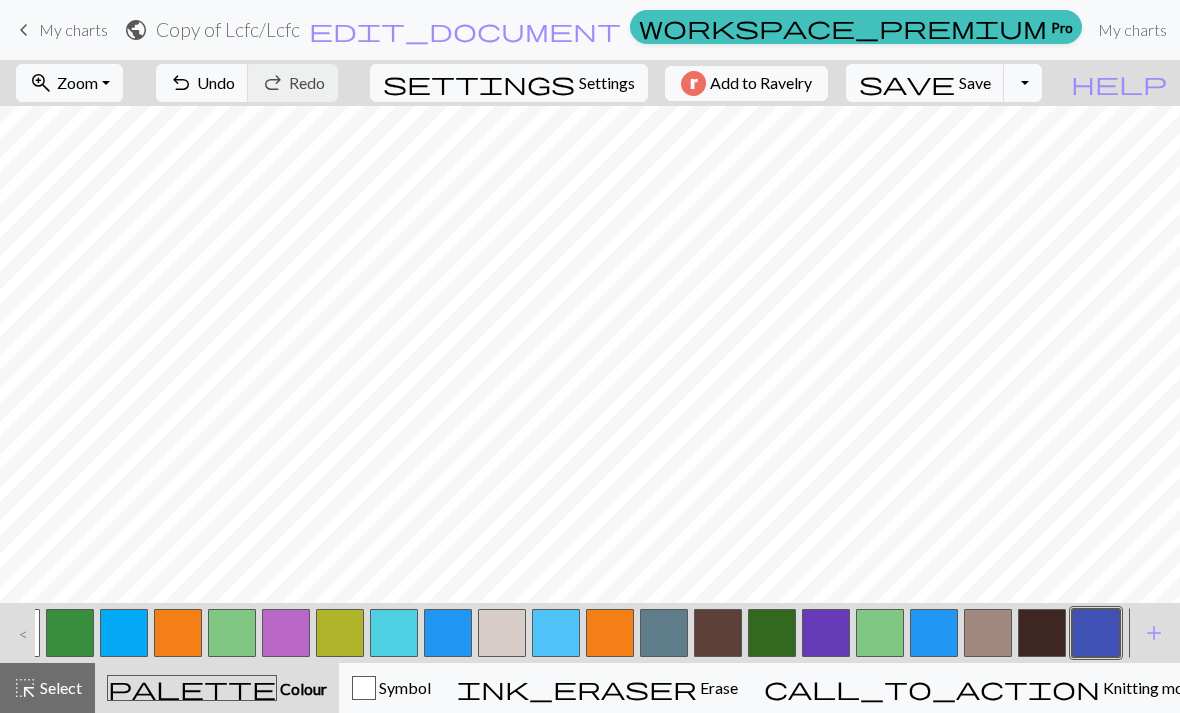 click at bounding box center (1042, 633) 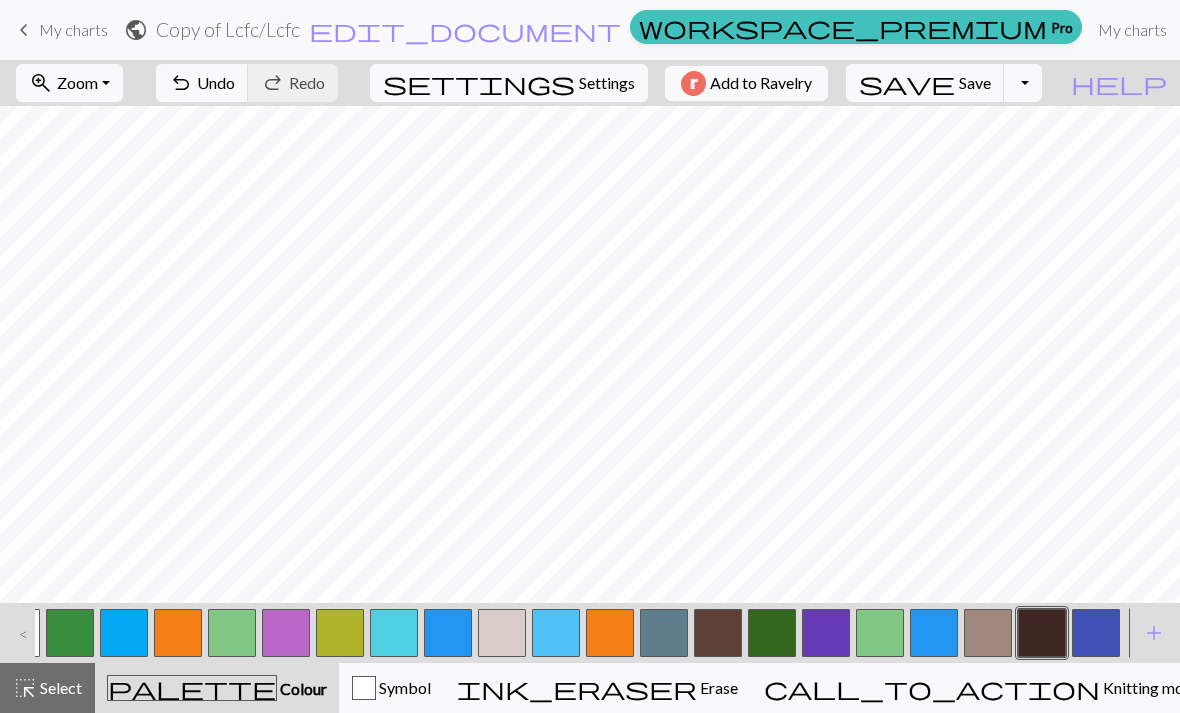 click at bounding box center [1096, 633] 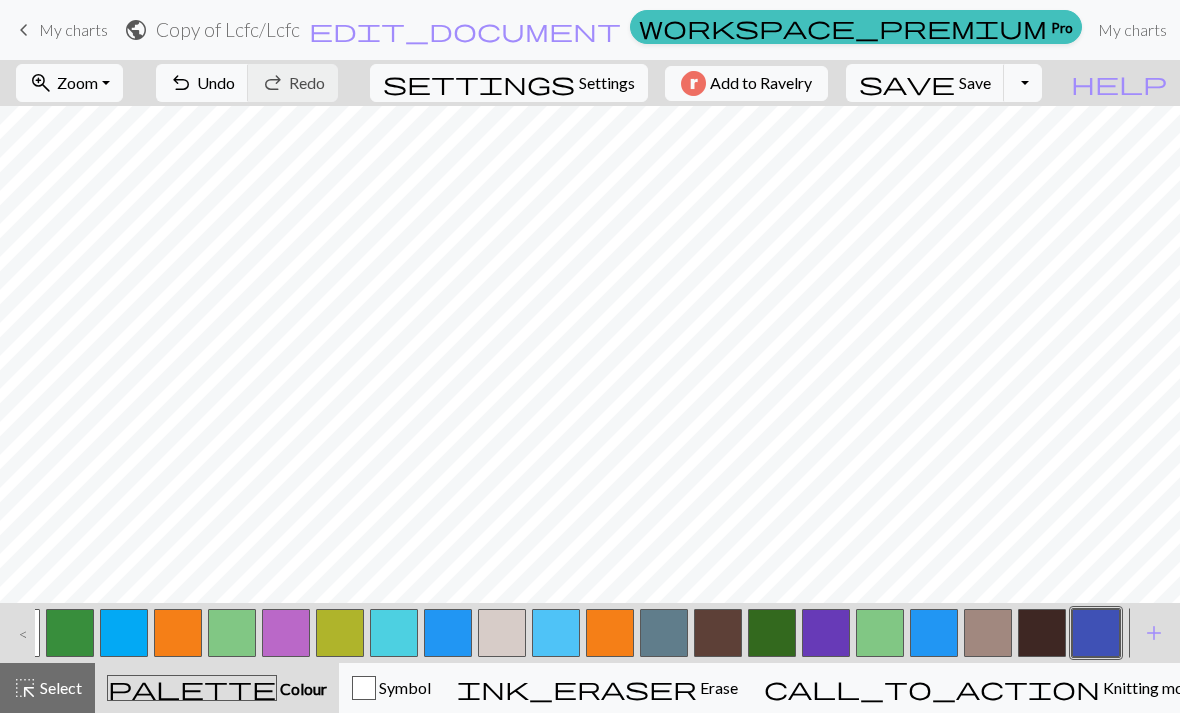 click at bounding box center (1042, 633) 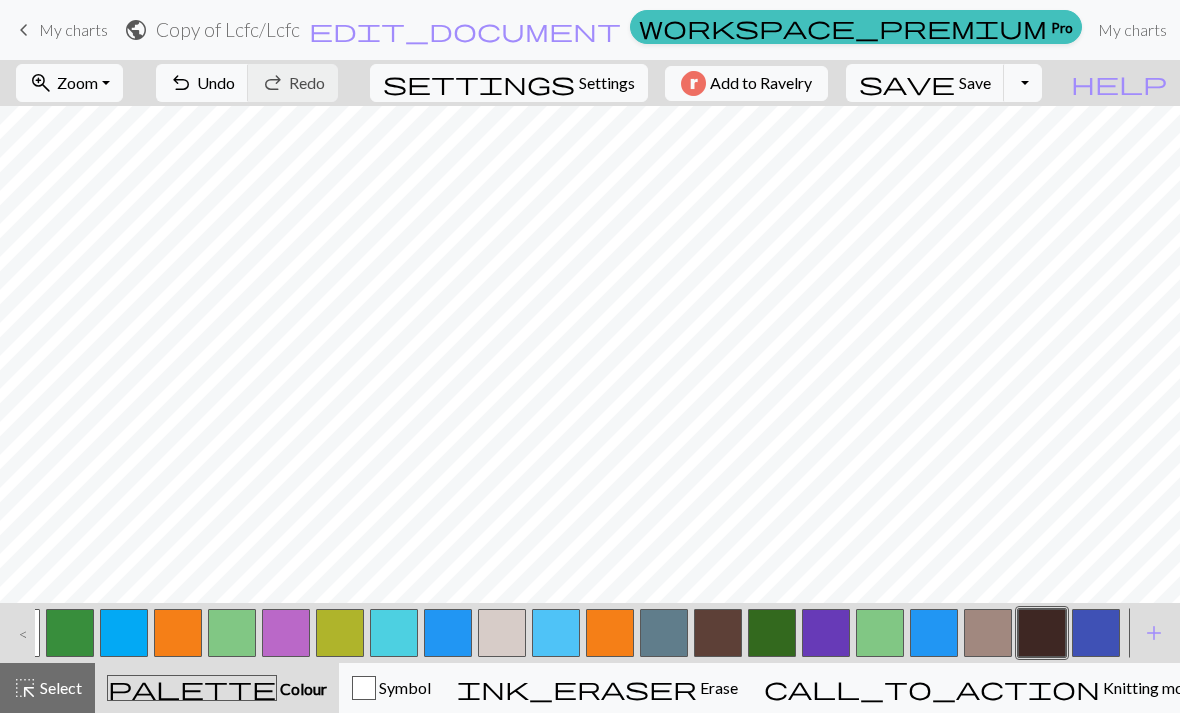 click at bounding box center (1096, 633) 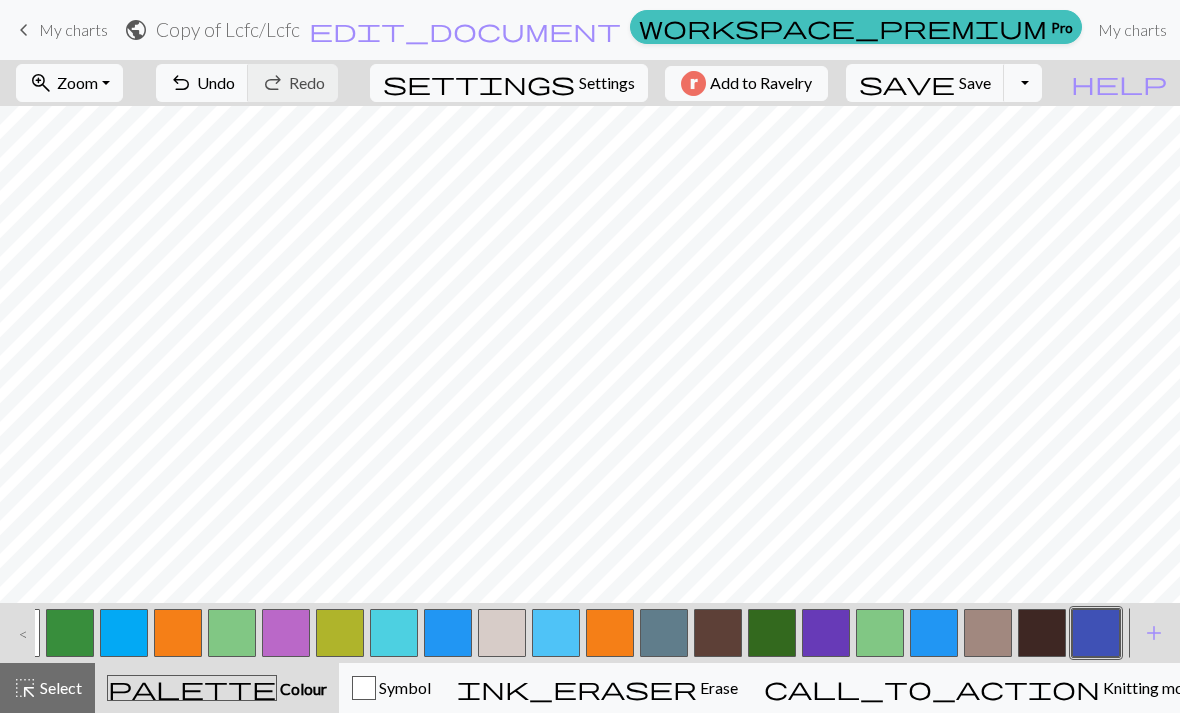click at bounding box center [1042, 633] 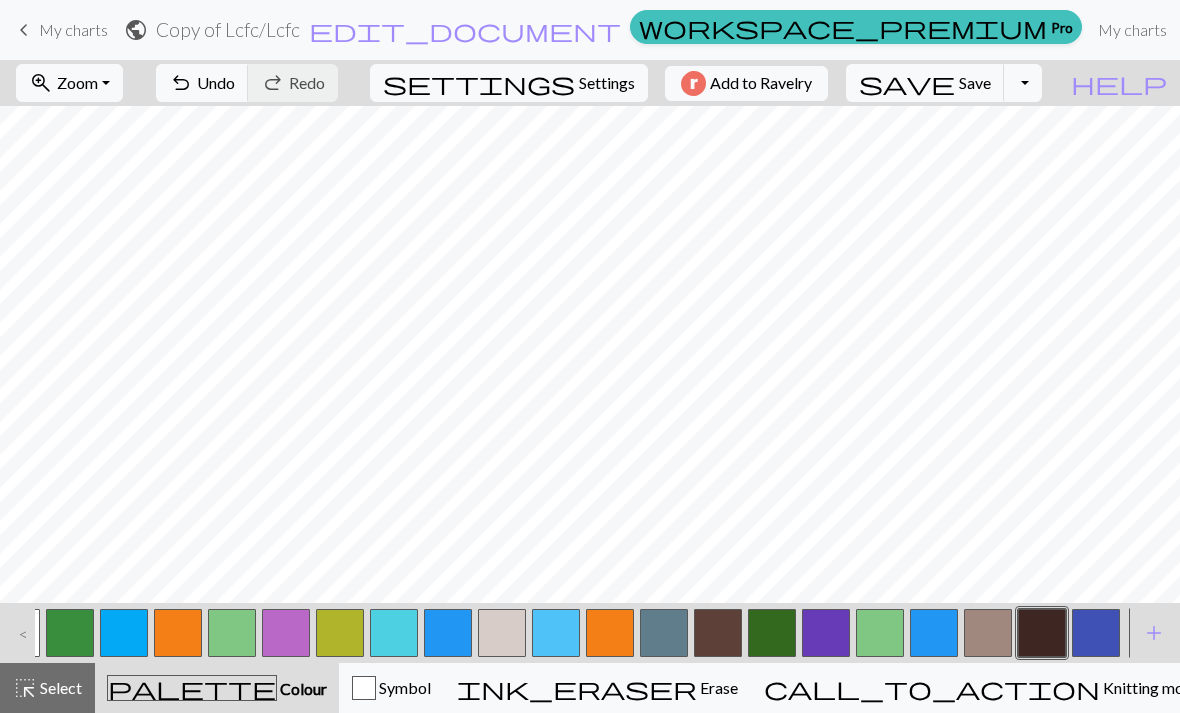 click on "zoom_in Zoom Zoom" at bounding box center (69, 83) 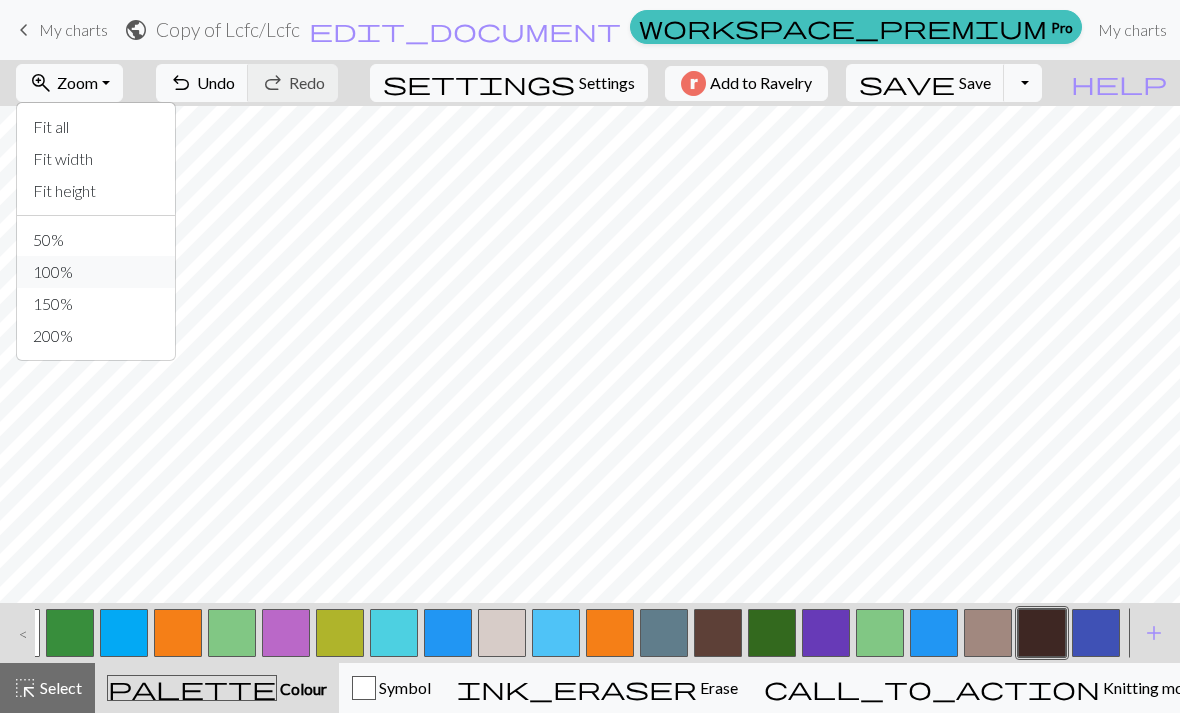 click on "100%" at bounding box center (96, 272) 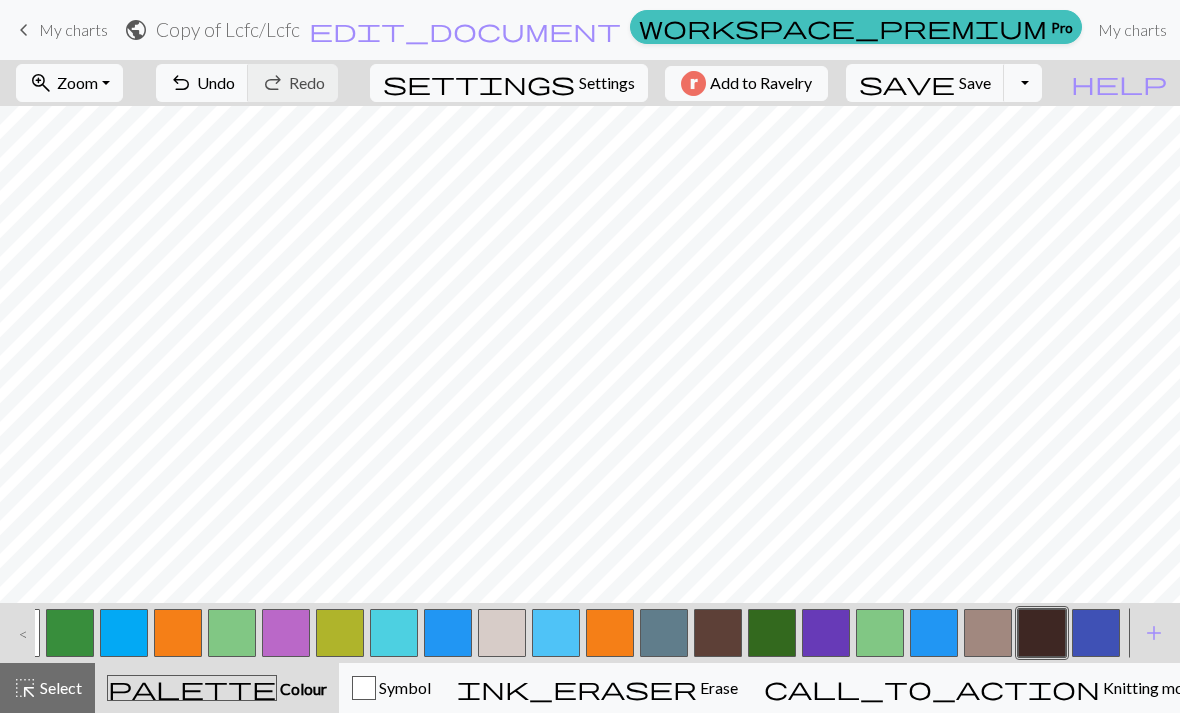 click on "zoom_in" at bounding box center (41, 83) 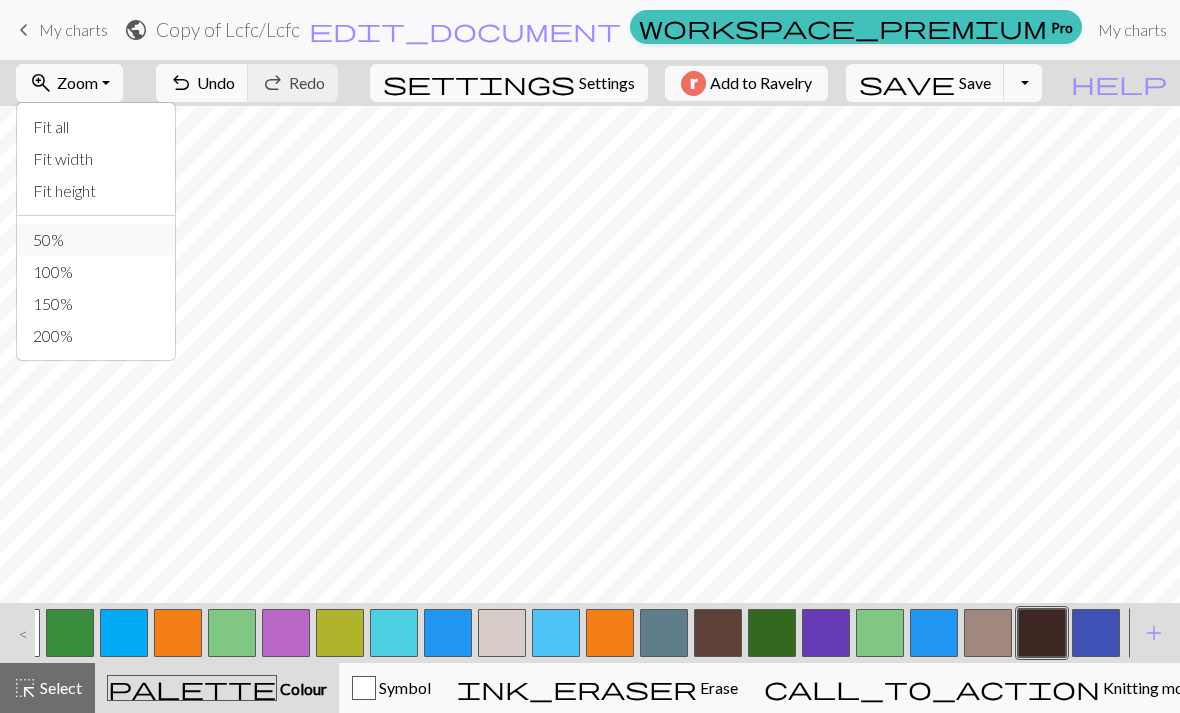 click on "50%" at bounding box center [96, 240] 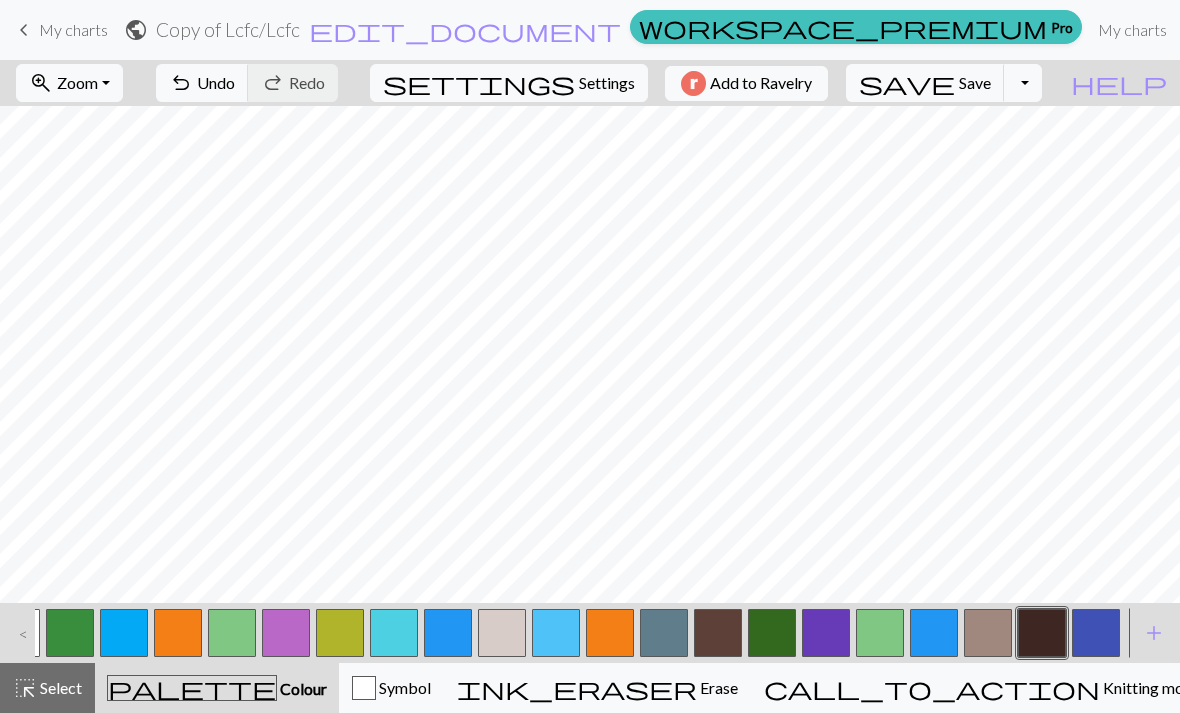 click at bounding box center (1042, 633) 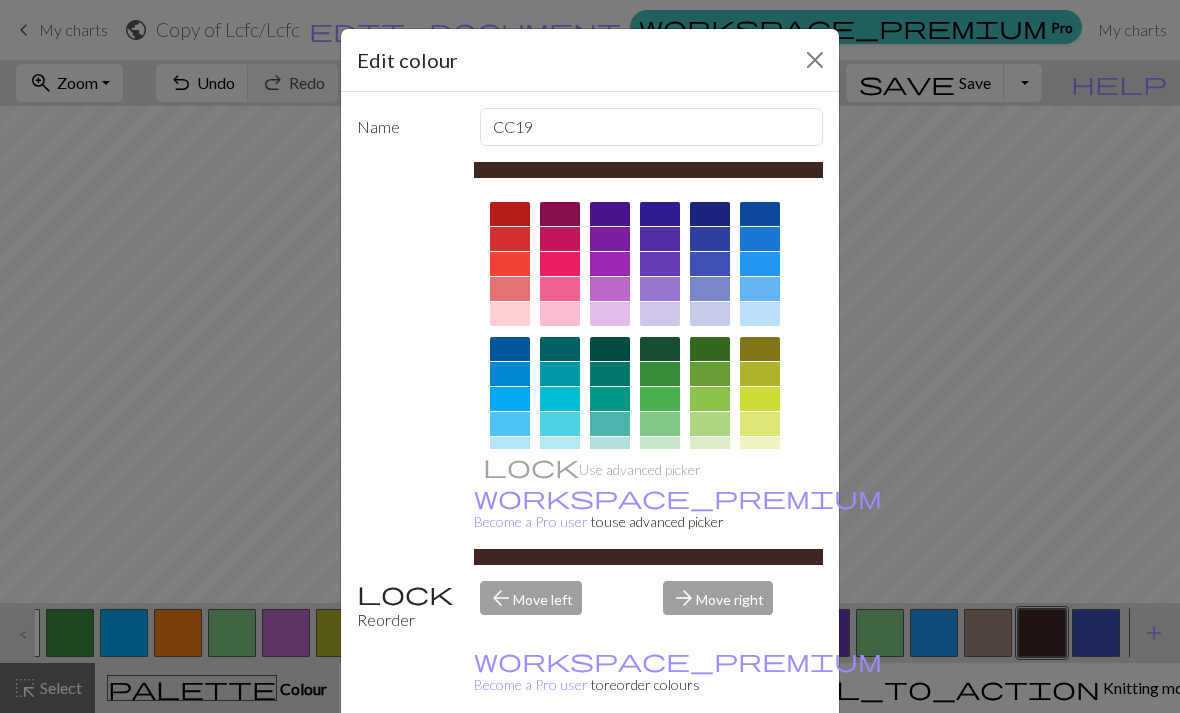click on "Edit colour Name CC19 Use advanced picker workspace_premium Become a Pro user   to  use advanced picker Reorder arrow_back Move left arrow_forward Move right workspace_premium Become a Pro user   to  reorder colours Delete Done Cancel" at bounding box center (590, 356) 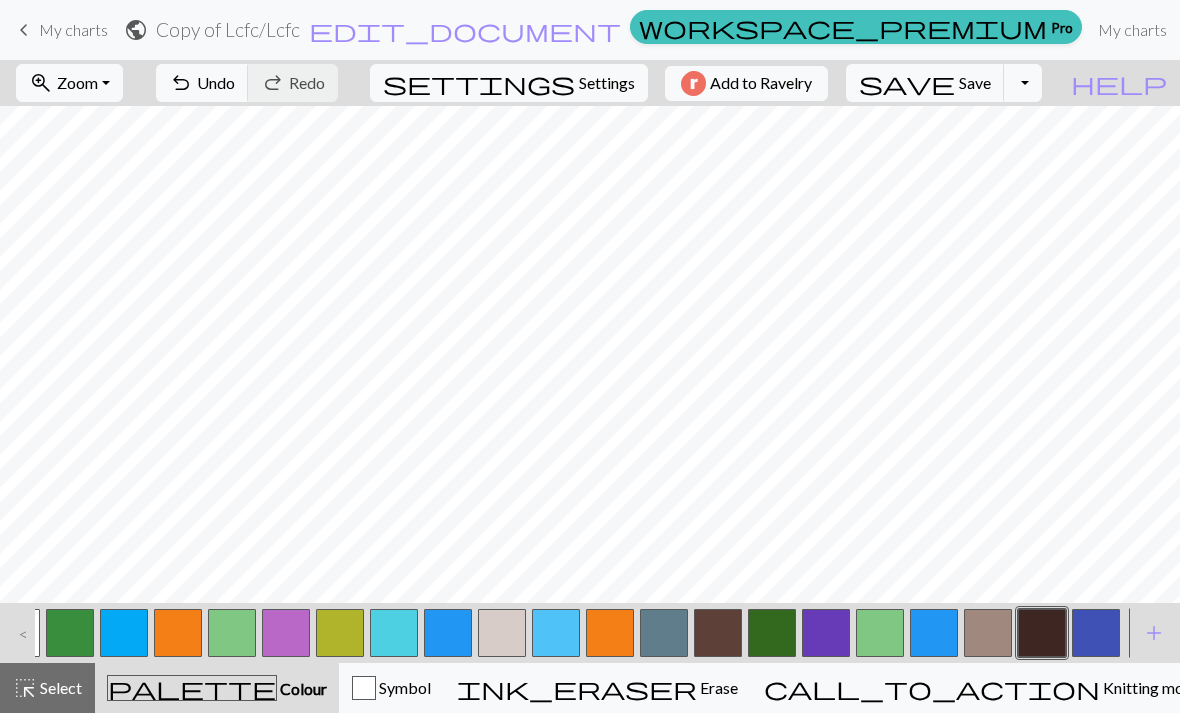 click at bounding box center (1096, 633) 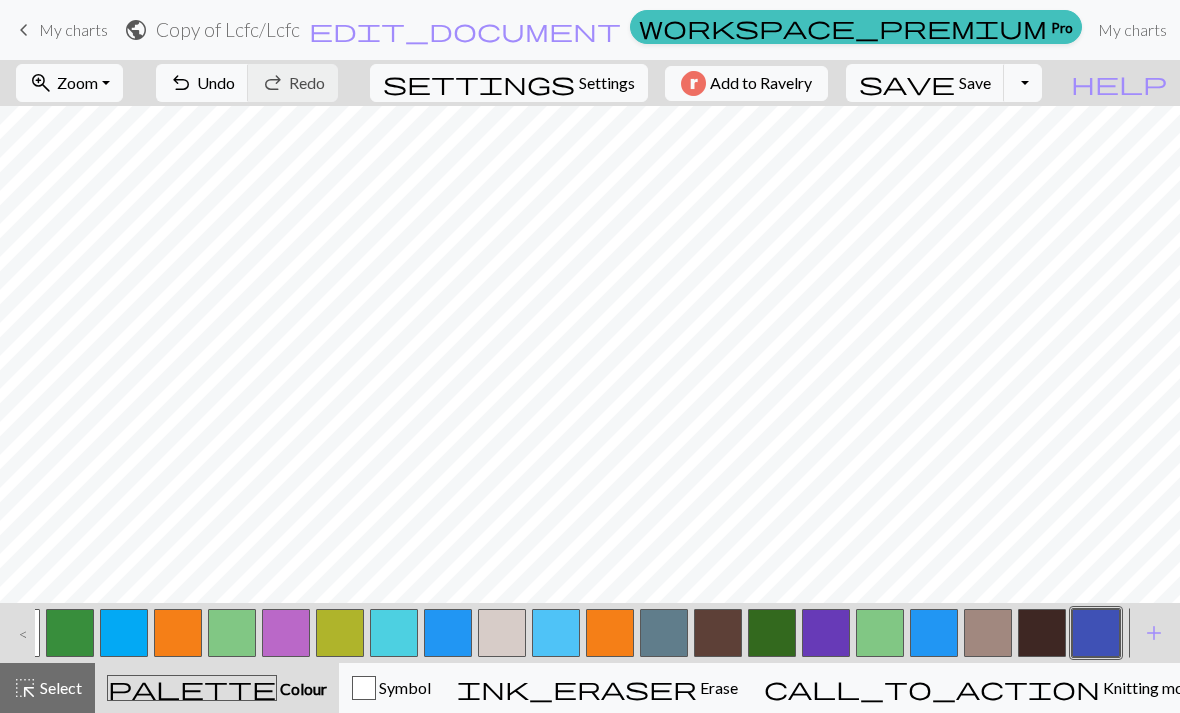 click at bounding box center (1042, 633) 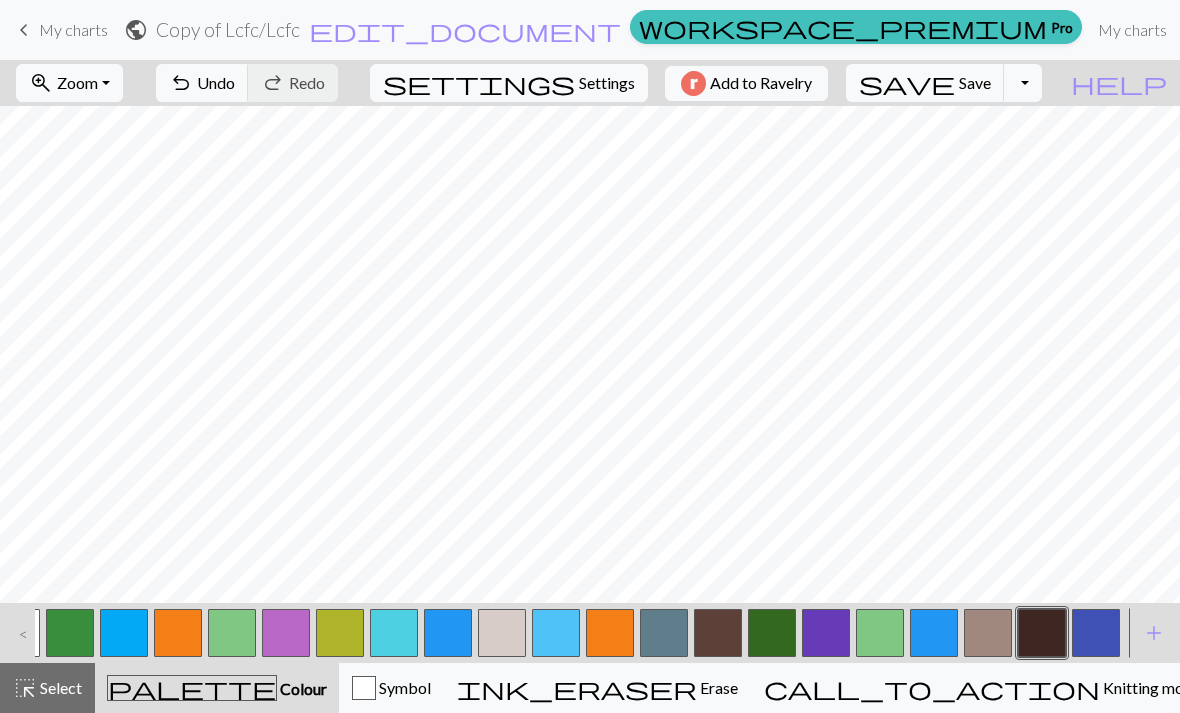click at bounding box center (1096, 633) 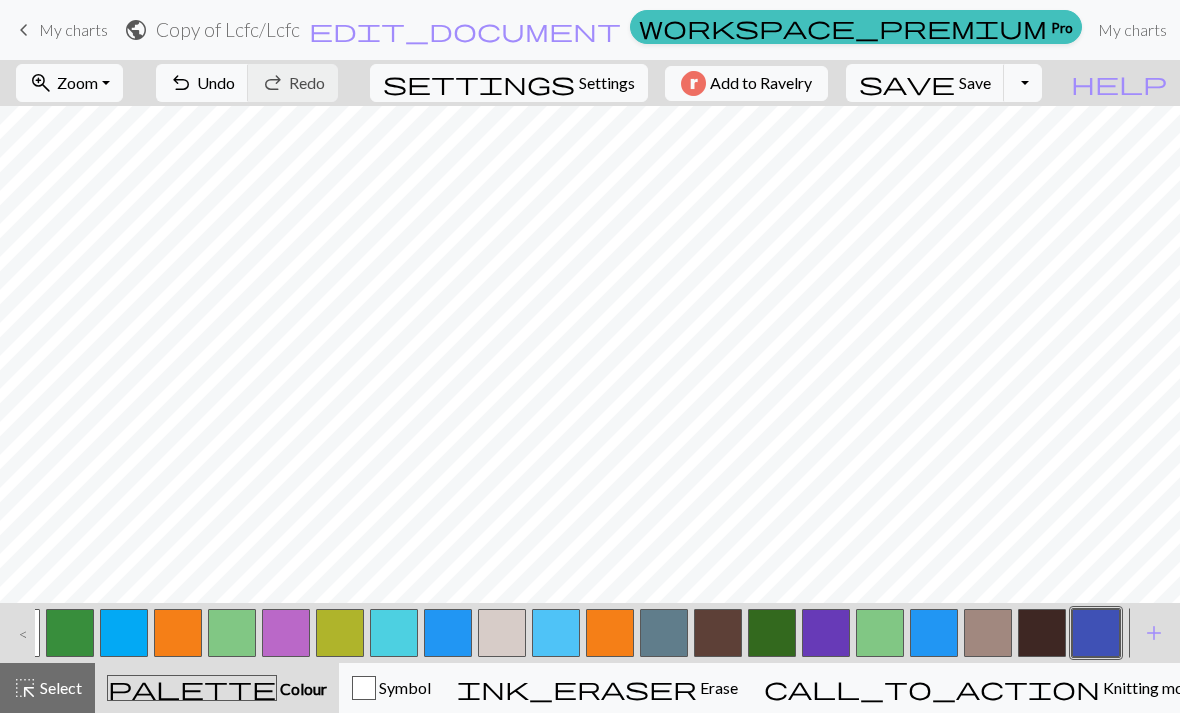 click at bounding box center [1042, 633] 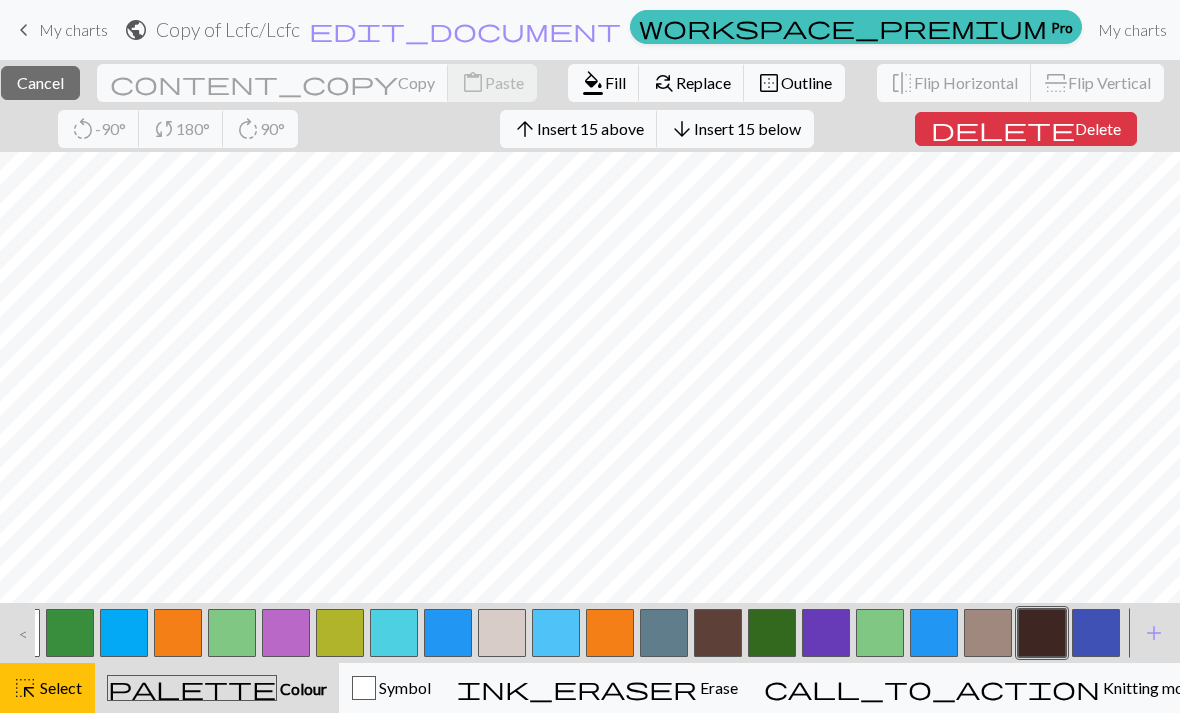 click on "close Cancel" at bounding box center [40, 83] 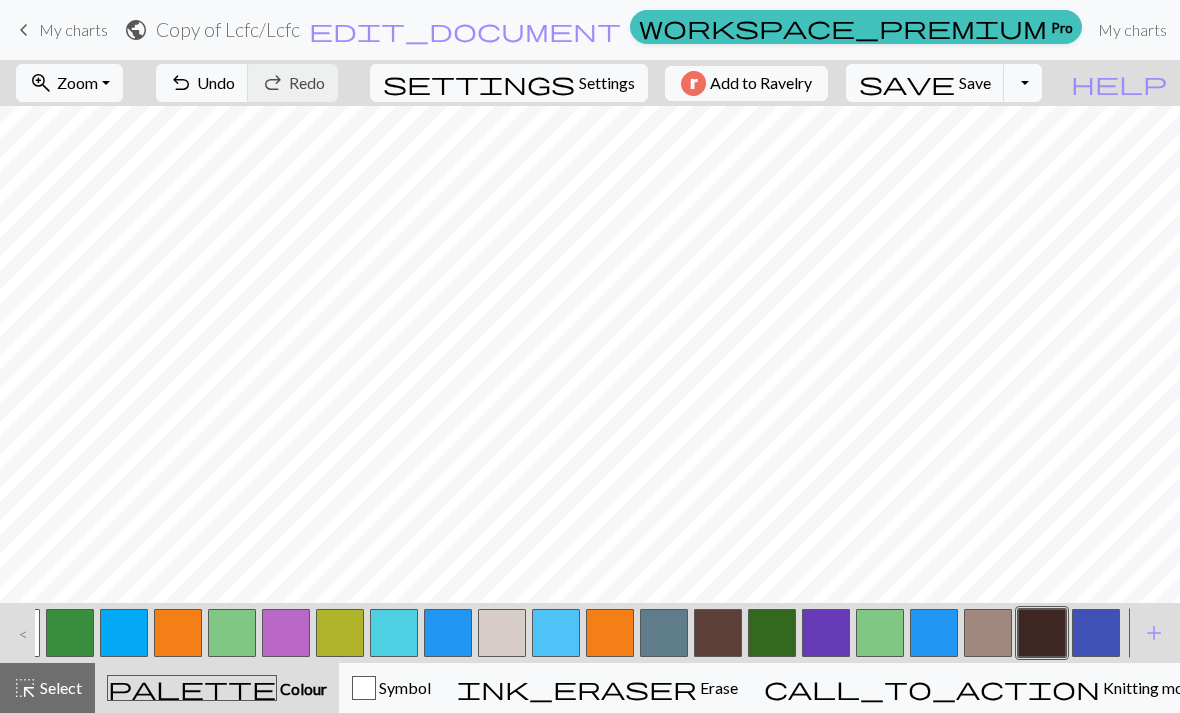 click at bounding box center [1096, 633] 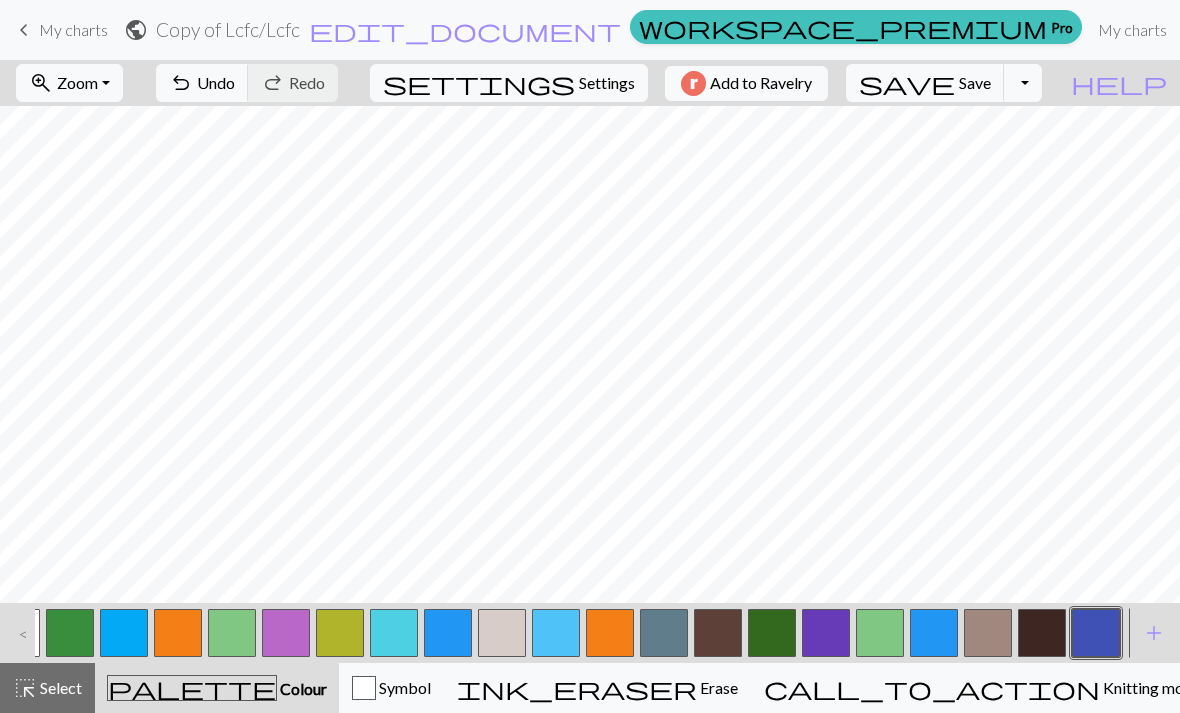 click on "Settings" at bounding box center (607, 83) 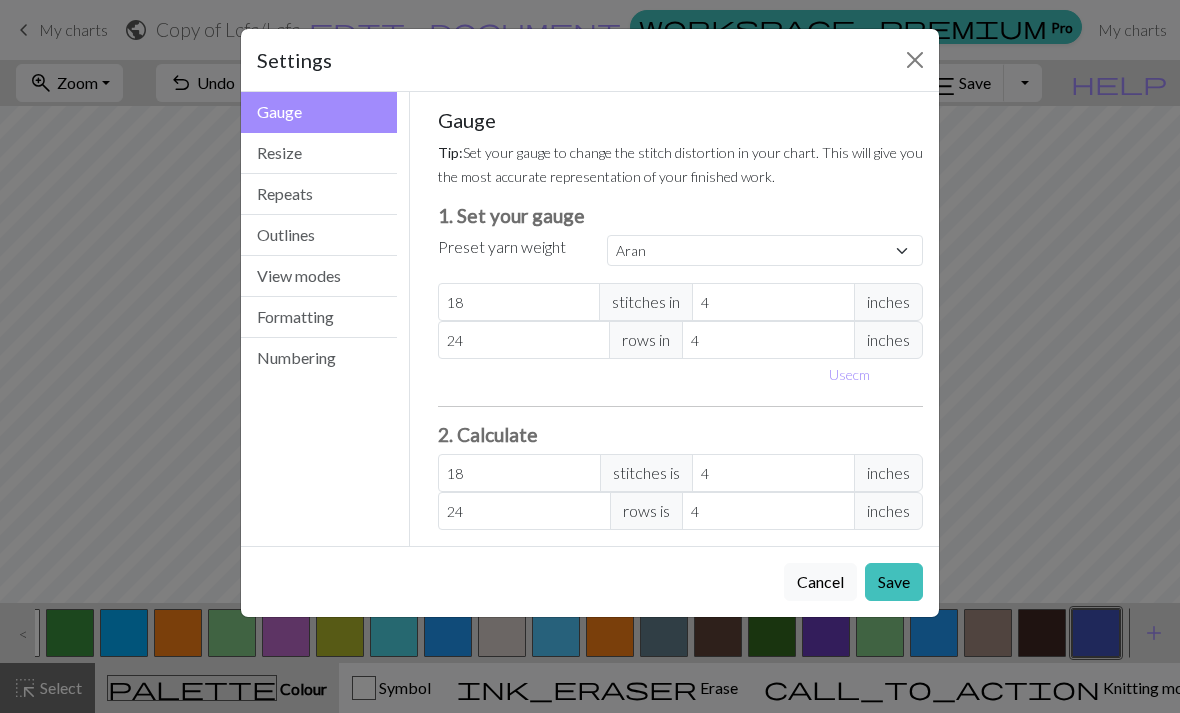 click on "View modes" at bounding box center (319, 276) 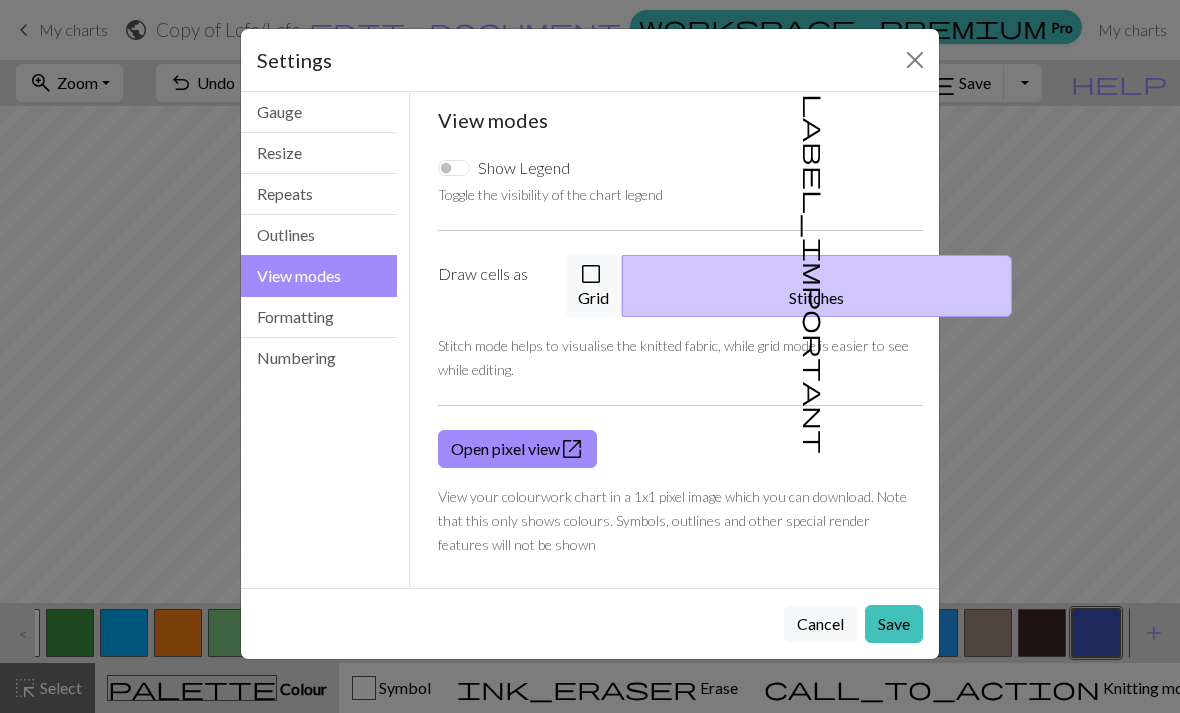 click on "check_box_outline_blank Grid" at bounding box center [594, 286] 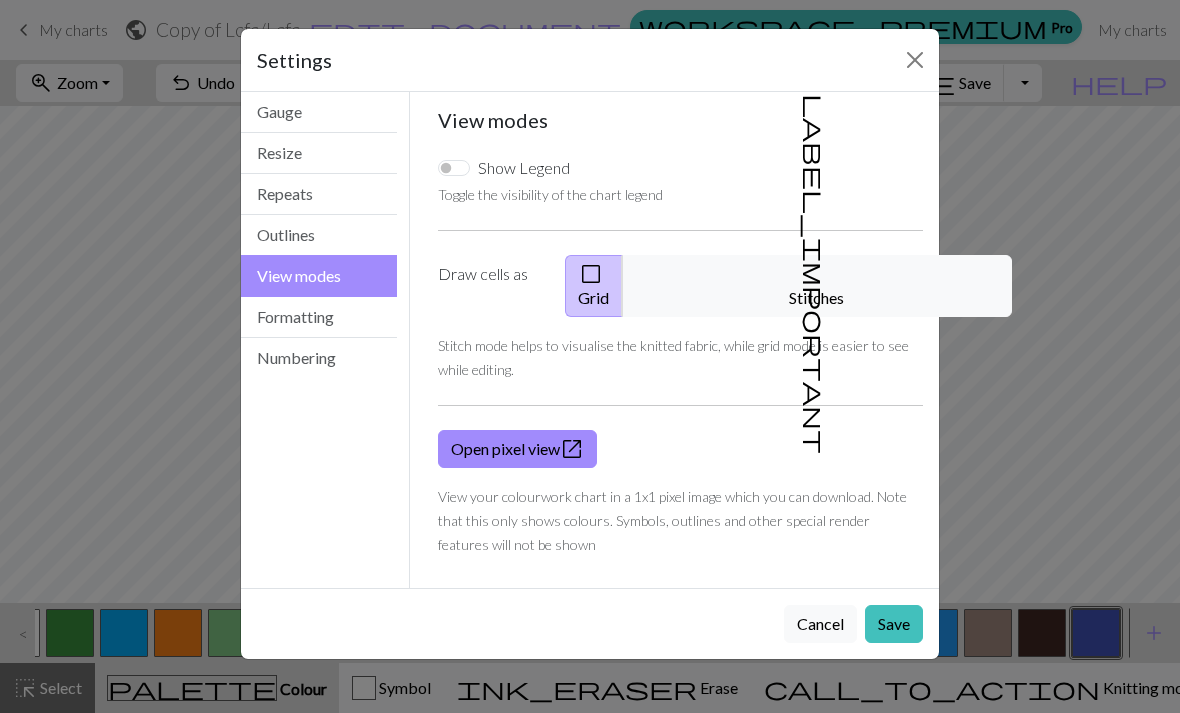 click on "Save" at bounding box center [894, 624] 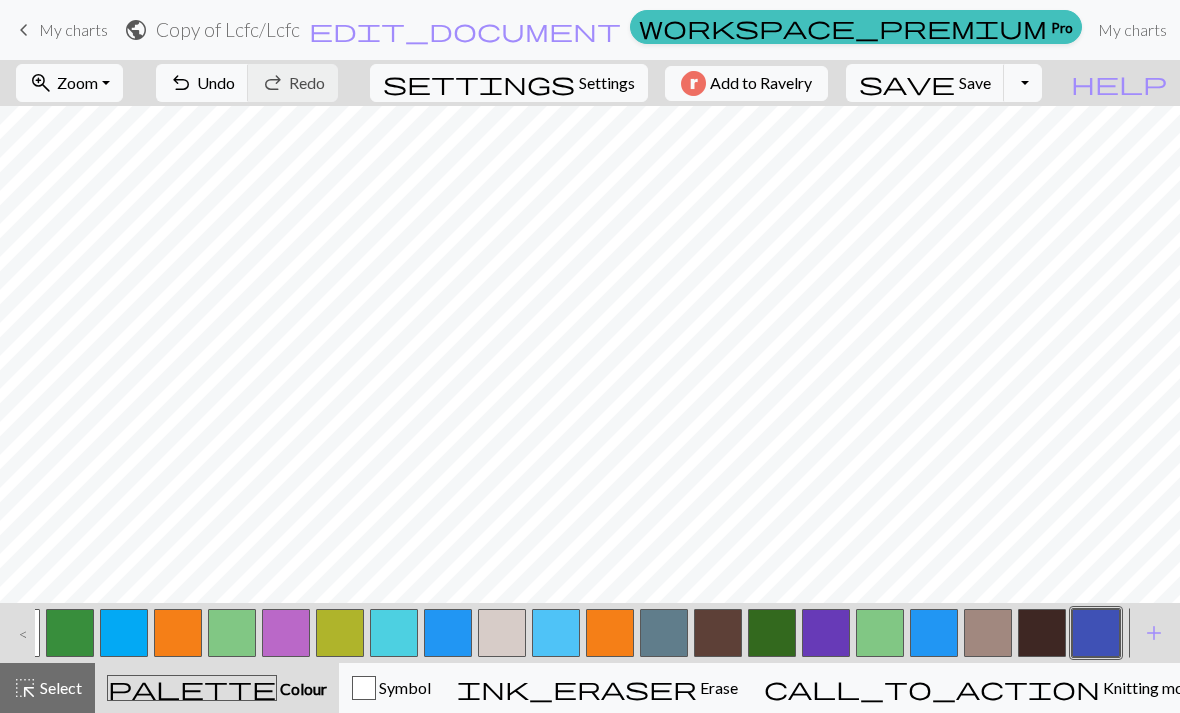 click at bounding box center (1096, 633) 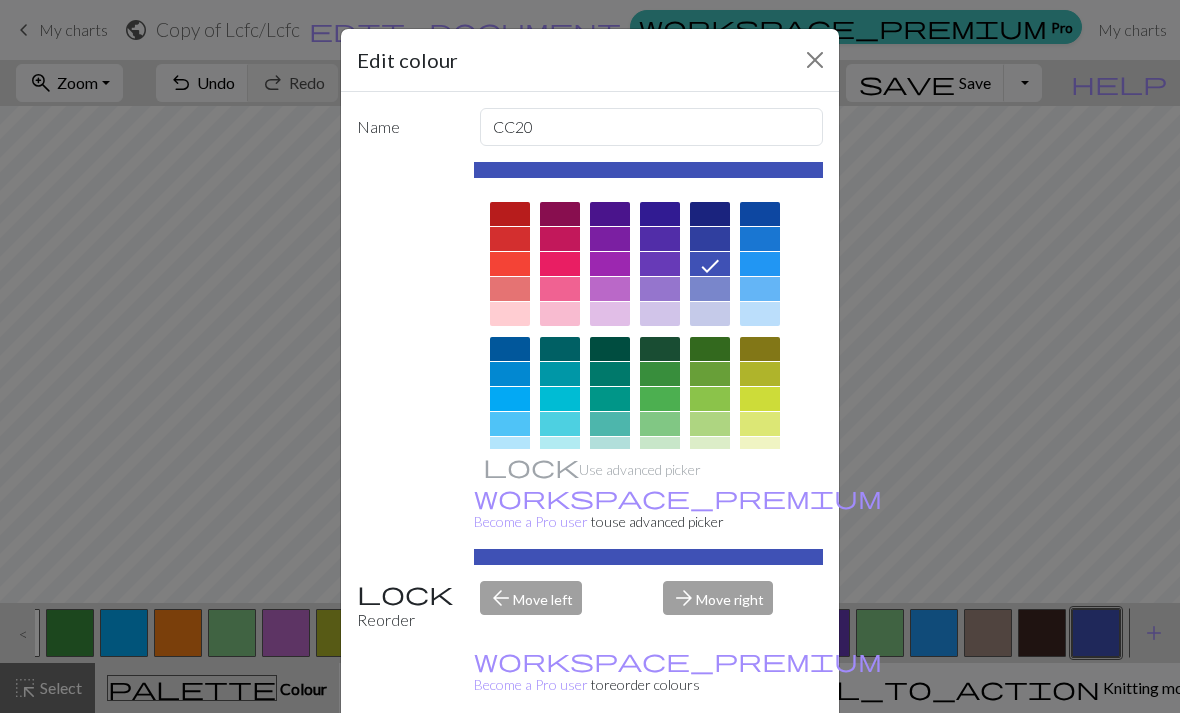 click at bounding box center [815, 60] 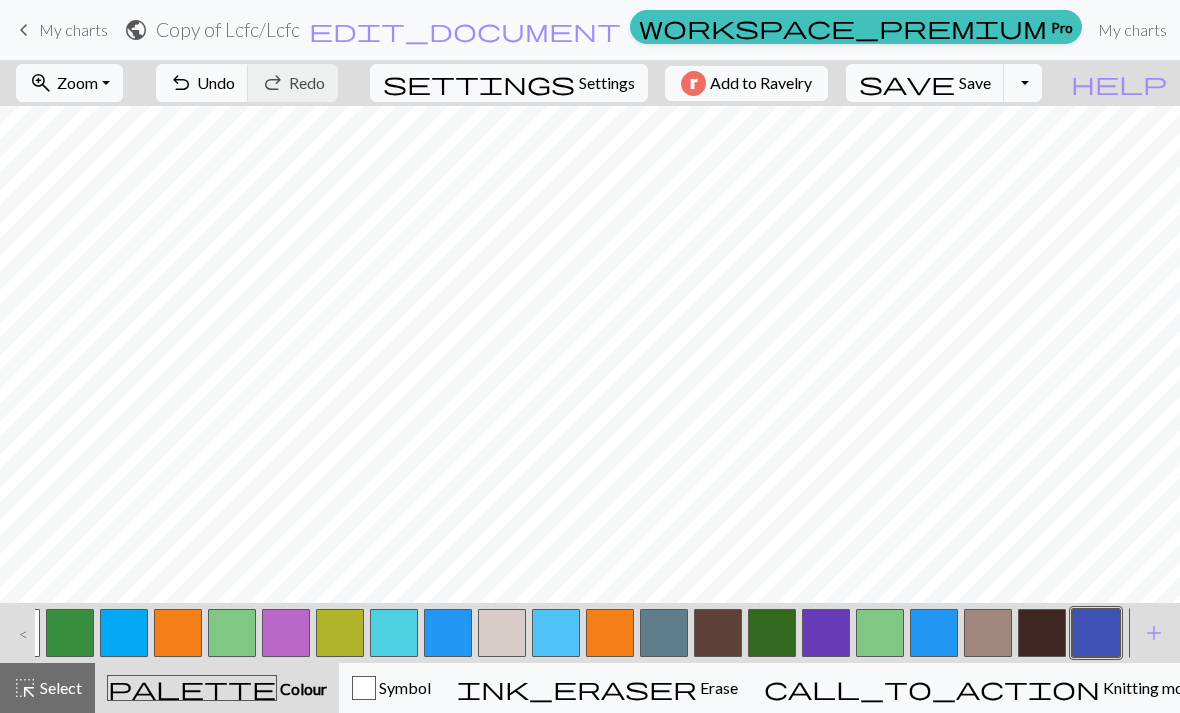 click on "zoom_in" at bounding box center (41, 83) 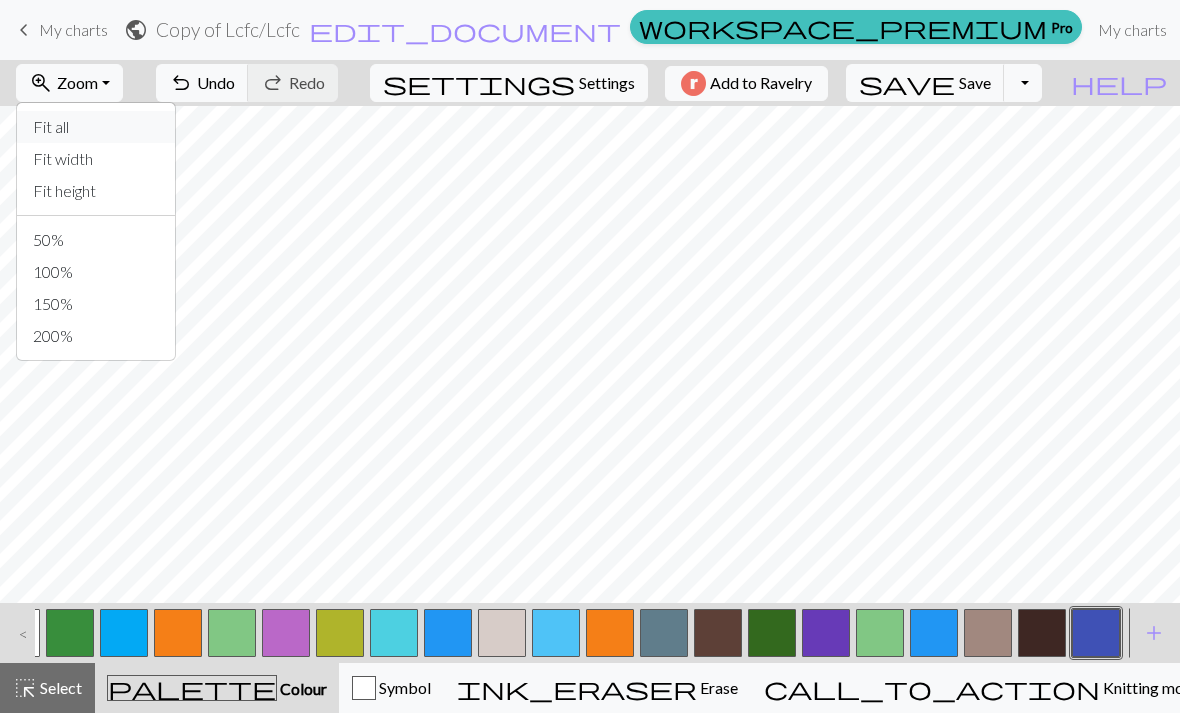 click on "Fit all" at bounding box center [96, 127] 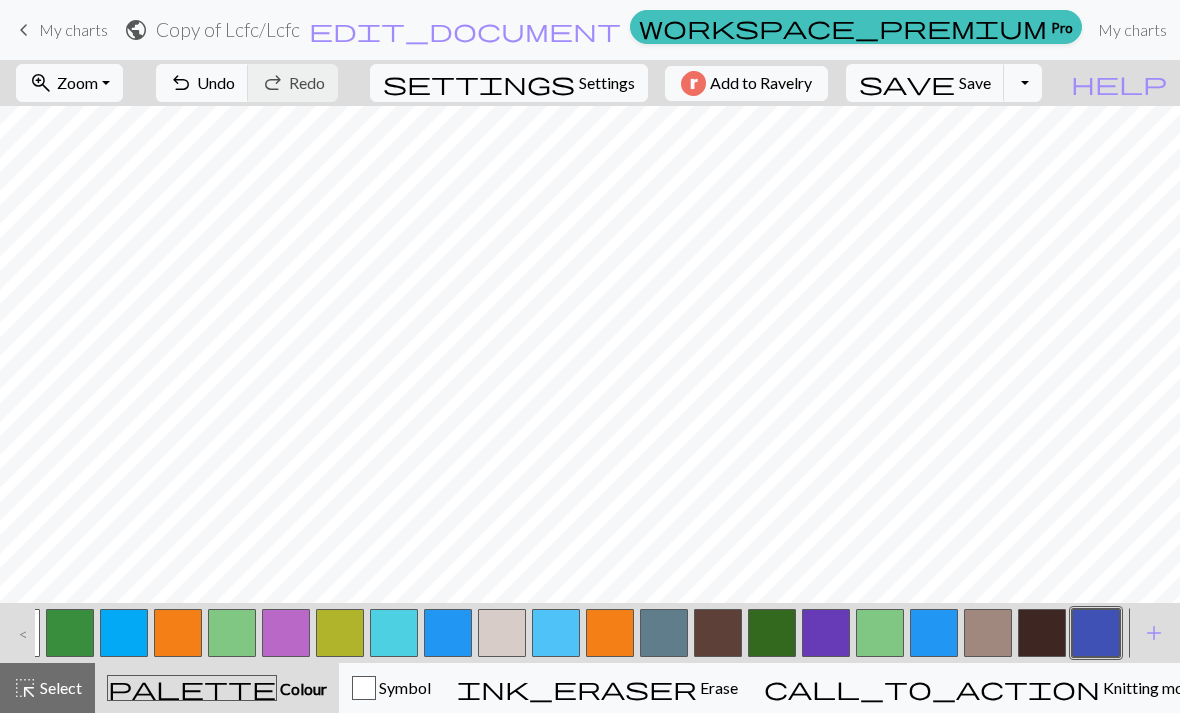 click on "zoom_in Zoom Zoom" at bounding box center [69, 83] 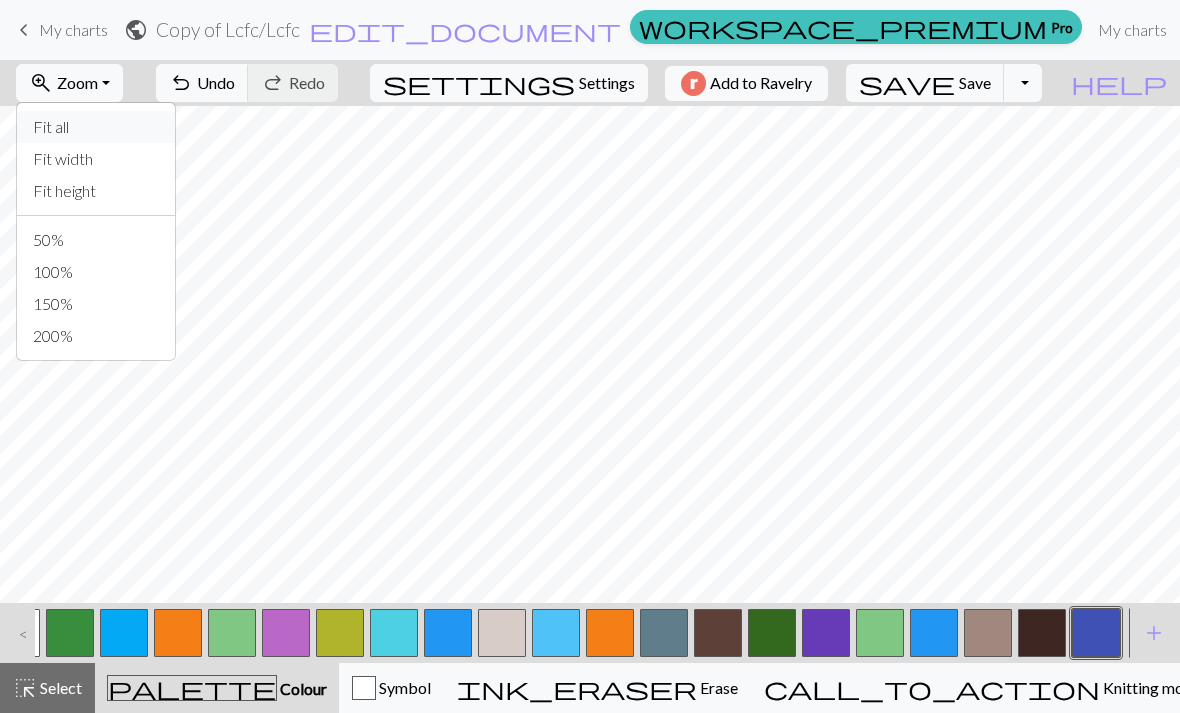 click on "Fit all" at bounding box center (96, 127) 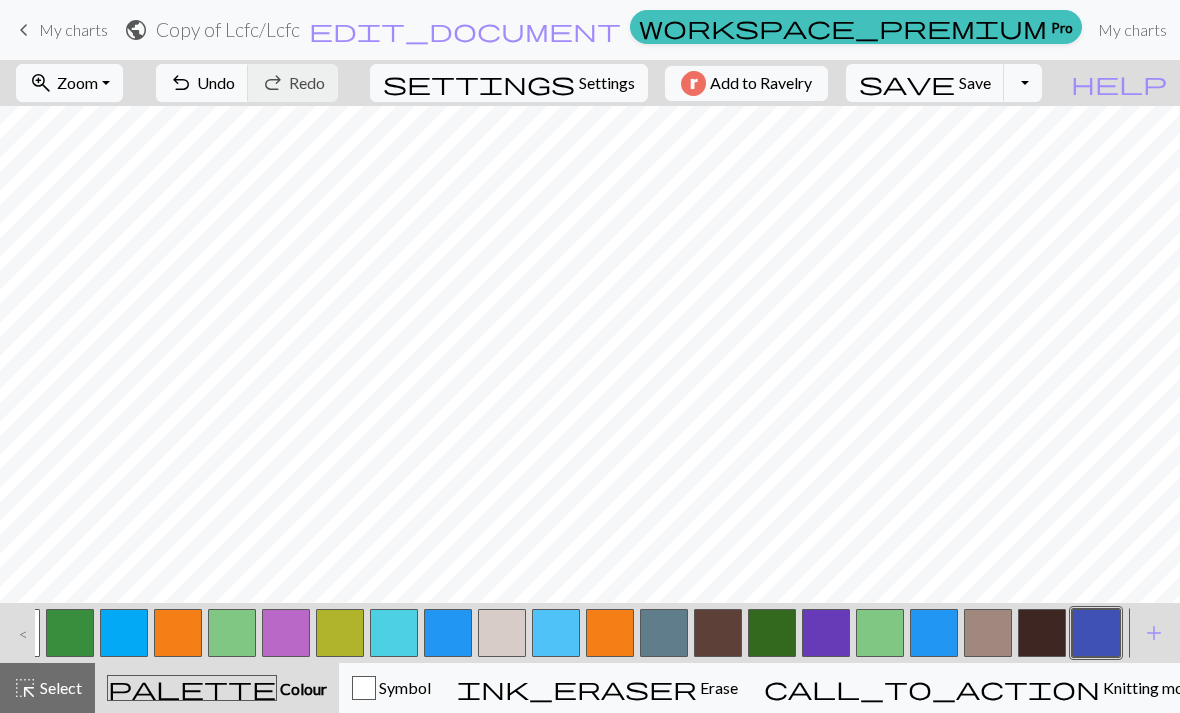 click on "Zoom" at bounding box center (77, 82) 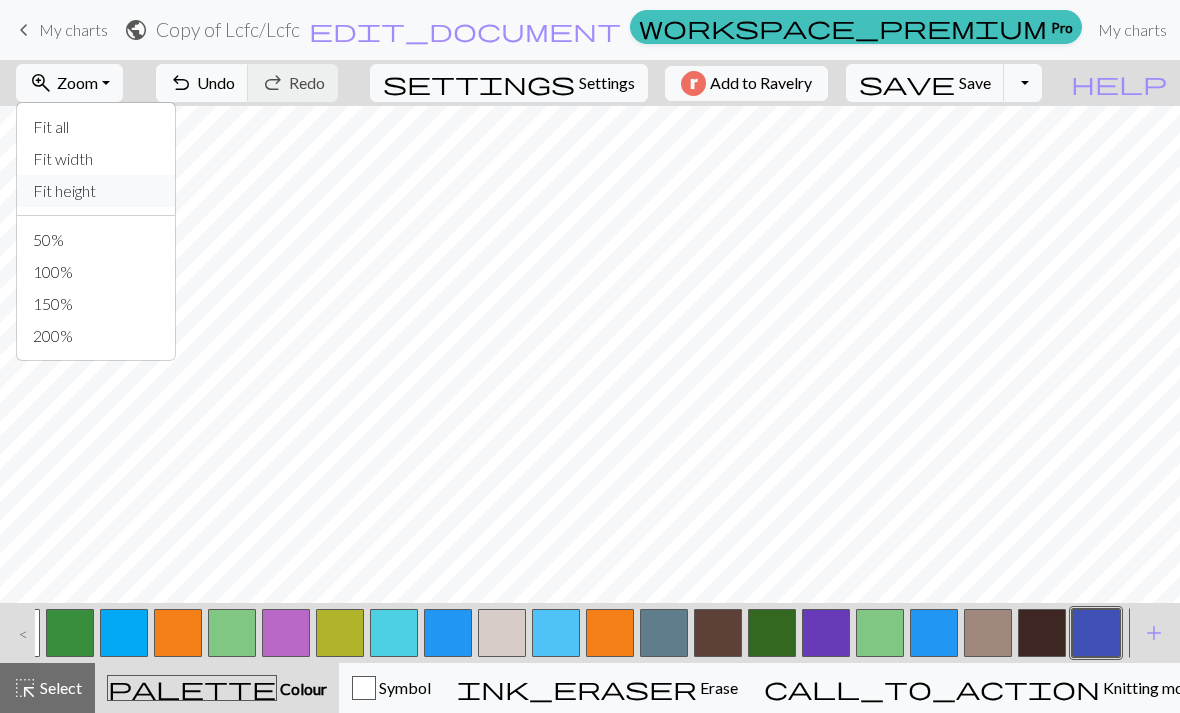 click on "Fit height" at bounding box center [96, 191] 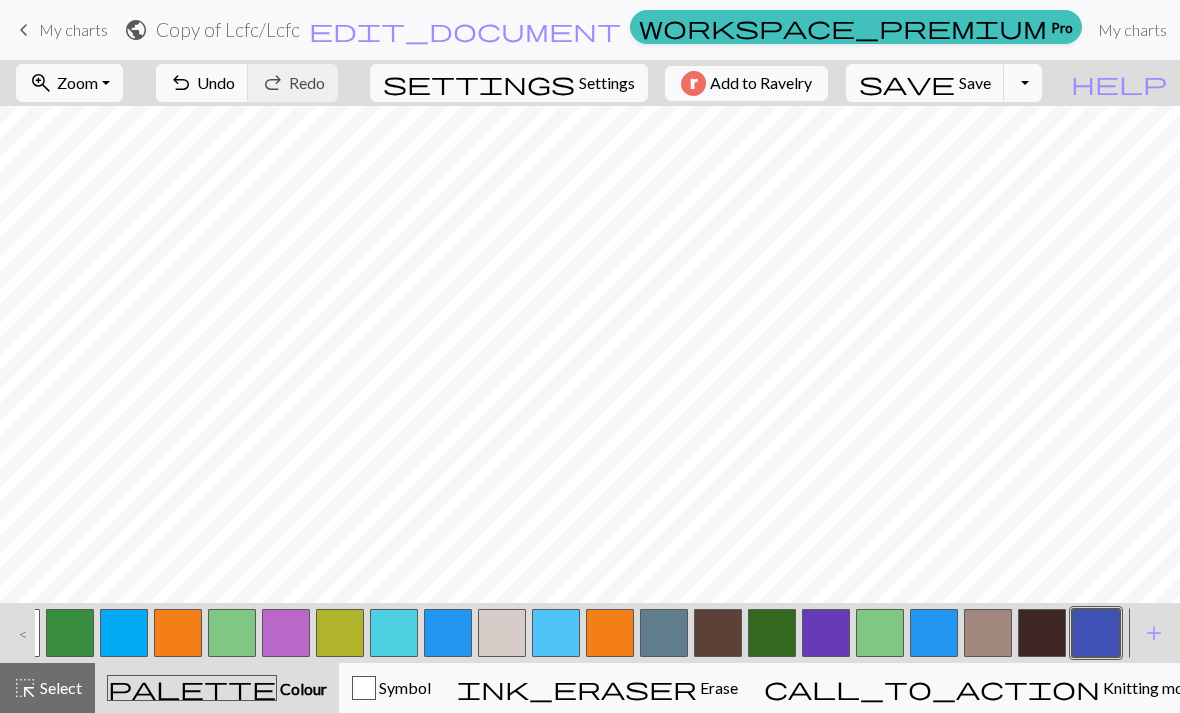click on "zoom_in Zoom Zoom" at bounding box center (69, 83) 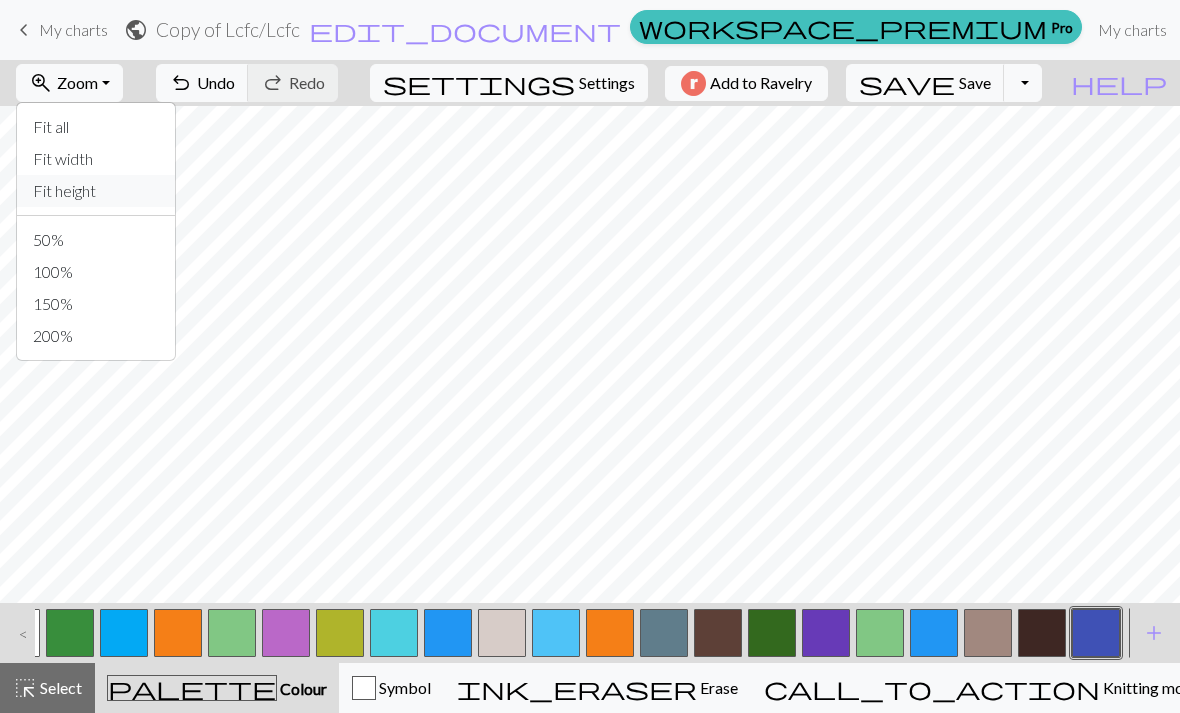 click on "Fit height" at bounding box center [96, 191] 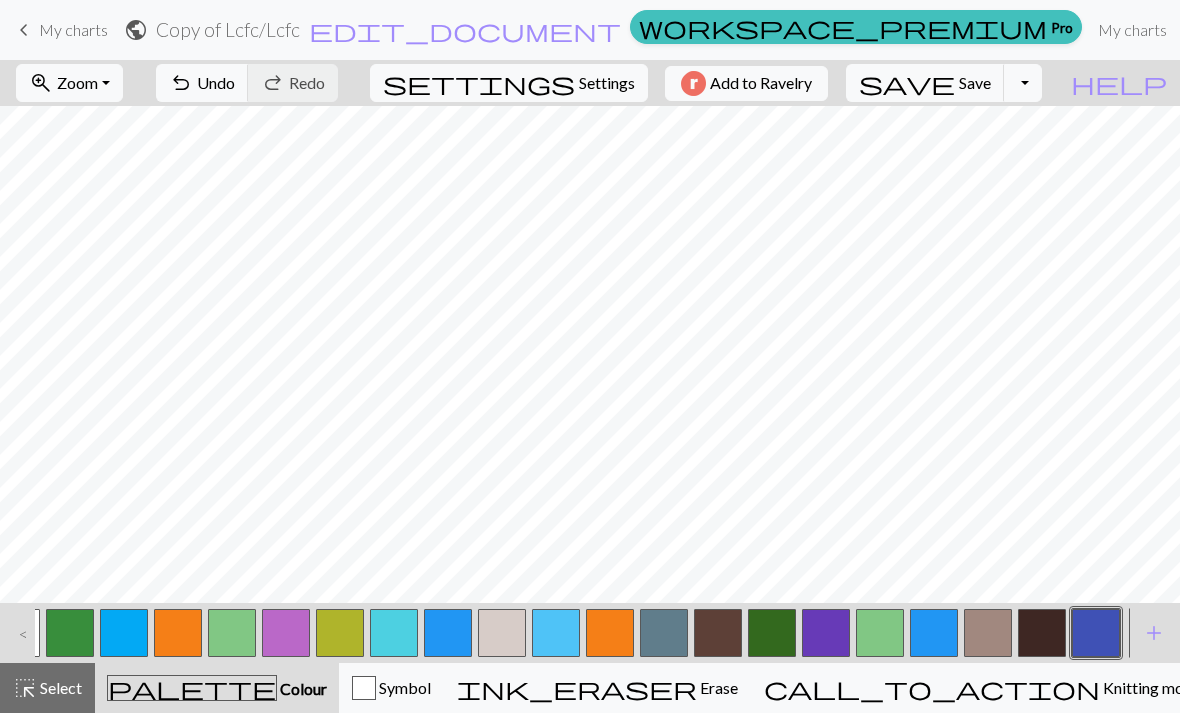click on "zoom_in Zoom Zoom" at bounding box center (69, 83) 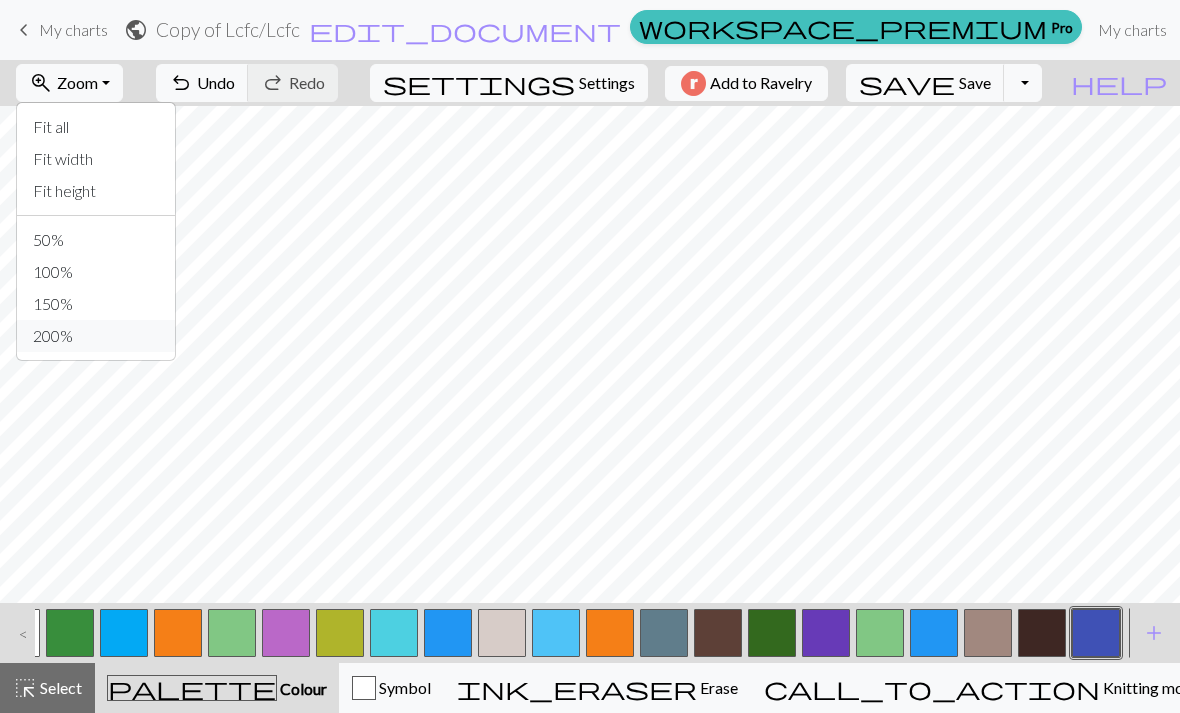 click on "200%" at bounding box center [96, 336] 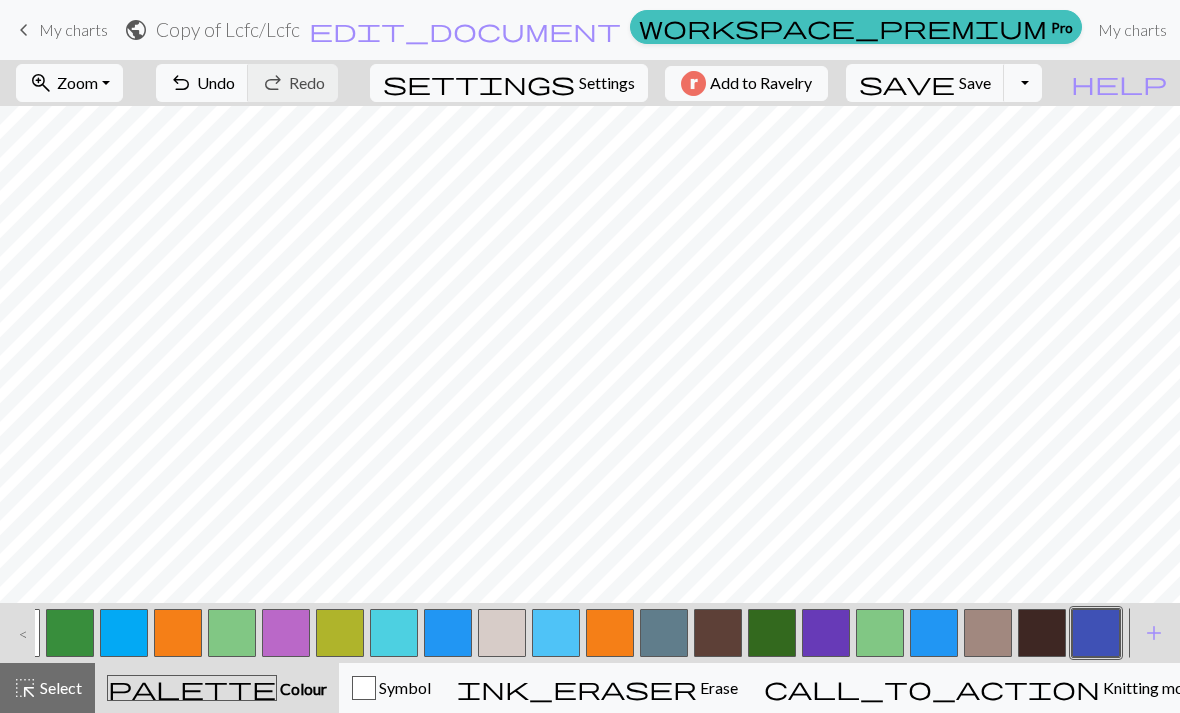 click on "zoom_in Zoom Zoom" at bounding box center (69, 83) 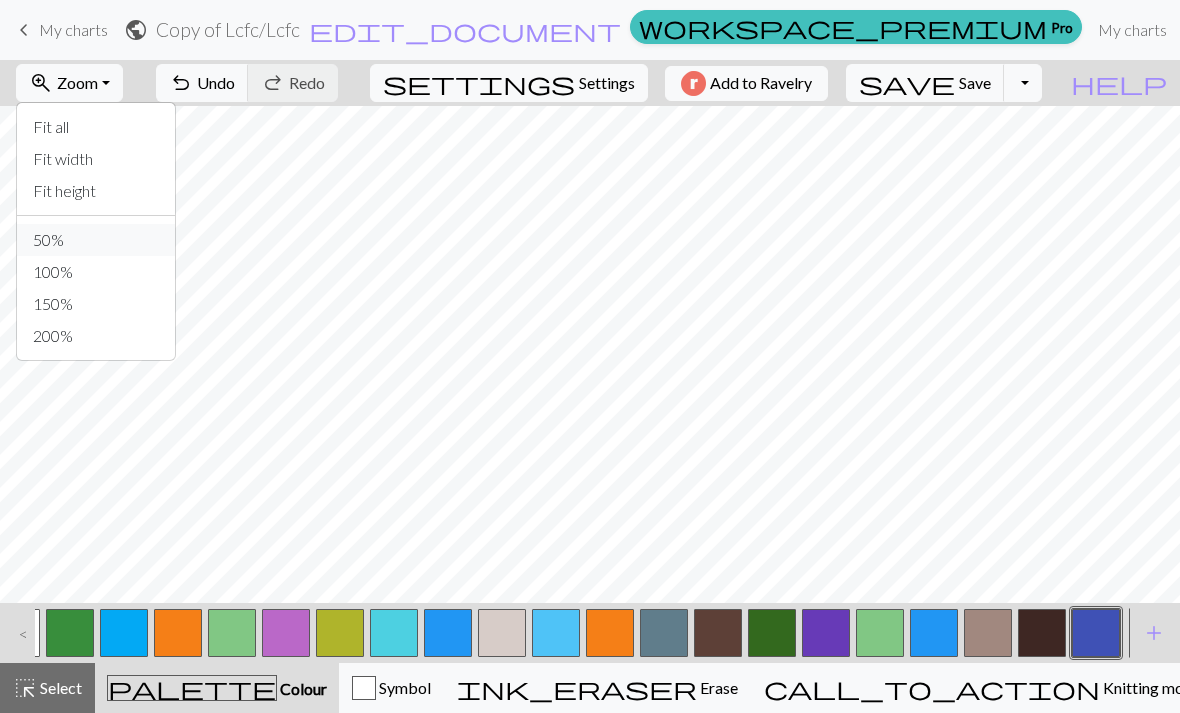 click on "50%" at bounding box center [96, 240] 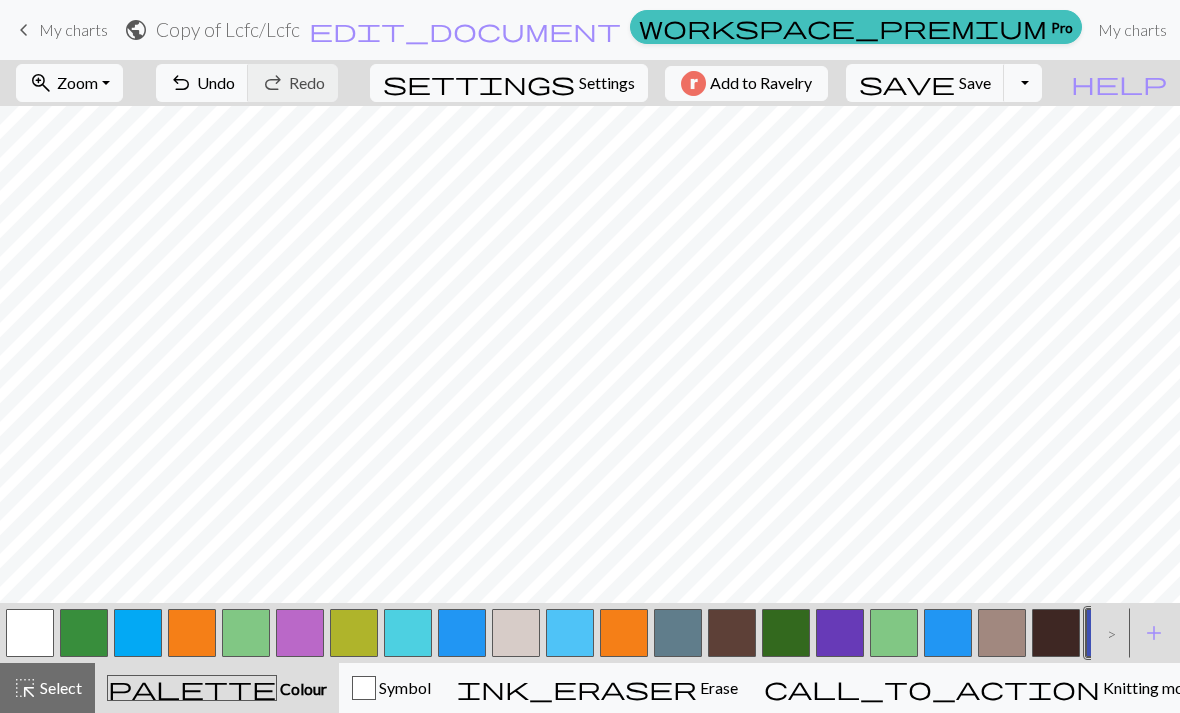 scroll, scrollTop: 0, scrollLeft: 0, axis: both 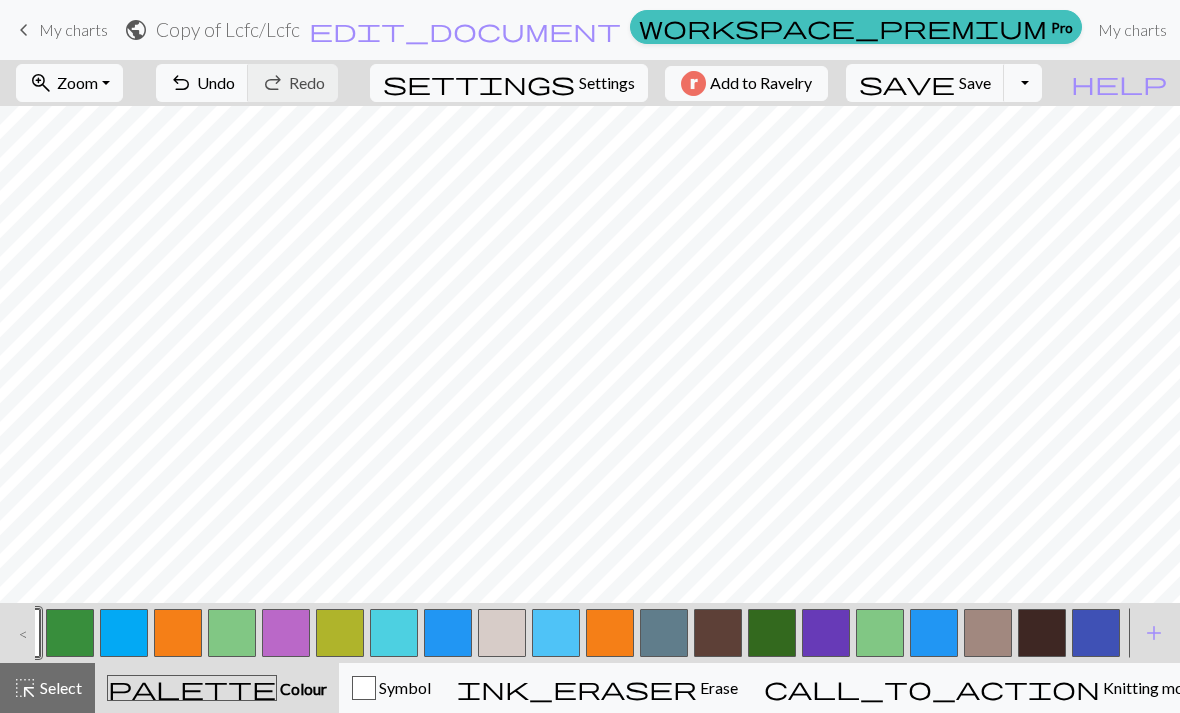 click at bounding box center (1096, 633) 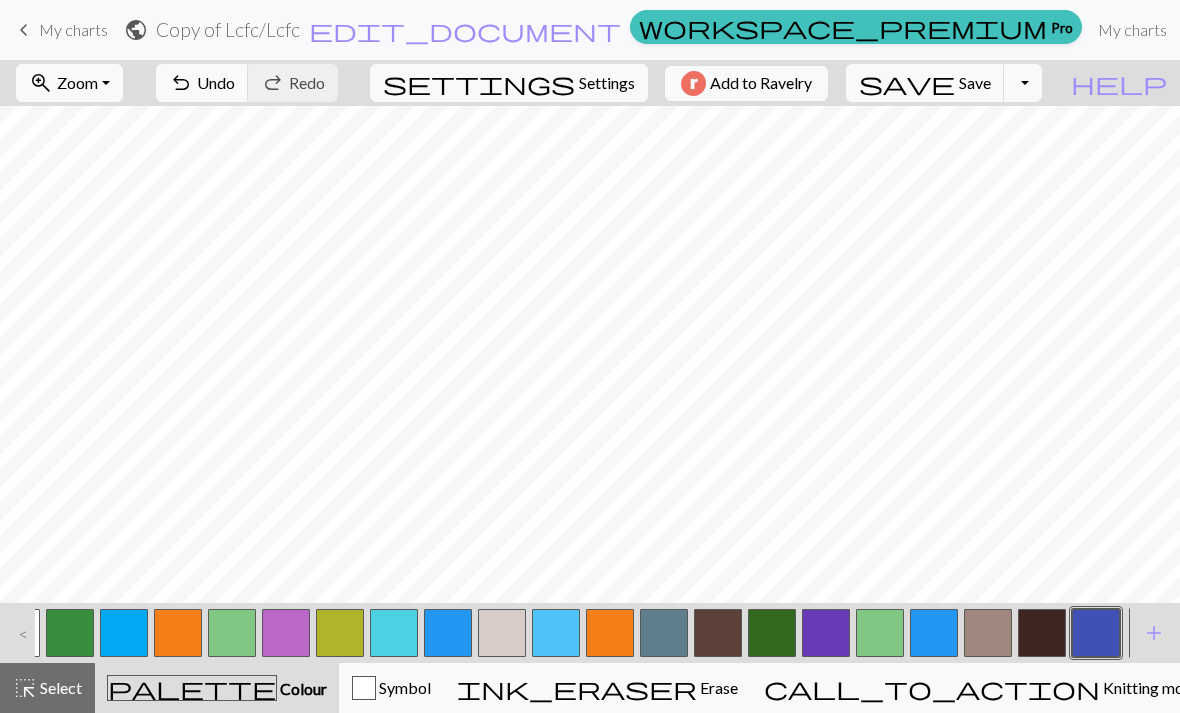 click at bounding box center (1096, 633) 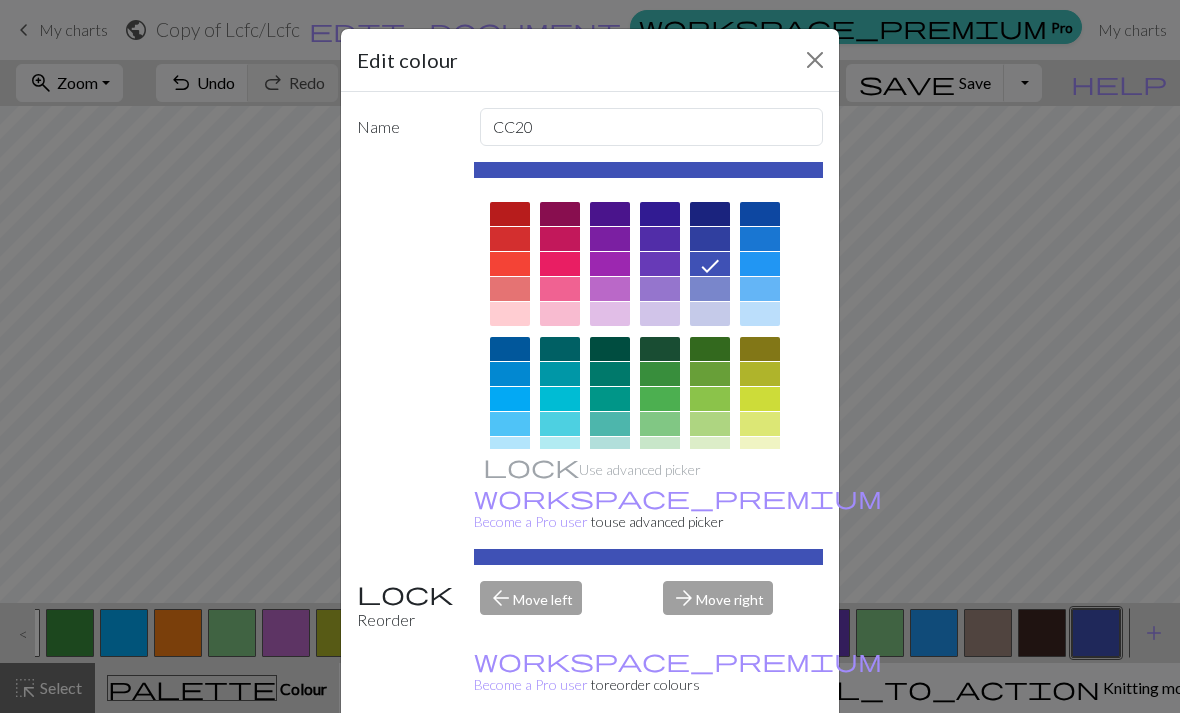 click at bounding box center (815, 60) 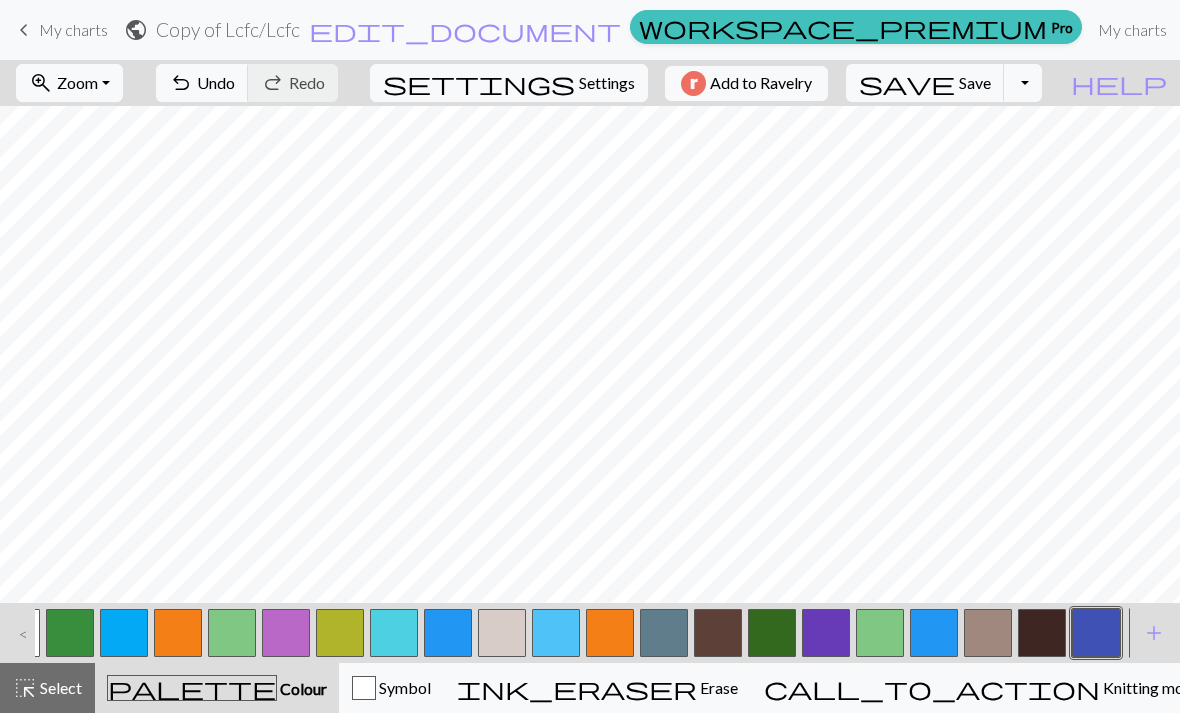 scroll, scrollTop: 0, scrollLeft: 14, axis: horizontal 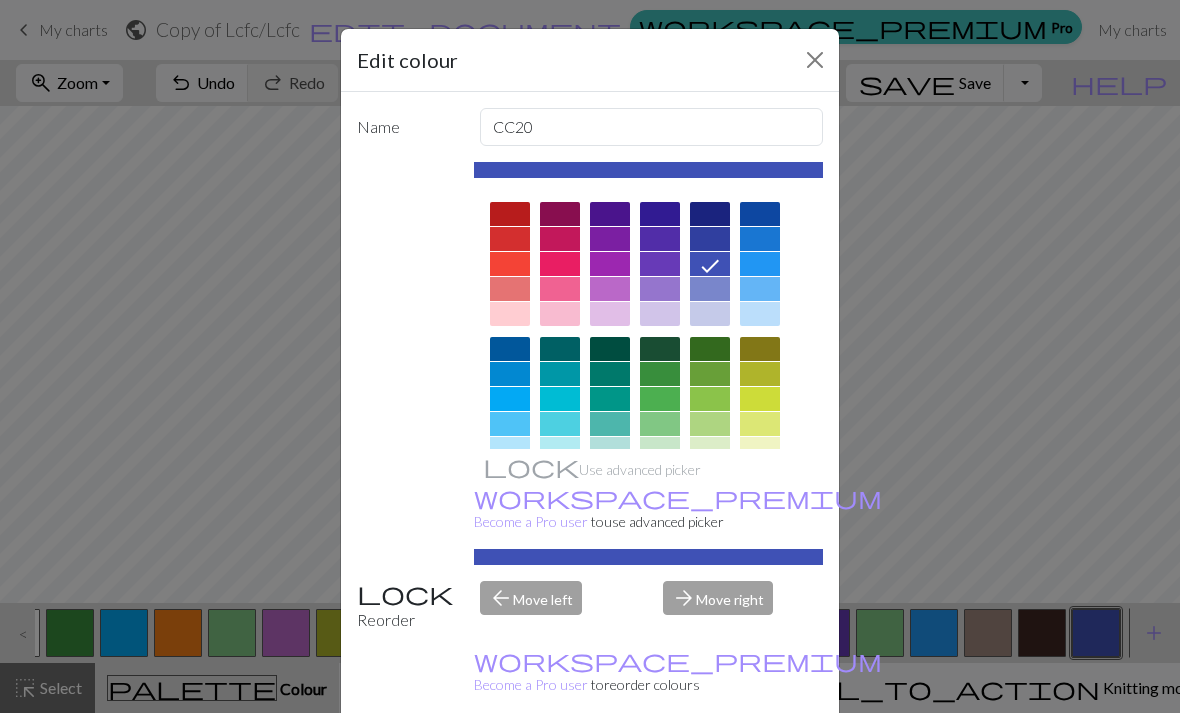 click on "Edit colour Name CC20 Use advanced picker workspace_premium Become a Pro user   to  use advanced picker Reorder arrow_back Move left arrow_forward Move right workspace_premium Become a Pro user   to  reorder colours Delete Done Cancel" at bounding box center (590, 356) 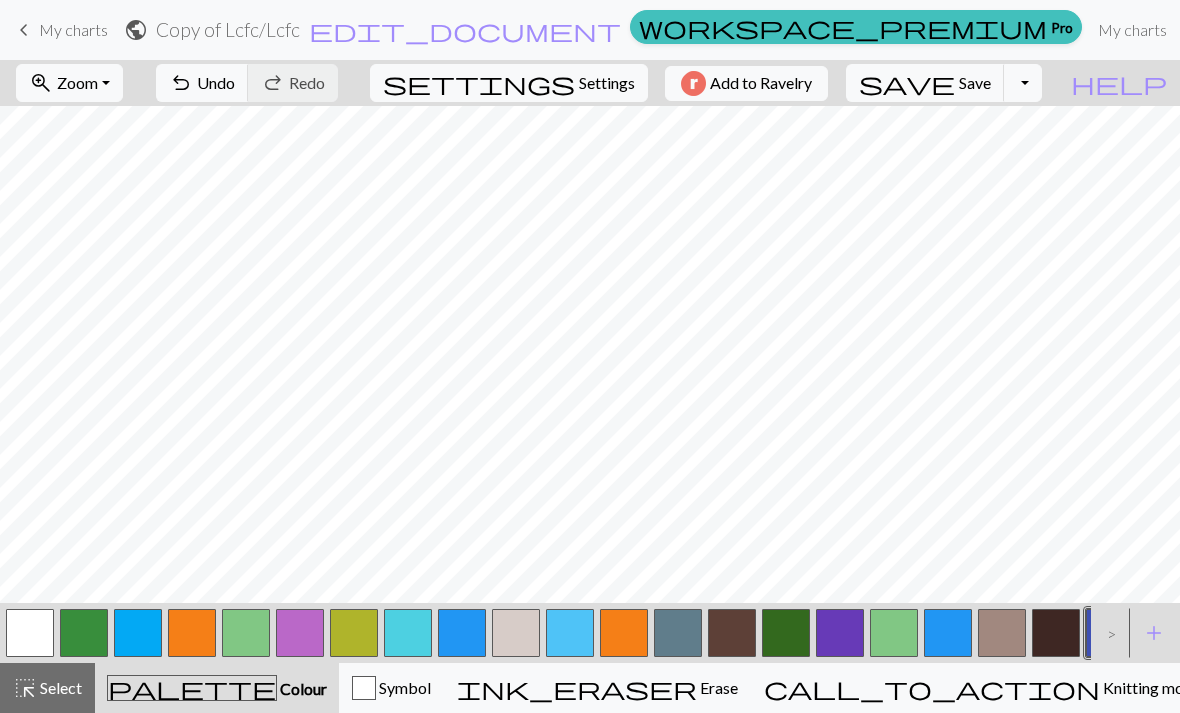 scroll, scrollTop: 0, scrollLeft: 0, axis: both 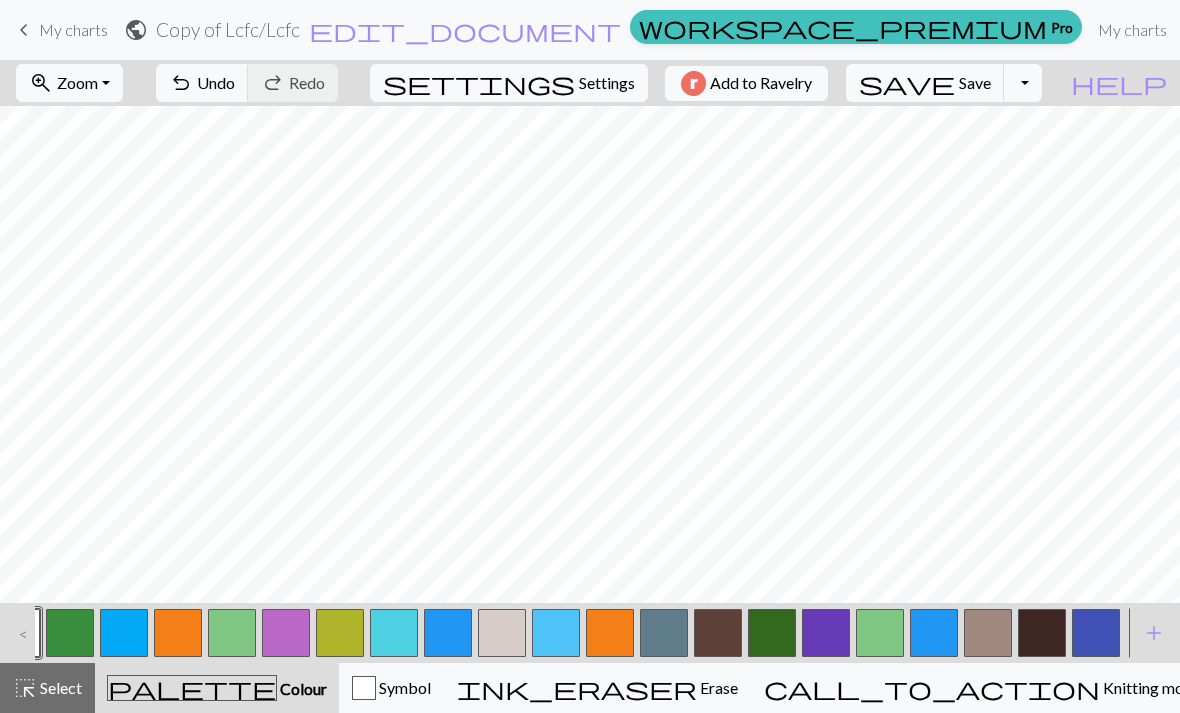 click at bounding box center [1096, 633] 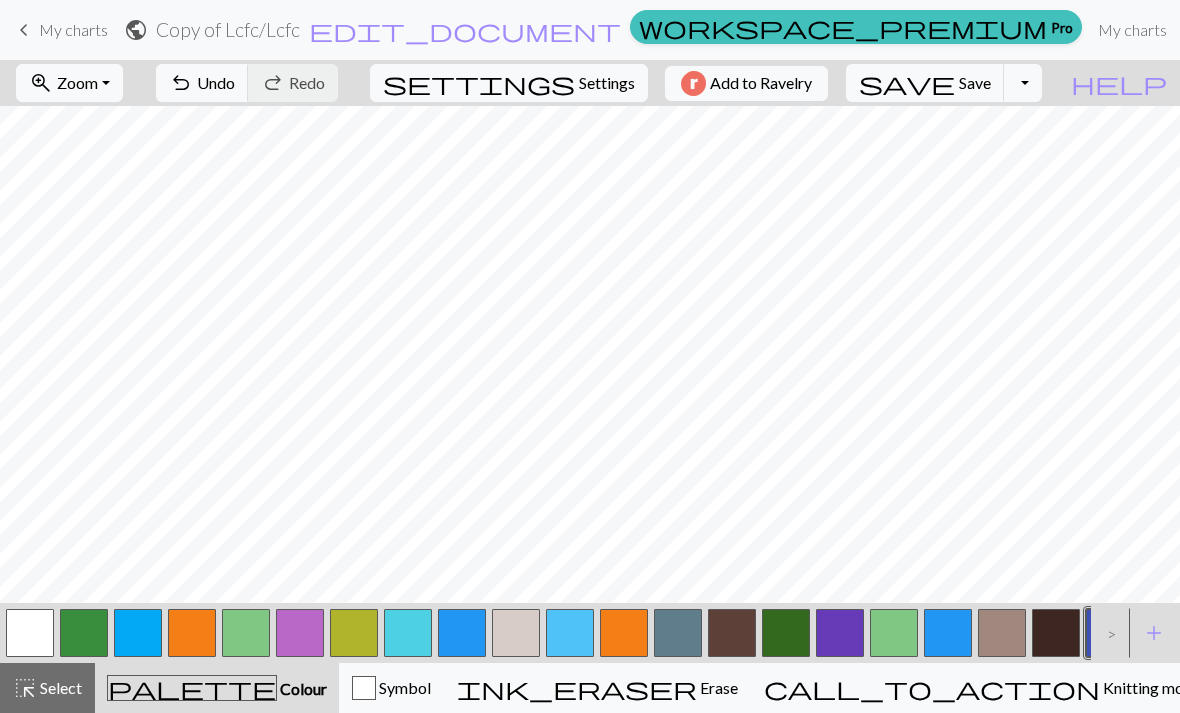 scroll, scrollTop: 0, scrollLeft: 0, axis: both 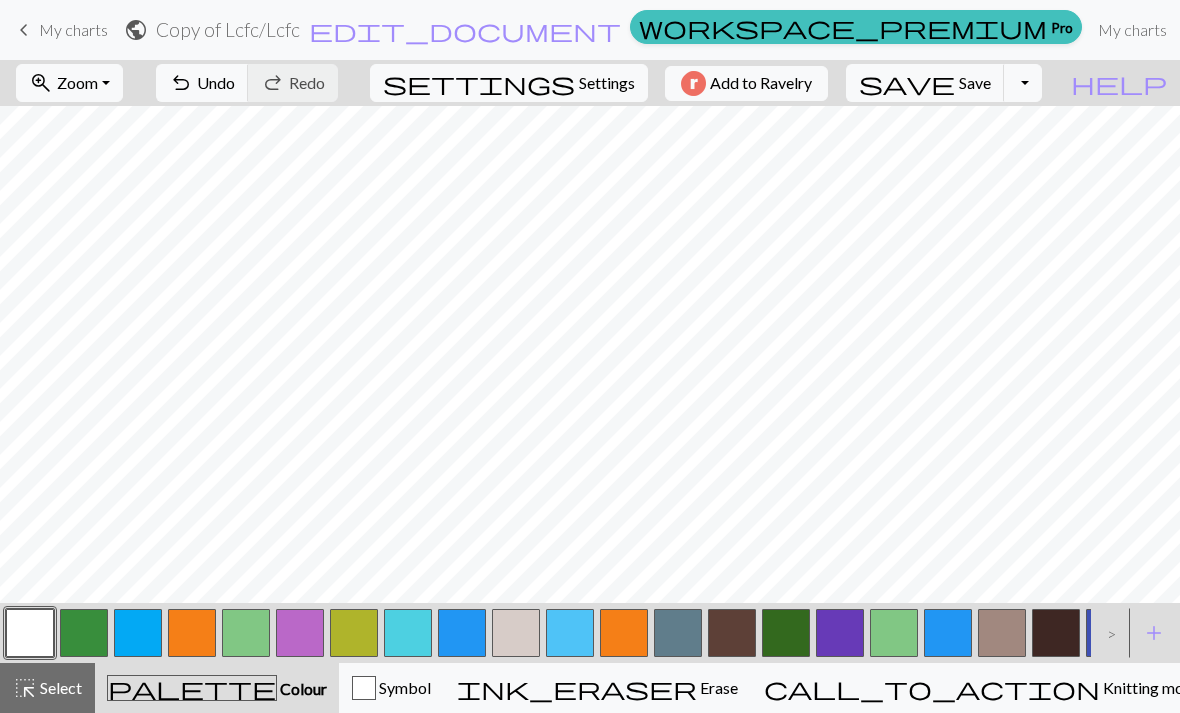 click at bounding box center [30, 633] 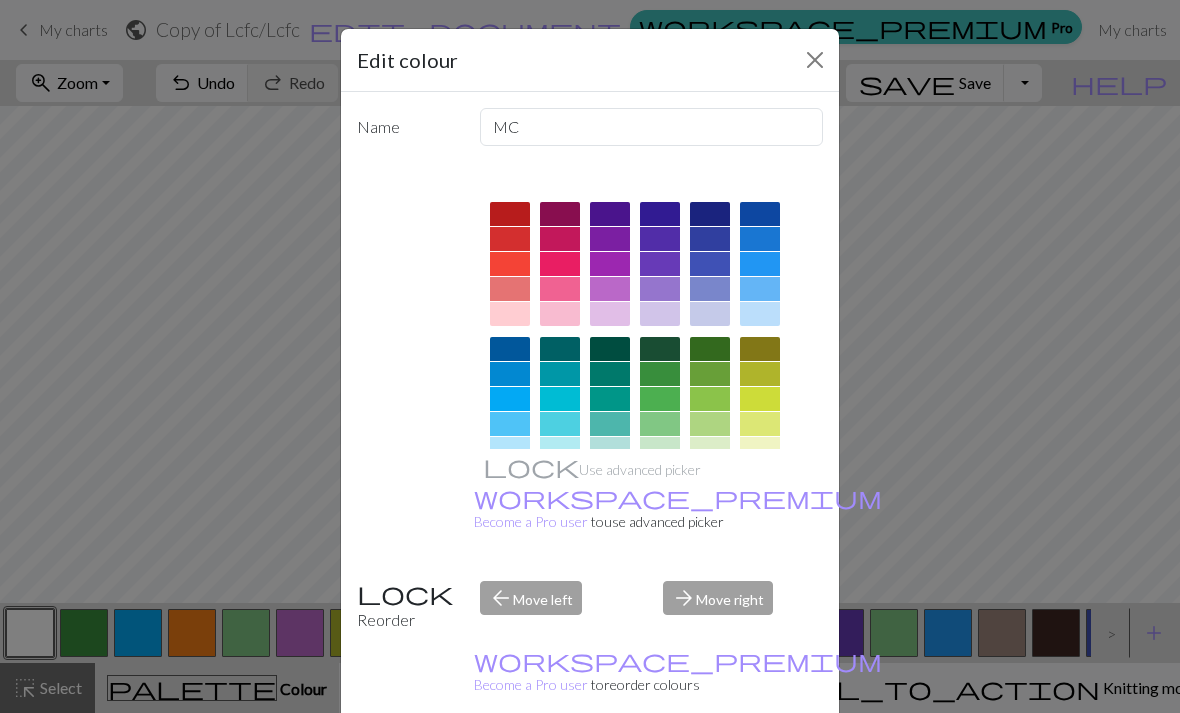 click on "Edit colour Name MC Use advanced picker workspace_premium Become a Pro user   to  use advanced picker Reorder arrow_back Move left arrow_forward Move right workspace_premium Become a Pro user   to  reorder colours Delete Done Cancel" at bounding box center (590, 356) 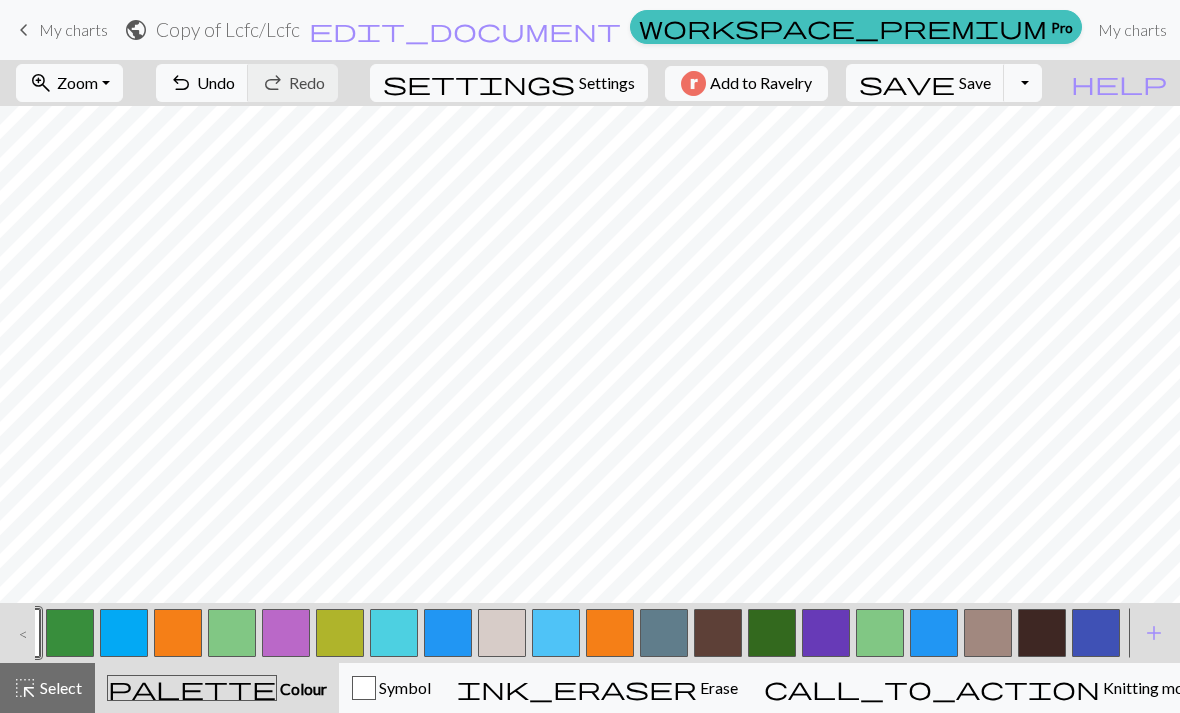 scroll, scrollTop: 0, scrollLeft: 14, axis: horizontal 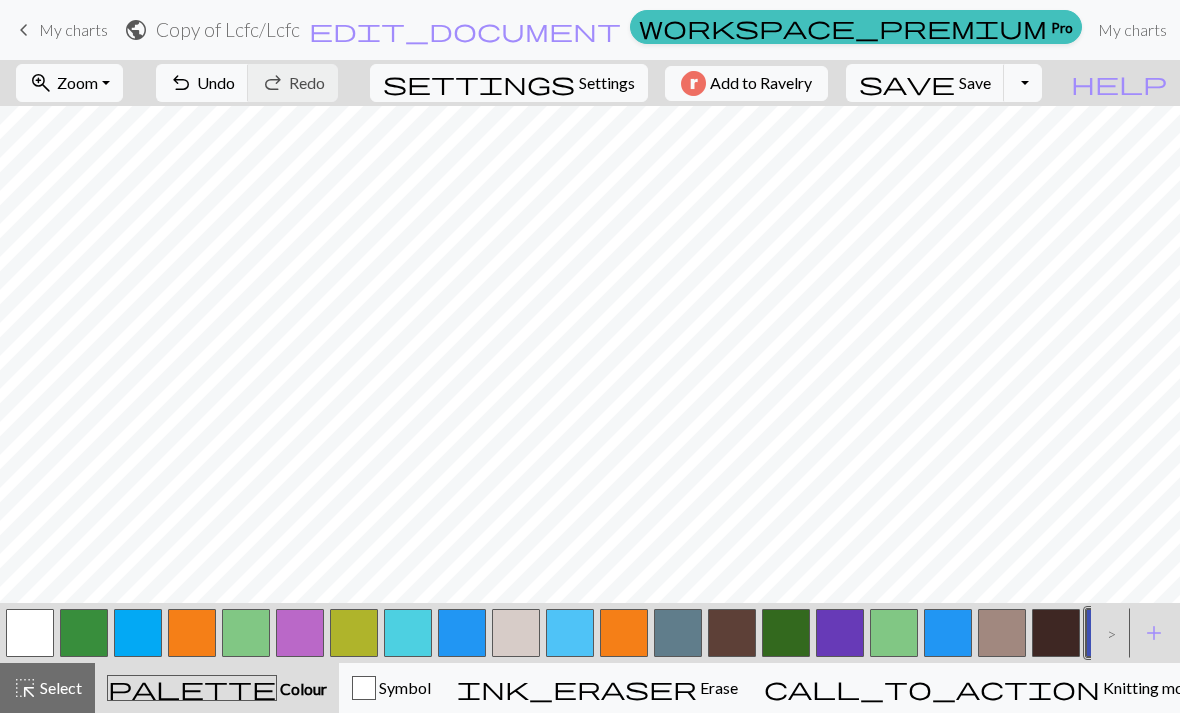 click at bounding box center (30, 633) 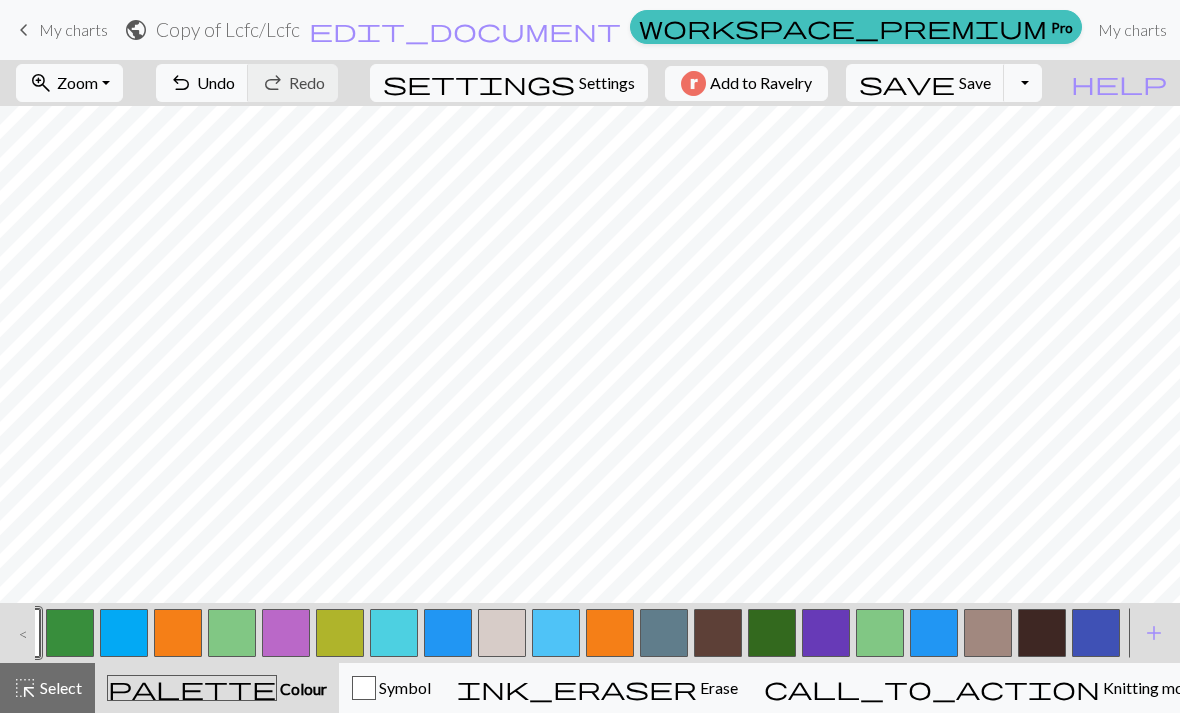 scroll, scrollTop: 0, scrollLeft: 14, axis: horizontal 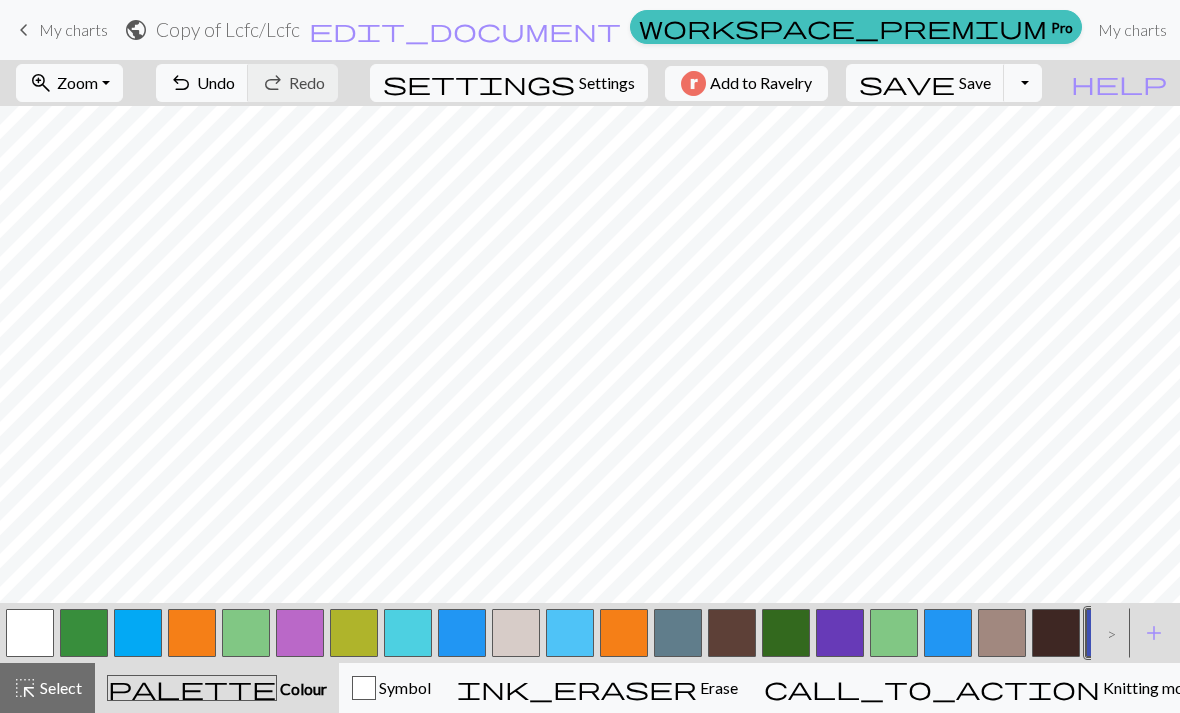 click at bounding box center [30, 633] 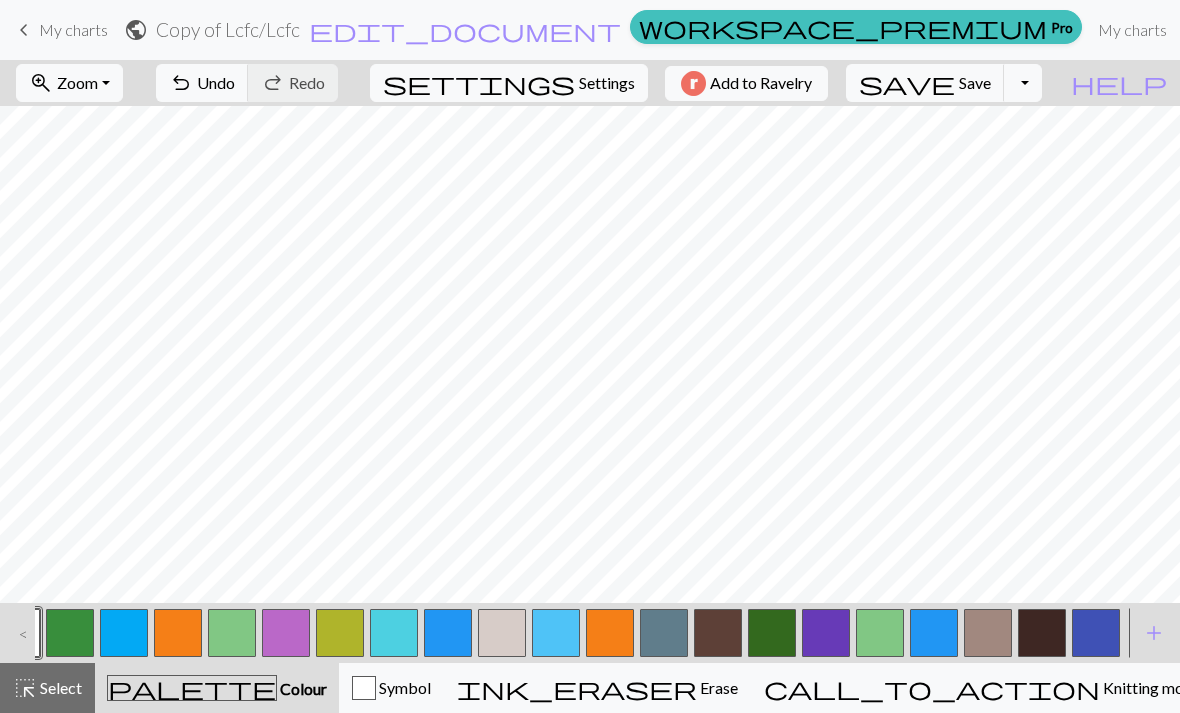 scroll, scrollTop: 0, scrollLeft: 14, axis: horizontal 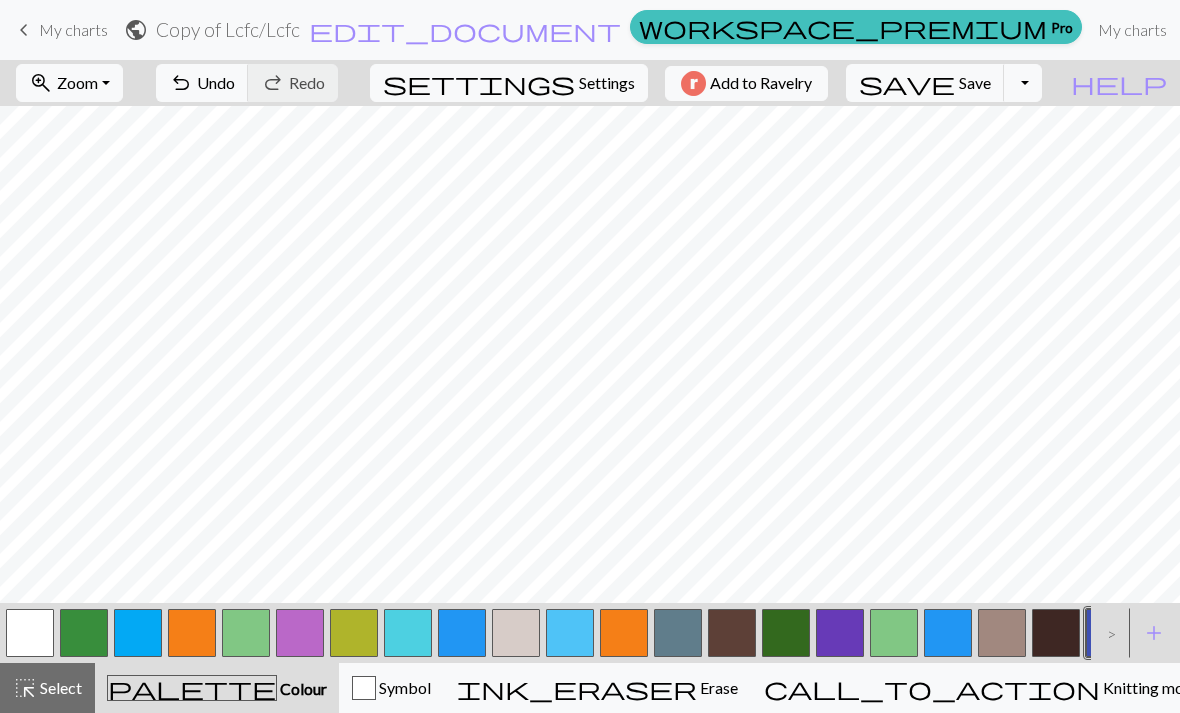 click at bounding box center (30, 633) 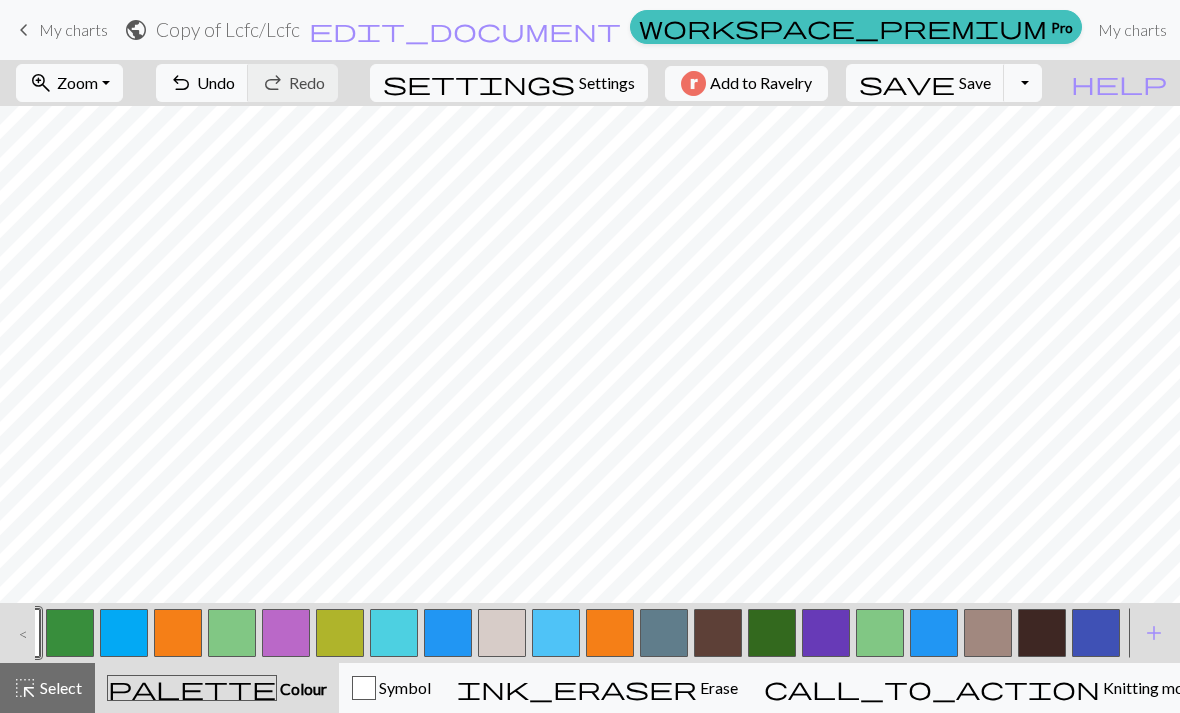 scroll, scrollTop: 0, scrollLeft: 14, axis: horizontal 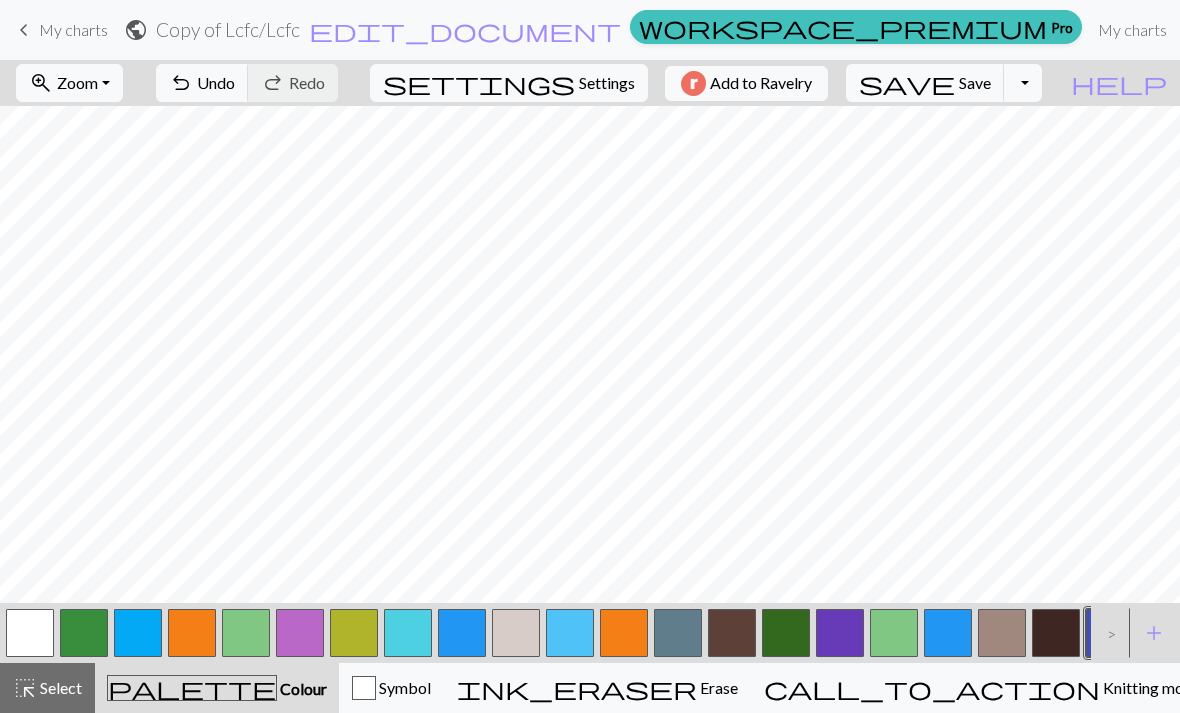 click at bounding box center [30, 633] 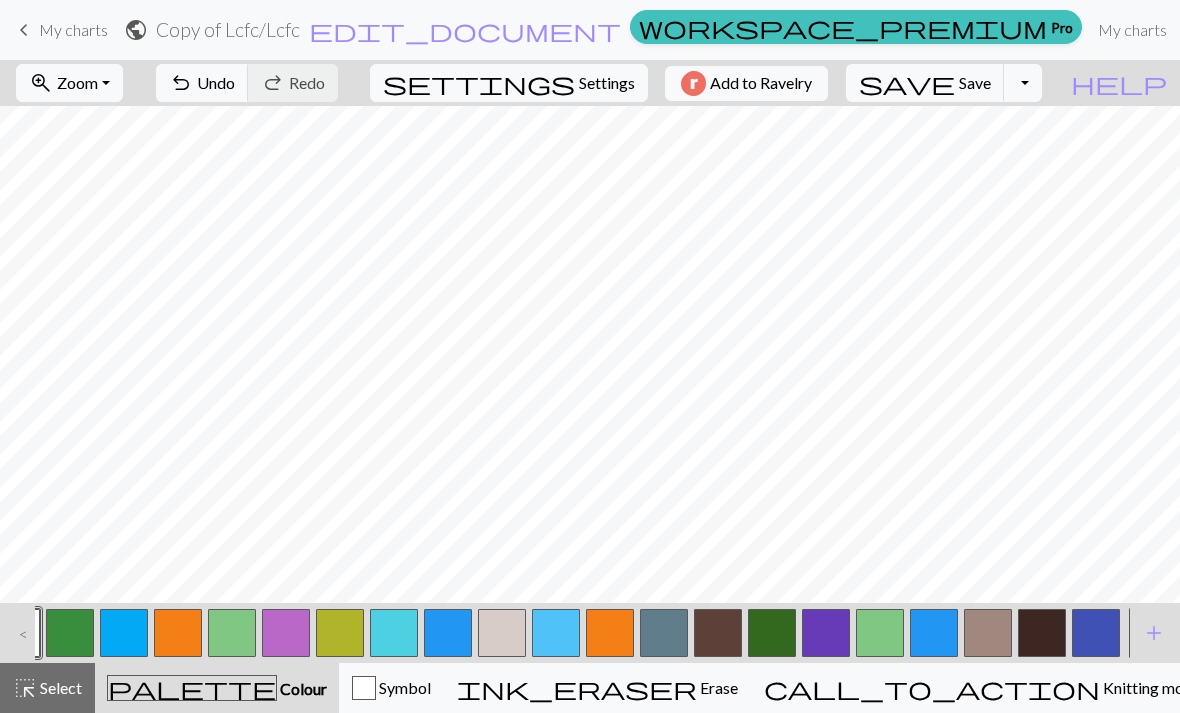 scroll, scrollTop: 0, scrollLeft: 14, axis: horizontal 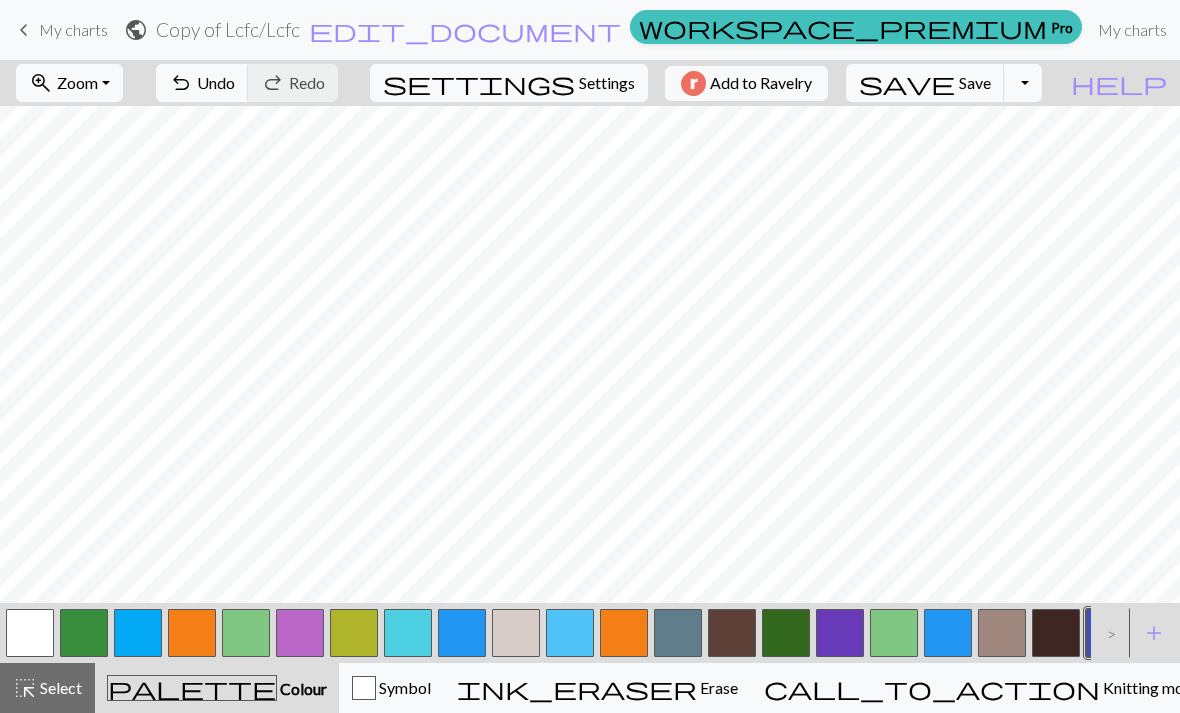 click at bounding box center (30, 633) 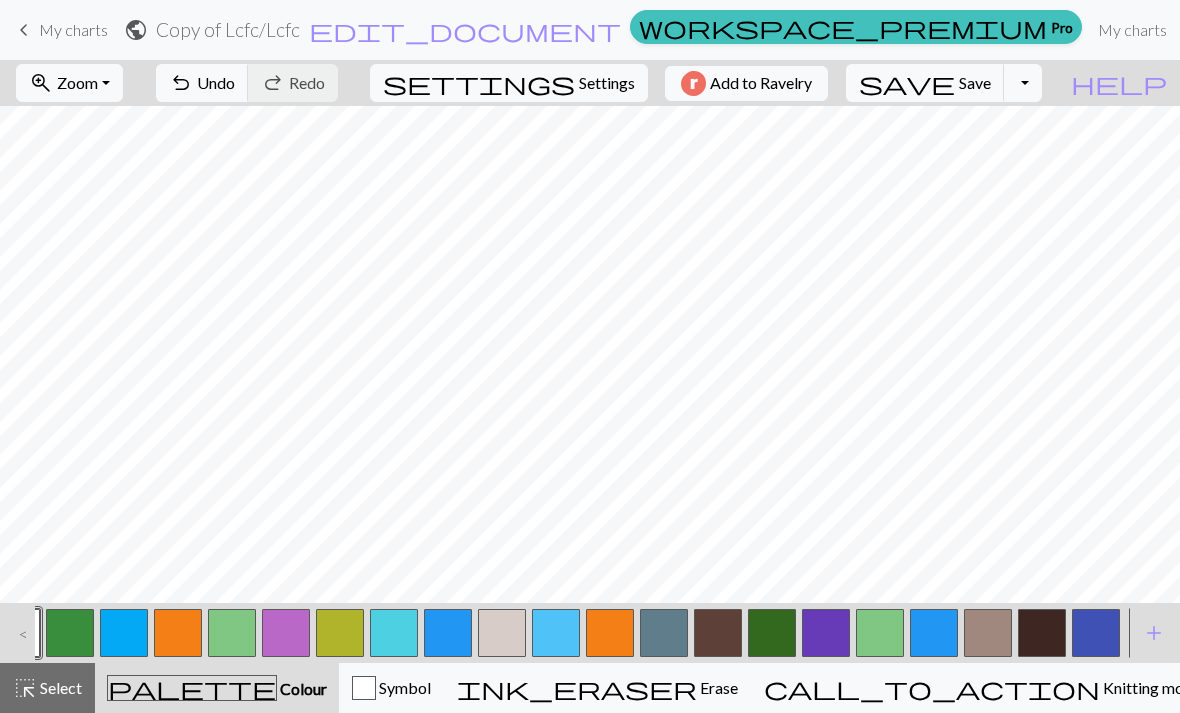 scroll, scrollTop: 0, scrollLeft: 14, axis: horizontal 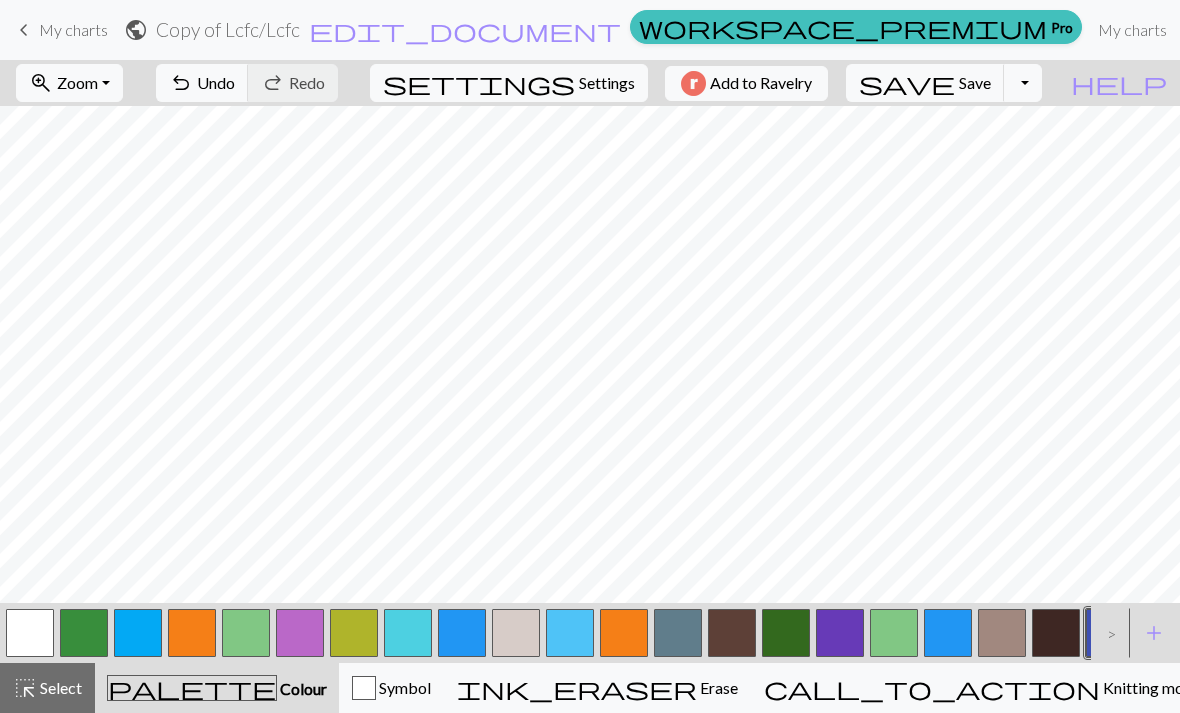 click at bounding box center (30, 633) 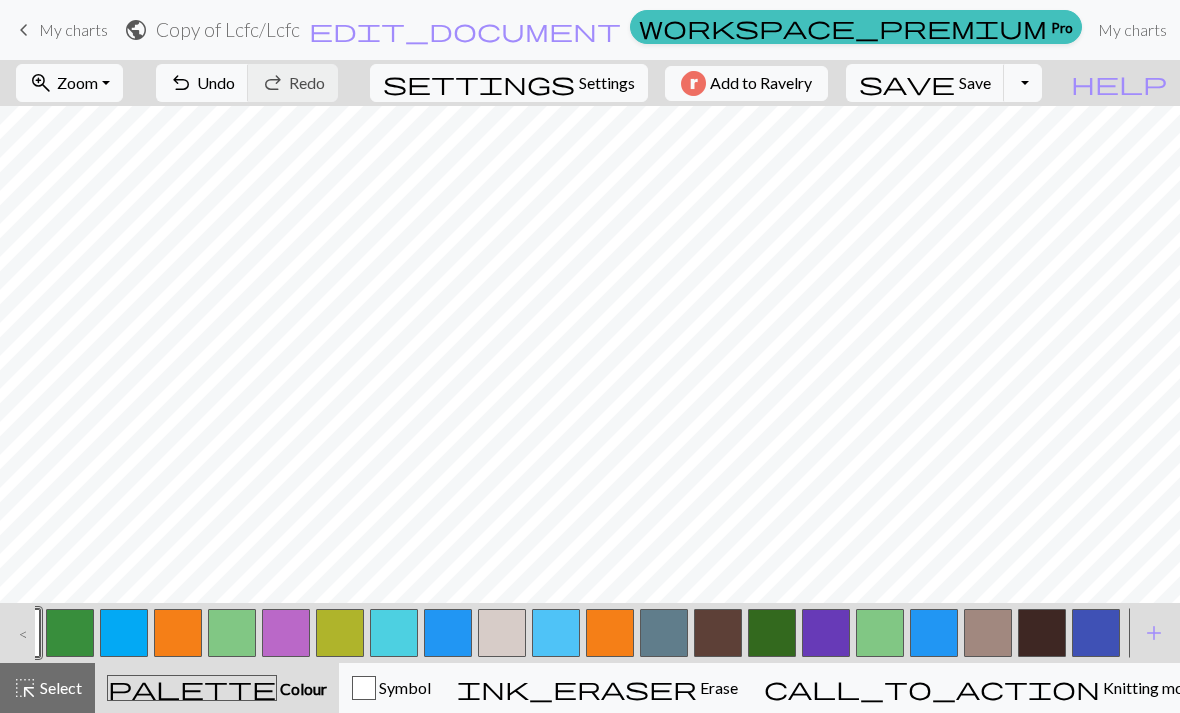 scroll, scrollTop: 0, scrollLeft: 14, axis: horizontal 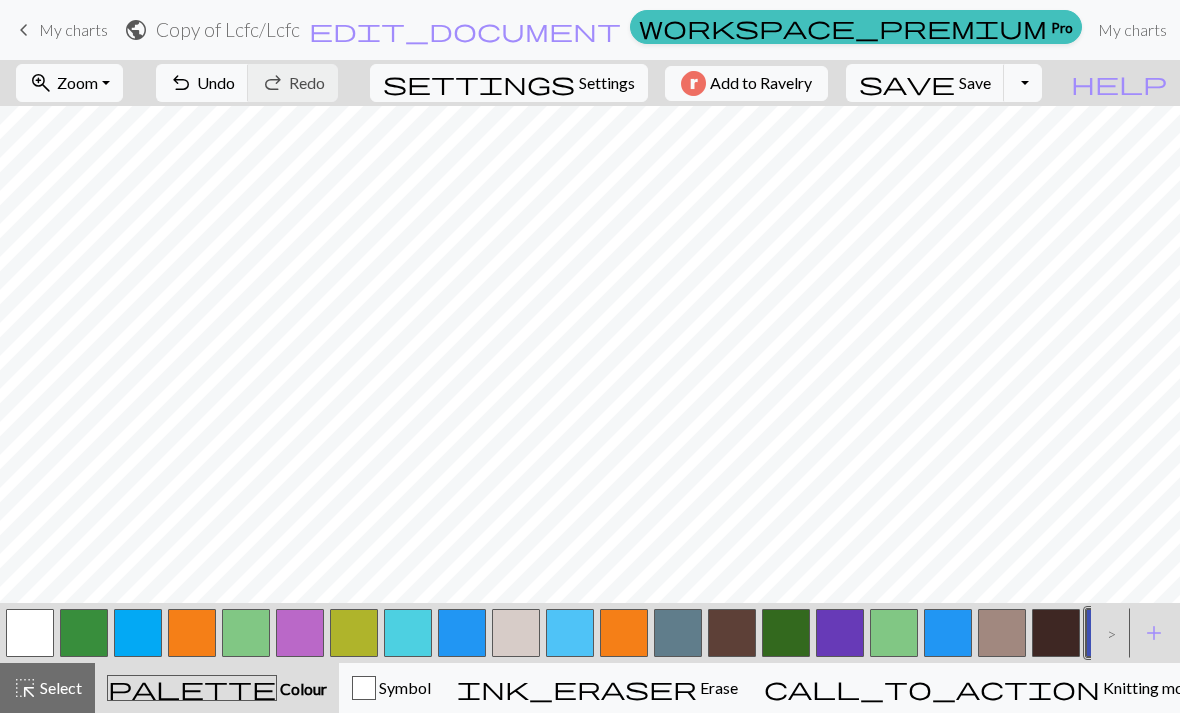 click at bounding box center [30, 633] 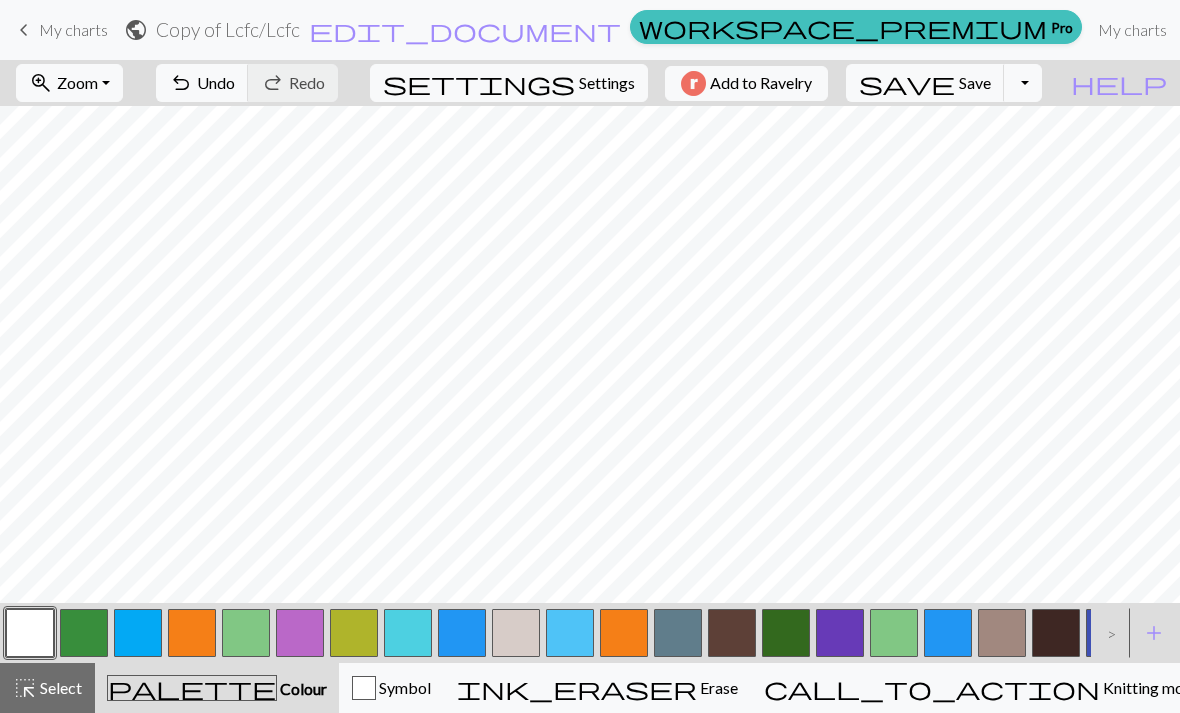 scroll, scrollTop: 0, scrollLeft: 2, axis: horizontal 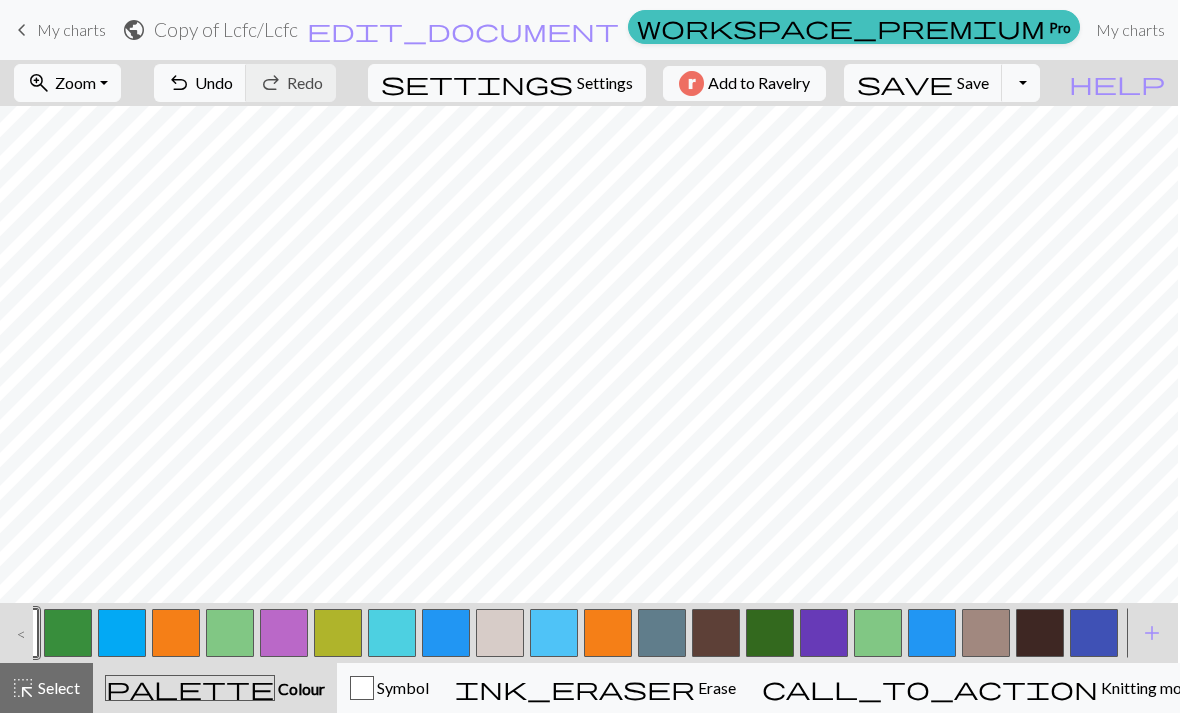 click at bounding box center [1094, 633] 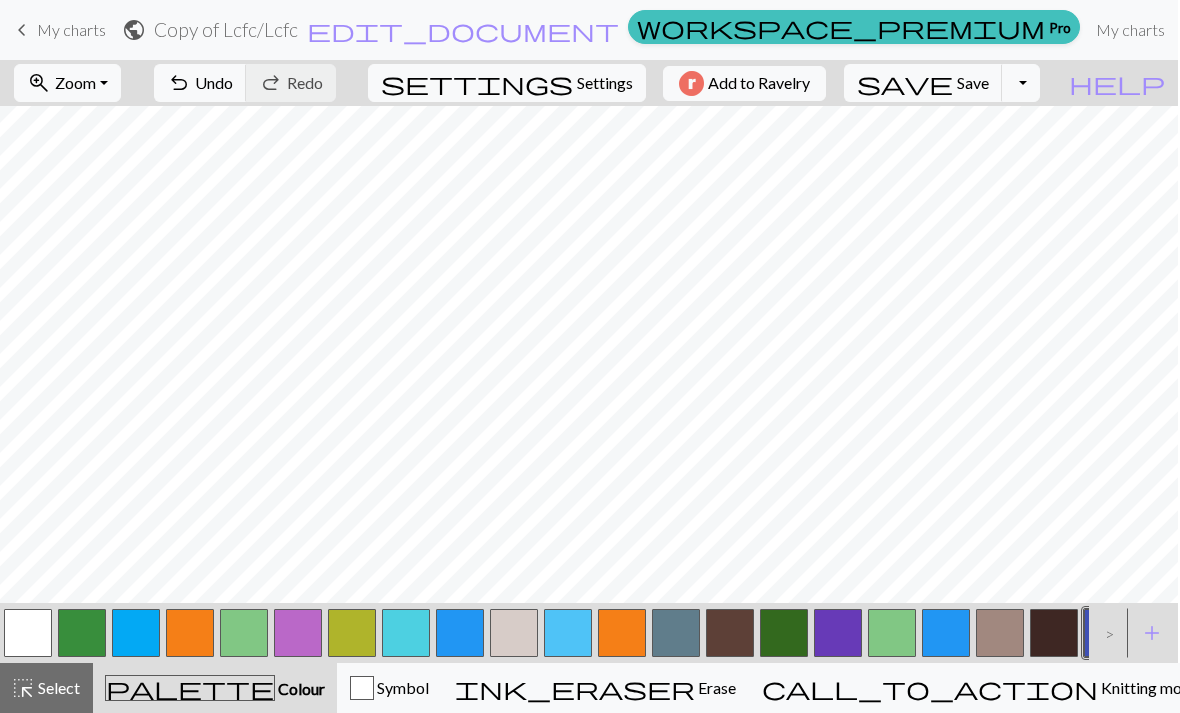 scroll, scrollTop: 0, scrollLeft: 0, axis: both 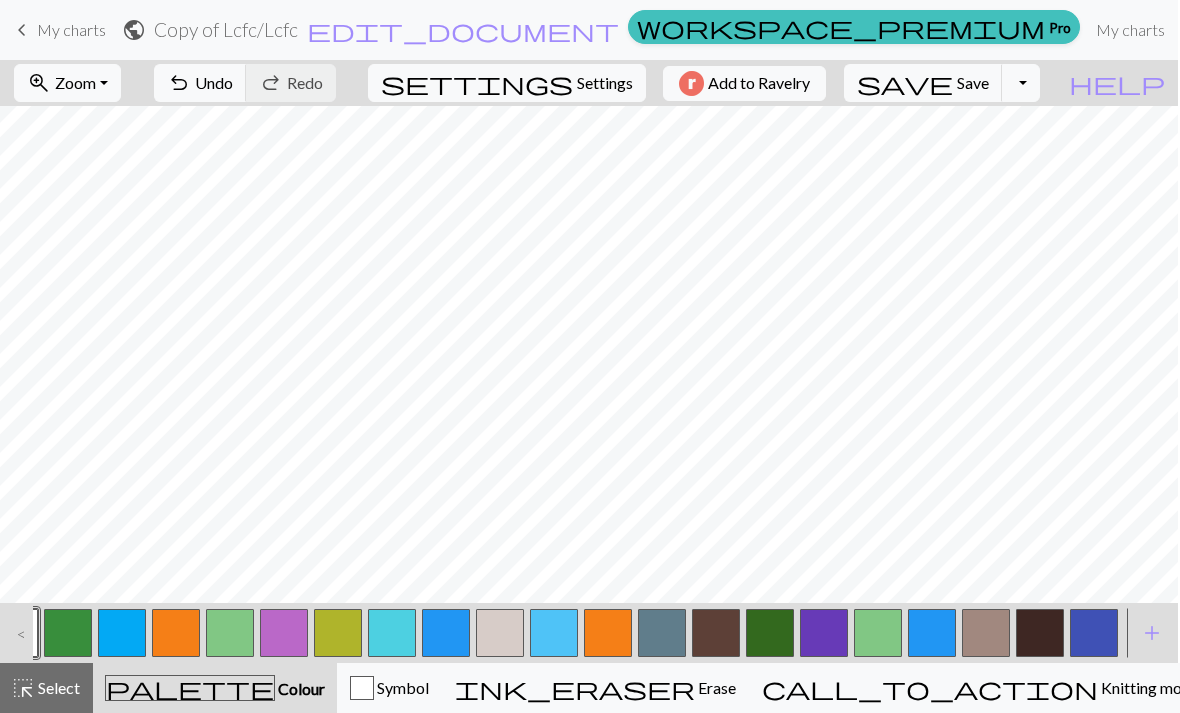 click at bounding box center (1094, 633) 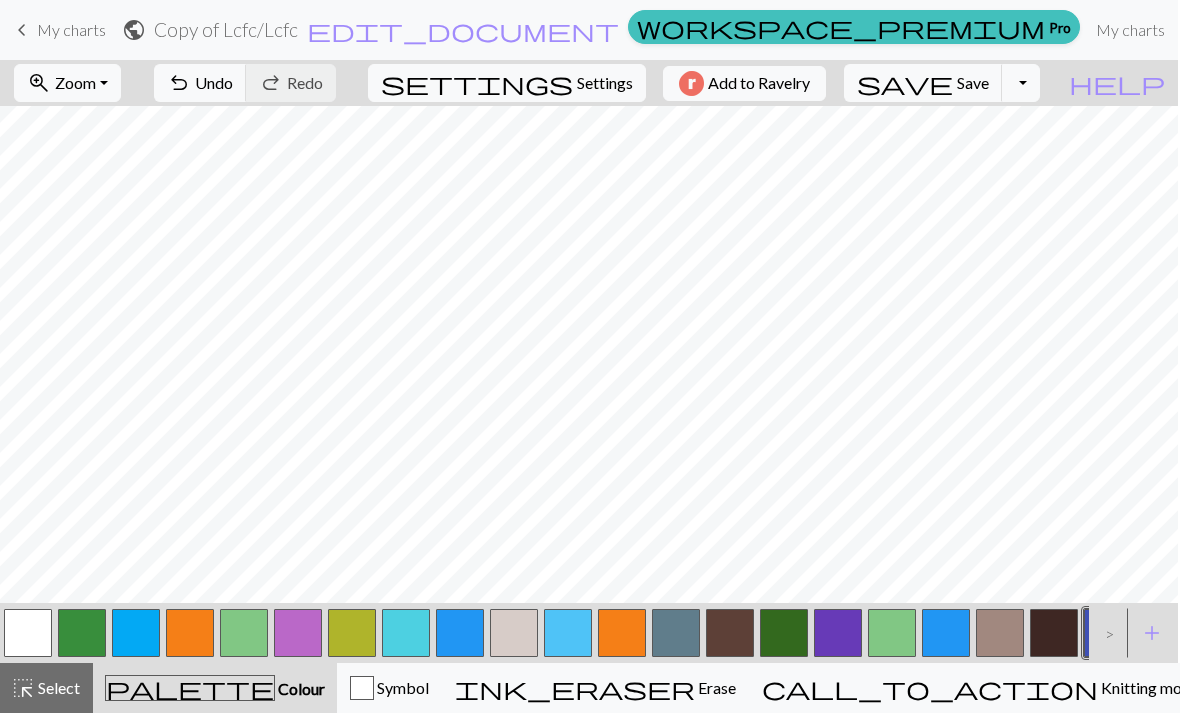 scroll, scrollTop: 0, scrollLeft: 0, axis: both 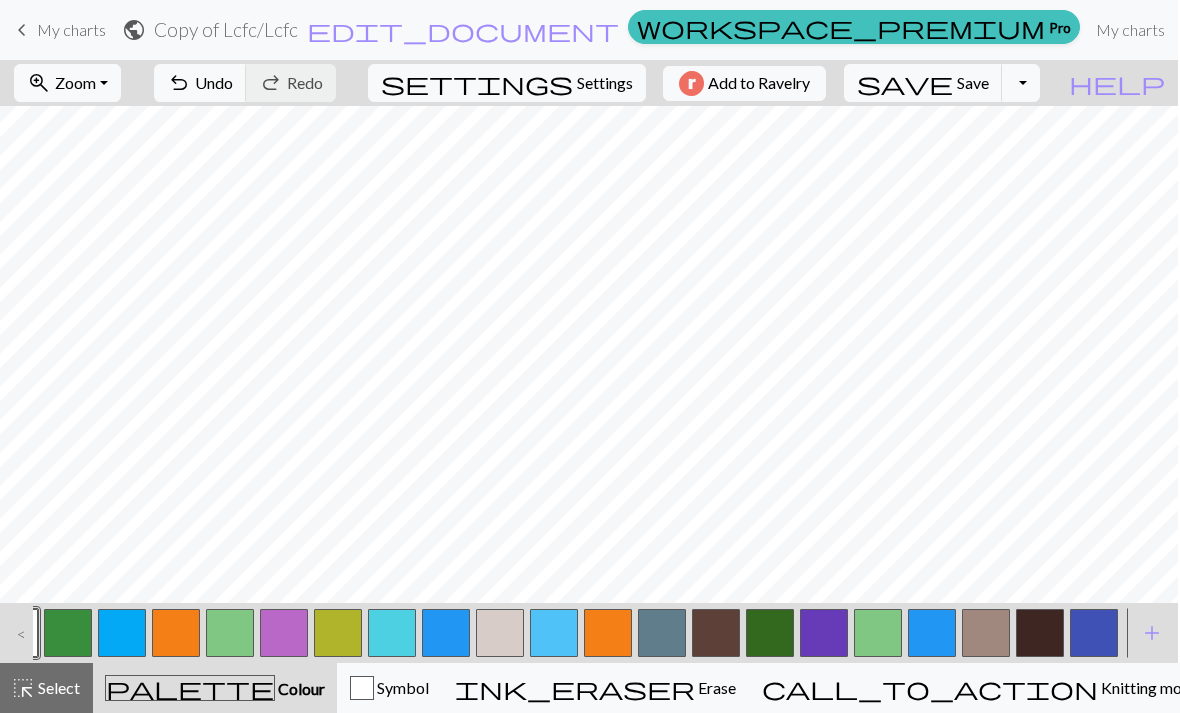 click at bounding box center [1094, 633] 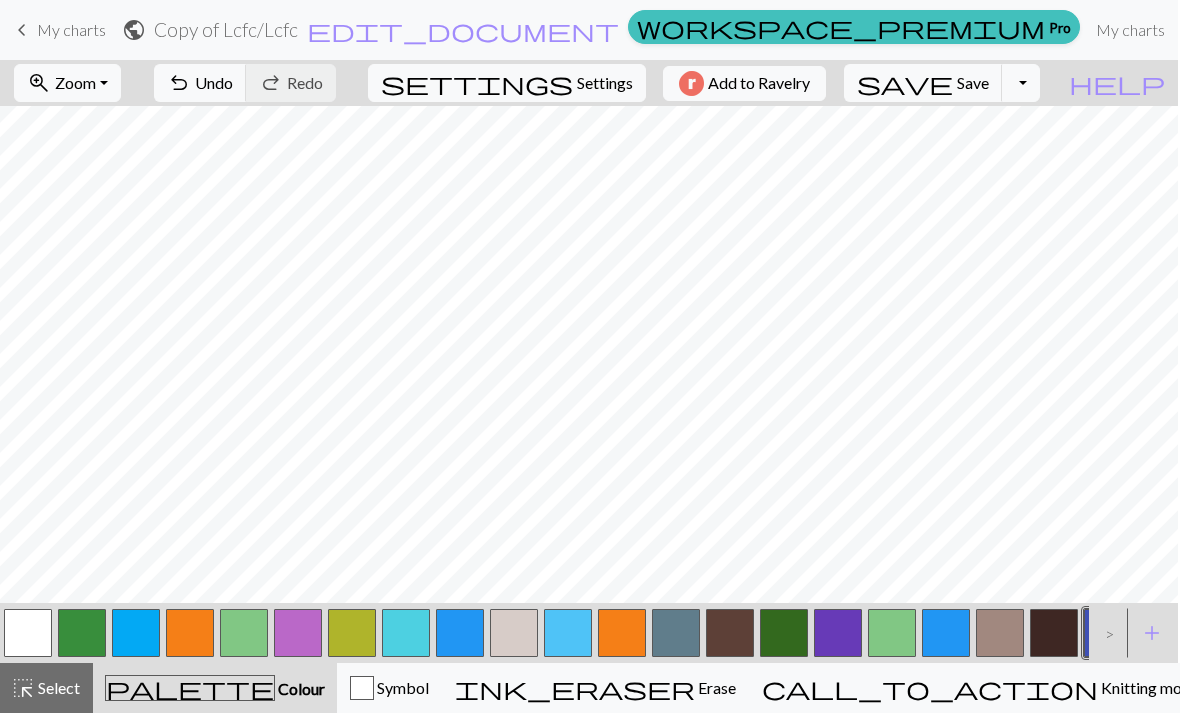 scroll, scrollTop: 0, scrollLeft: 0, axis: both 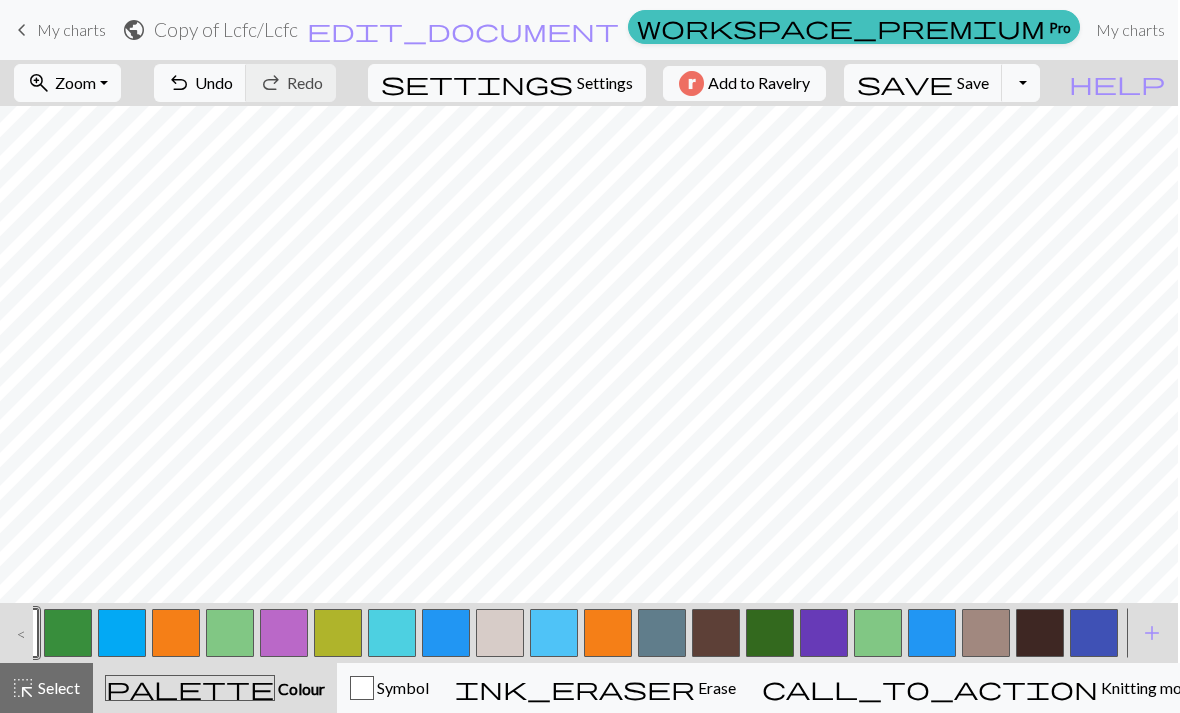 click at bounding box center [1094, 633] 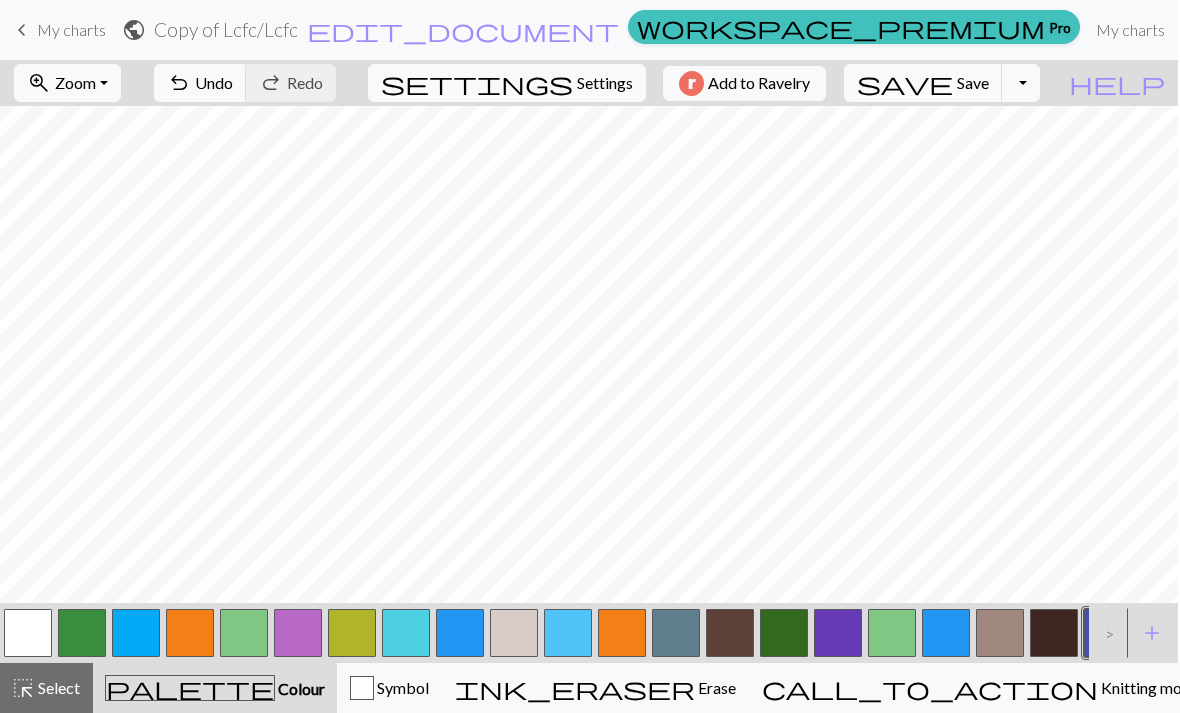 scroll, scrollTop: 0, scrollLeft: 0, axis: both 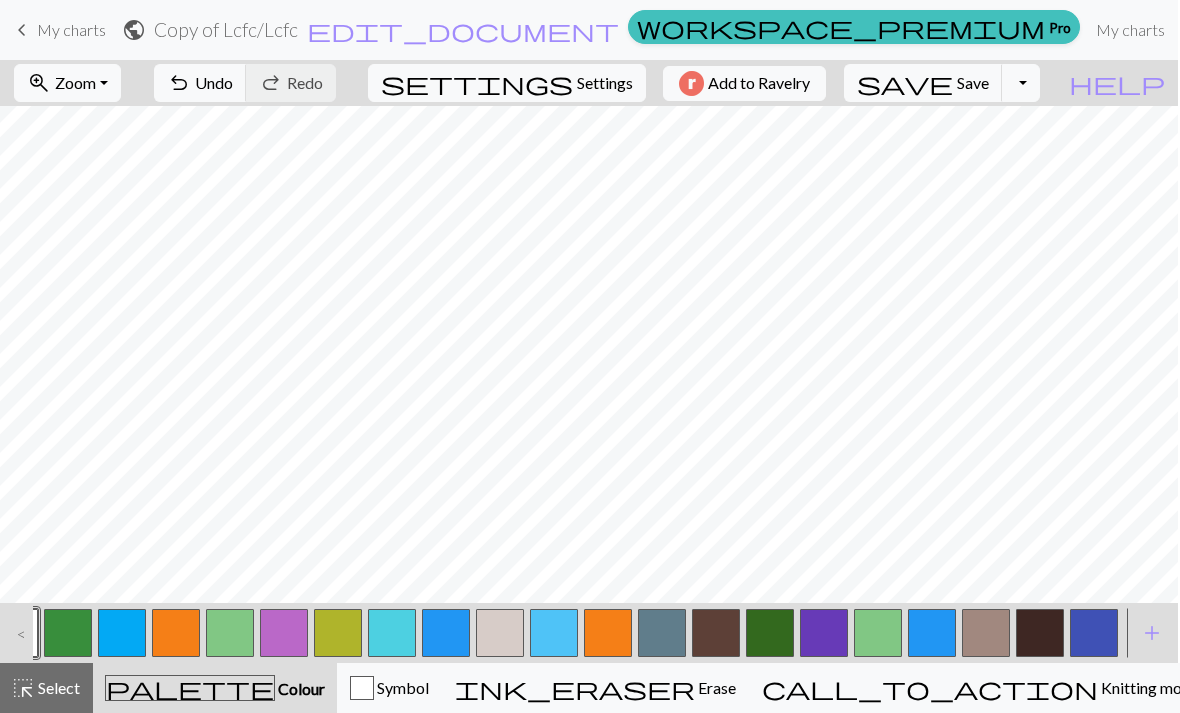 click at bounding box center (1094, 633) 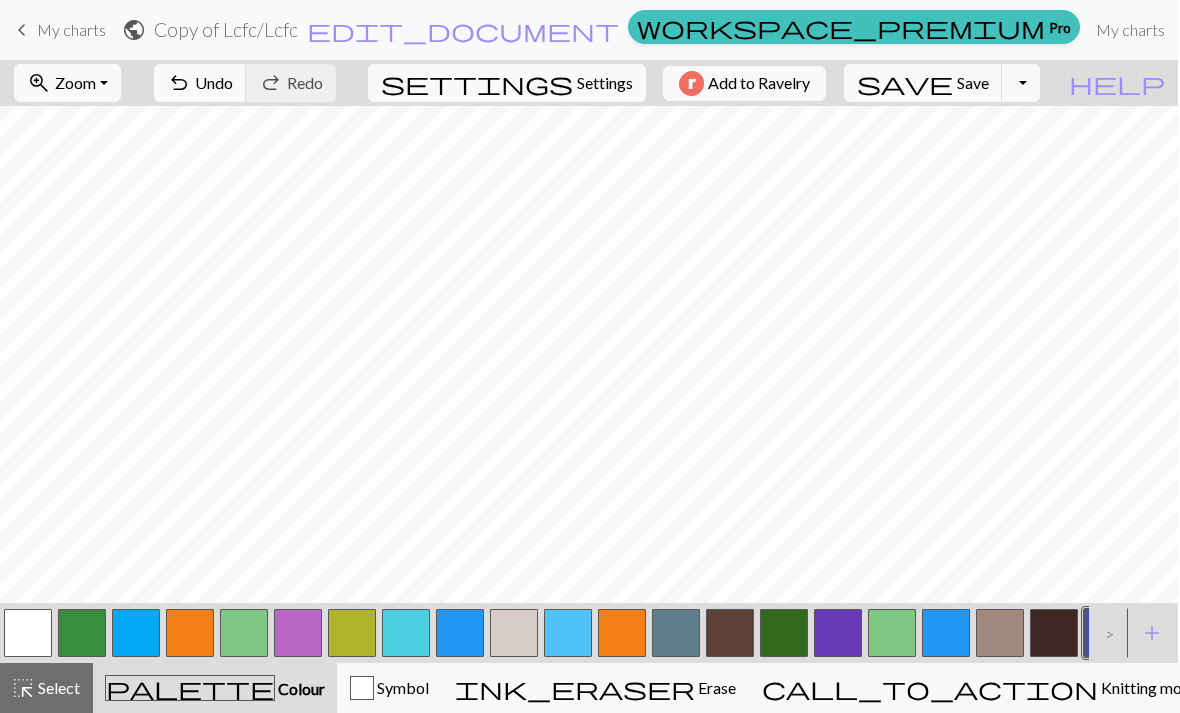 scroll, scrollTop: 0, scrollLeft: 0, axis: both 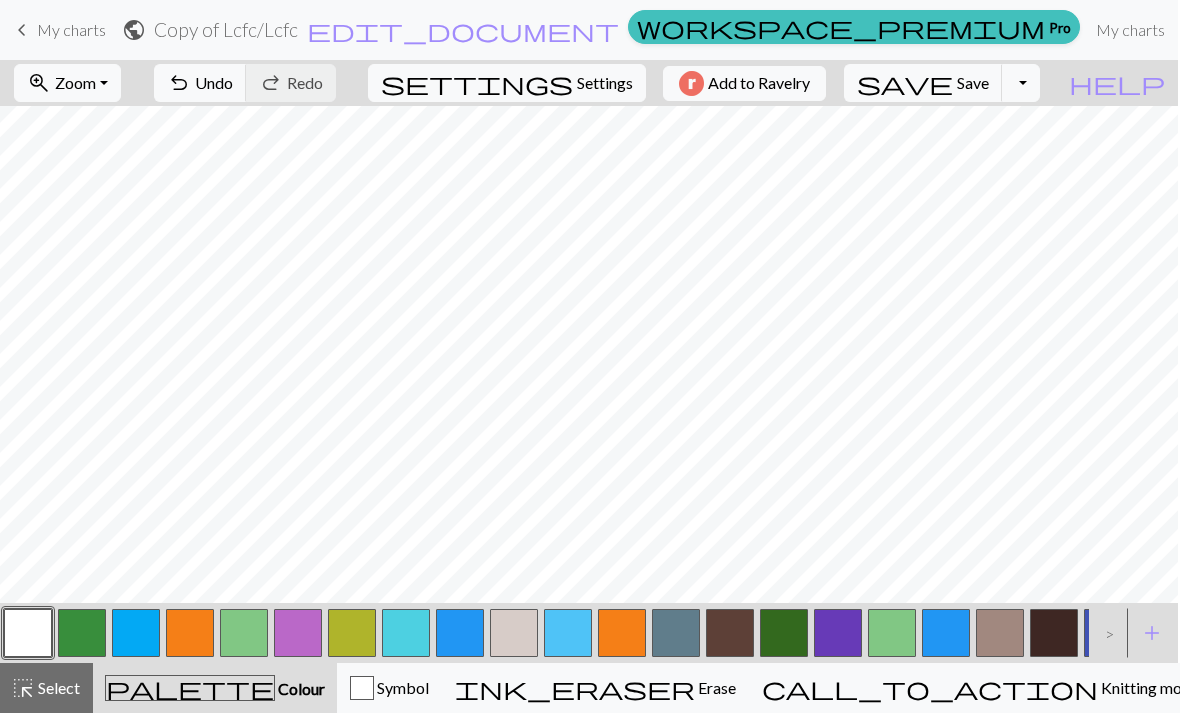 click at bounding box center [28, 633] 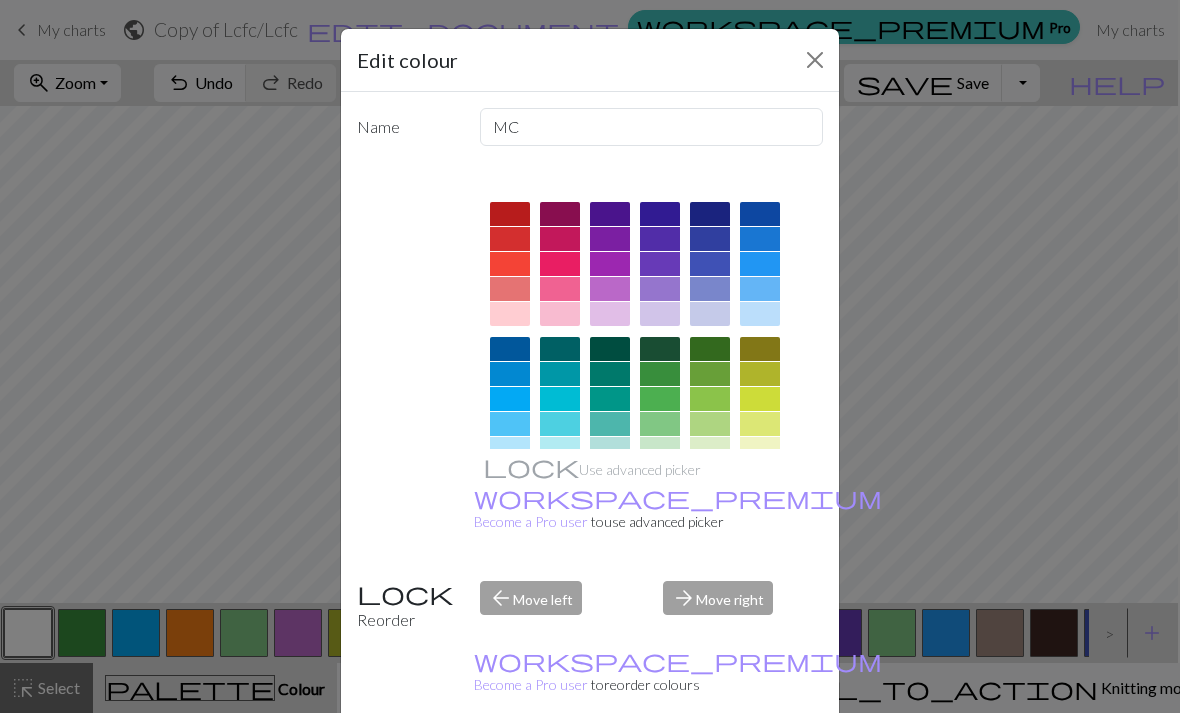 click at bounding box center [815, 60] 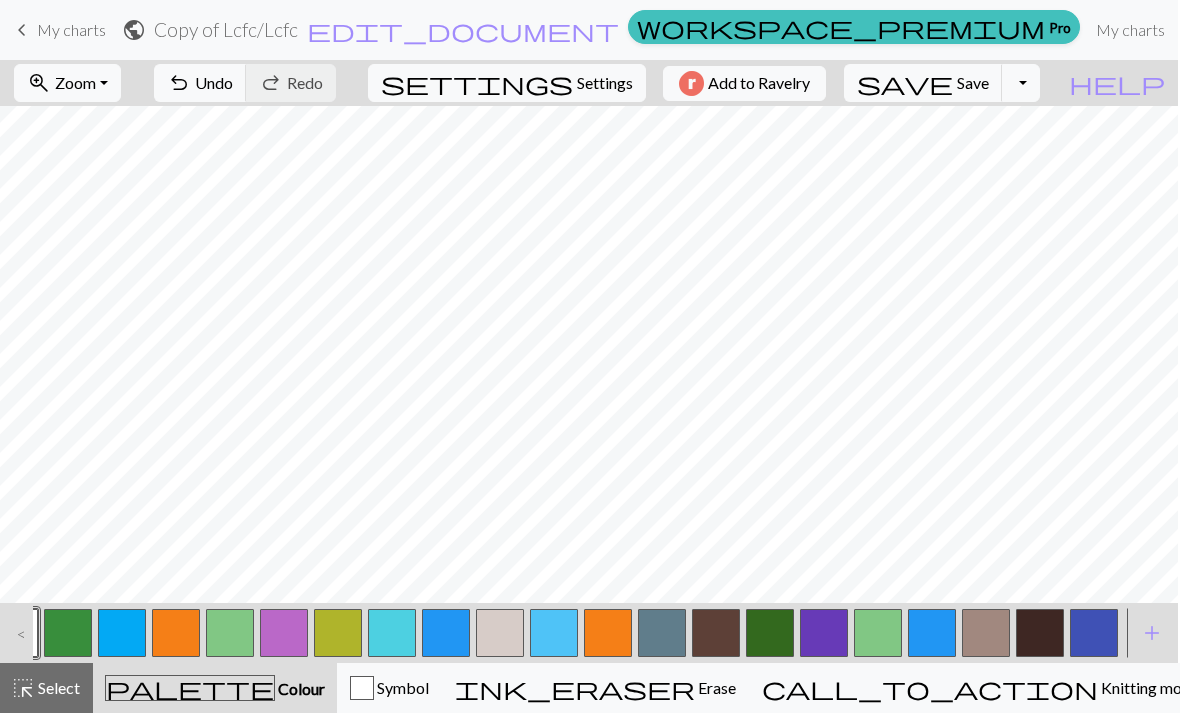 scroll, scrollTop: 0, scrollLeft: 14, axis: horizontal 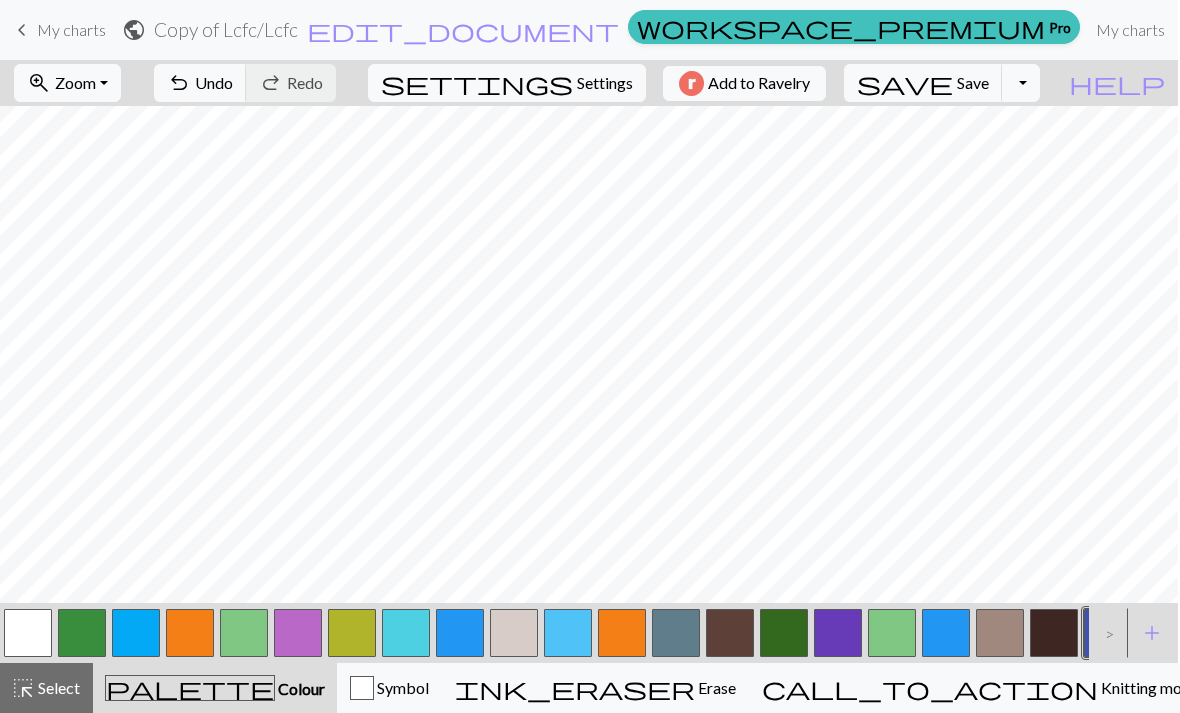 click at bounding box center (28, 633) 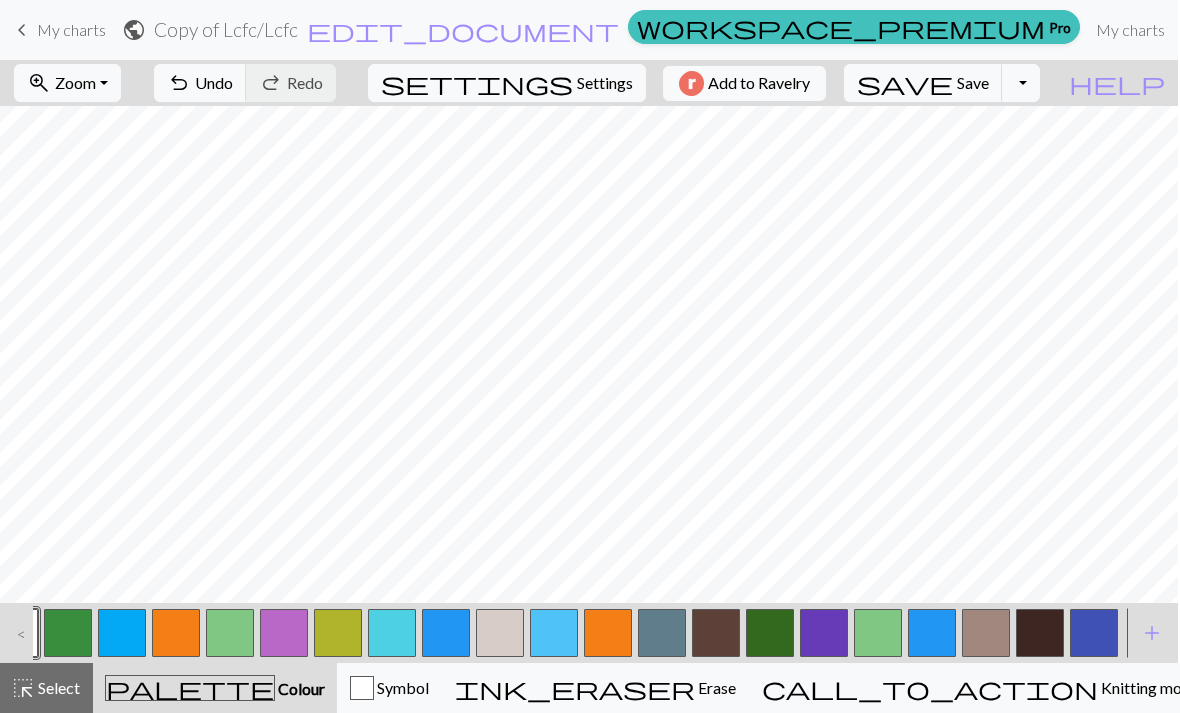 scroll, scrollTop: 0, scrollLeft: 14, axis: horizontal 